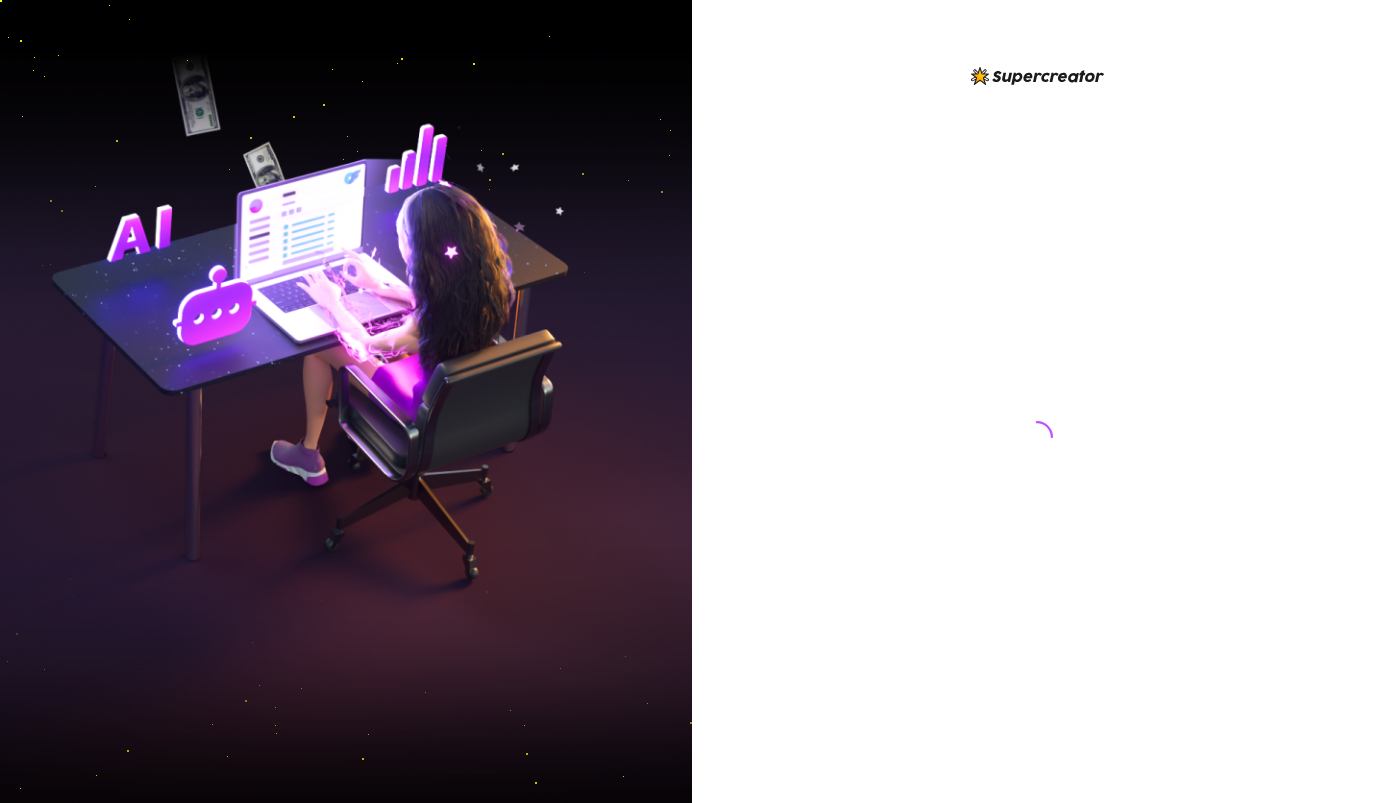 scroll, scrollTop: 0, scrollLeft: 0, axis: both 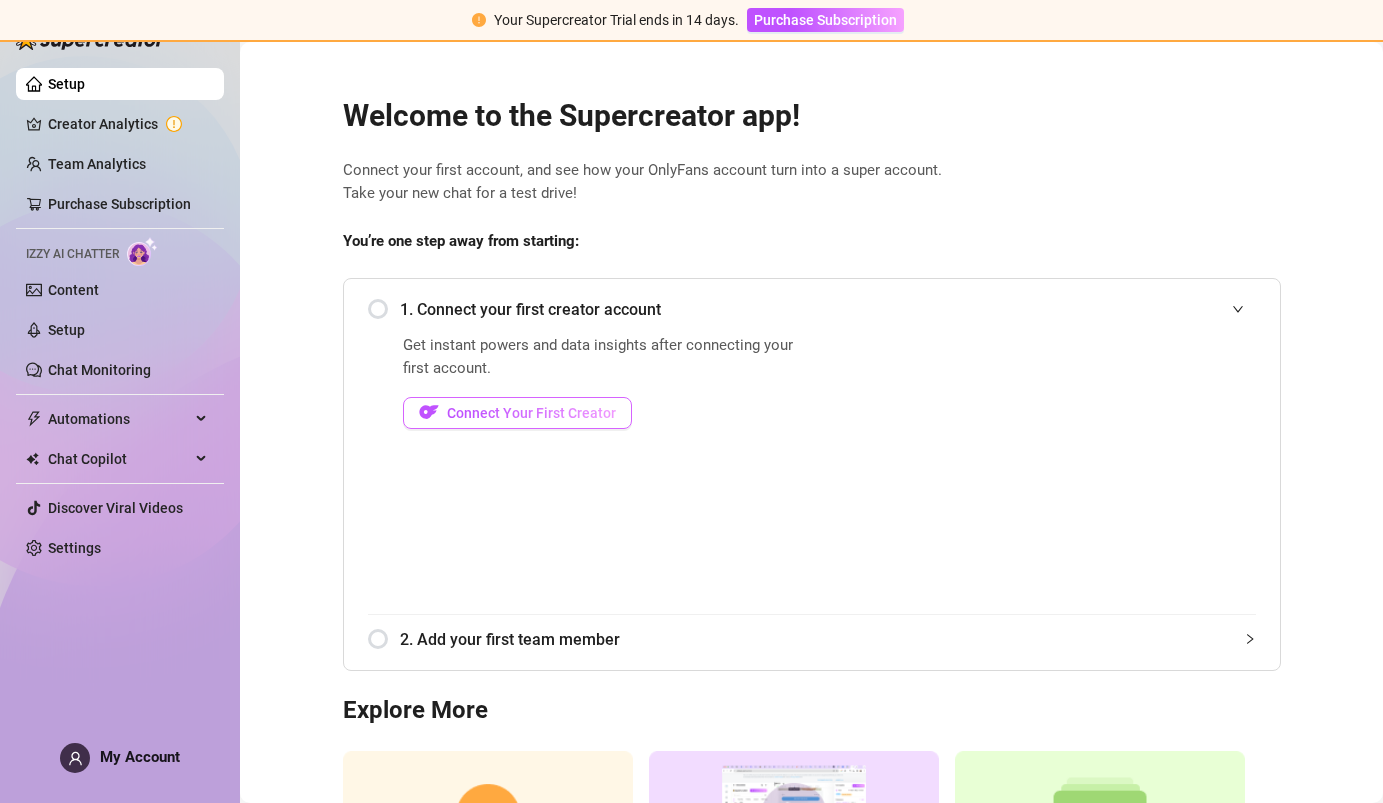 click on "Connect Your First Creator" at bounding box center [531, 413] 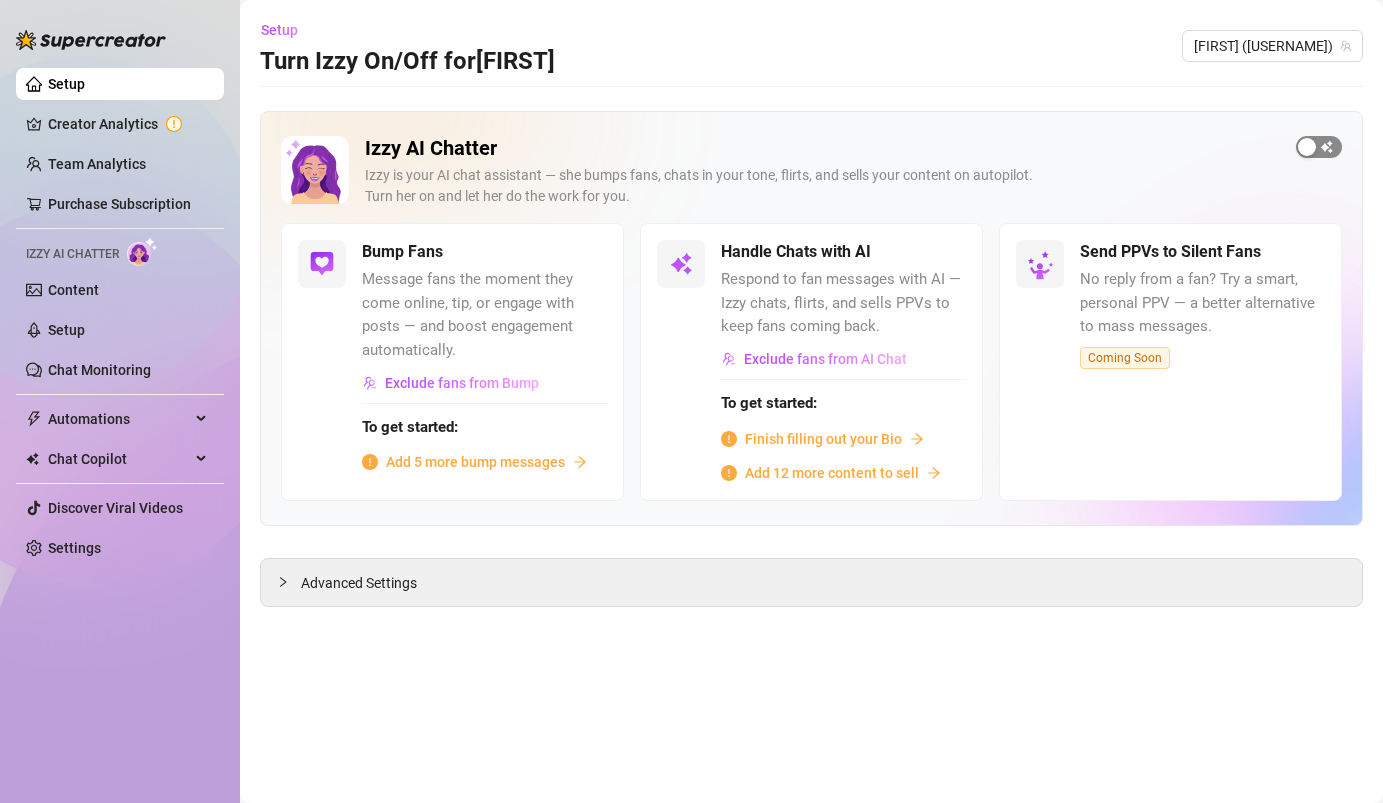 click at bounding box center (1319, 147) 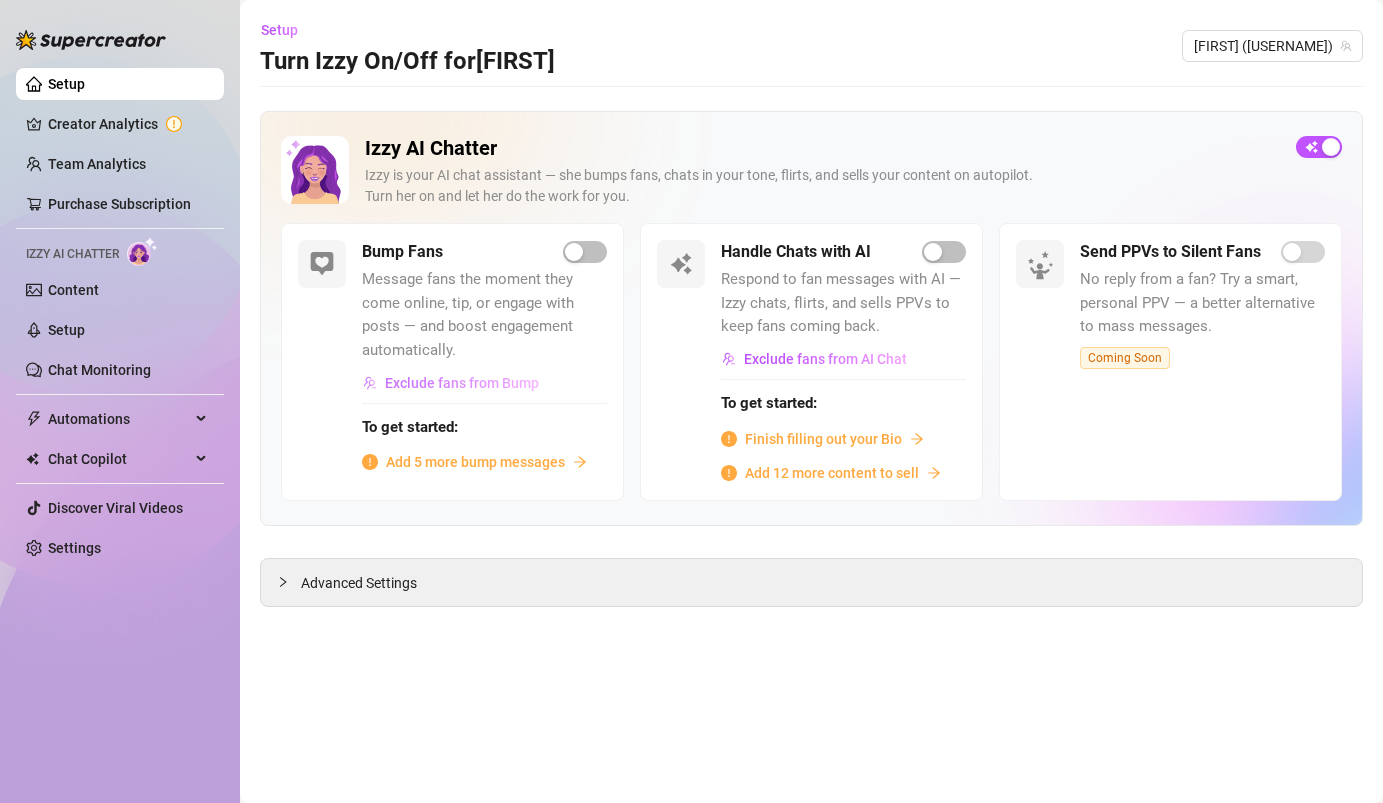 click on "Exclude fans from Bump" at bounding box center (462, 383) 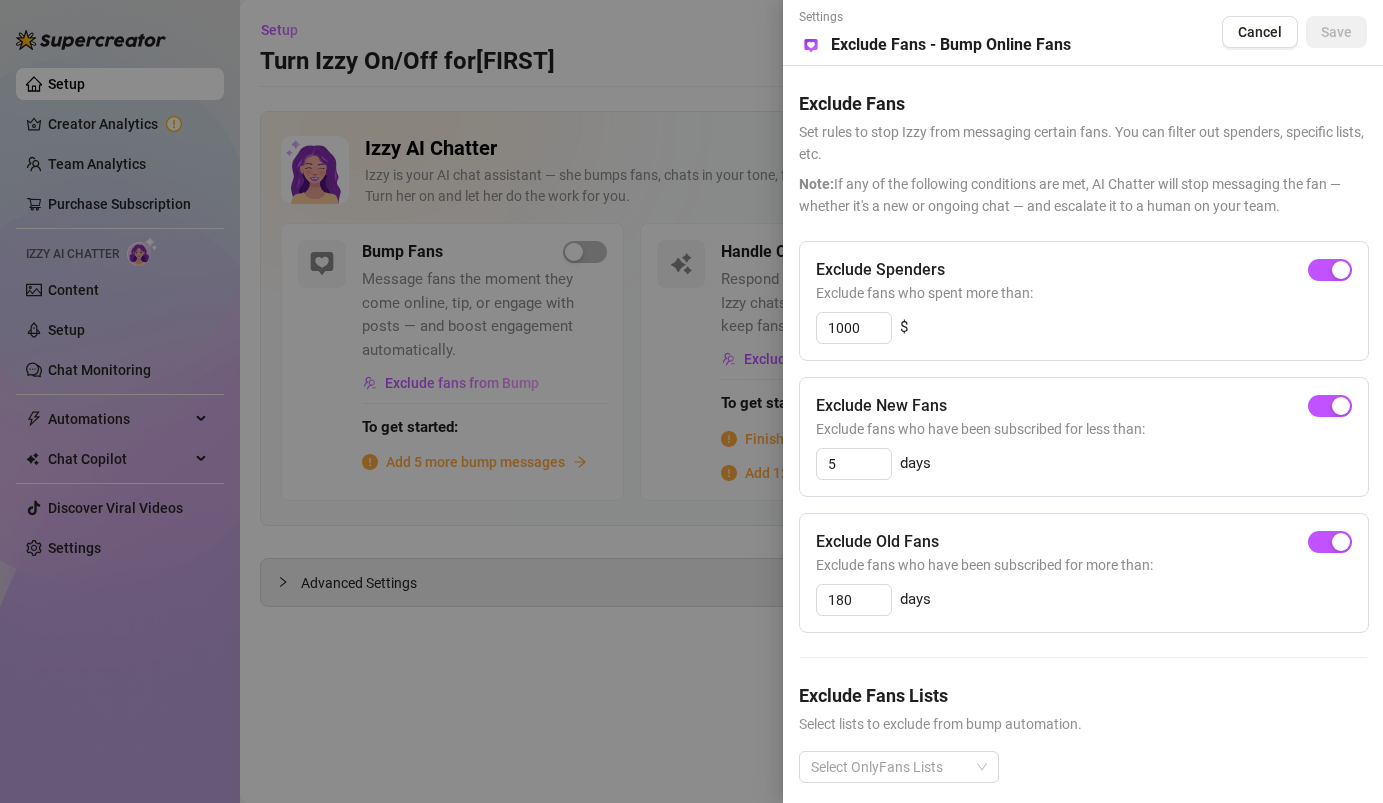 scroll, scrollTop: 20, scrollLeft: 0, axis: vertical 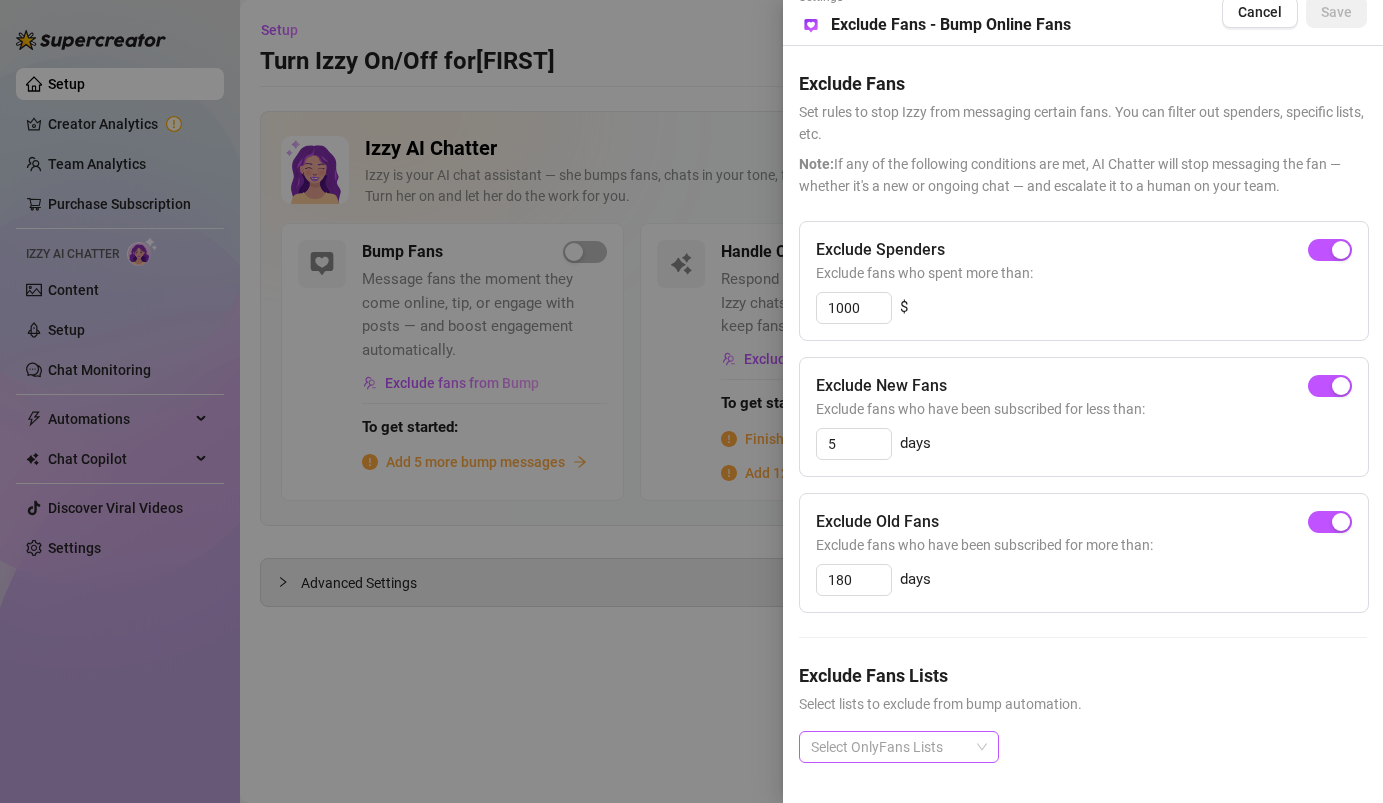 click at bounding box center (888, 747) 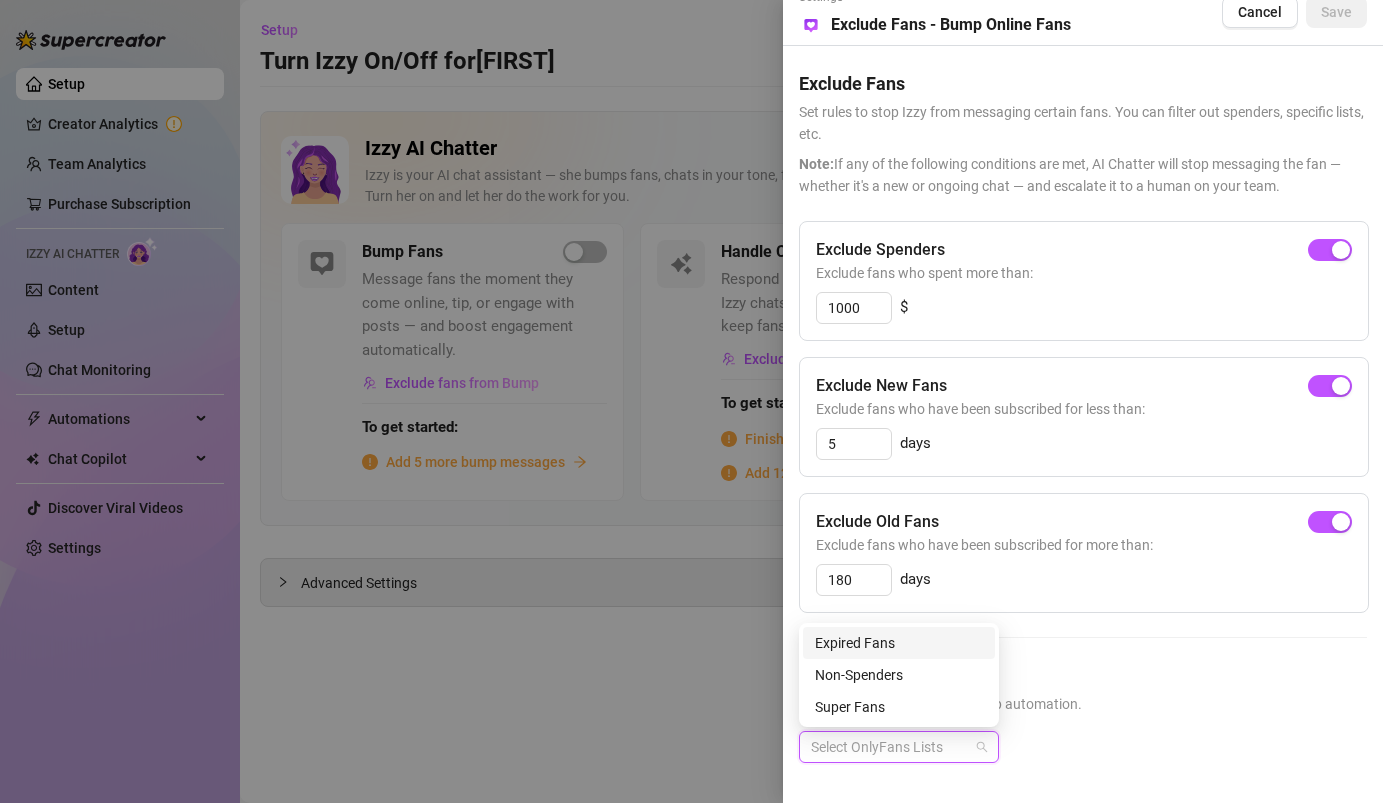 click on "180 days" at bounding box center (1084, 580) 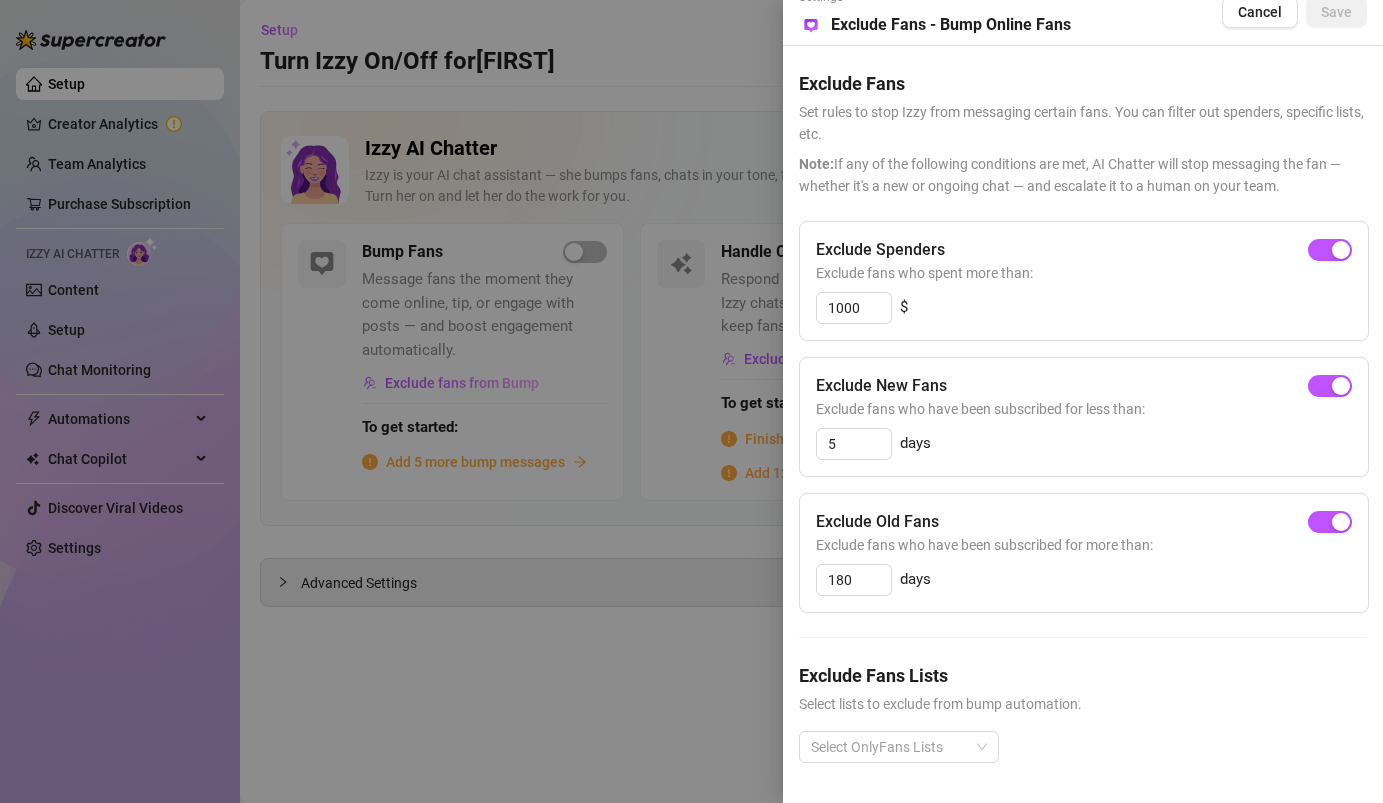 scroll, scrollTop: 0, scrollLeft: 0, axis: both 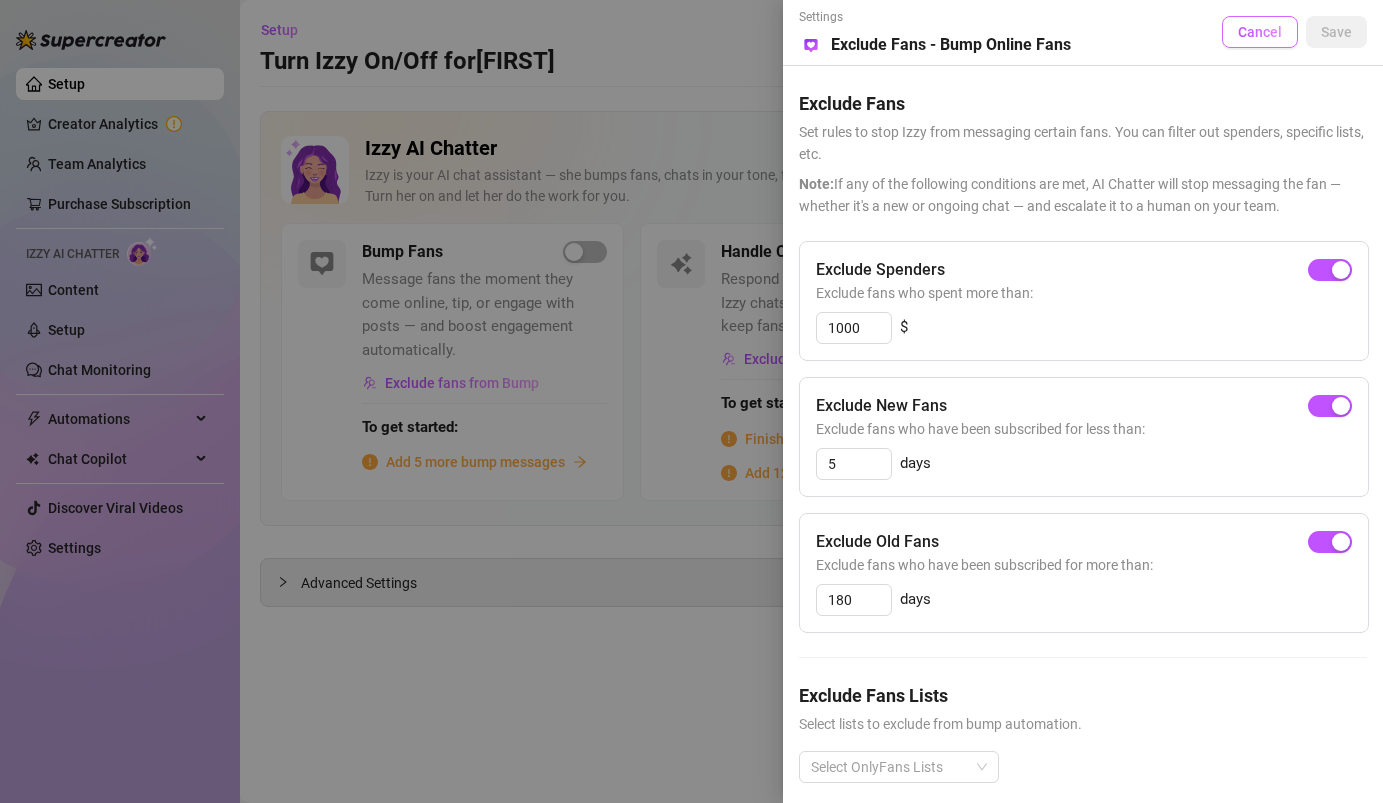 click on "Cancel" at bounding box center (1260, 32) 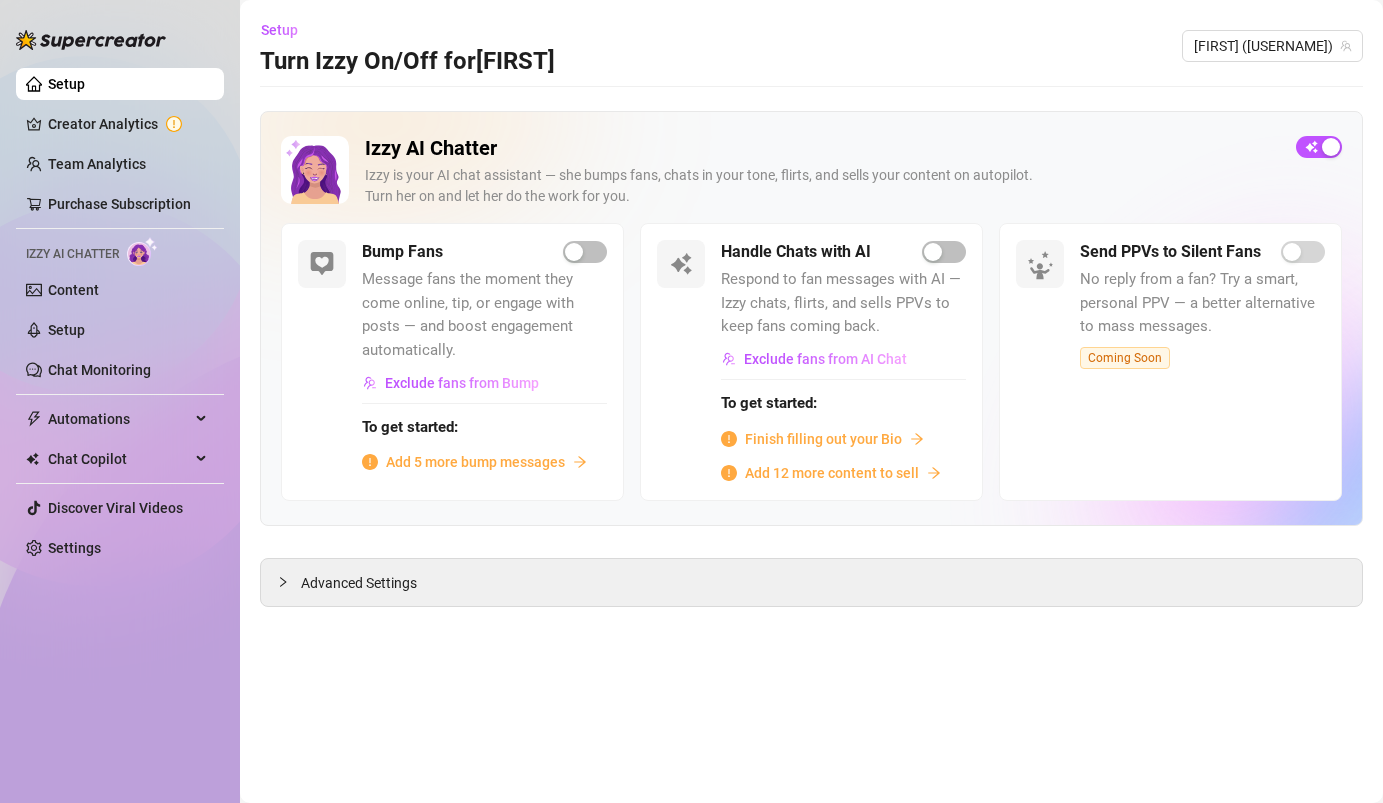 click on "Finish filling out your Bio" at bounding box center (823, 439) 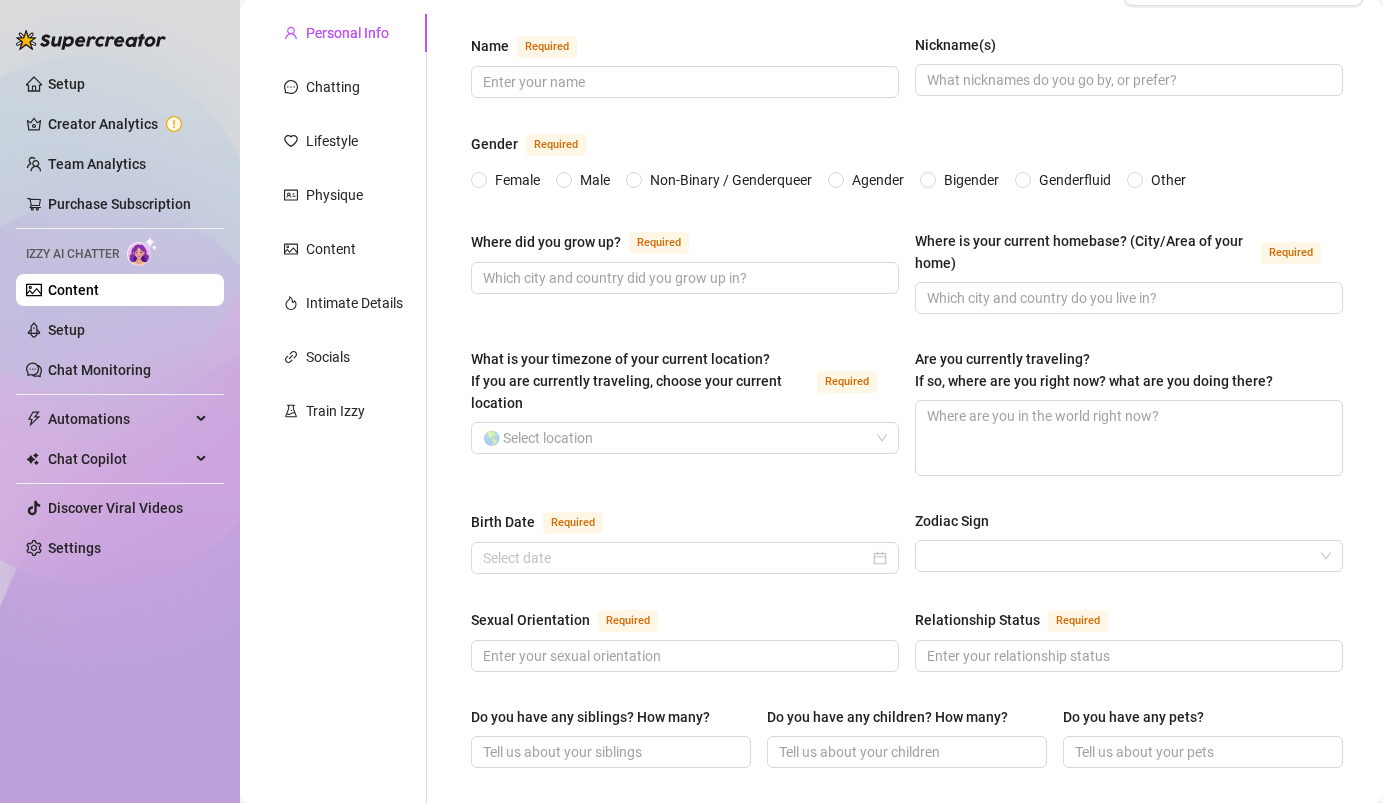 scroll, scrollTop: 179, scrollLeft: 0, axis: vertical 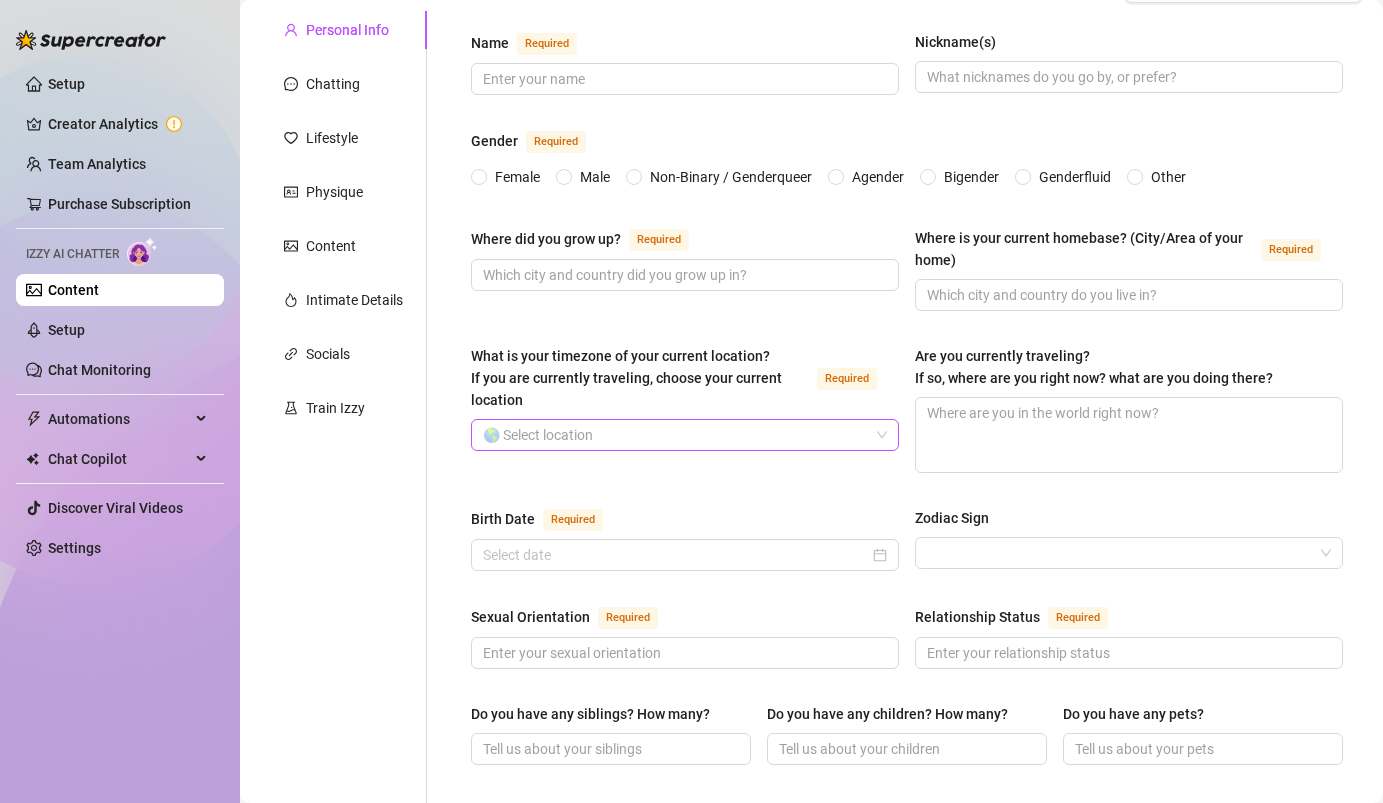 click on "What is your timezone of your current location? If you are currently traveling, choose your current location Required" at bounding box center (676, 435) 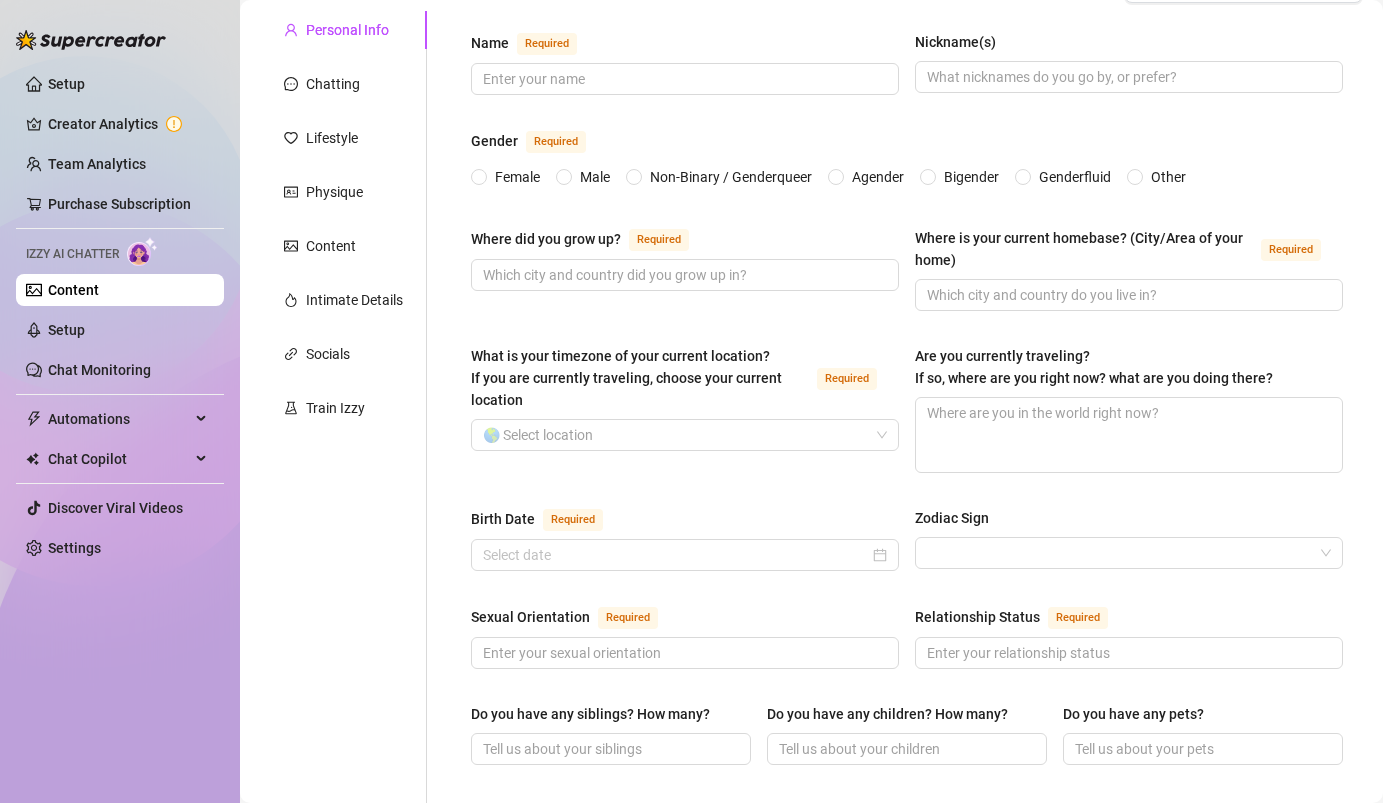 click on "What is your timezone of your current location? If you are currently traveling, choose your current location" at bounding box center (626, 378) 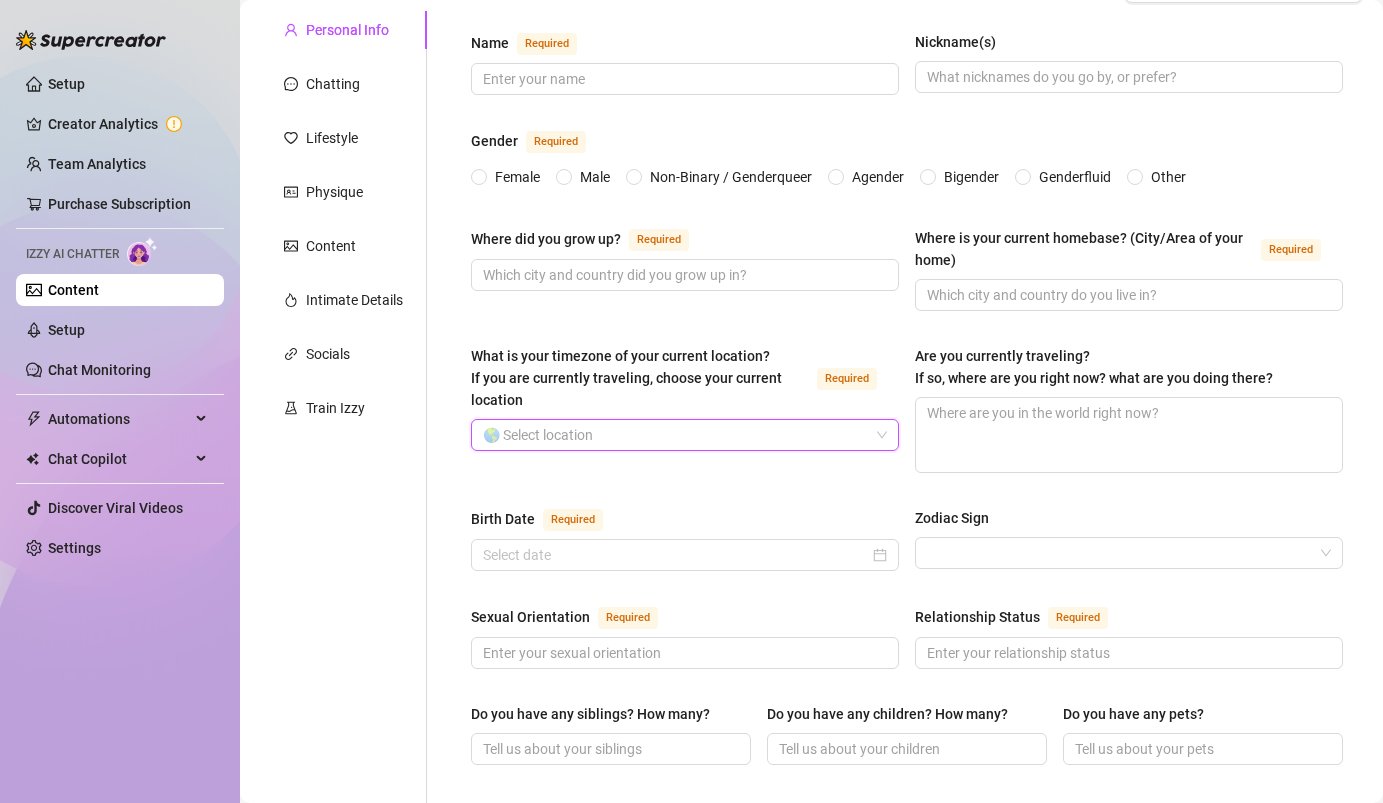 click on "What is your timezone of your current location? If you are currently traveling, choose your current location Required" at bounding box center [685, 382] 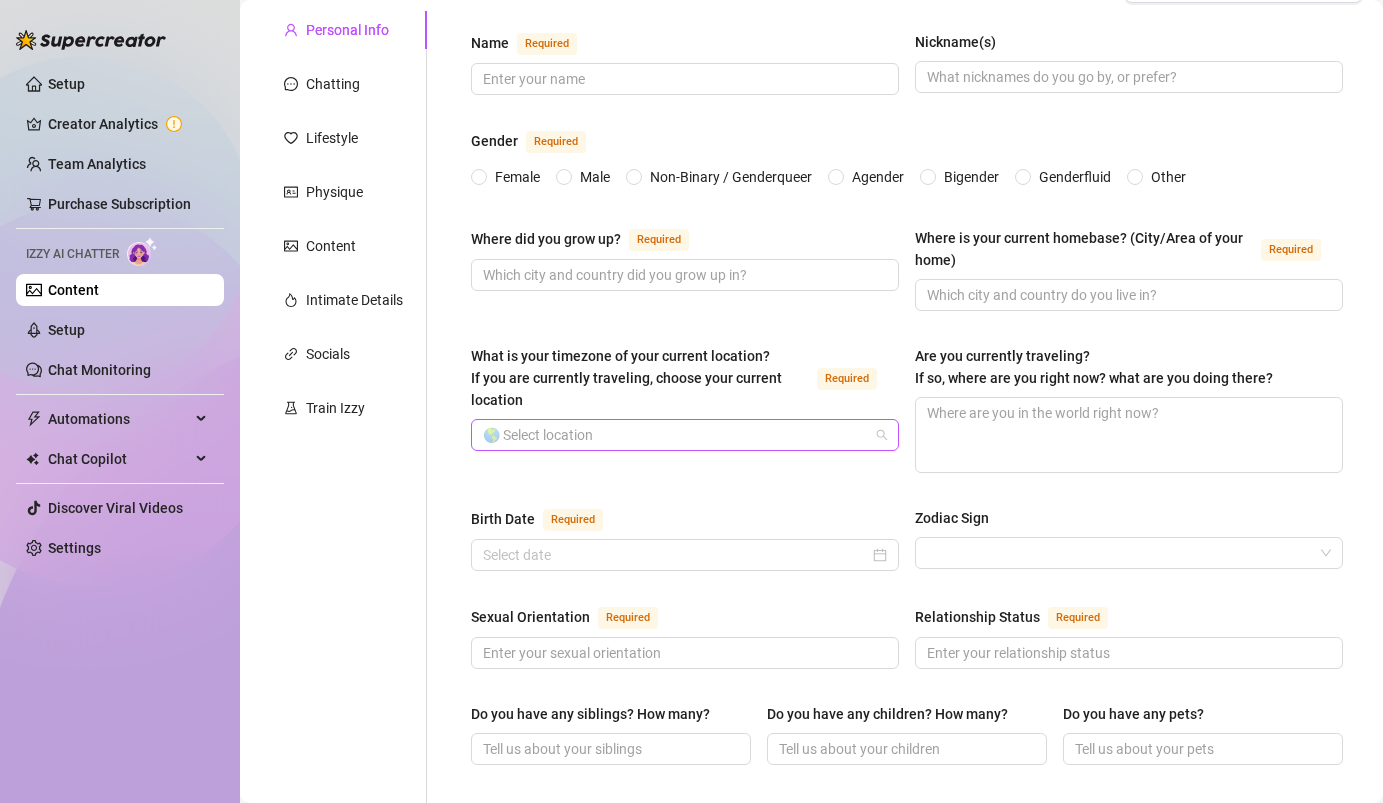click on "What is your timezone of your current location? If you are currently traveling, choose your current location Required" at bounding box center [676, 435] 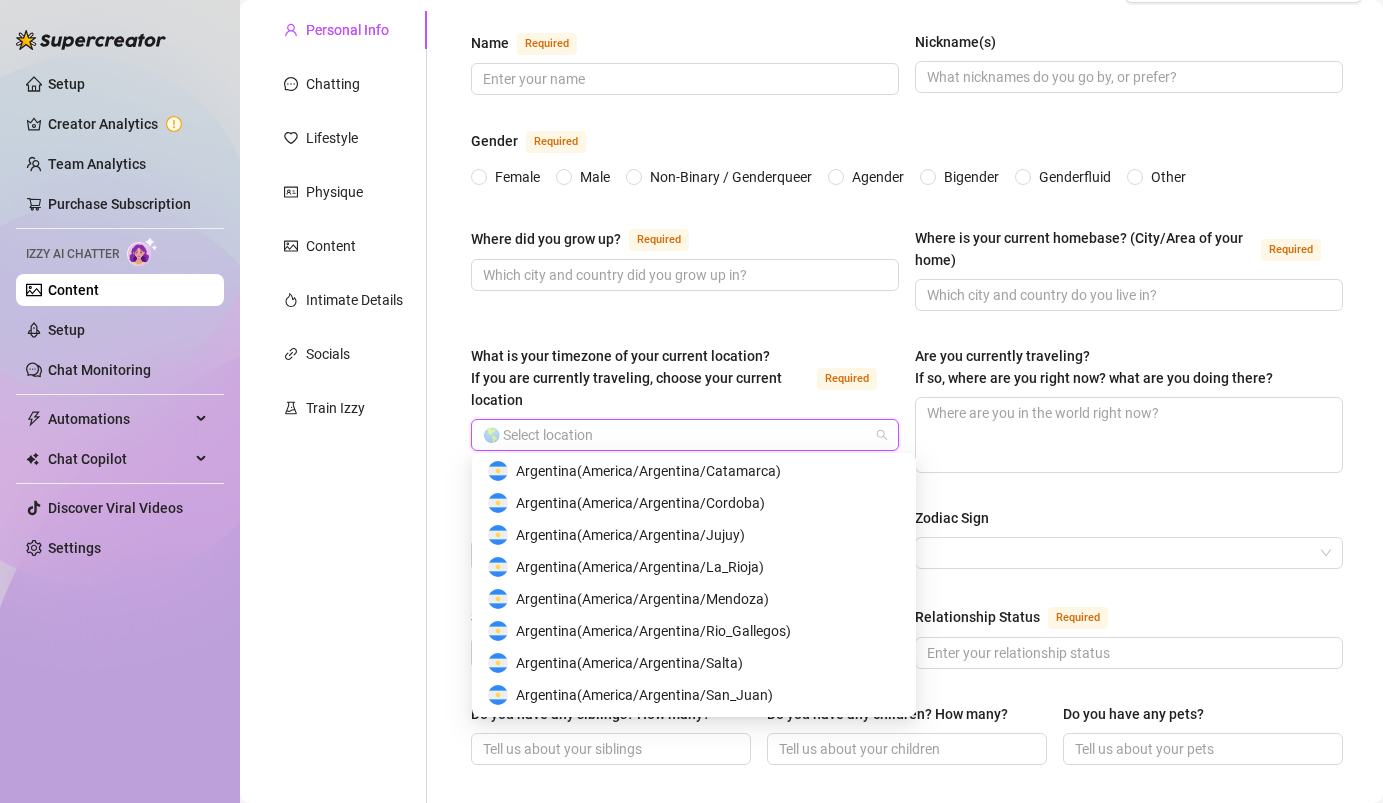 scroll, scrollTop: 652, scrollLeft: 0, axis: vertical 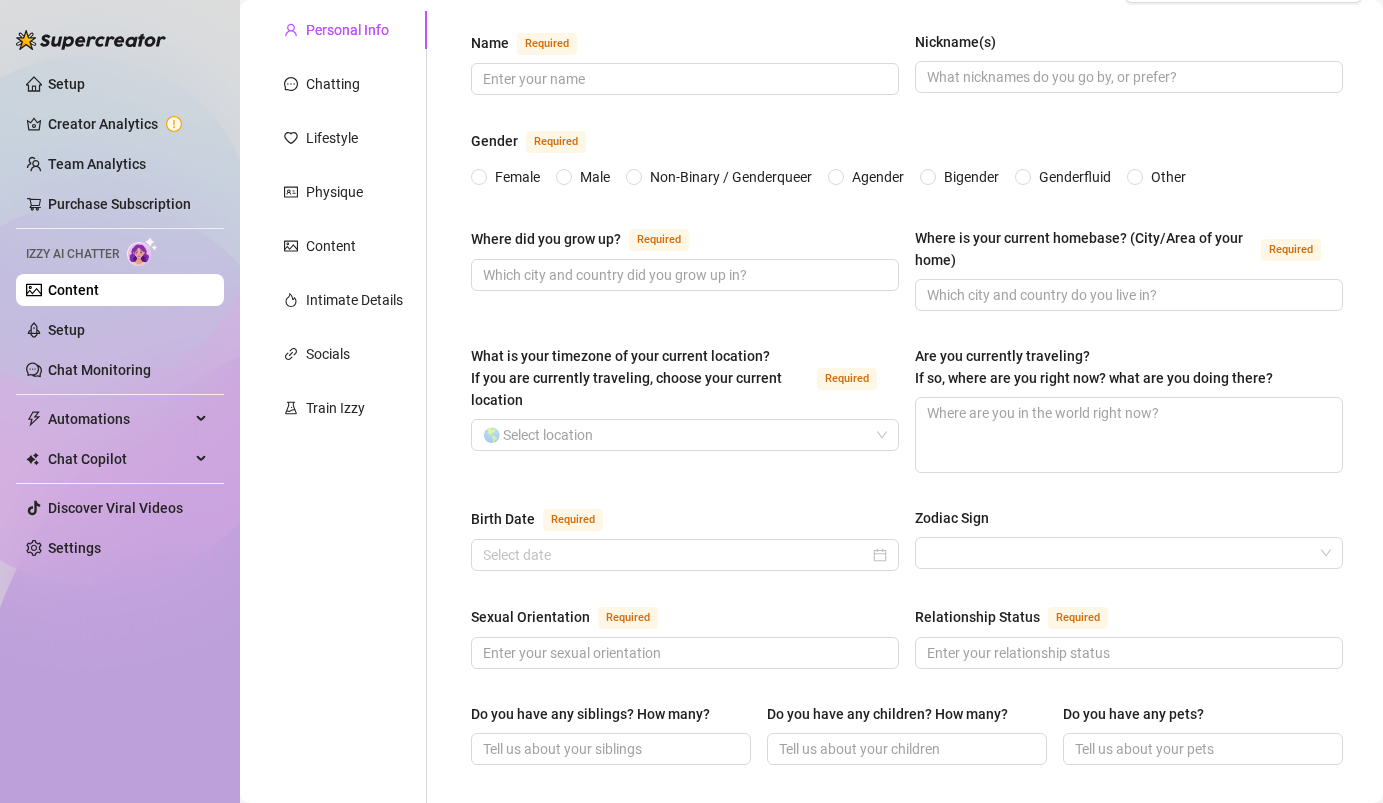 click on "Where did you grow up? Required" at bounding box center (685, 269) 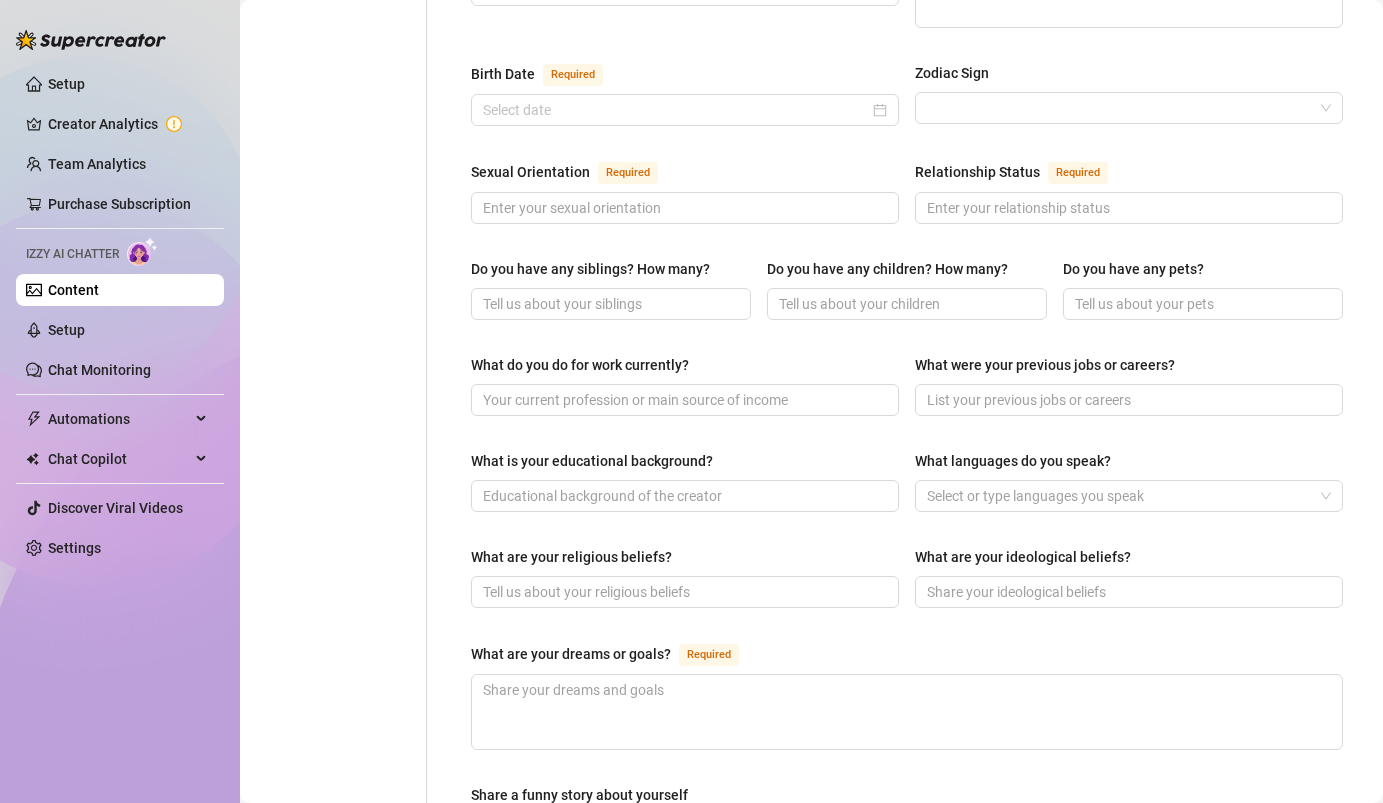 scroll, scrollTop: 0, scrollLeft: 0, axis: both 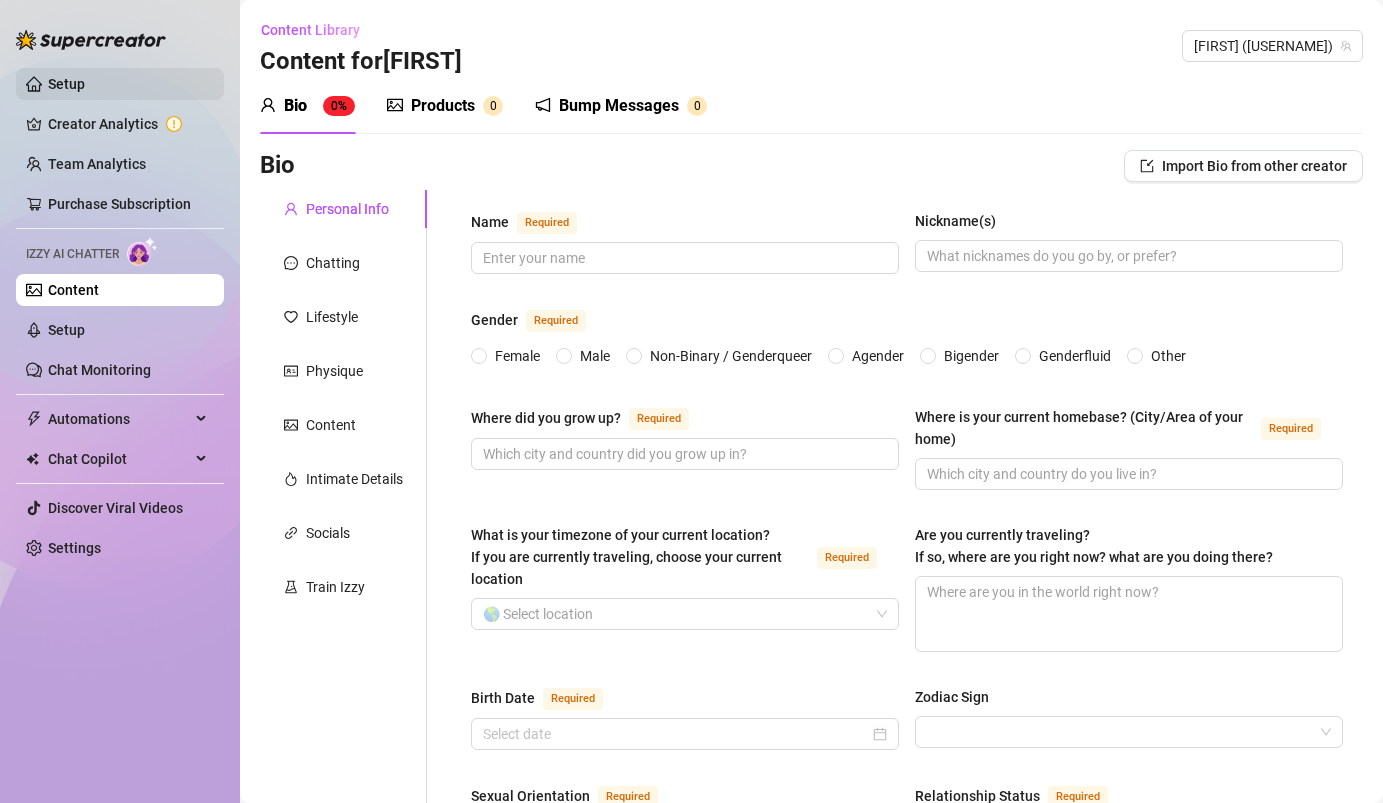 click on "Setup" at bounding box center (66, 84) 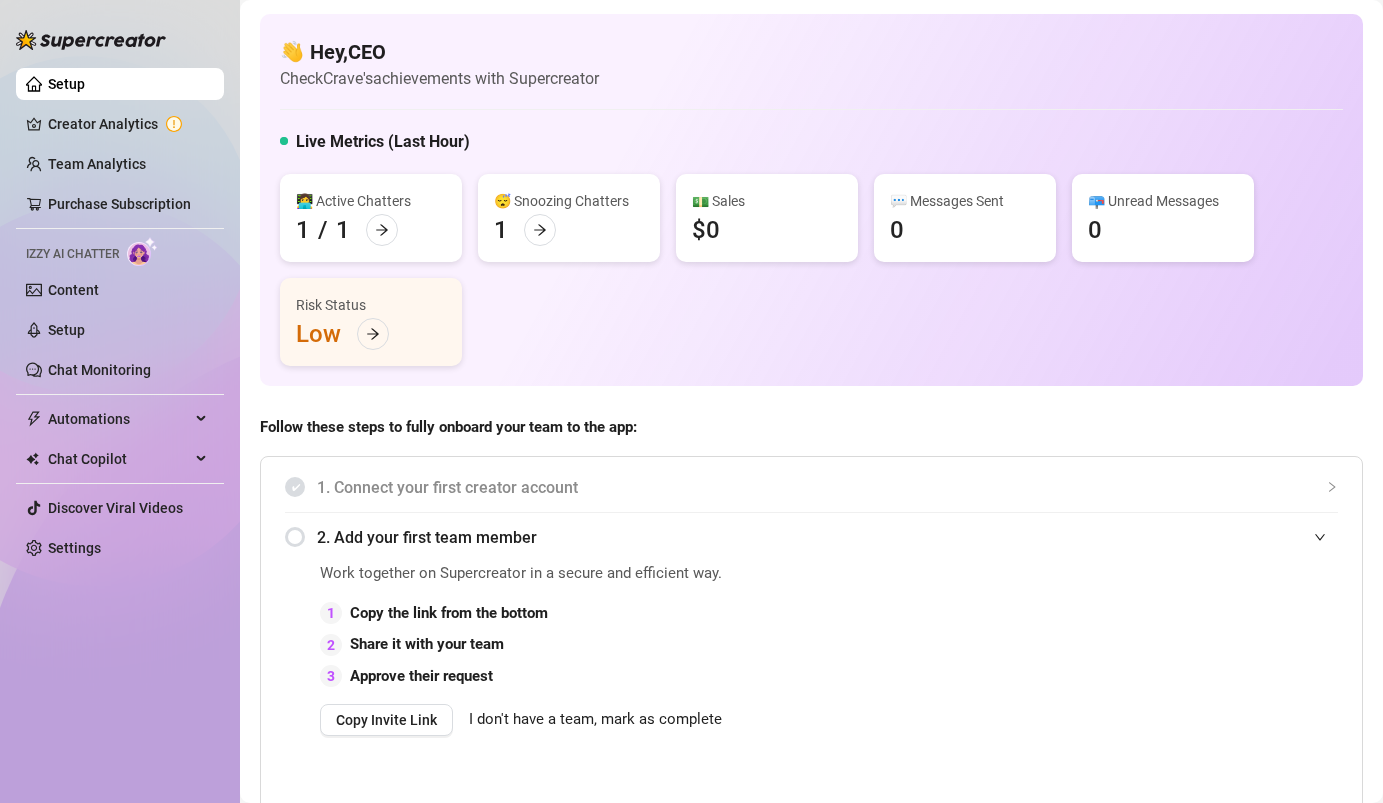 click at bounding box center [142, 251] 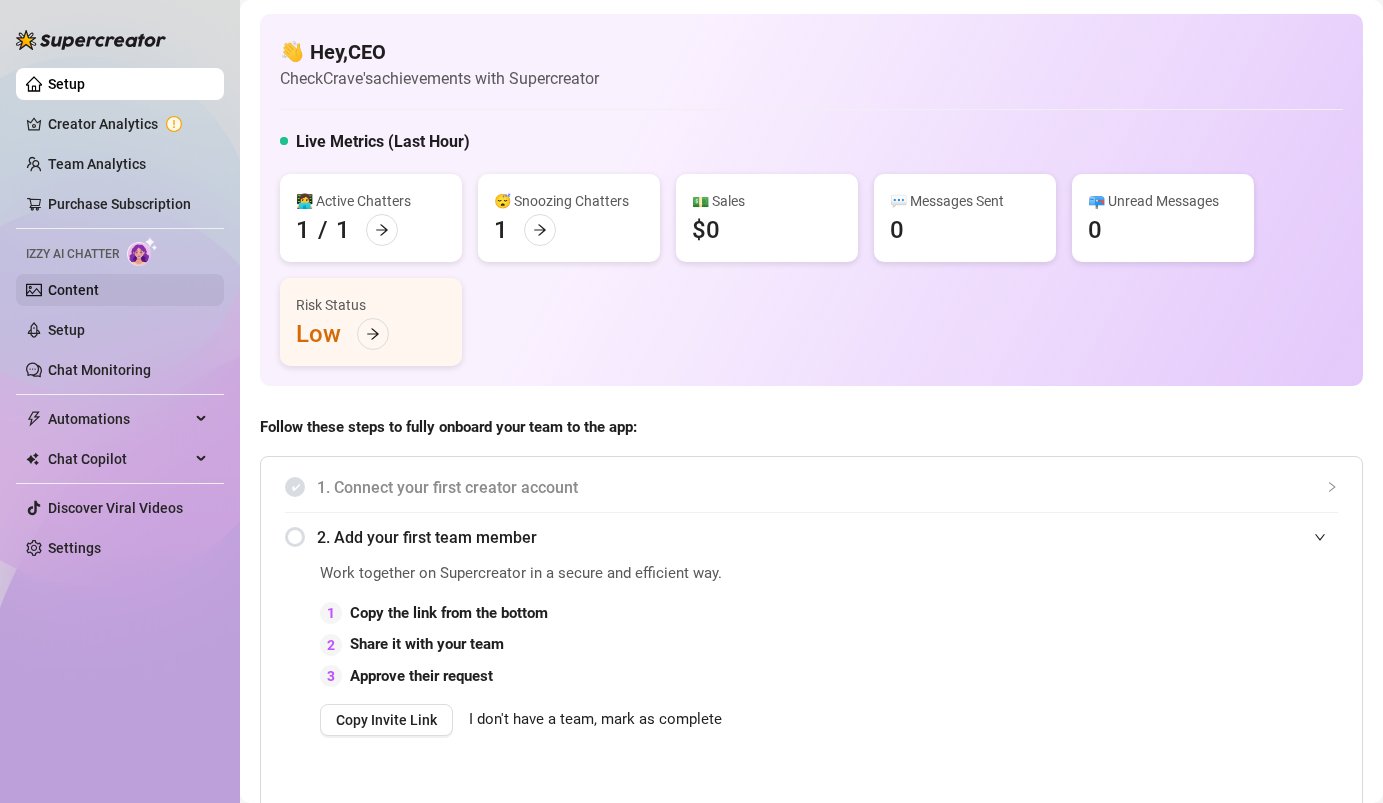 click on "Content" at bounding box center [73, 290] 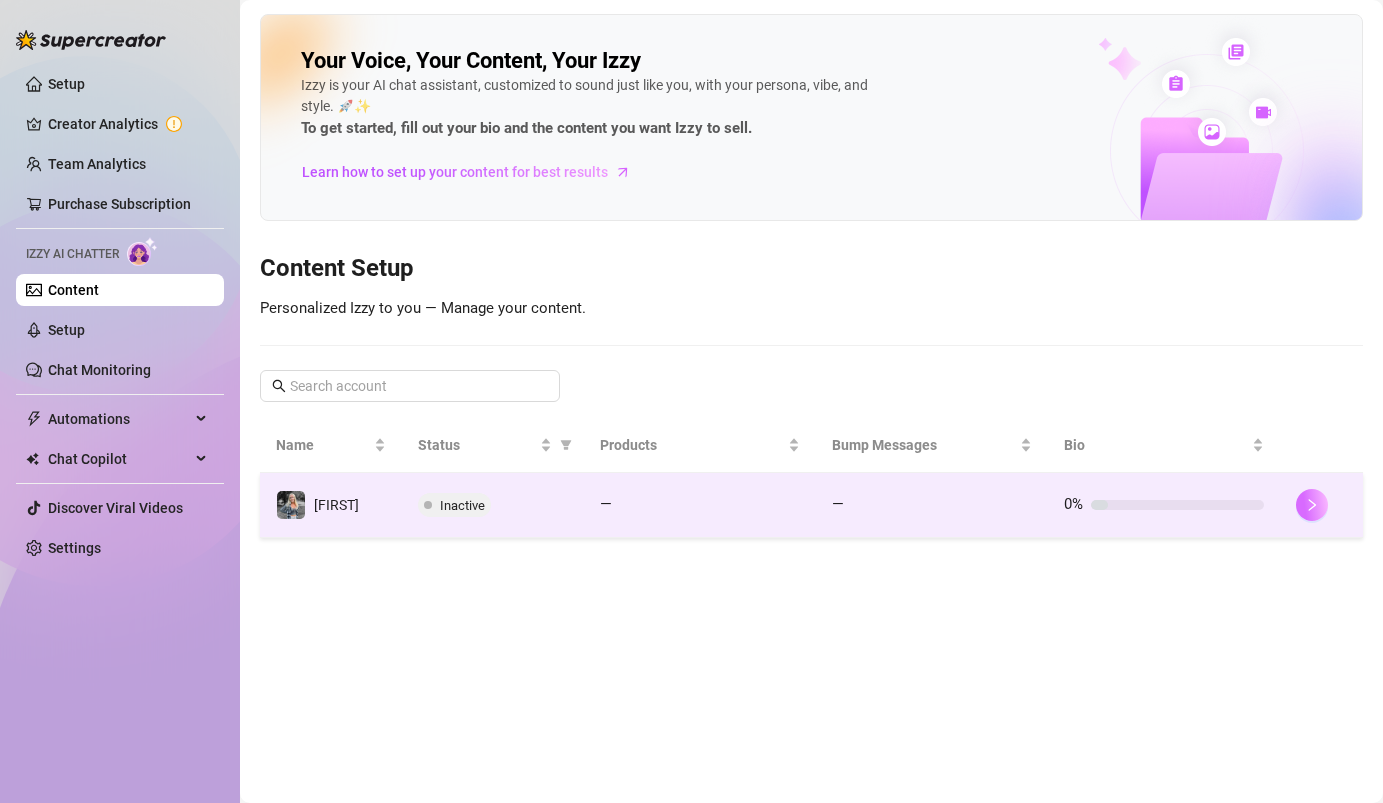 click 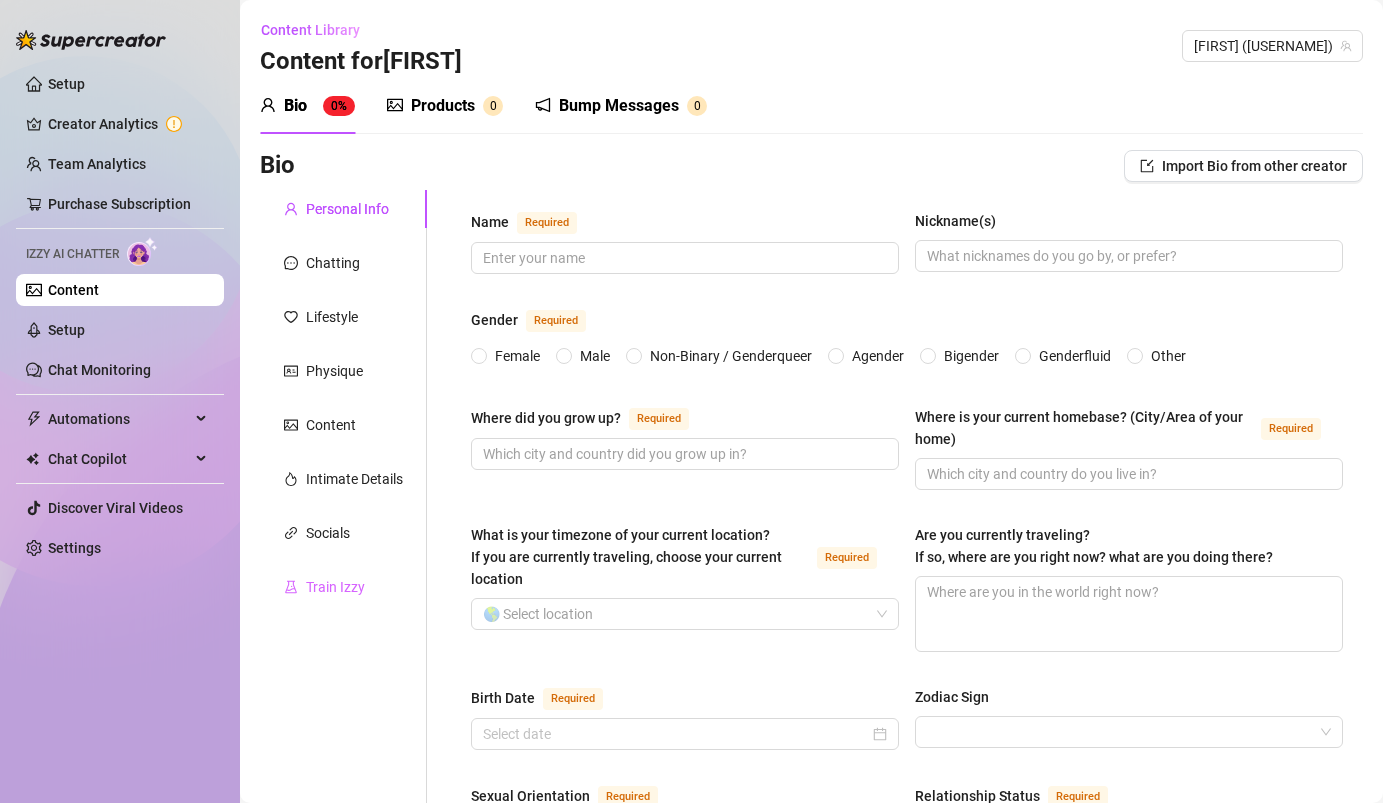 click on "Train Izzy" at bounding box center (343, 587) 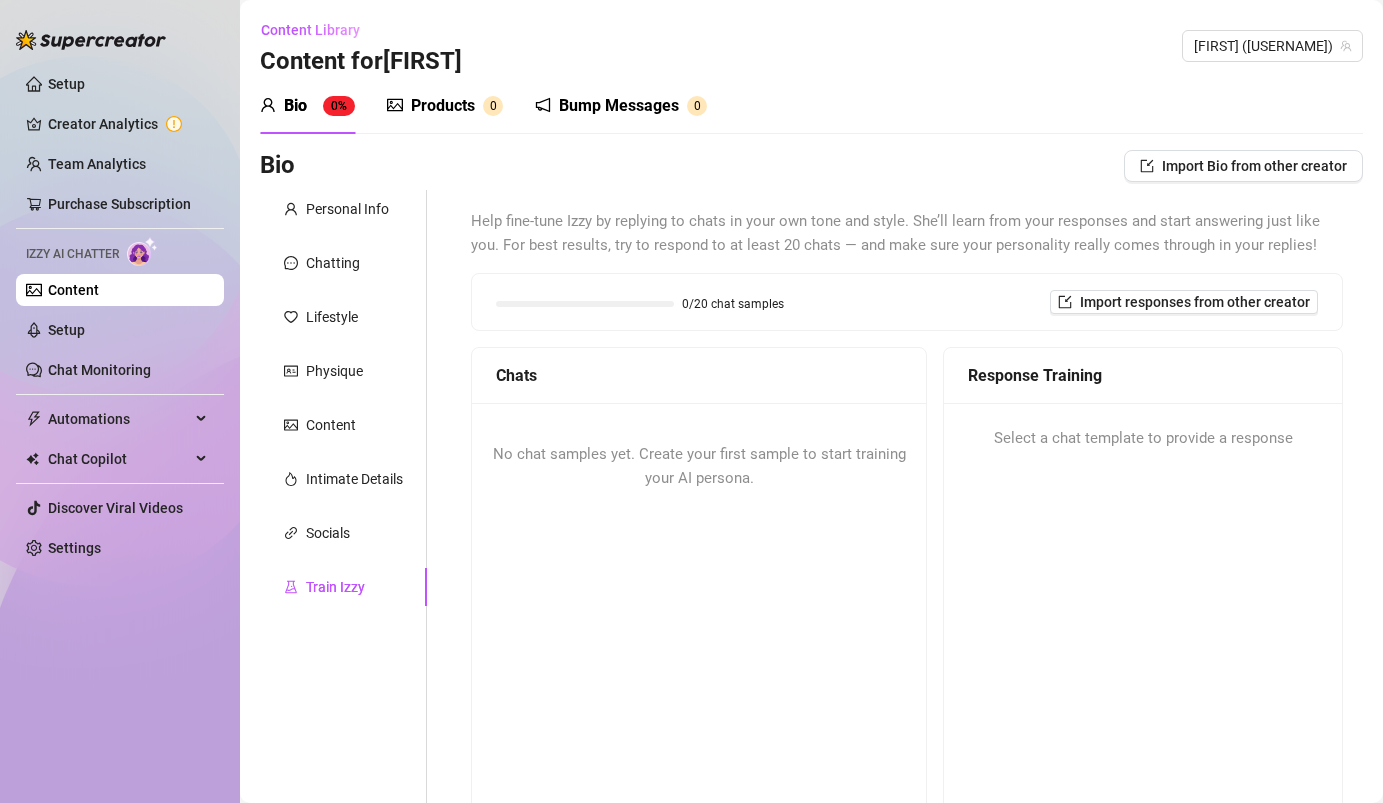 click on "Products 0" at bounding box center [445, 106] 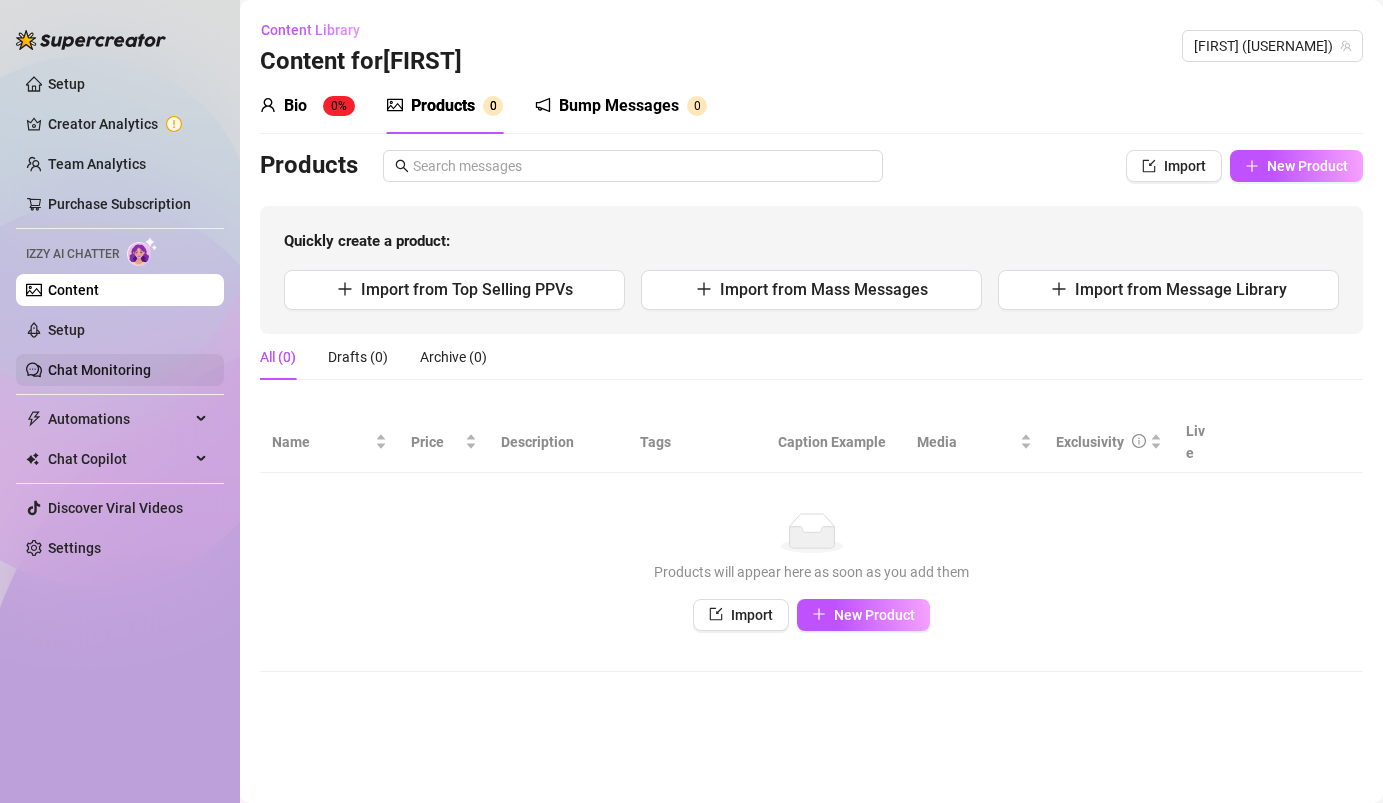 click on "Chat Monitoring" at bounding box center (99, 370) 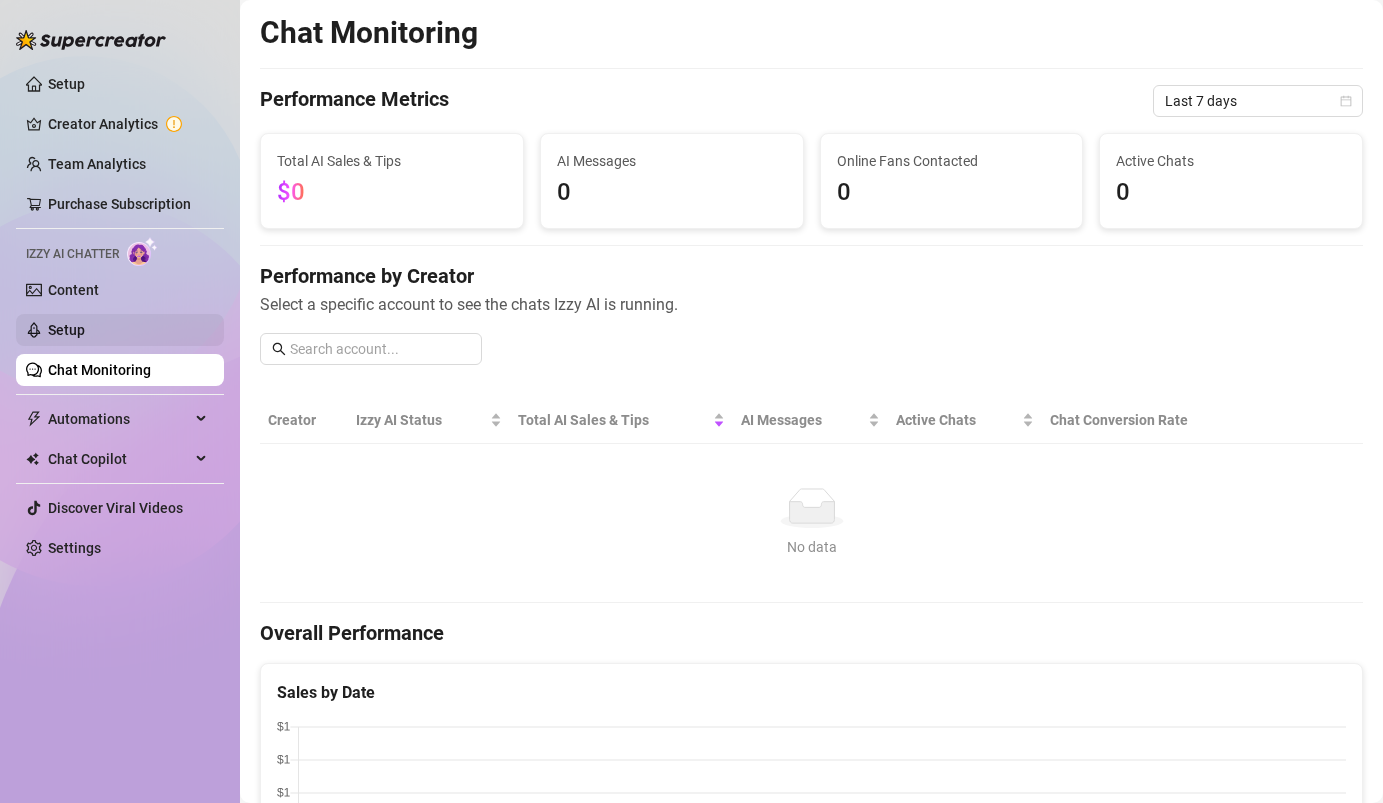click on "Setup" at bounding box center (66, 330) 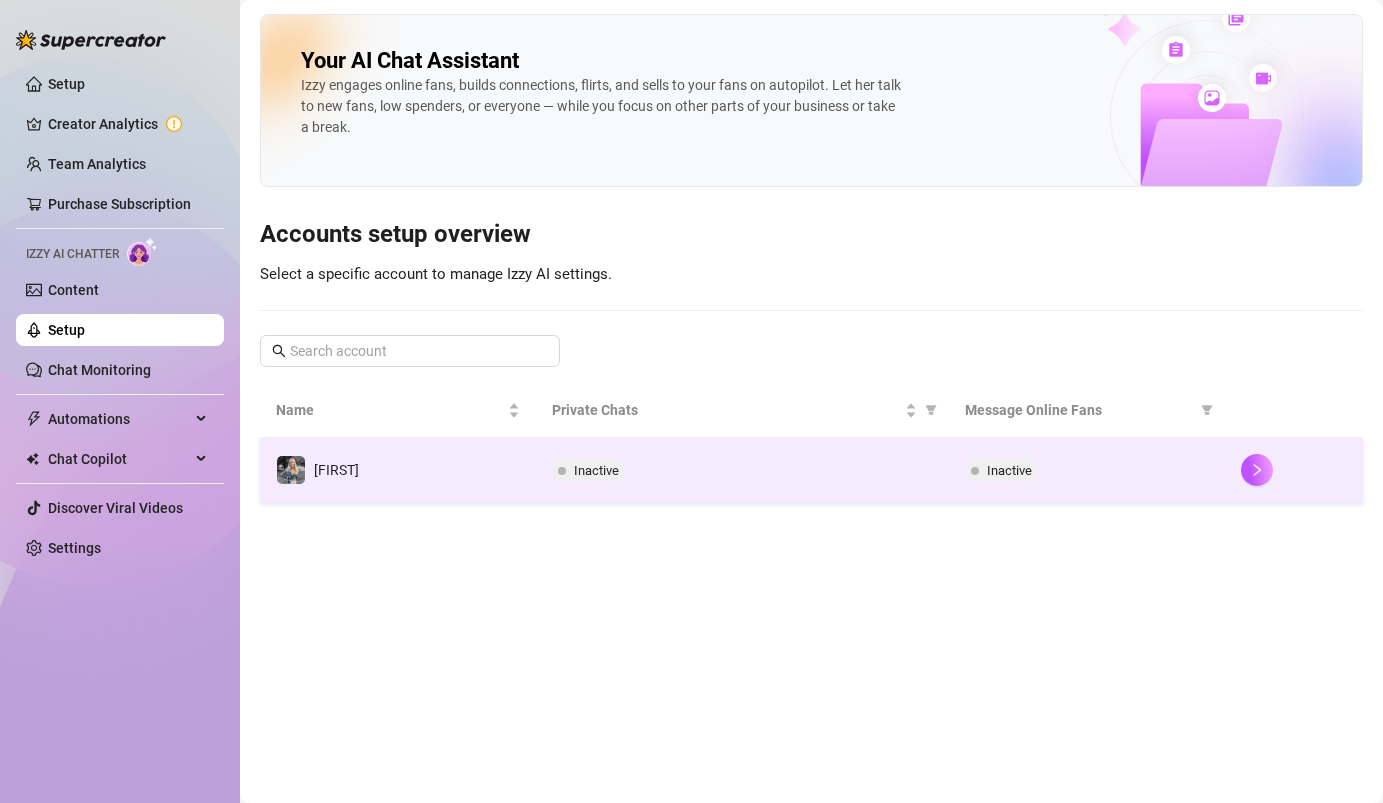 click on "Inactive" at bounding box center (1087, 470) 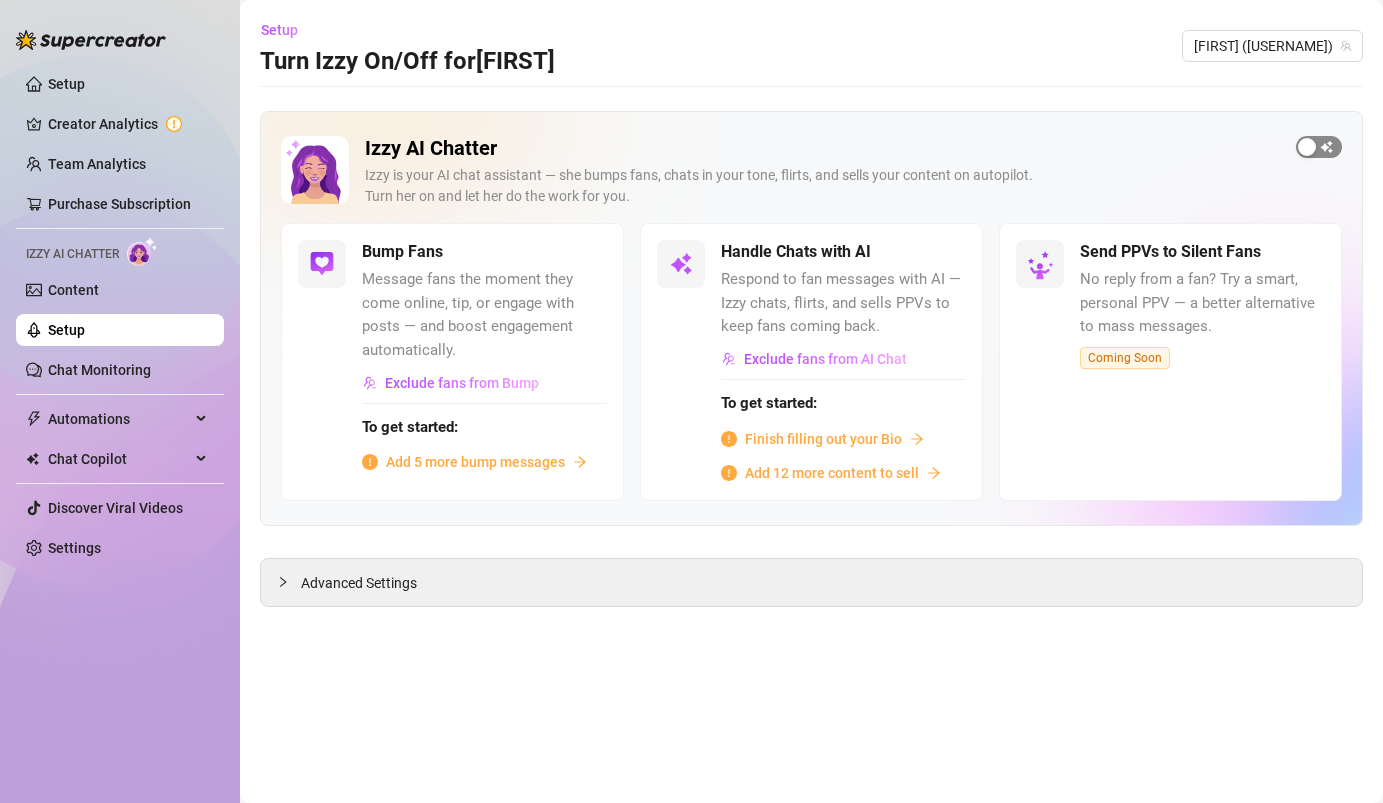 click at bounding box center (1307, 147) 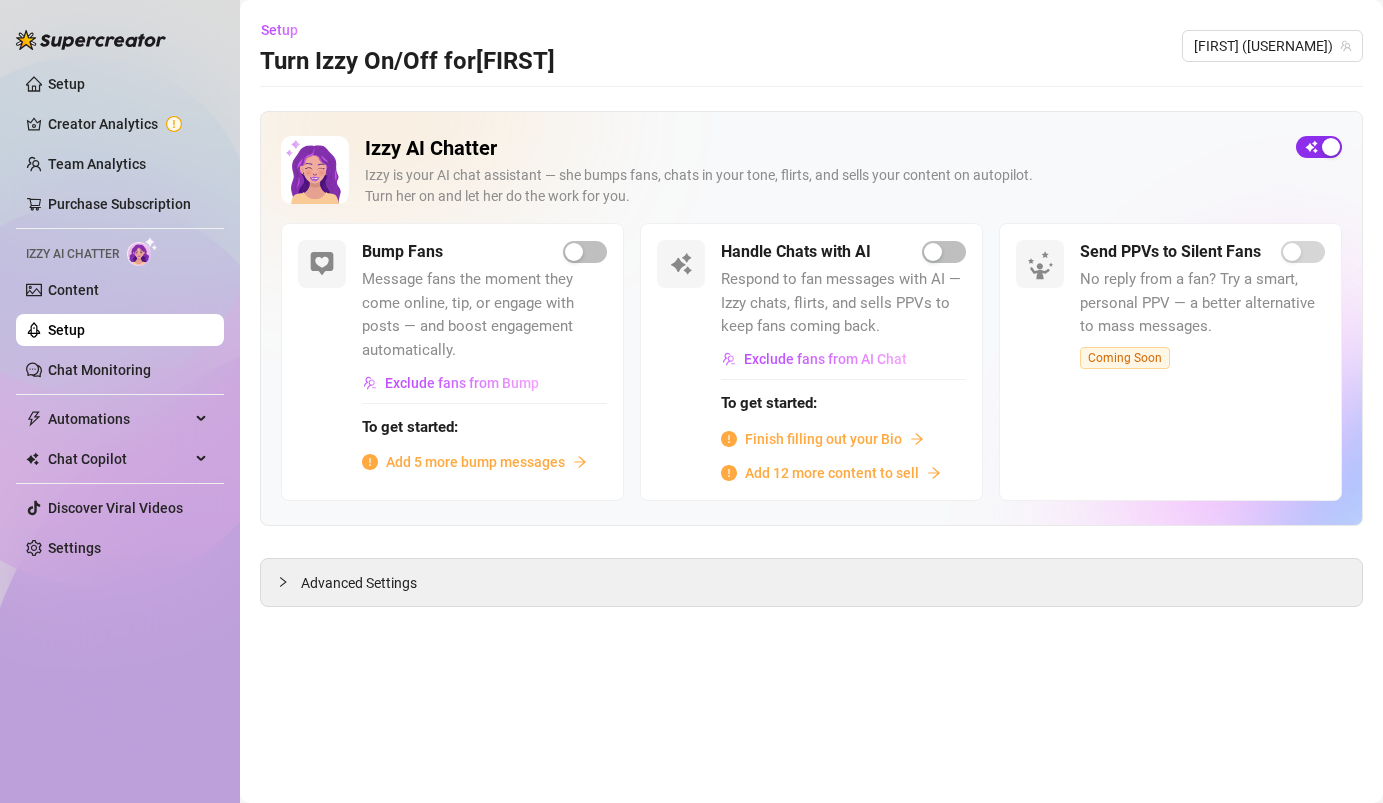 click at bounding box center (1319, 147) 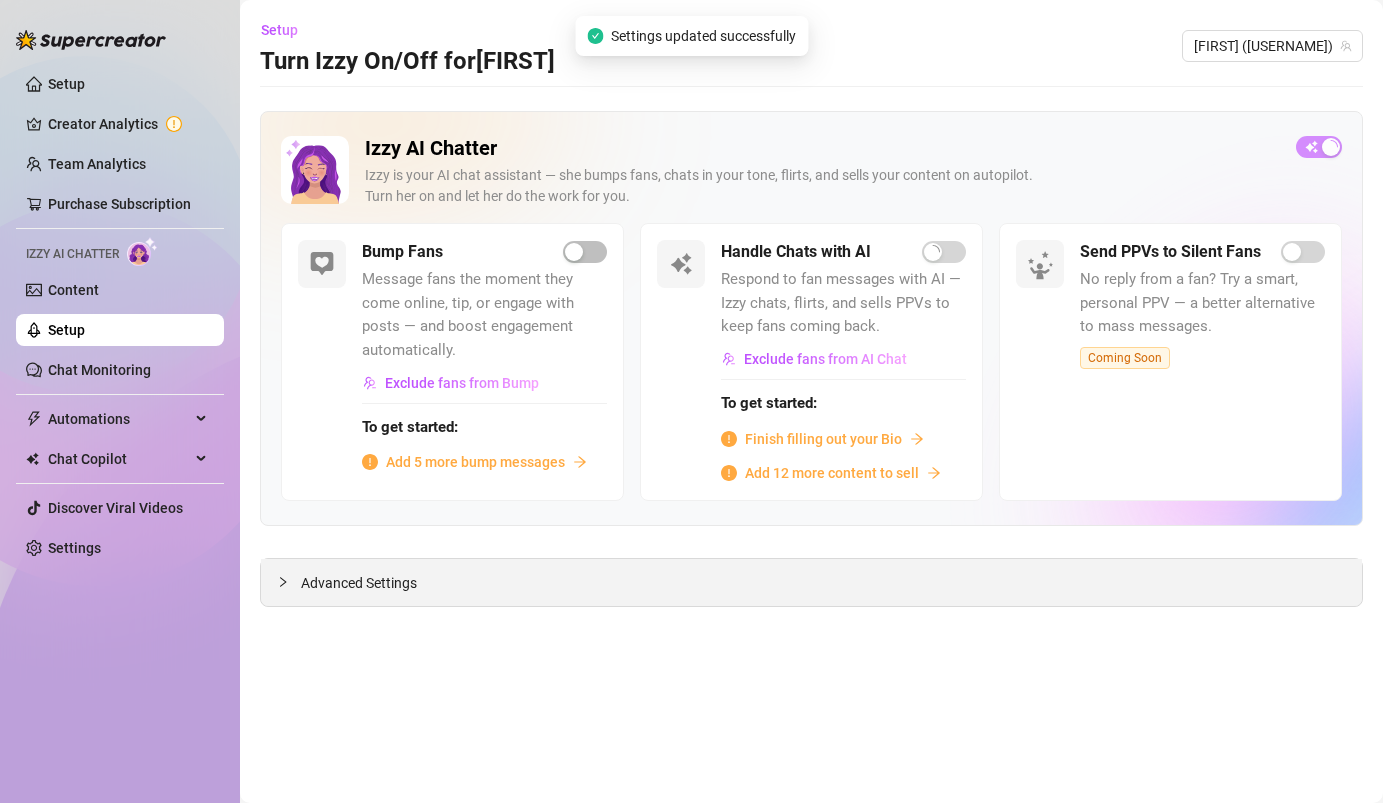 click on "Advanced Settings" at bounding box center (811, 582) 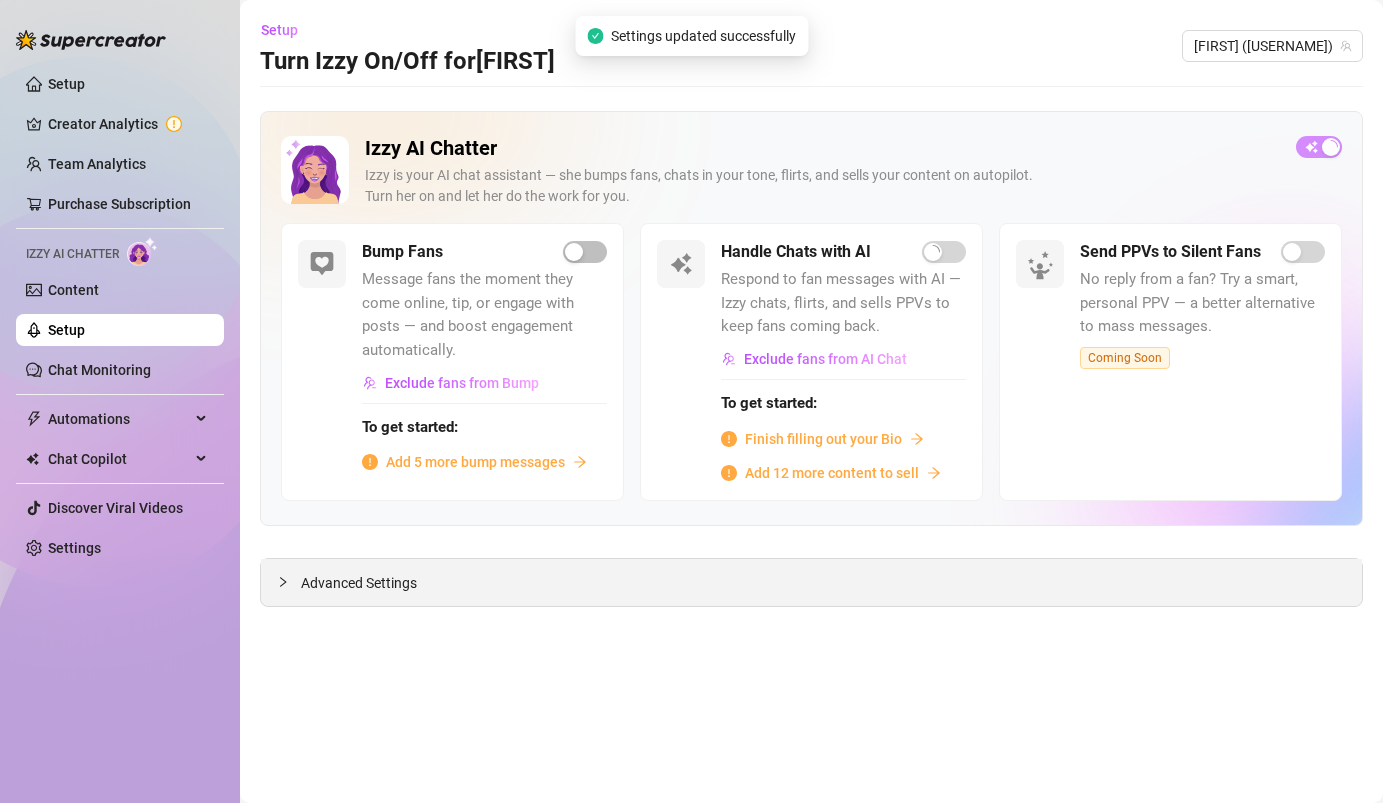click on "Advanced Settings" at bounding box center [359, 583] 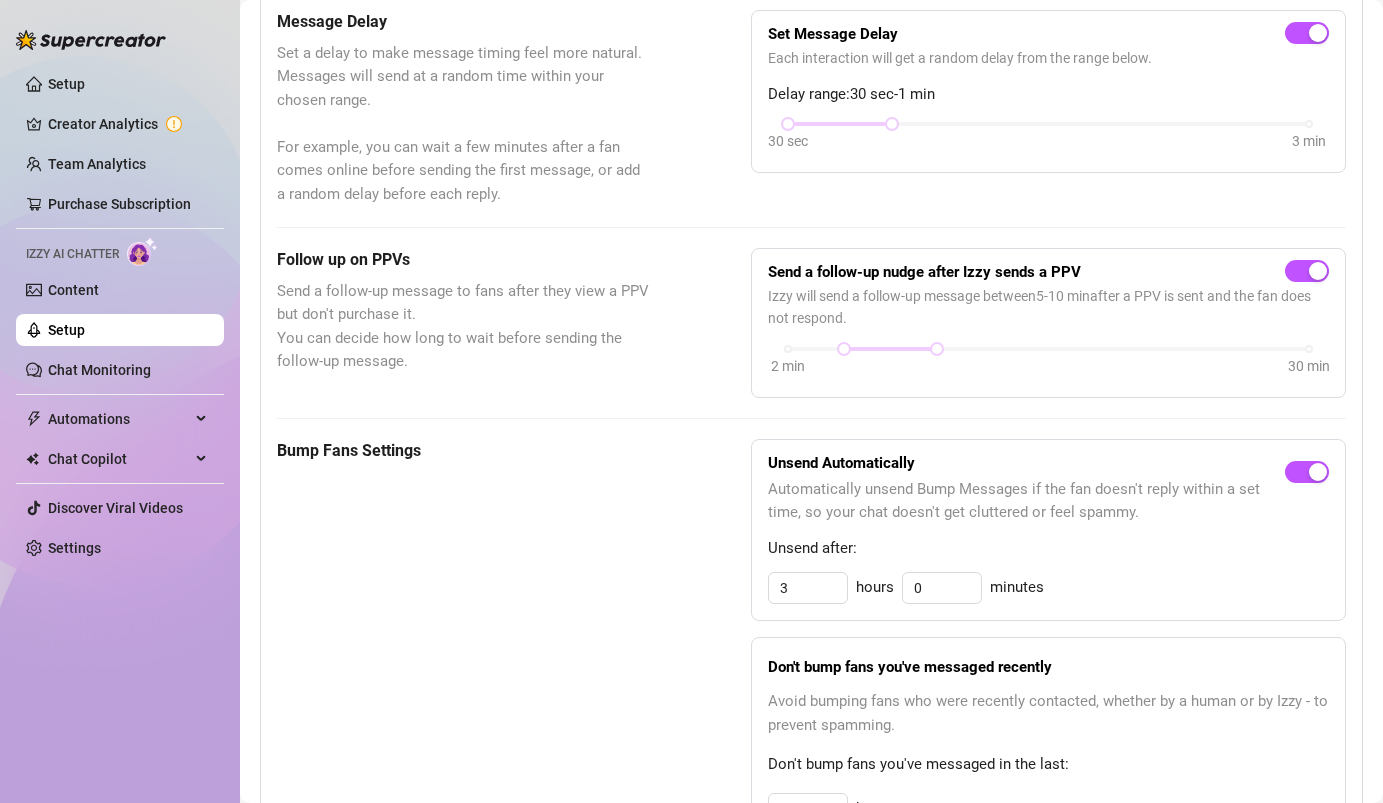 scroll, scrollTop: 0, scrollLeft: 0, axis: both 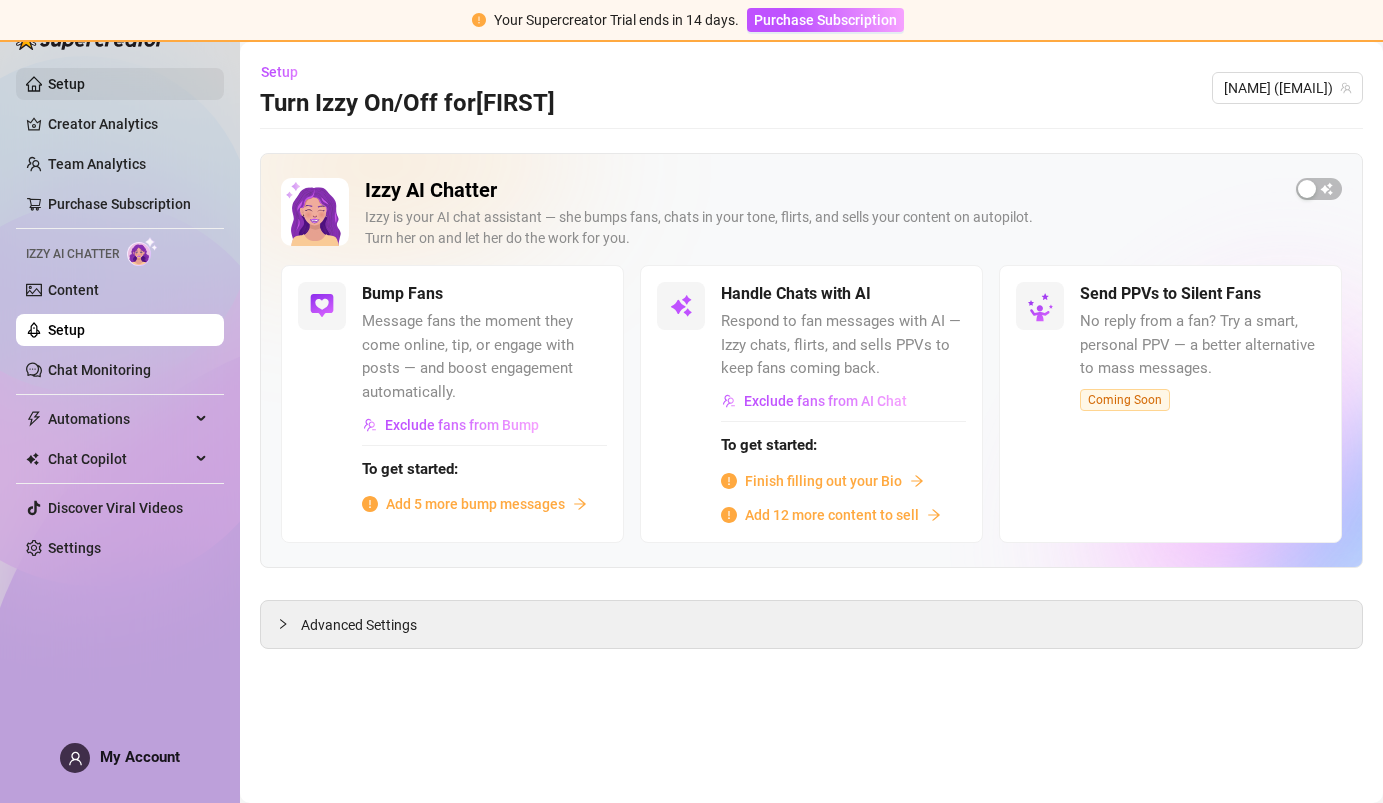 click on "Setup" at bounding box center (66, 84) 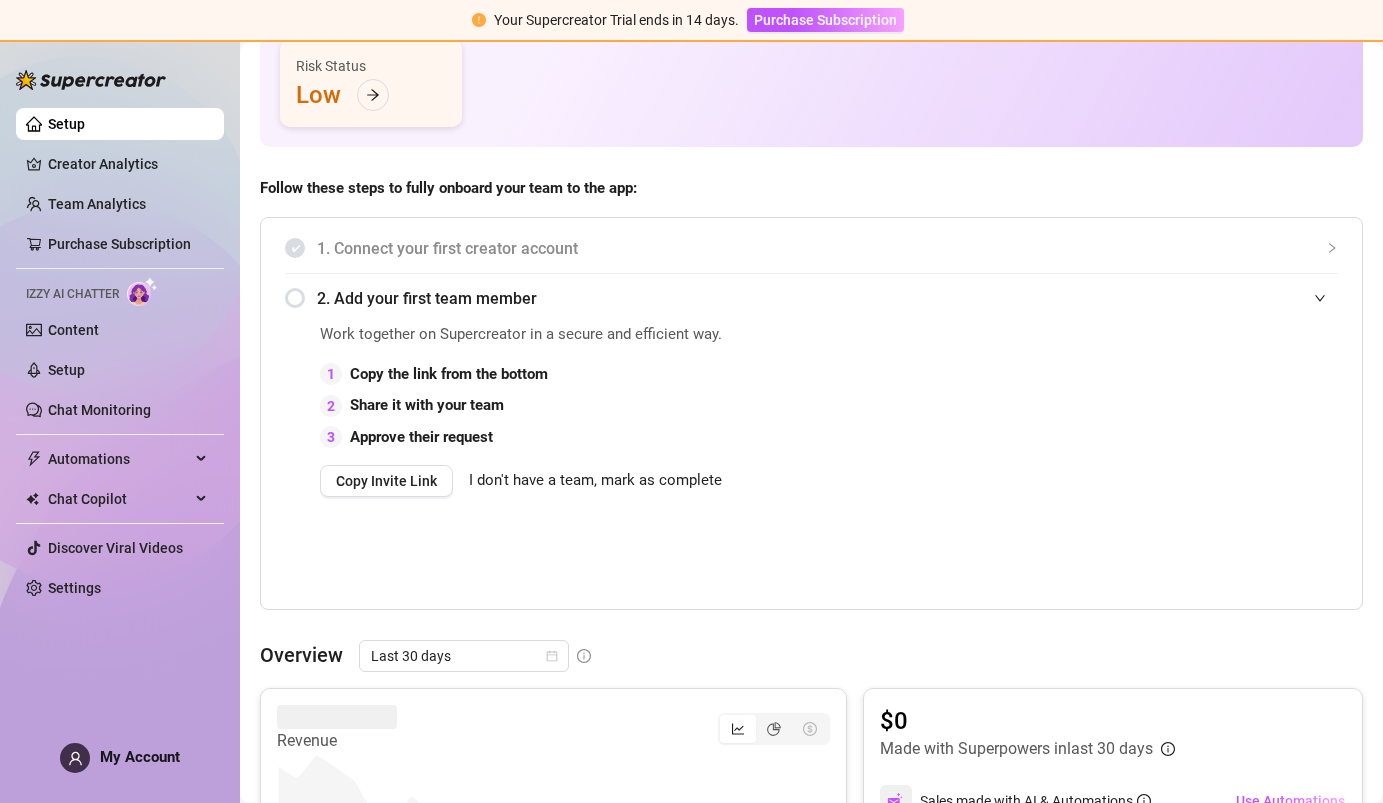 scroll, scrollTop: 0, scrollLeft: 0, axis: both 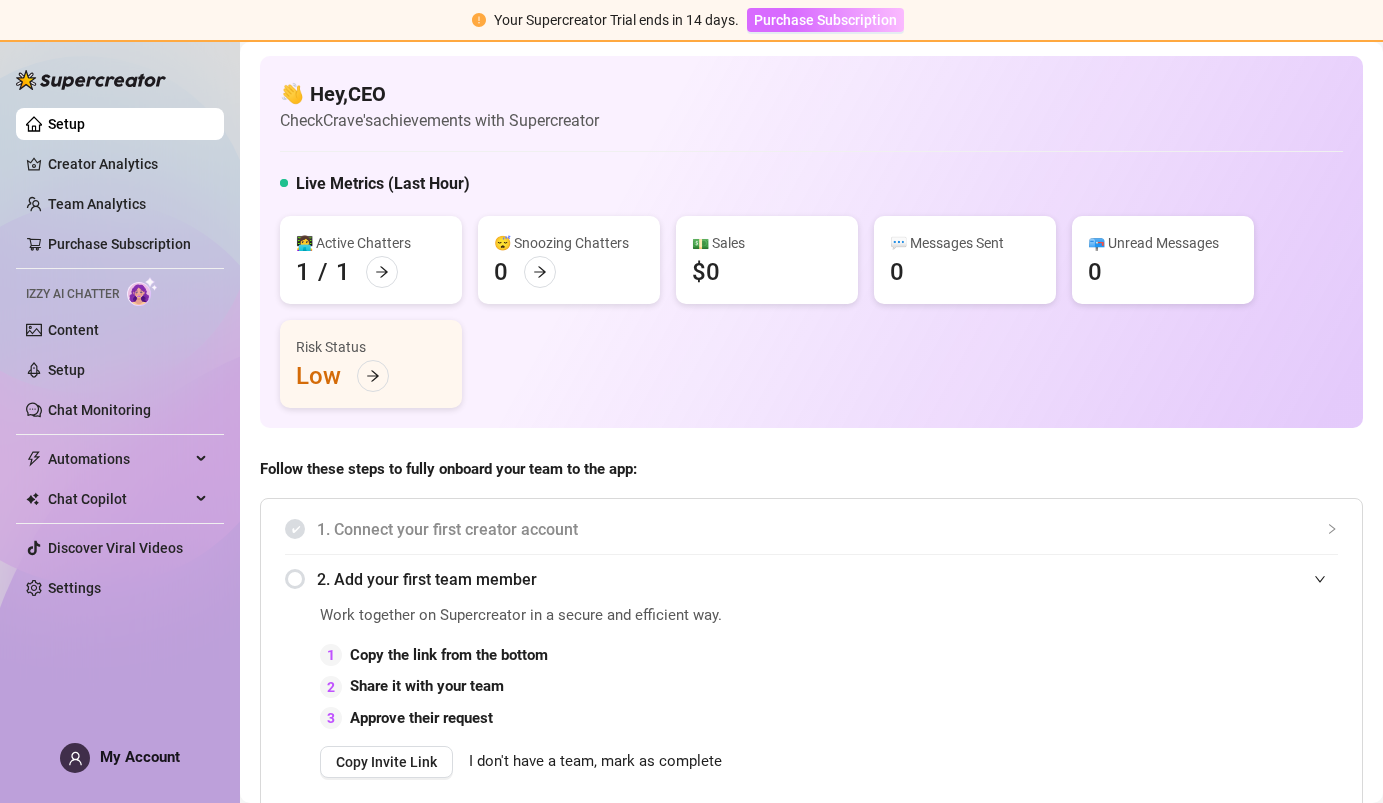 click on "Purchase Subscription" at bounding box center [825, 20] 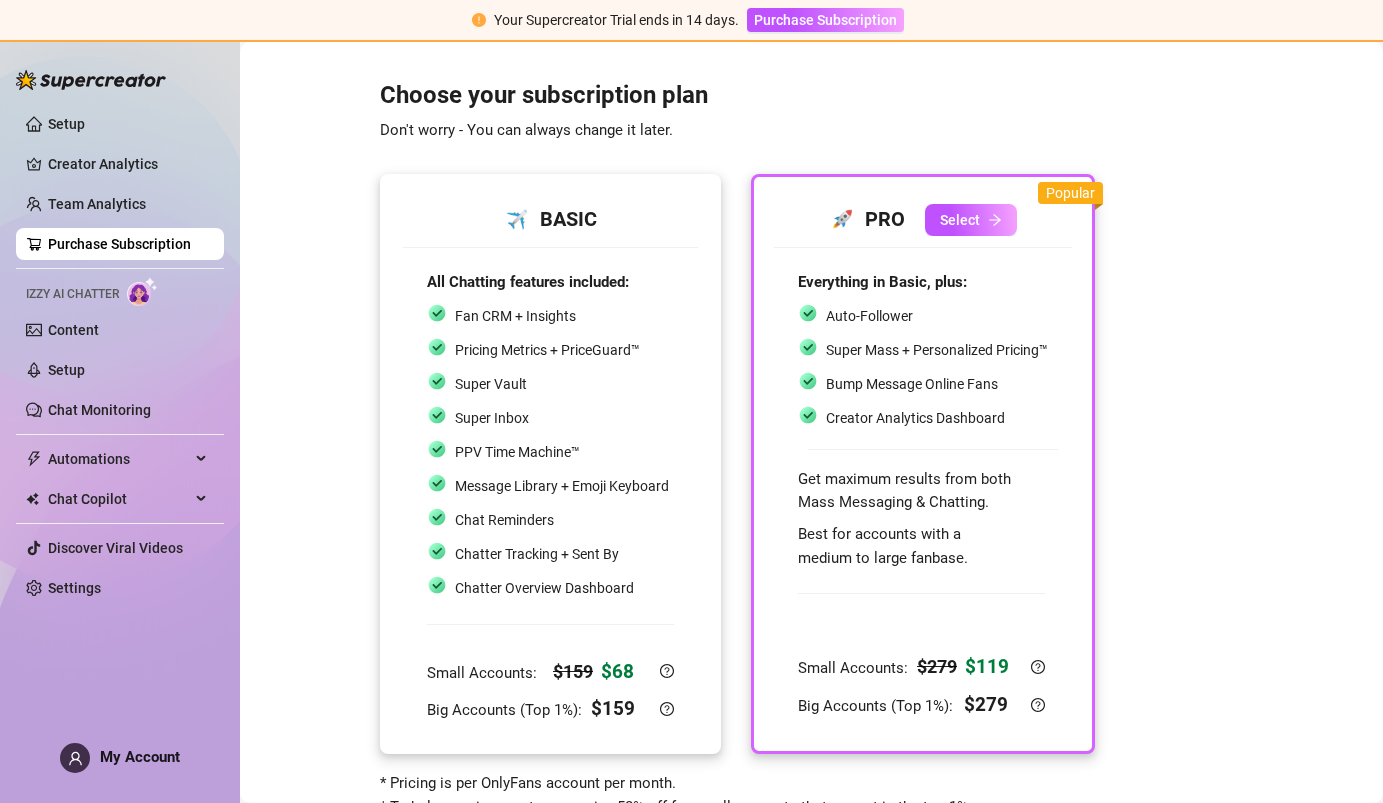 click on "✈️  BASIC" at bounding box center (550, 219) 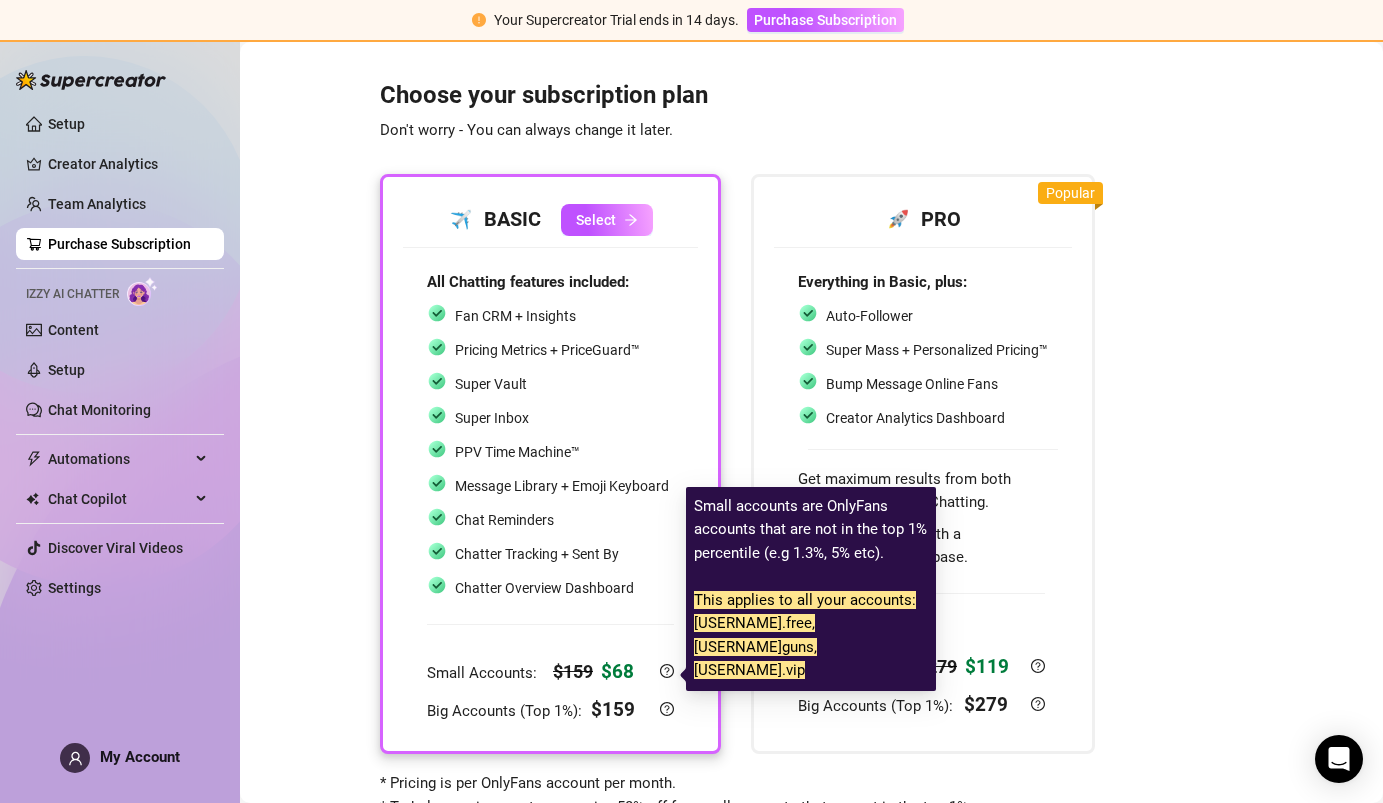 click 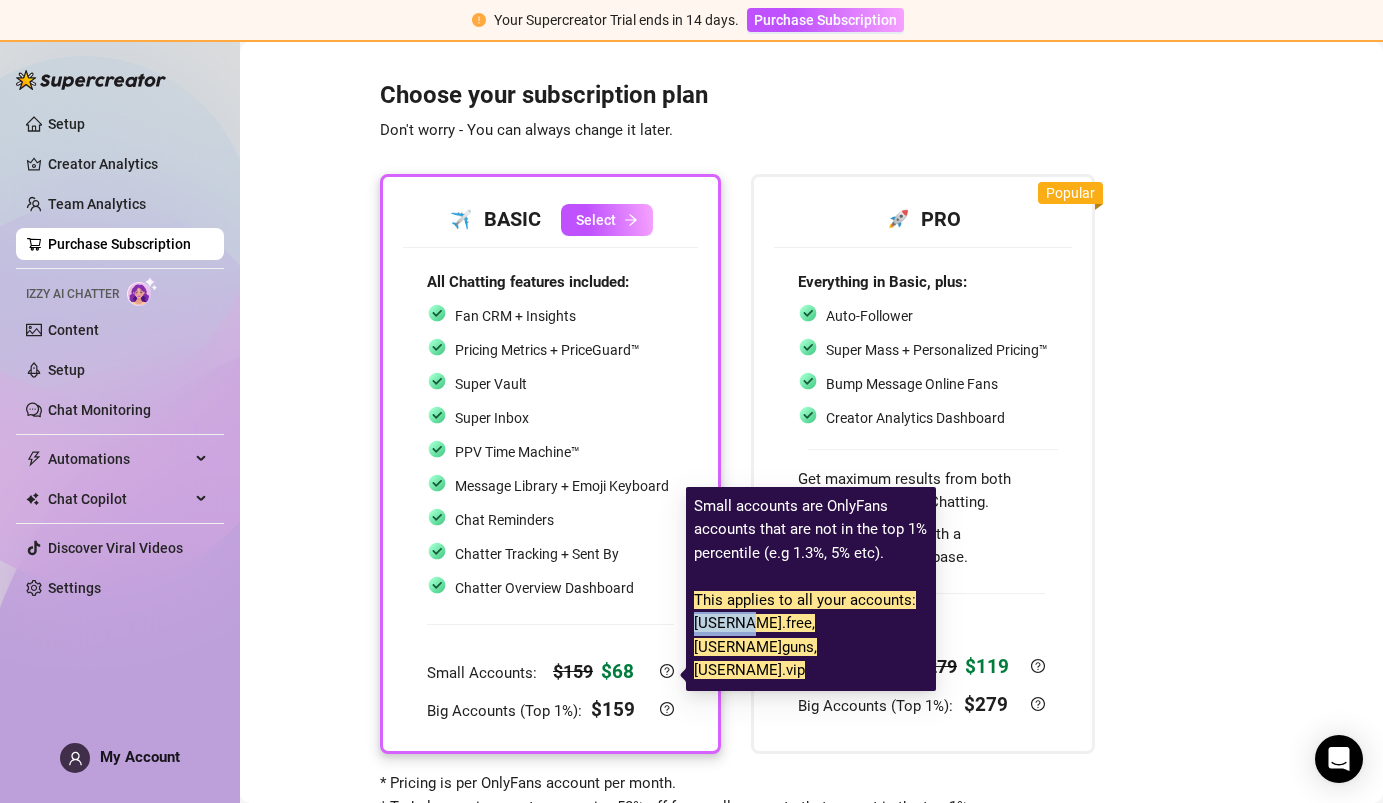 click on "This applies to all your accounts: [USERNAME].free, [USERNAME]guns, [USERNAME].vip" at bounding box center (805, 635) 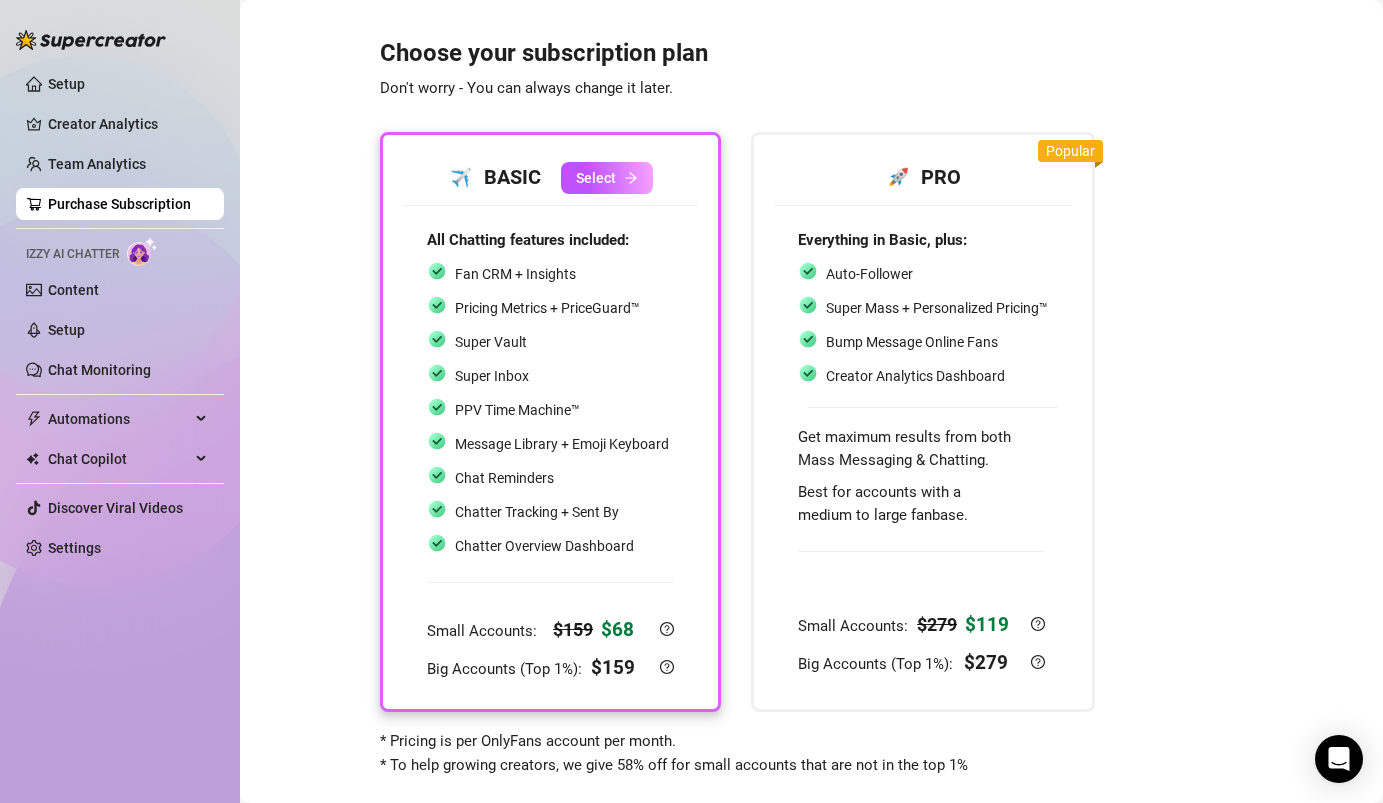 click on "Chat Reminders" at bounding box center (548, 478) 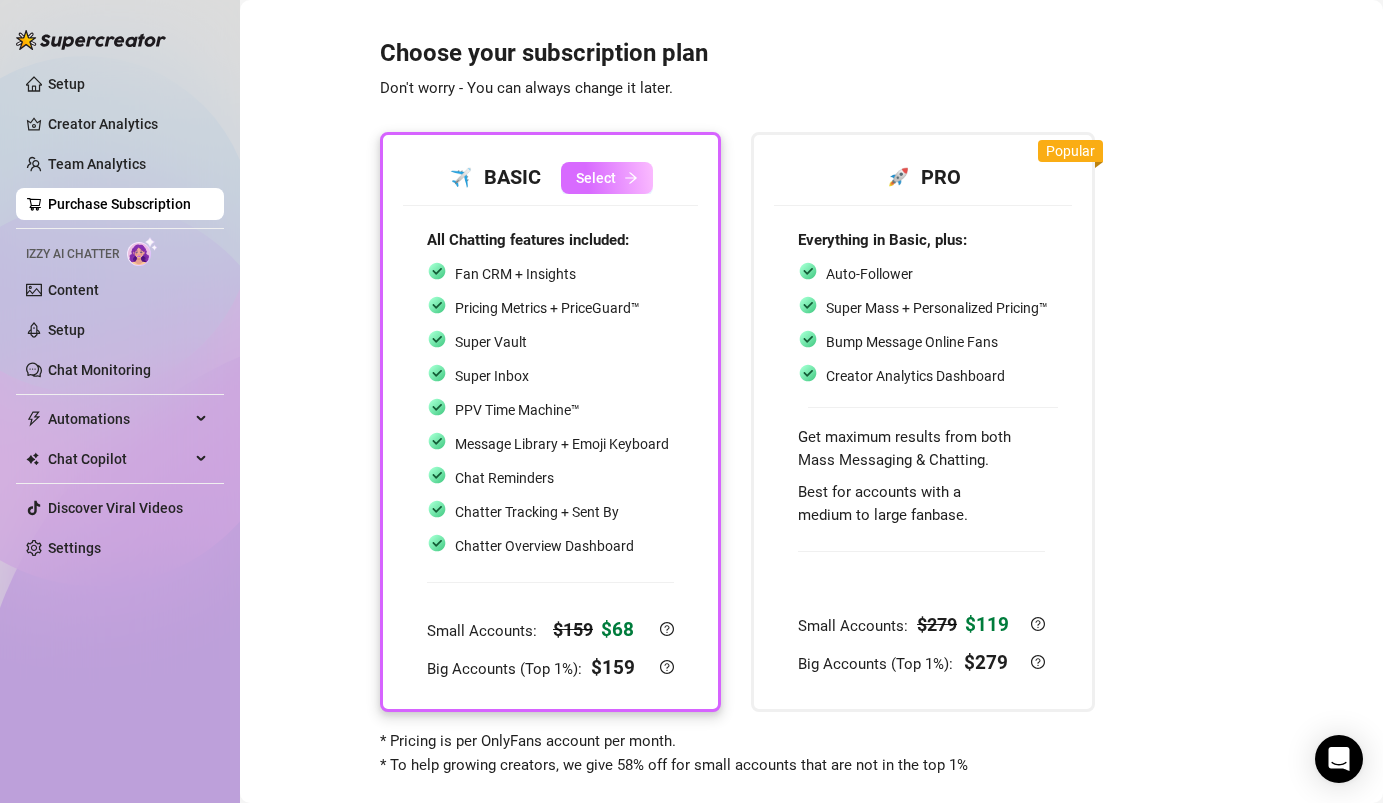click on "Select" at bounding box center (607, 178) 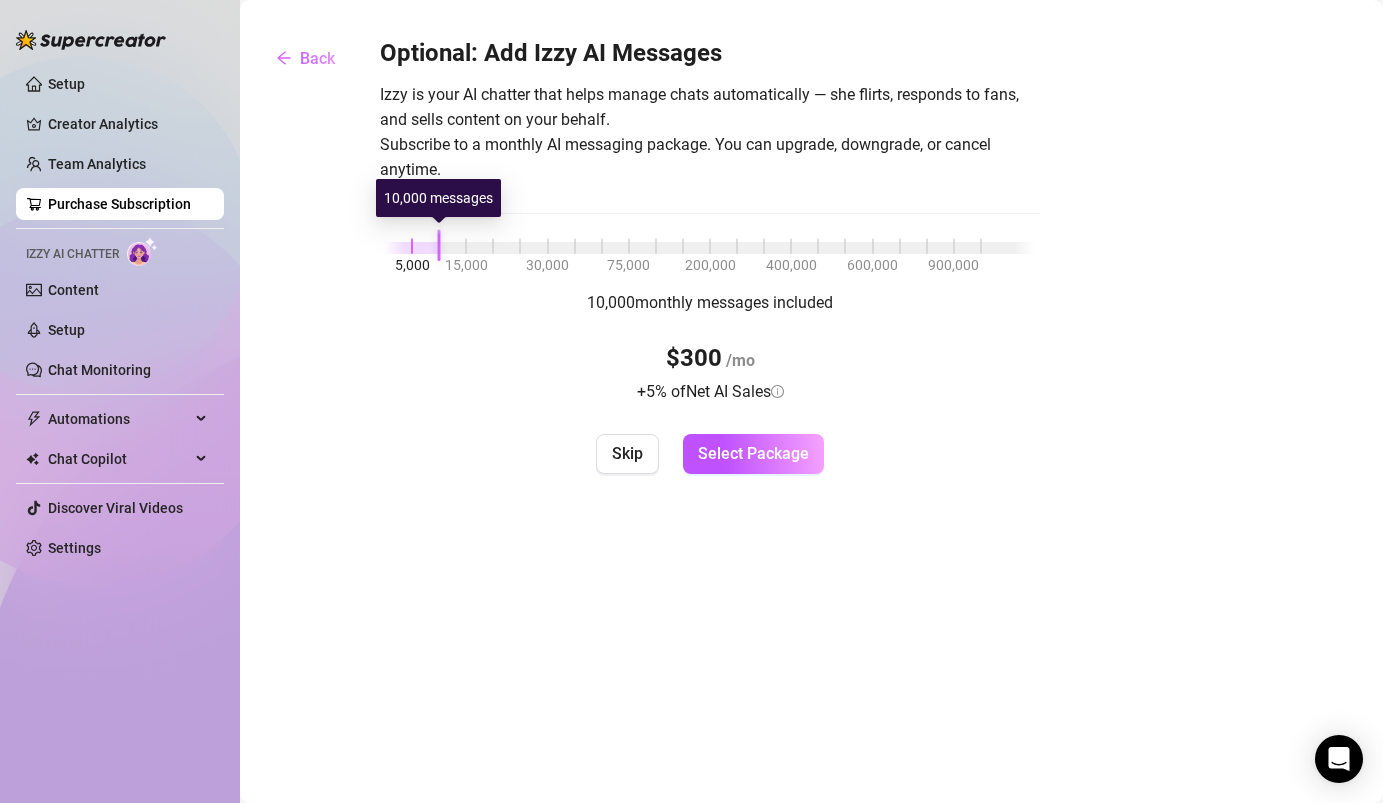 drag, startPoint x: 422, startPoint y: 251, endPoint x: 460, endPoint y: 251, distance: 38 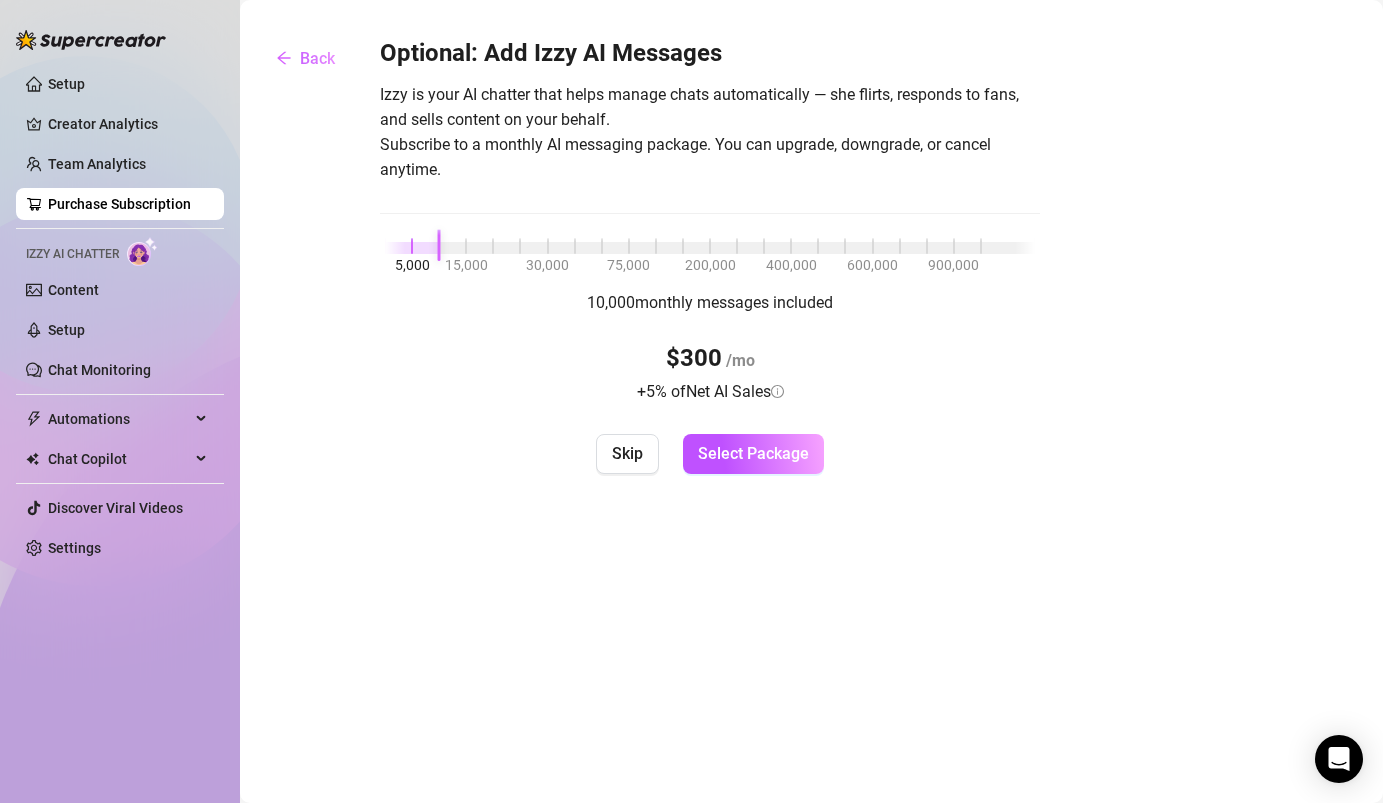 click on "Optional: Add Izzy AI Messages Izzy is your AI chatter that helps manage chats automatically — she flirts, responds to fans, and sells content on your behalf. Subscribe to a monthly AI messaging package. You can upgrade, downgrade, or cancel anytime. 5,000 15,000 30,000 75,000 200,000 400,000 600,000 900,000 10,000  monthly messages included $300   /mo +  5 % of  Net AI Sales  Skip Select Package" at bounding box center (710, 256) 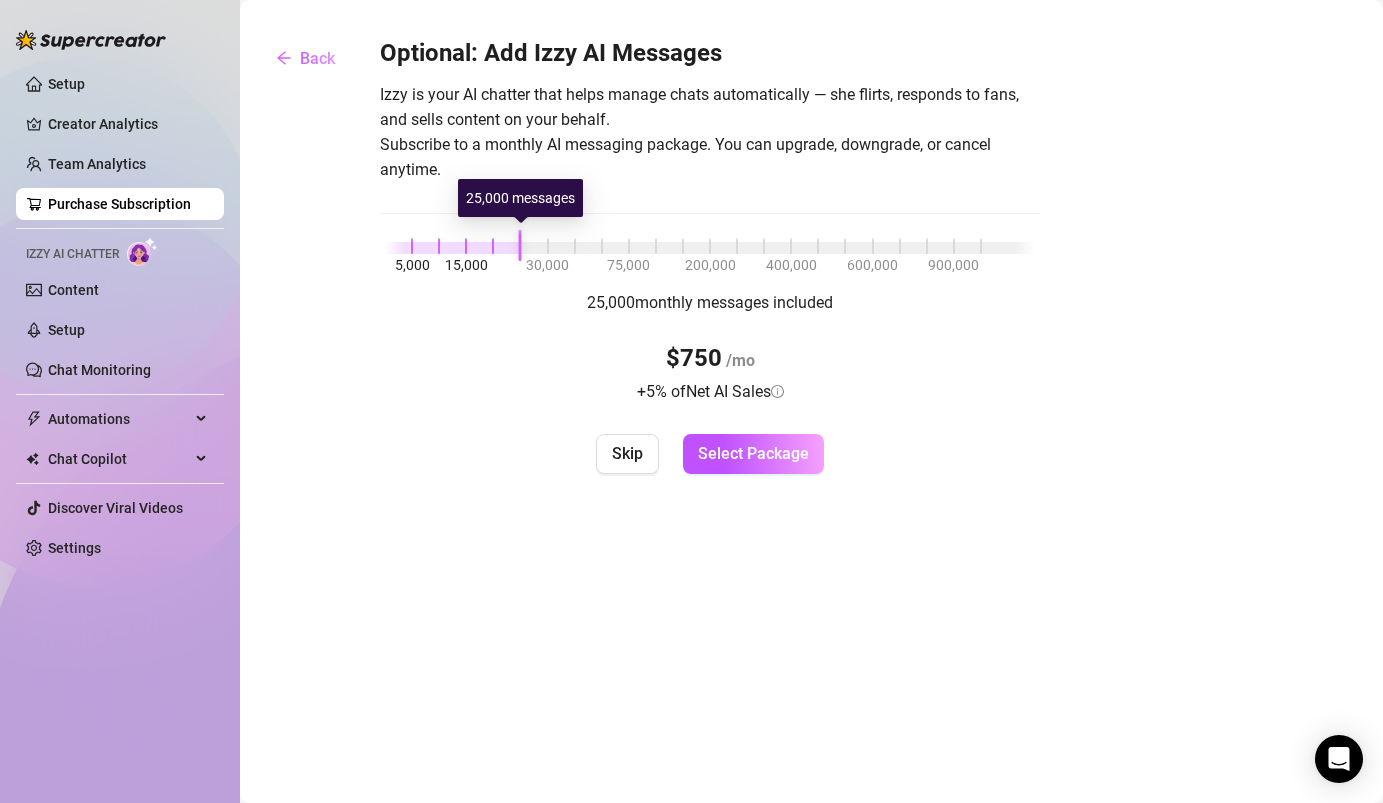 drag, startPoint x: 440, startPoint y: 239, endPoint x: 509, endPoint y: 246, distance: 69.354164 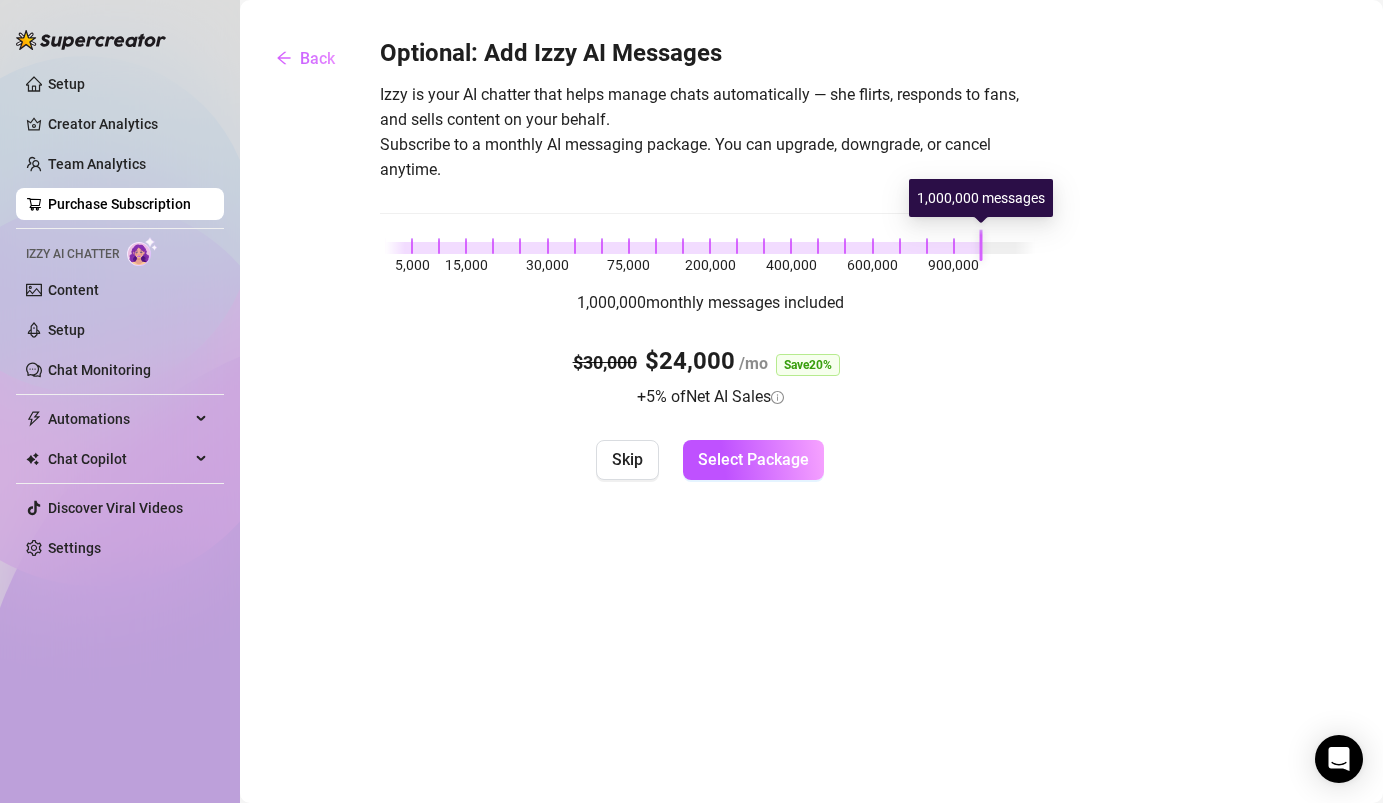 drag, startPoint x: 512, startPoint y: 246, endPoint x: 983, endPoint y: 270, distance: 471.61105 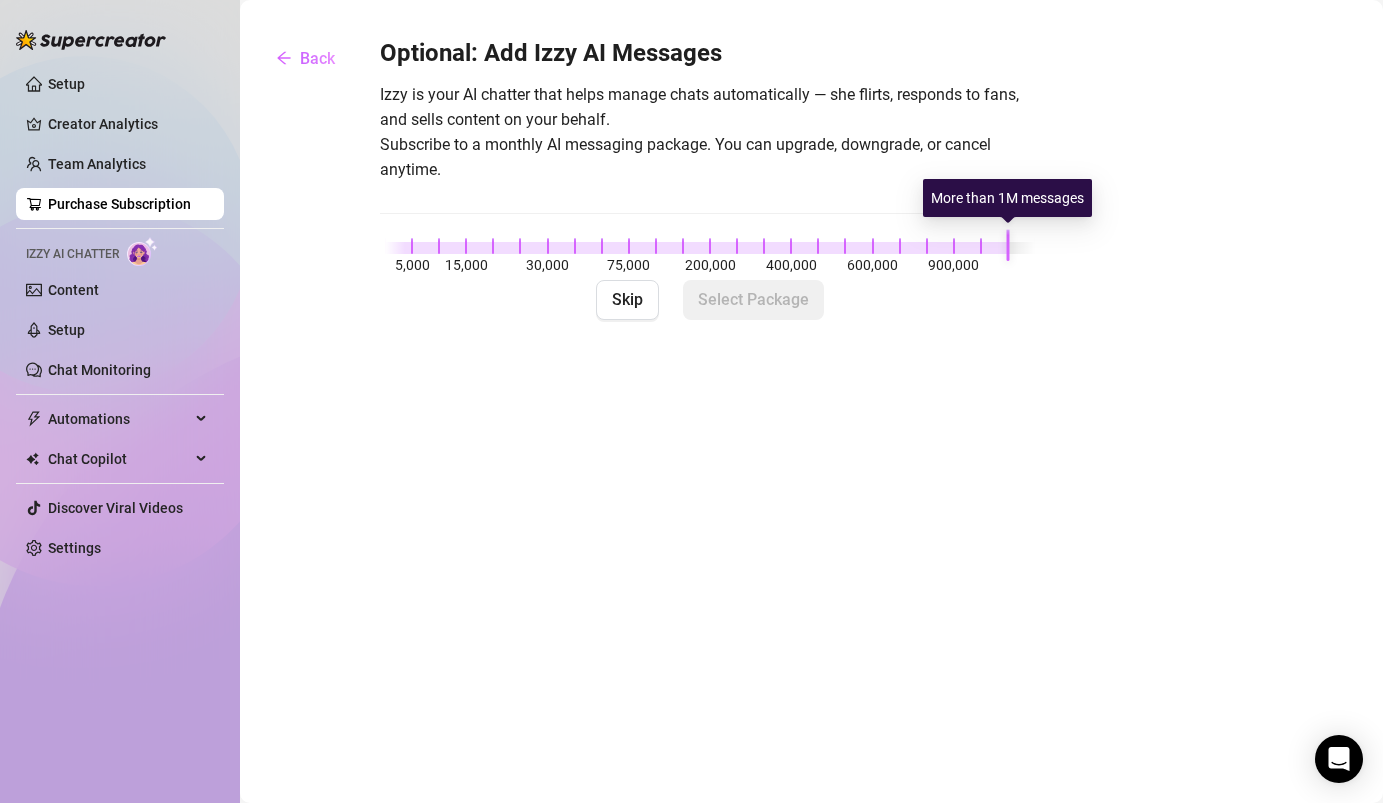 drag, startPoint x: 982, startPoint y: 245, endPoint x: 1047, endPoint y: 255, distance: 65.76473 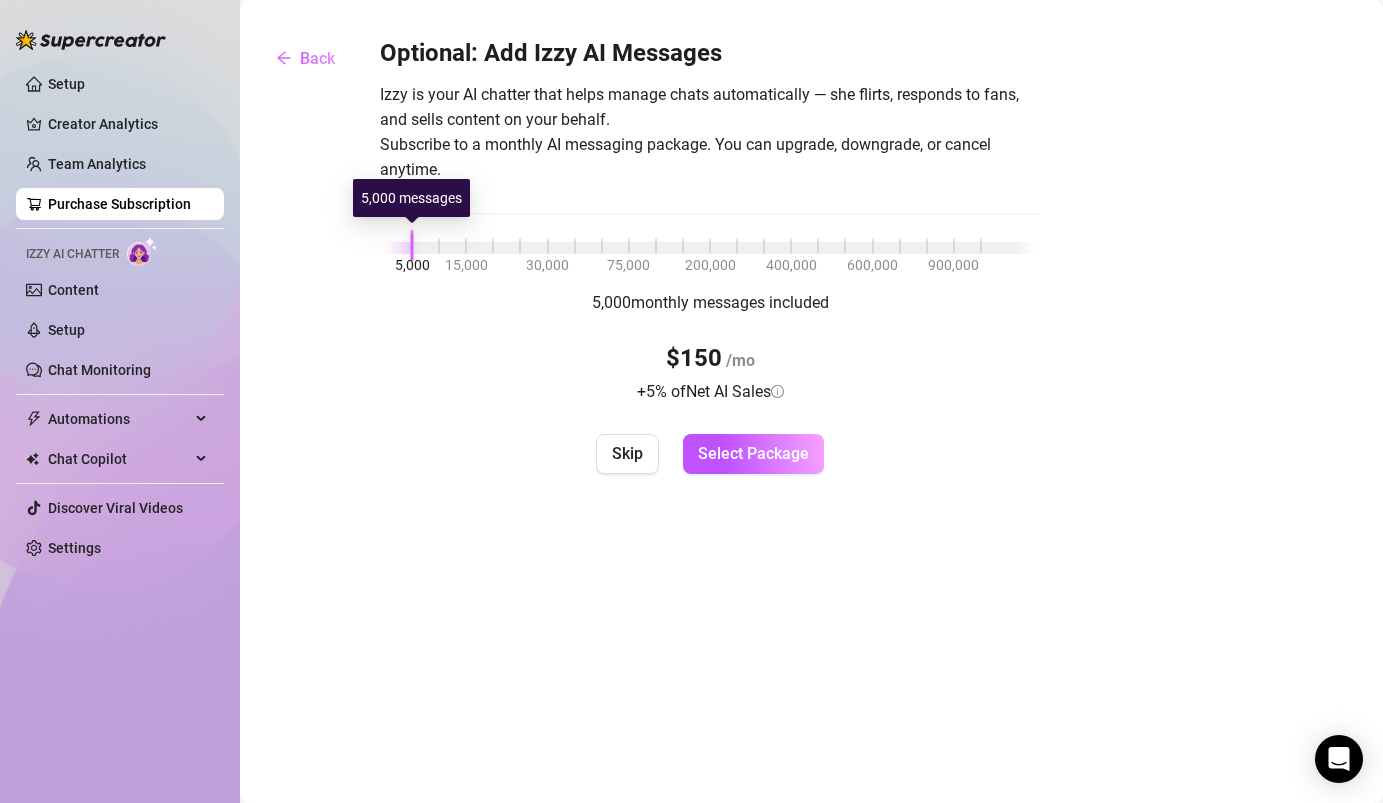 drag, startPoint x: 1012, startPoint y: 246, endPoint x: 342, endPoint y: 260, distance: 670.14624 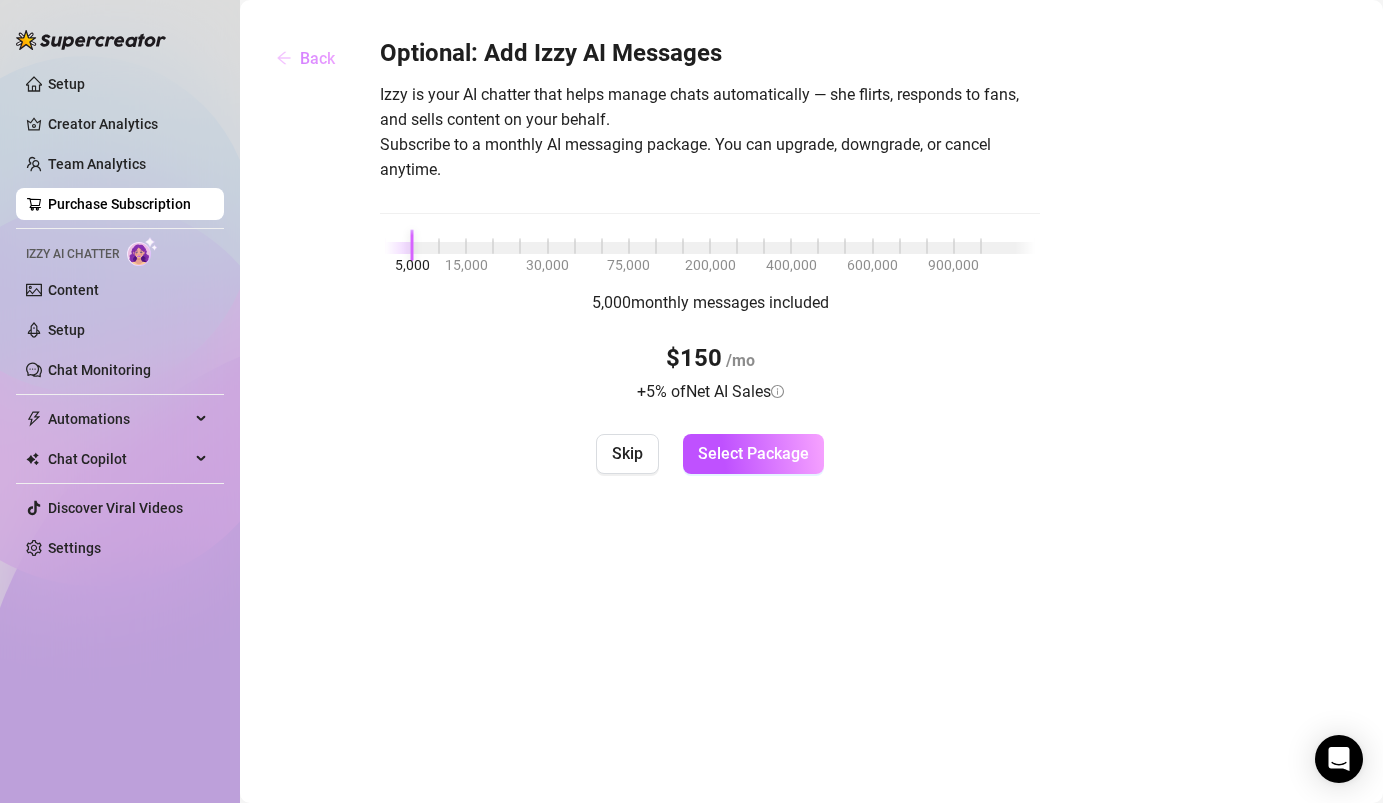 click on "Back" at bounding box center [305, 58] 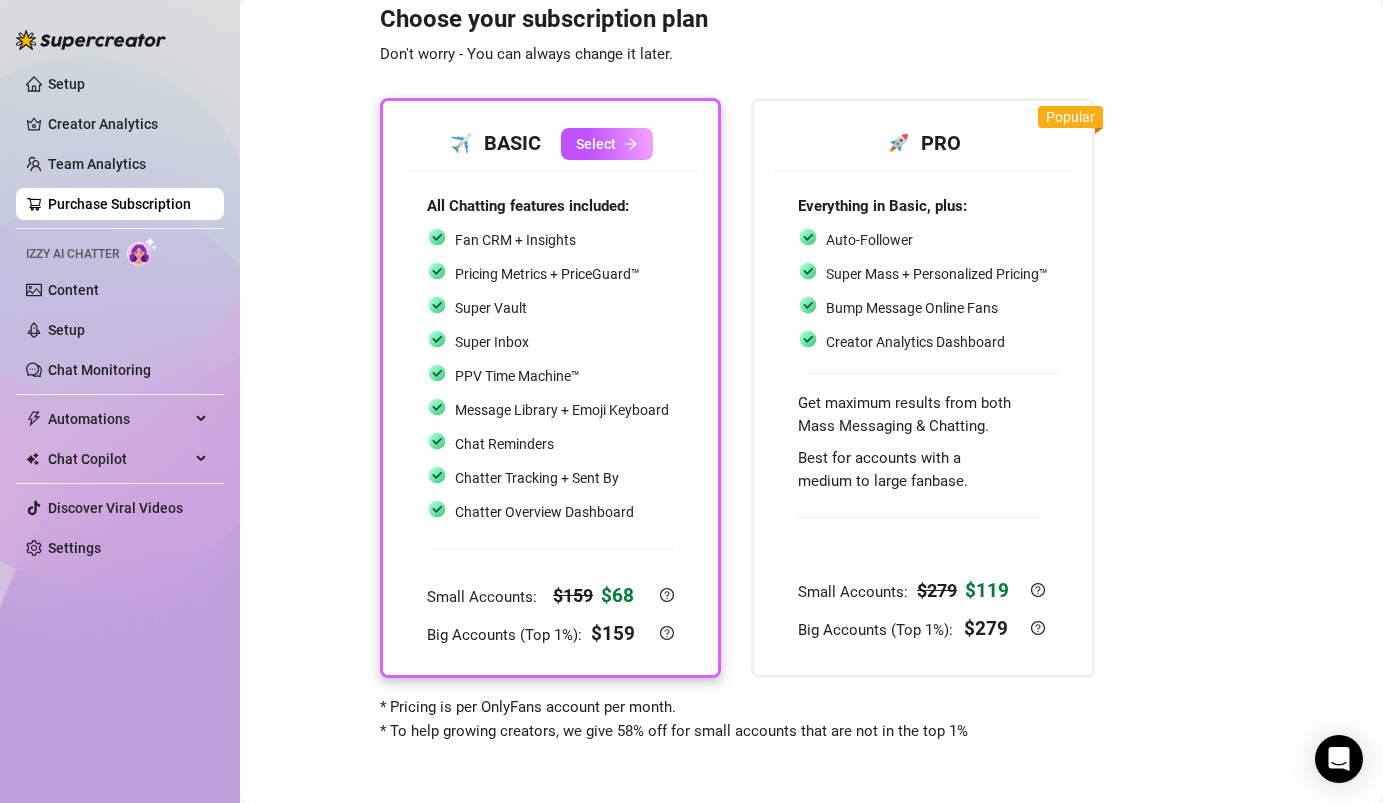 scroll, scrollTop: 0, scrollLeft: 0, axis: both 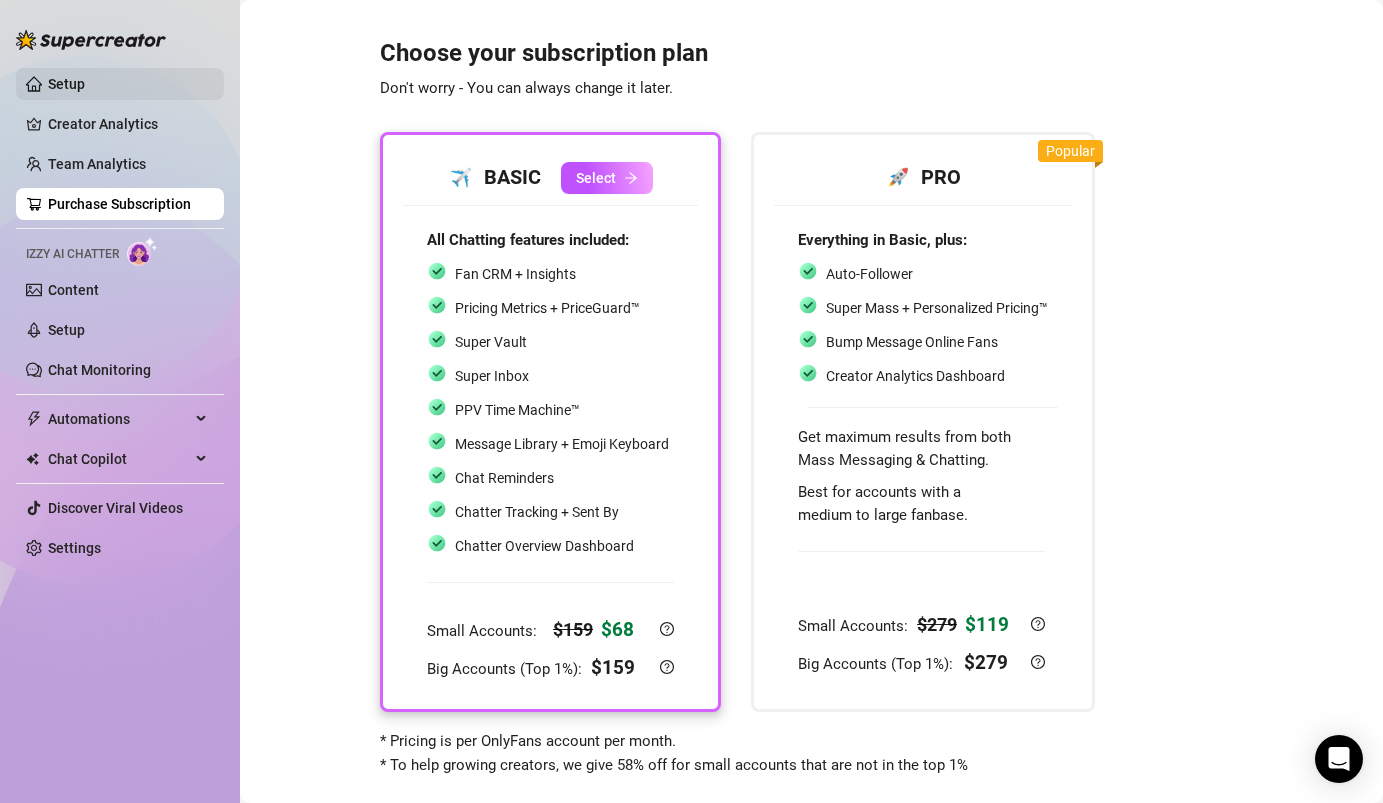 click on "Setup" at bounding box center [66, 84] 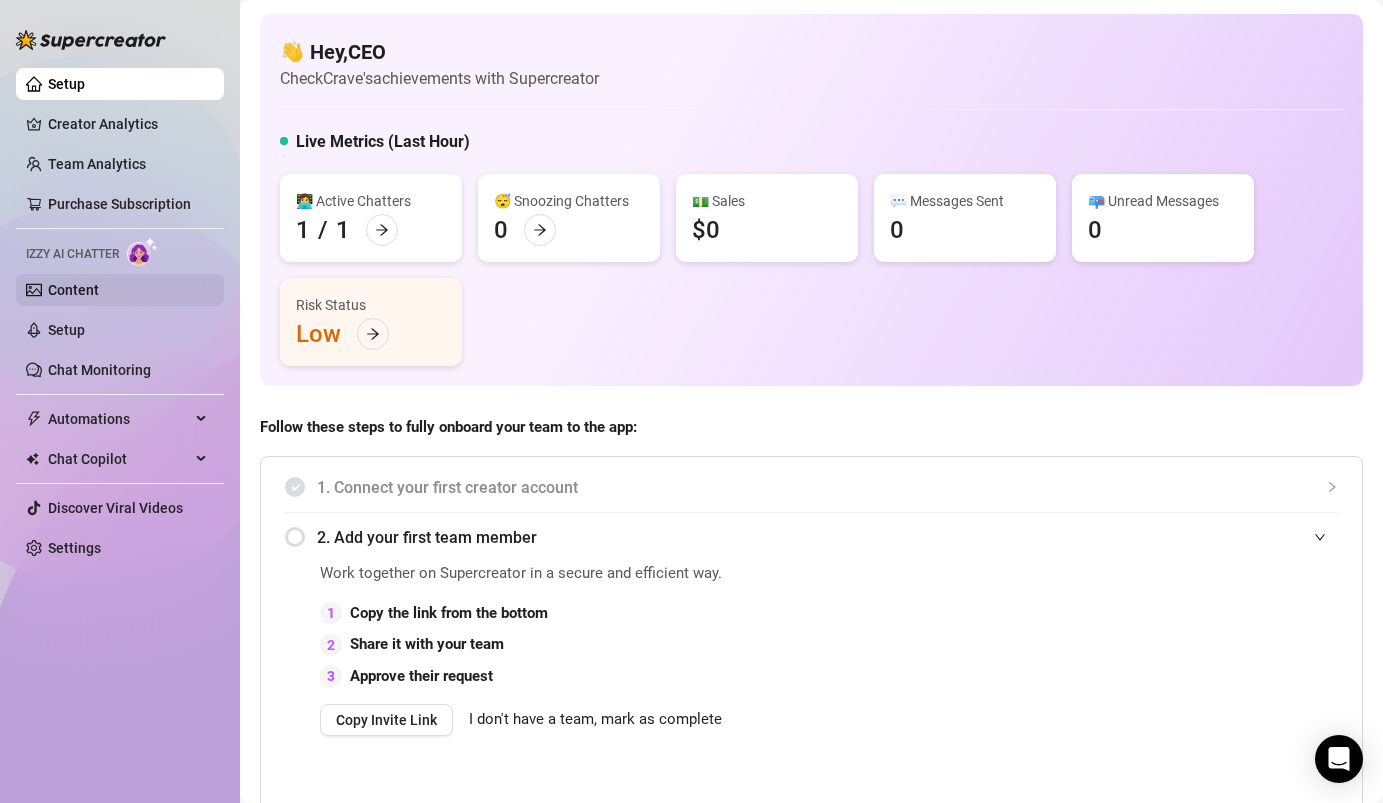 click on "Content" at bounding box center [73, 290] 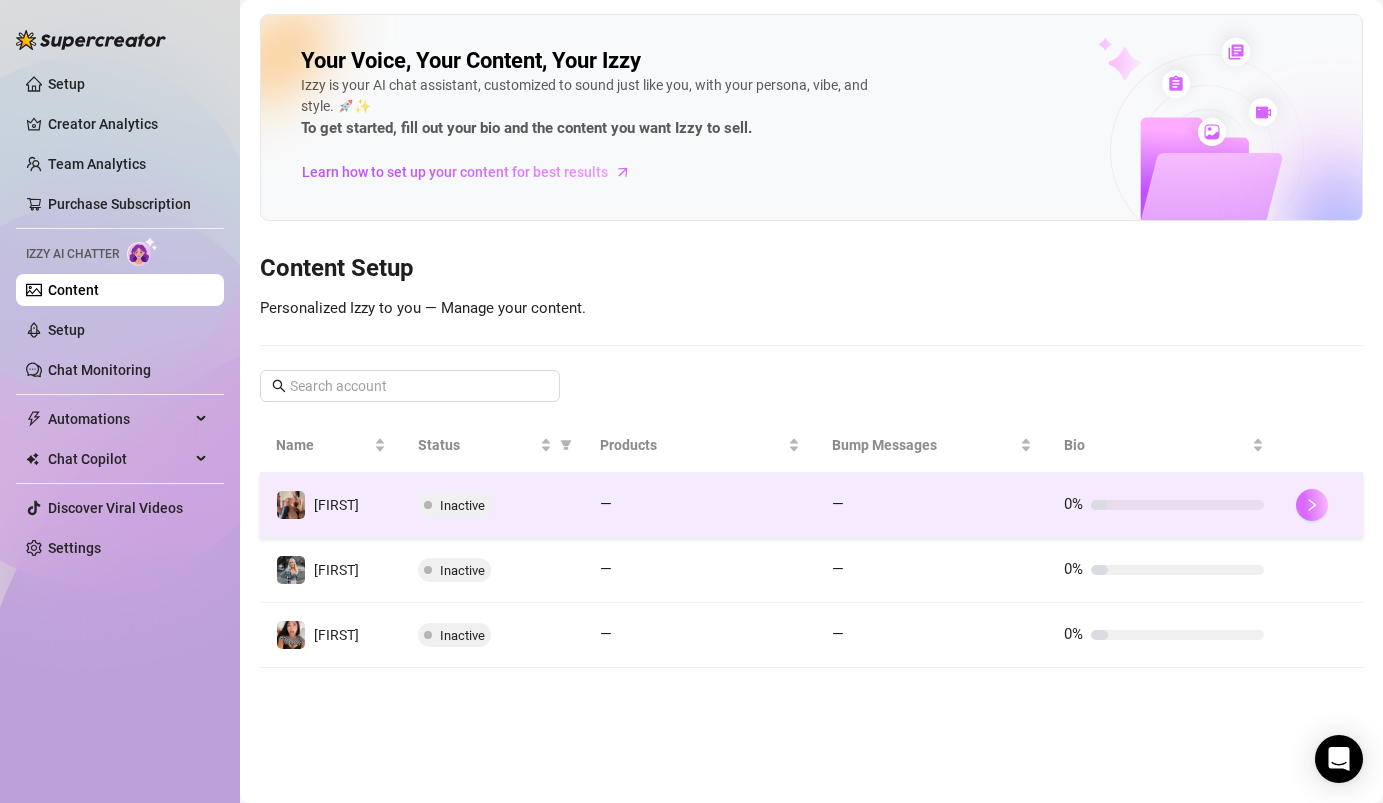 click 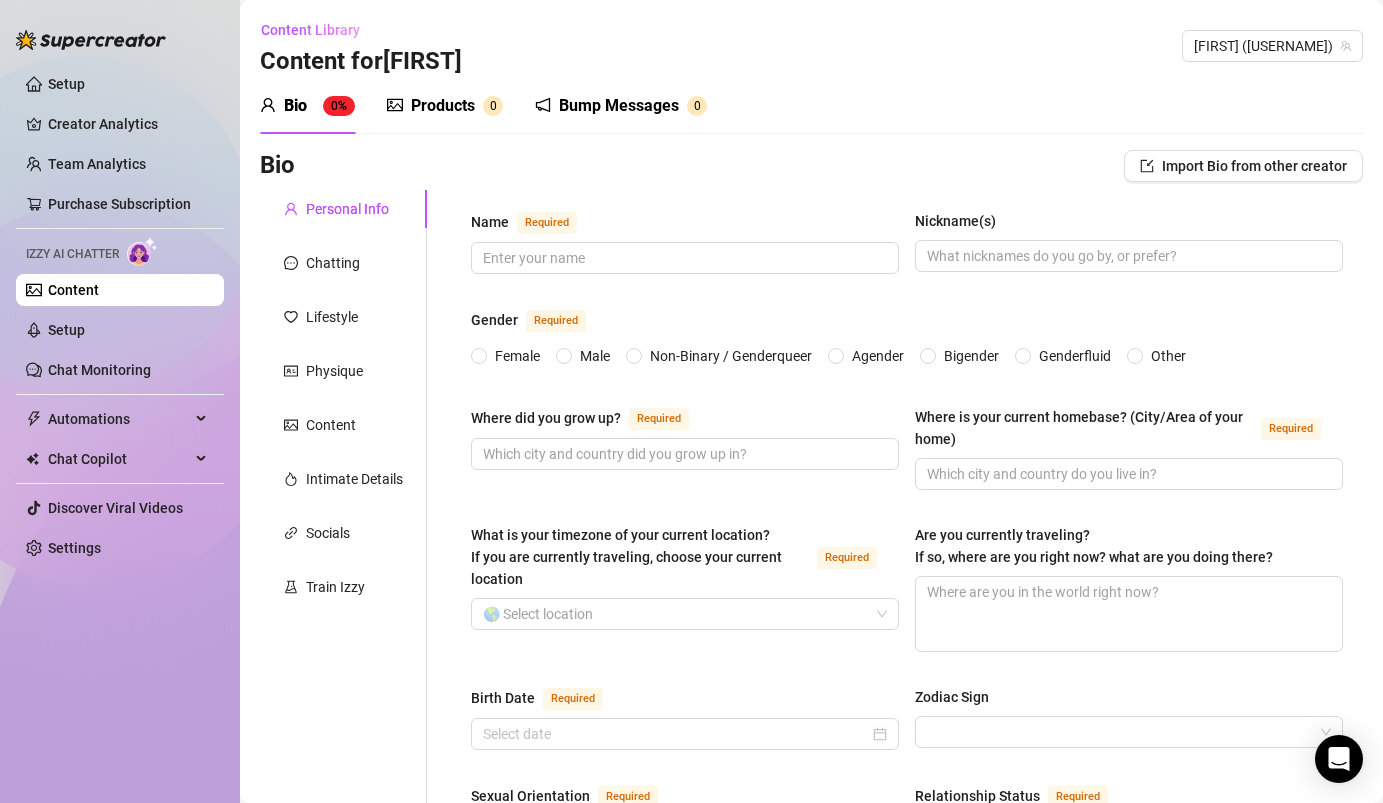 click on "Products" at bounding box center (443, 106) 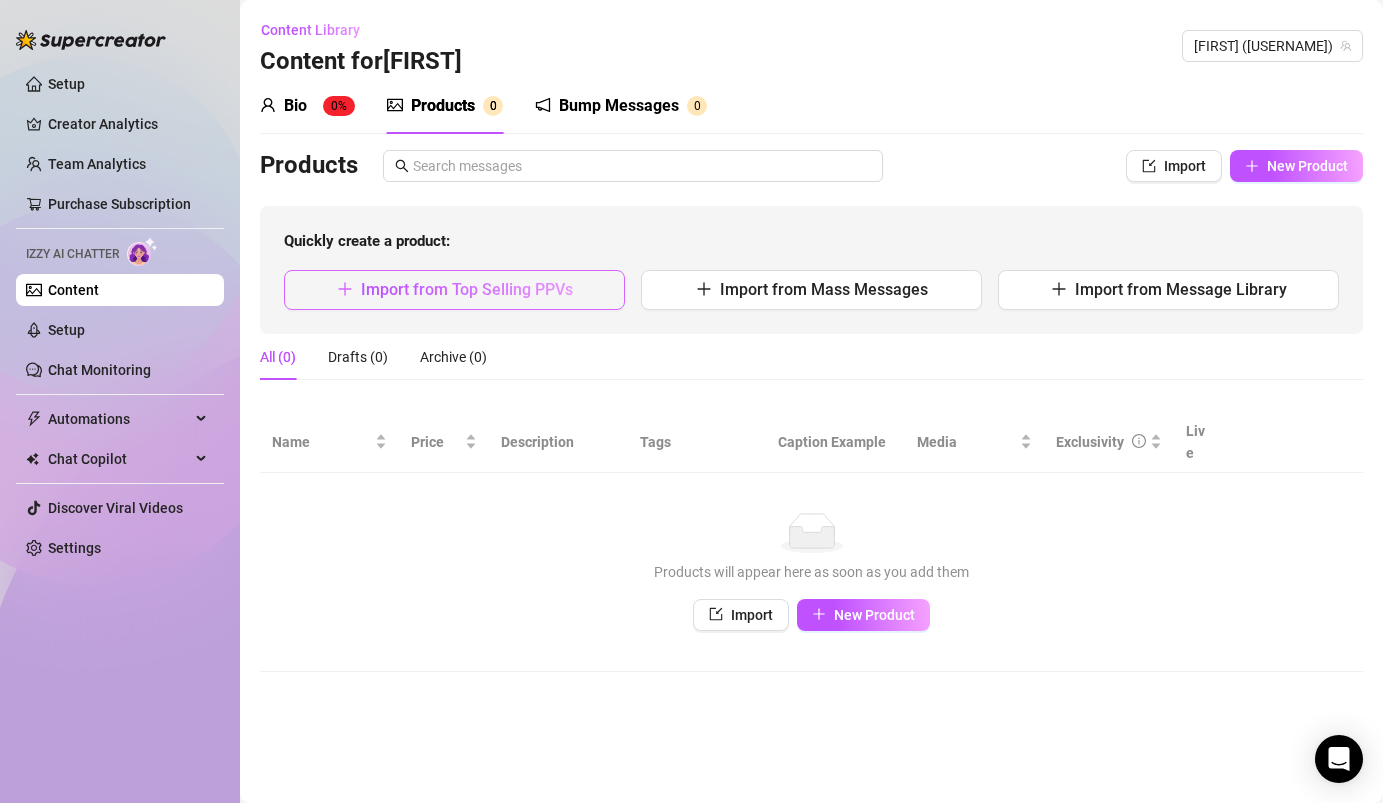 click on "Import from Top Selling PPVs" at bounding box center (454, 290) 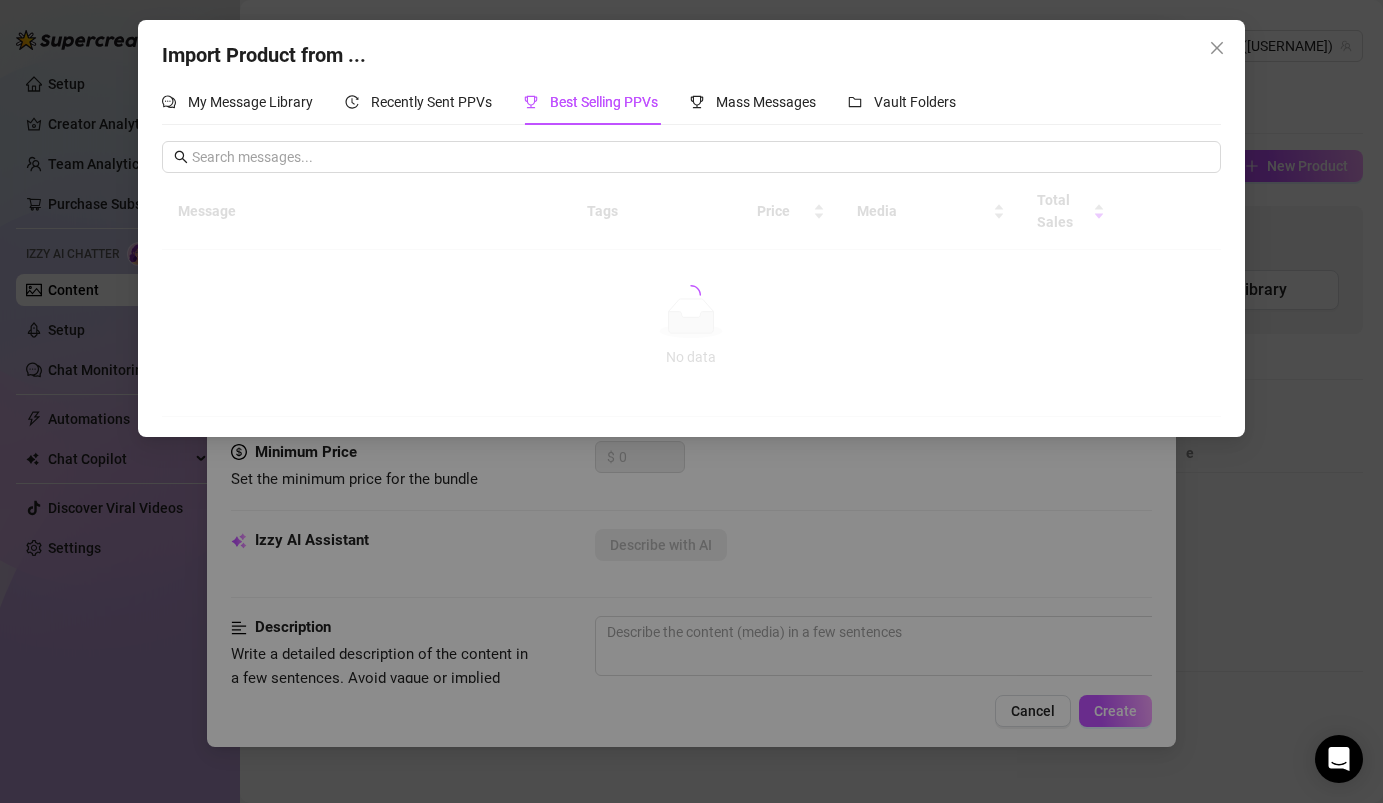 click on "Import Product from ... My Message Library Recently Sent PPVs Best Selling PPVs Mass Messages Vault Folders Message Tags Price Media Total Sales               No data No data" at bounding box center (691, 401) 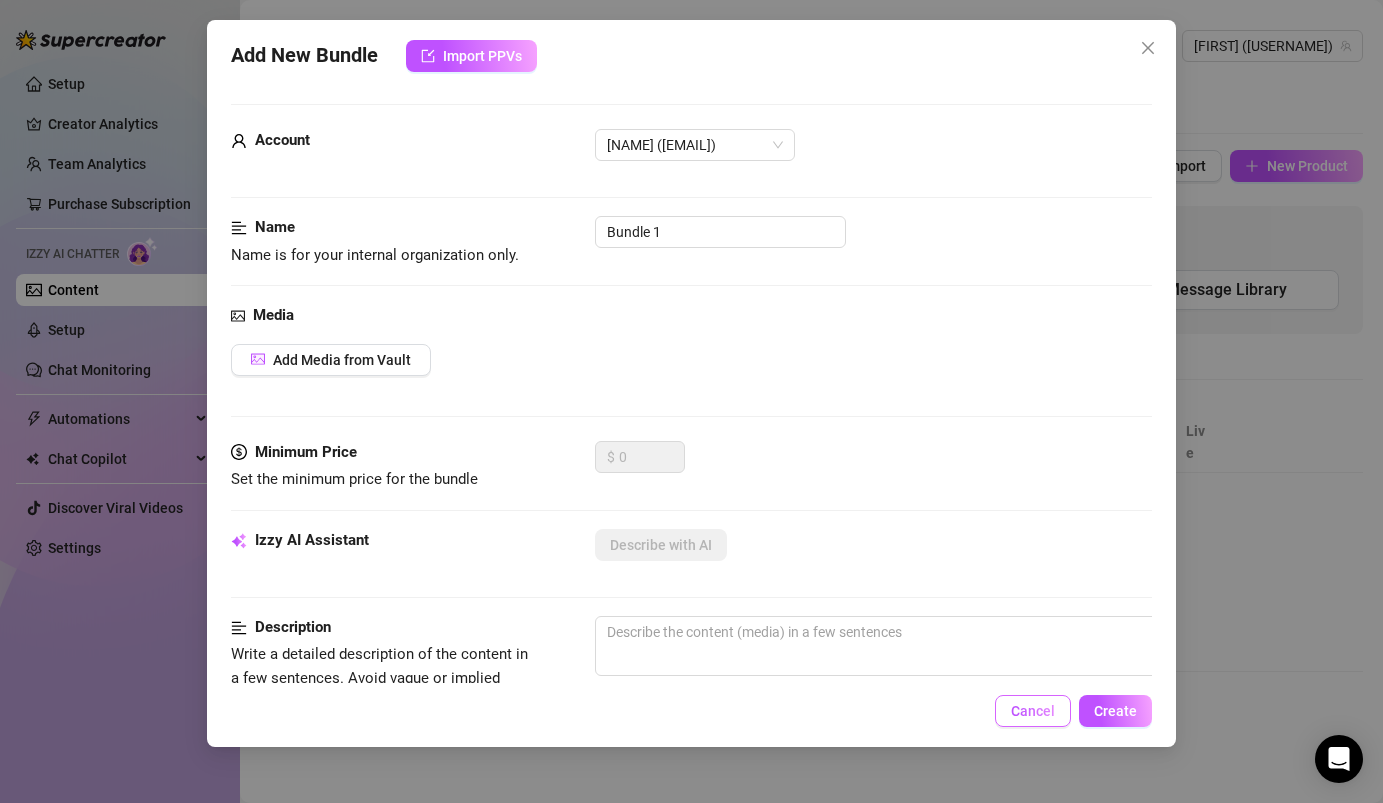 click on "Cancel" at bounding box center (1033, 711) 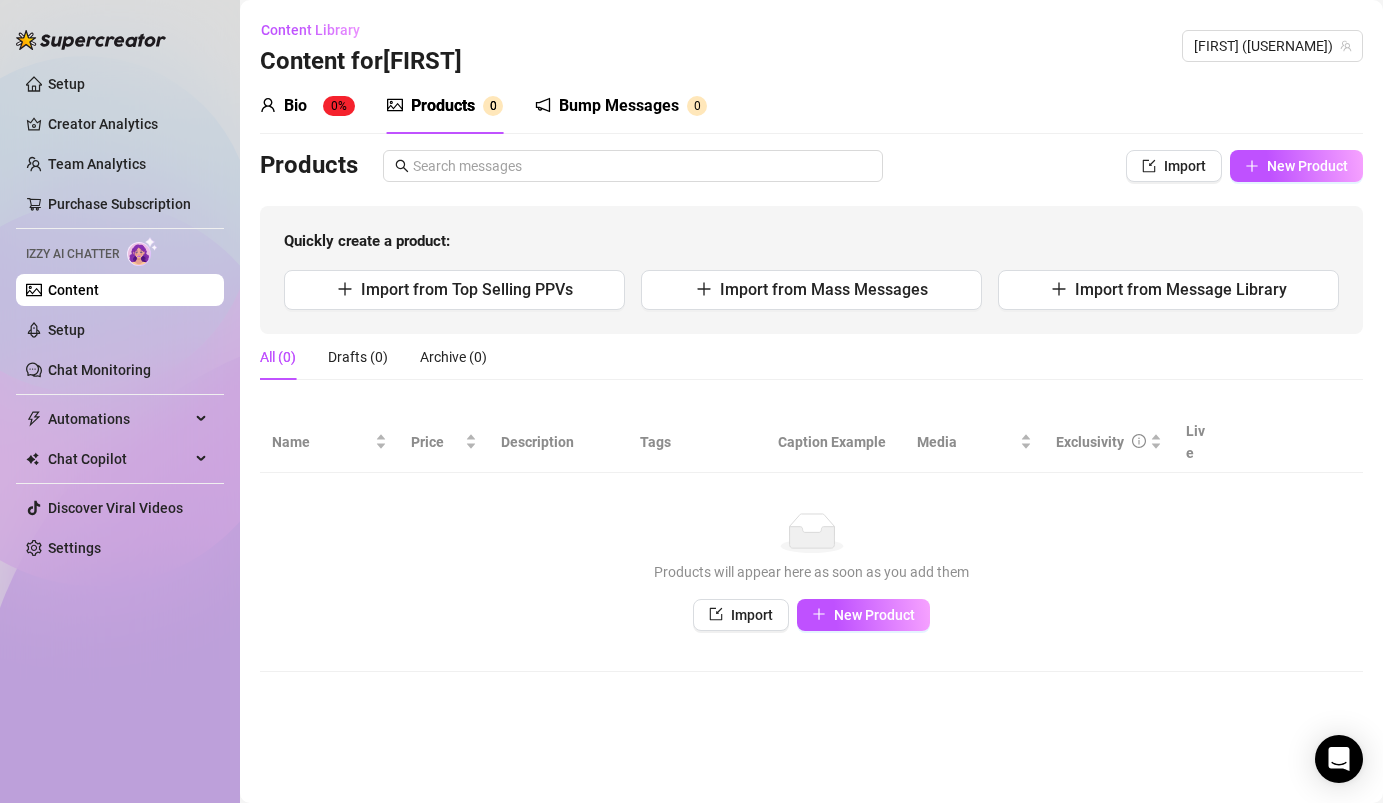 click on "Bio   0%" at bounding box center [307, 106] 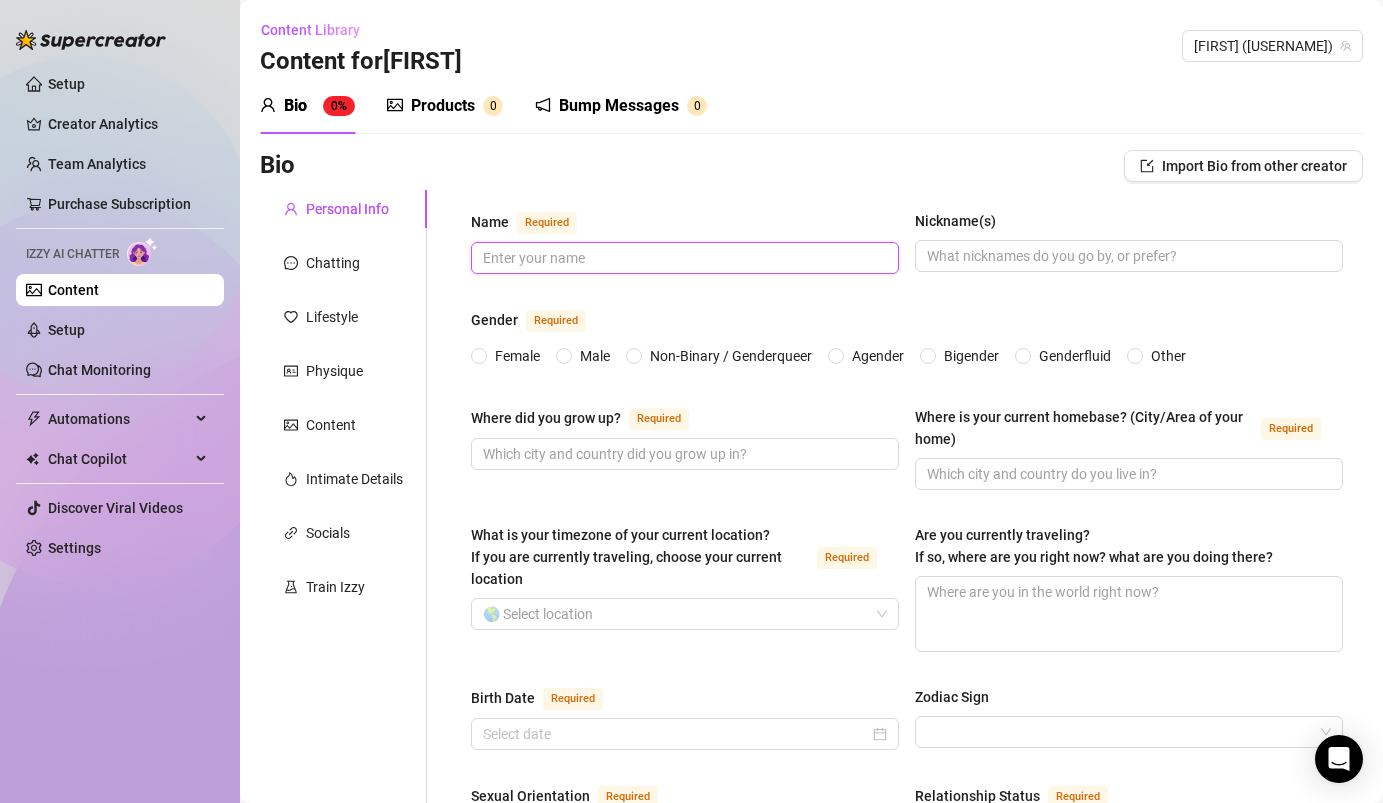 click on "Name Required" at bounding box center (683, 258) 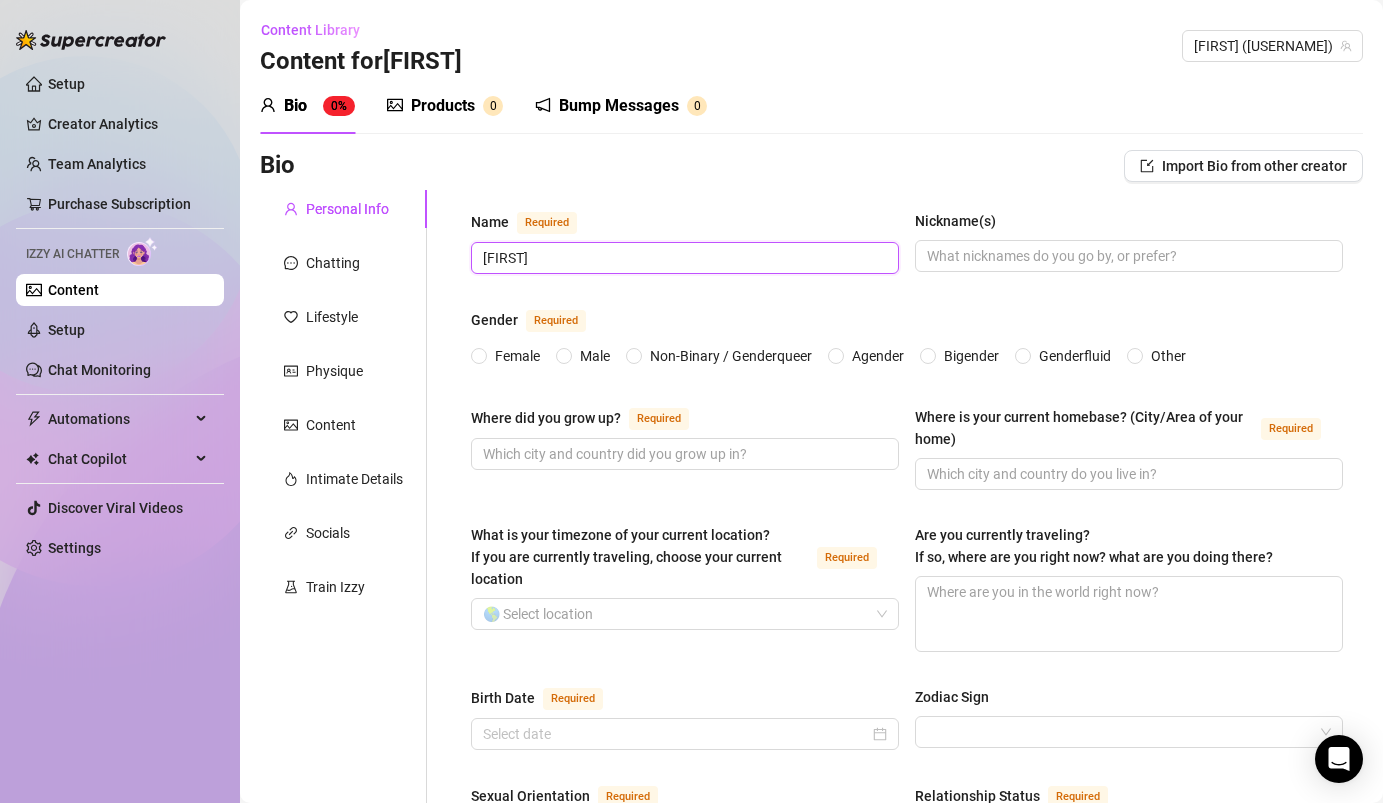 click on "[FIRST]" at bounding box center [683, 258] 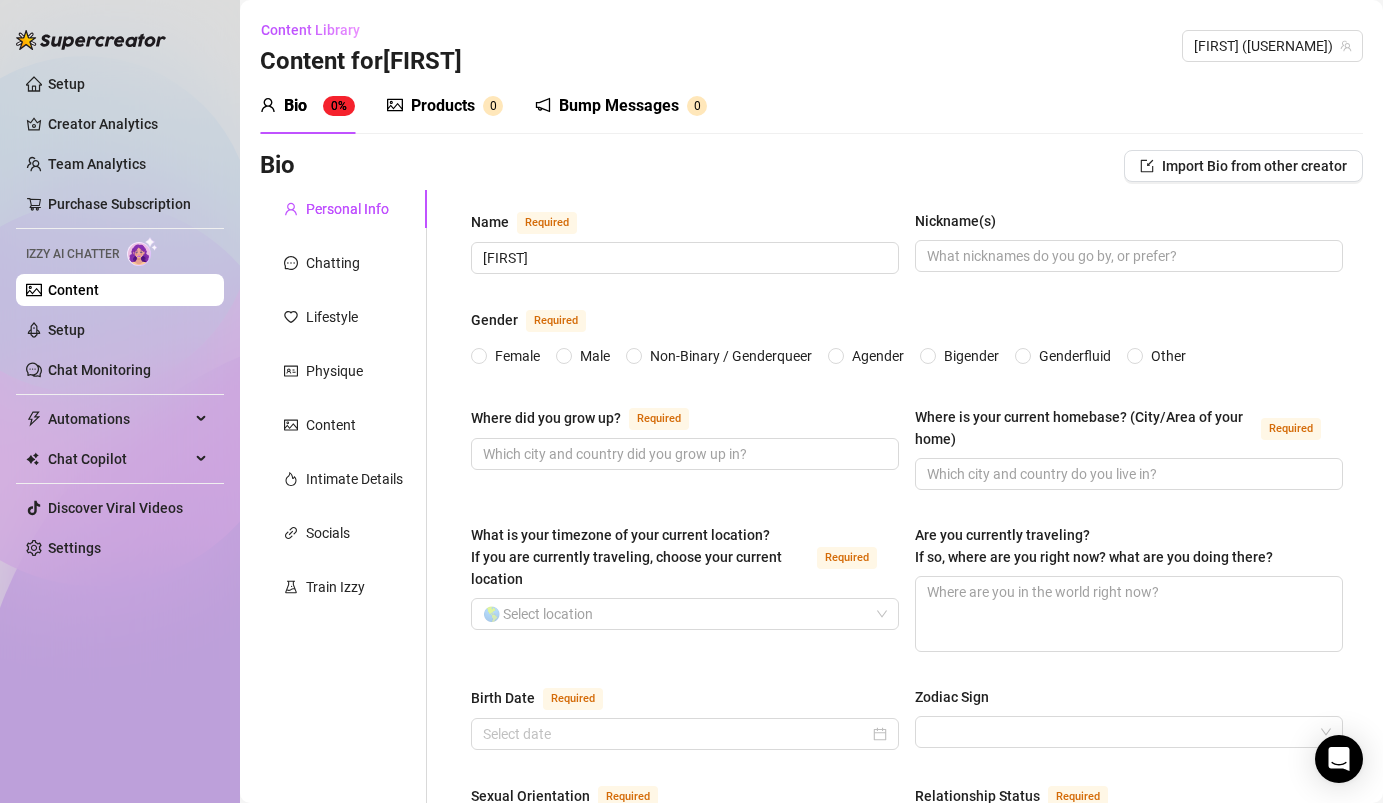 click on "Name Required [FIRST] [LAST] Nickname(s) Gender Required Female Male Non-Binary / Genderqueer Agender Bigender Genderfluid Other Where did you grow up? Required Where is your current homebase? (City/Area of your home) Required What is your timezone of your current location? If you are currently traveling, choose your current location Required 🌎 Select location Are you currently traveling? If so, where are you right now? what are you doing there? Birth Date Required Zodiac Sign Sexual Orientation Required Relationship Status Required Do you have any siblings? How many? Do you have any children? How many? Do you have any pets? What do you do for work currently? What were your previous jobs or careers? What is your educational background? What languages do you speak?   Select or type languages you speak What are your religious beliefs? What are your ideological beliefs? What are your dreams or goals? Required Share a funny story about yourself Share some unexpected facts about yourself" at bounding box center [907, 1011] 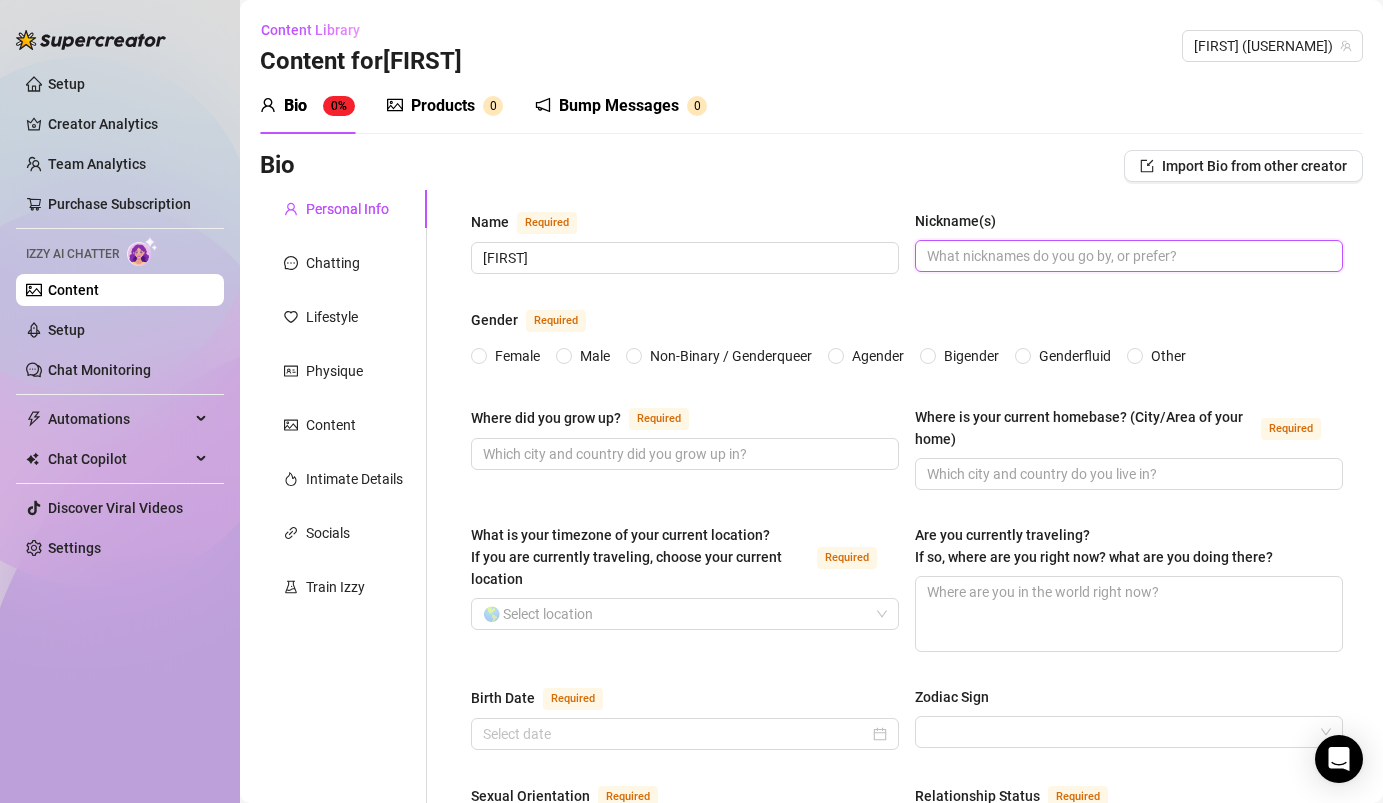 click on "Nickname(s)" at bounding box center (1127, 256) 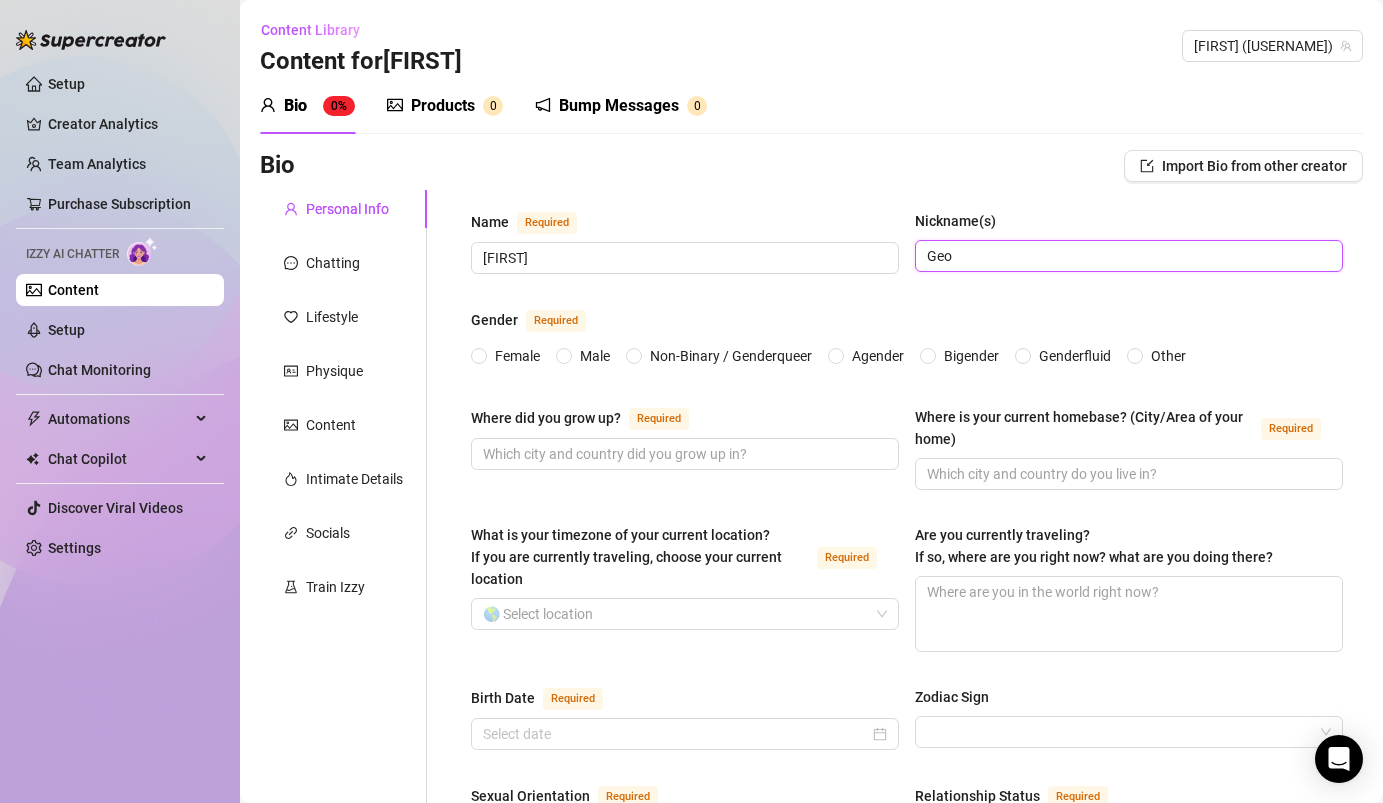 type on "Geo" 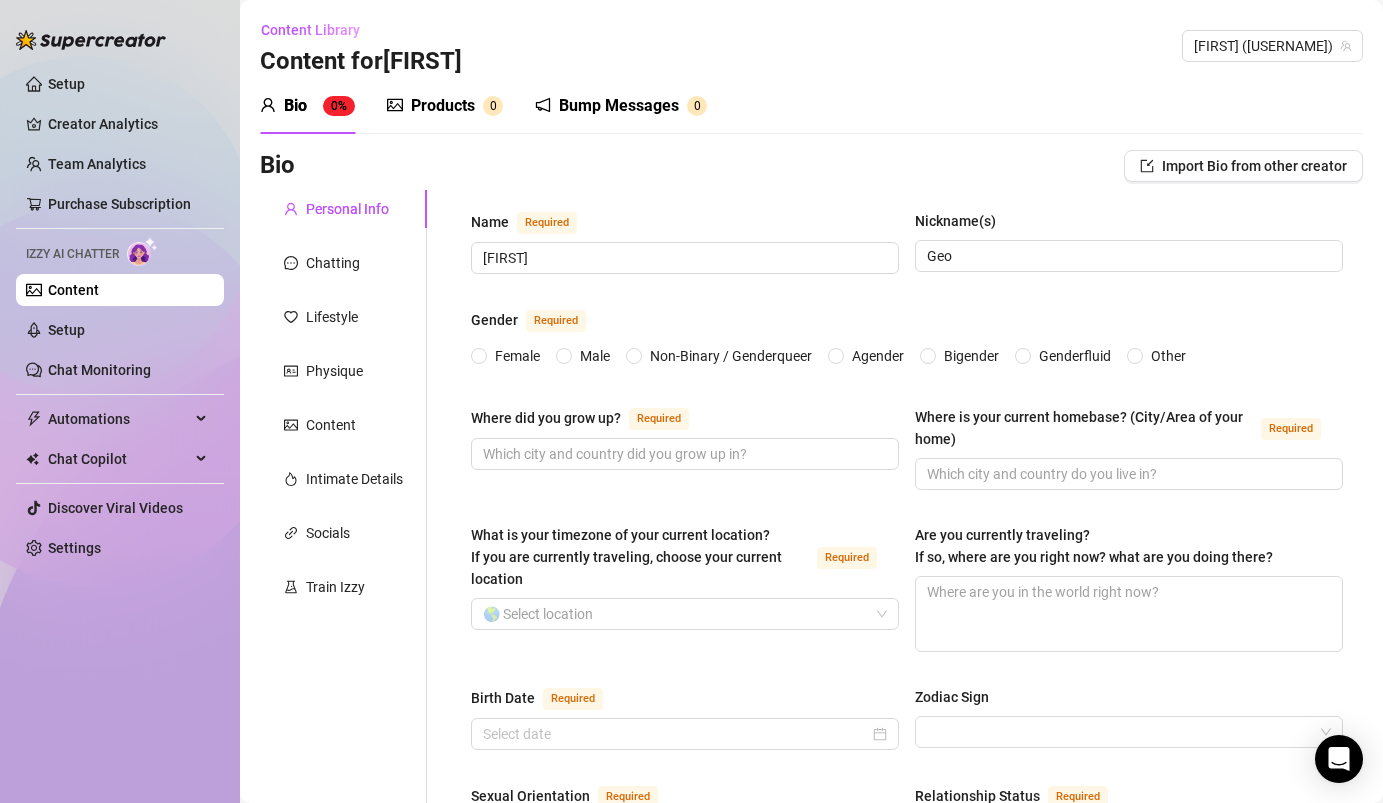 click on "Gender Required" at bounding box center [907, 324] 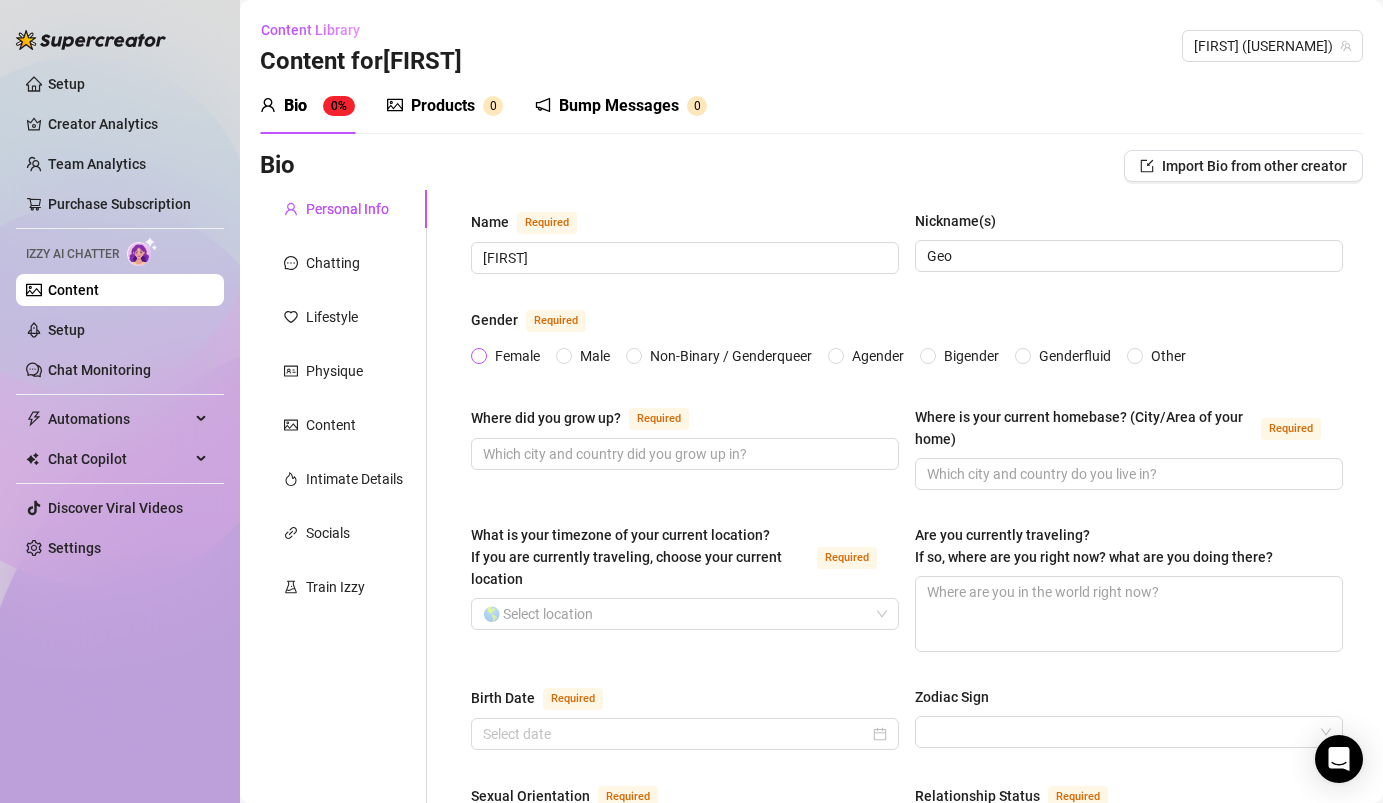 click on "Female" at bounding box center (517, 356) 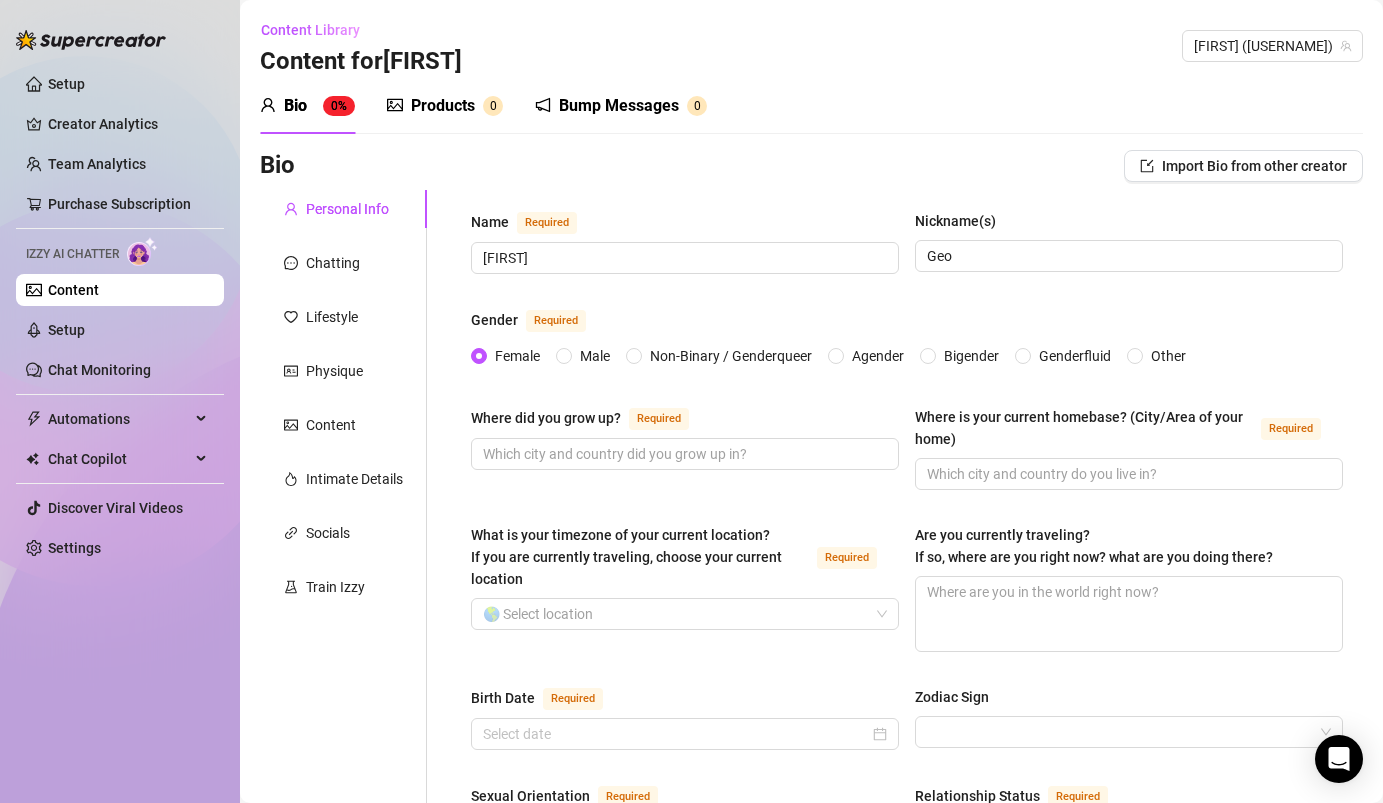 scroll, scrollTop: 82, scrollLeft: 0, axis: vertical 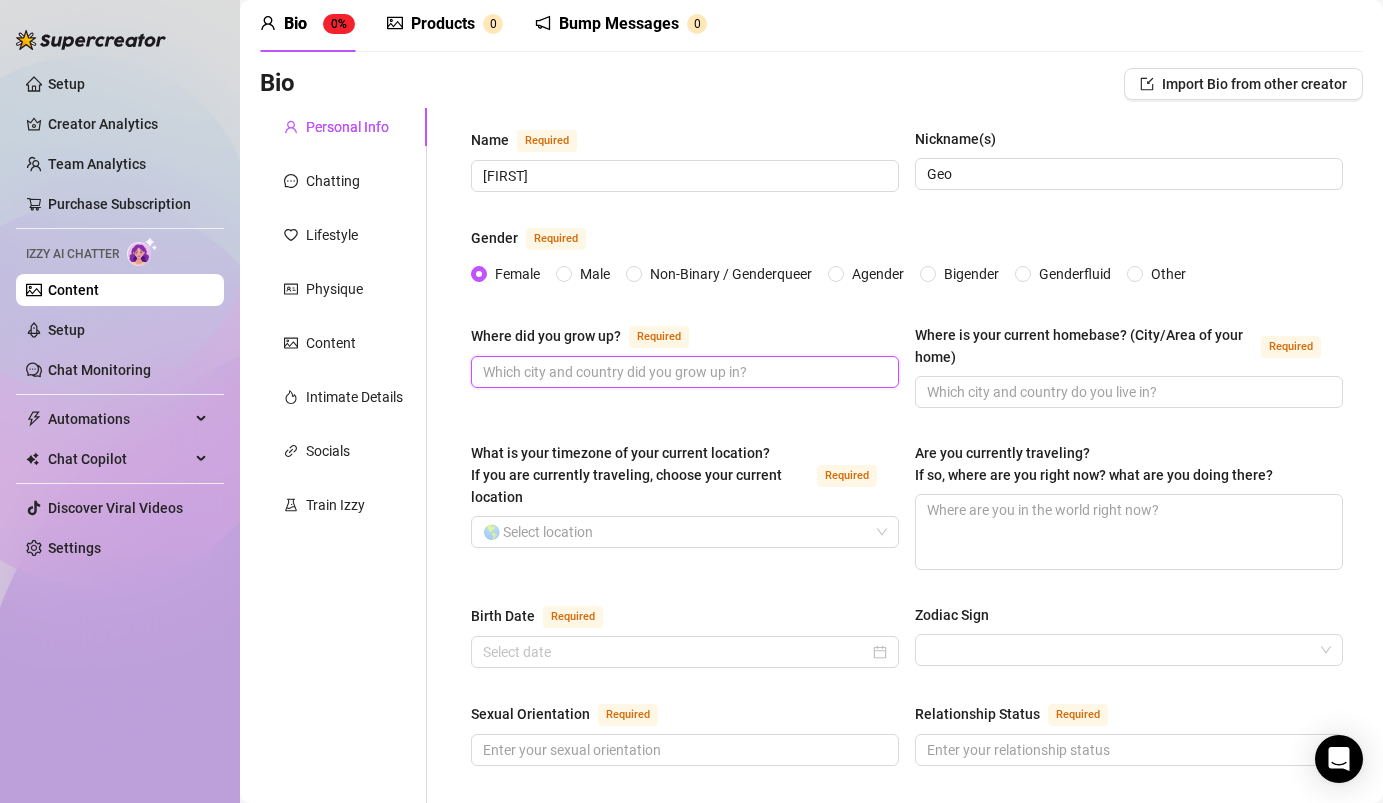 click on "Where did you grow up? Required" at bounding box center [683, 372] 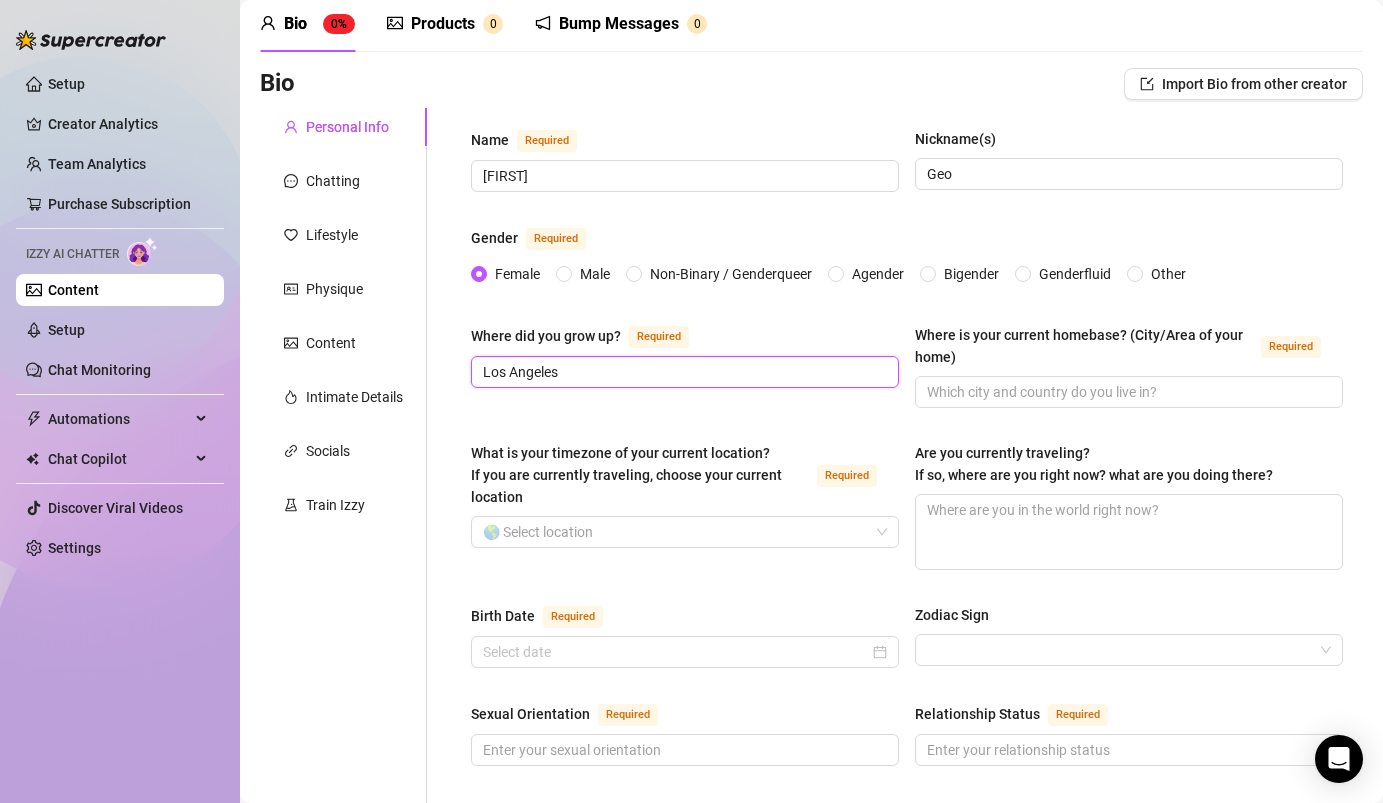 type on "Los Angeles" 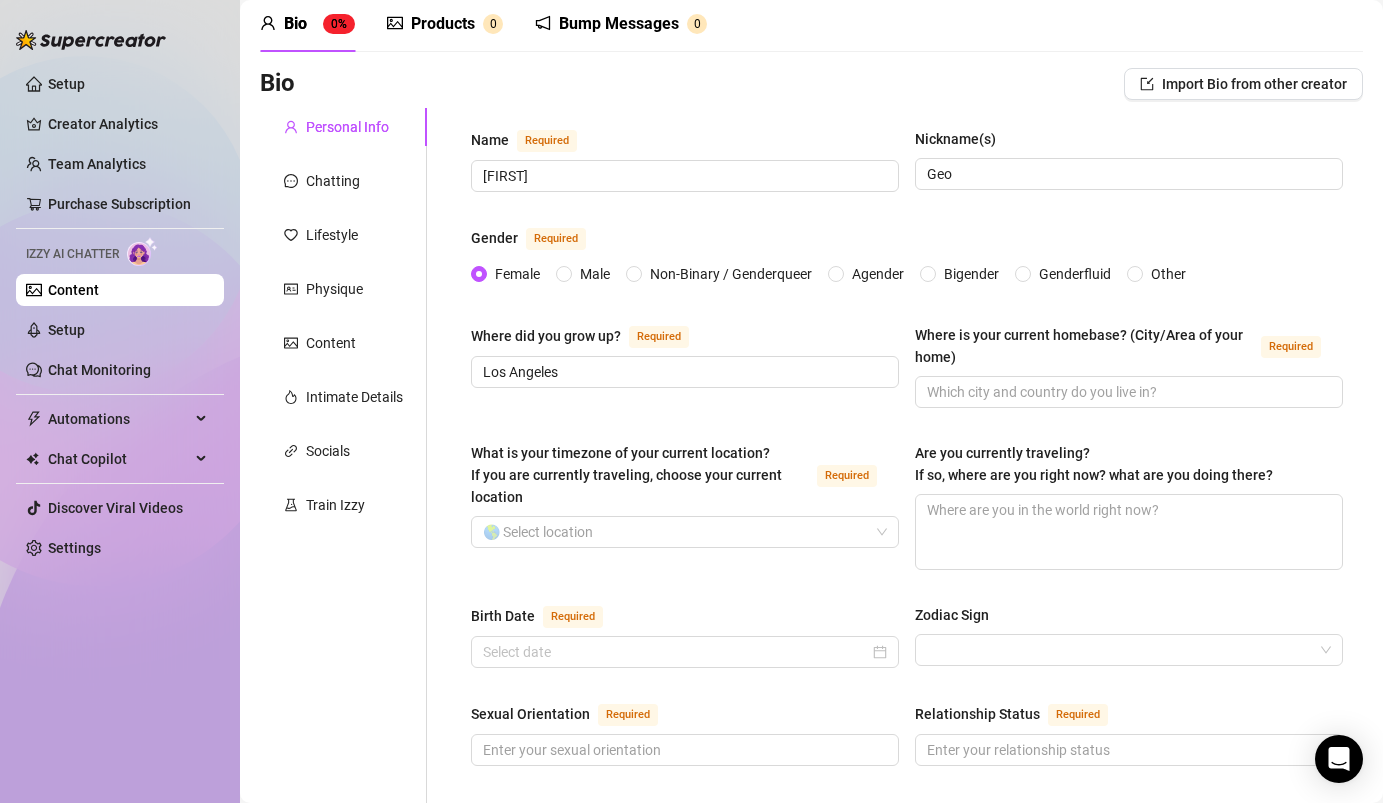 click on "Where did you grow up? Required [CITY] Where is your current homebase? (City/Area of your home) Required" at bounding box center [907, 375] 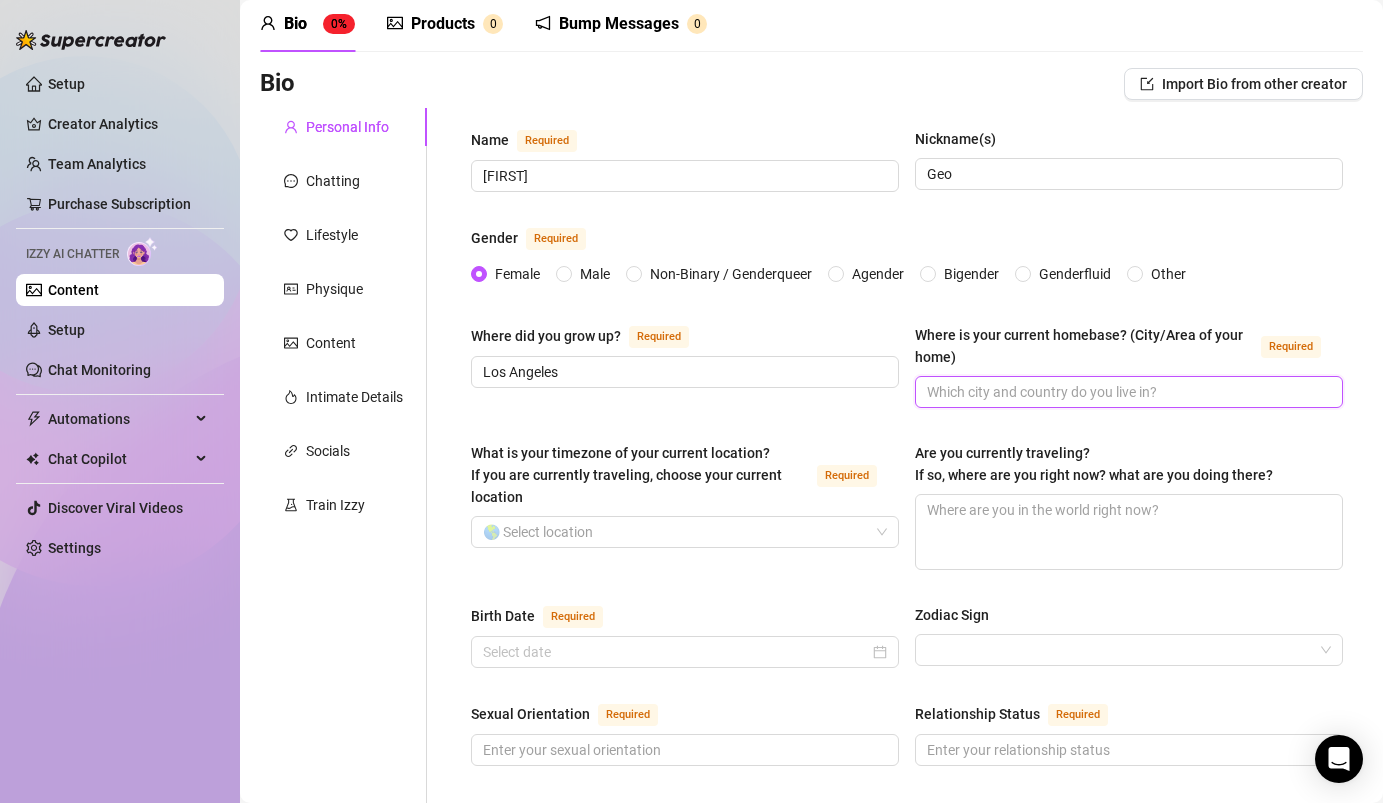 click on "Where is your current homebase? (City/Area of your home) Required" at bounding box center [1127, 392] 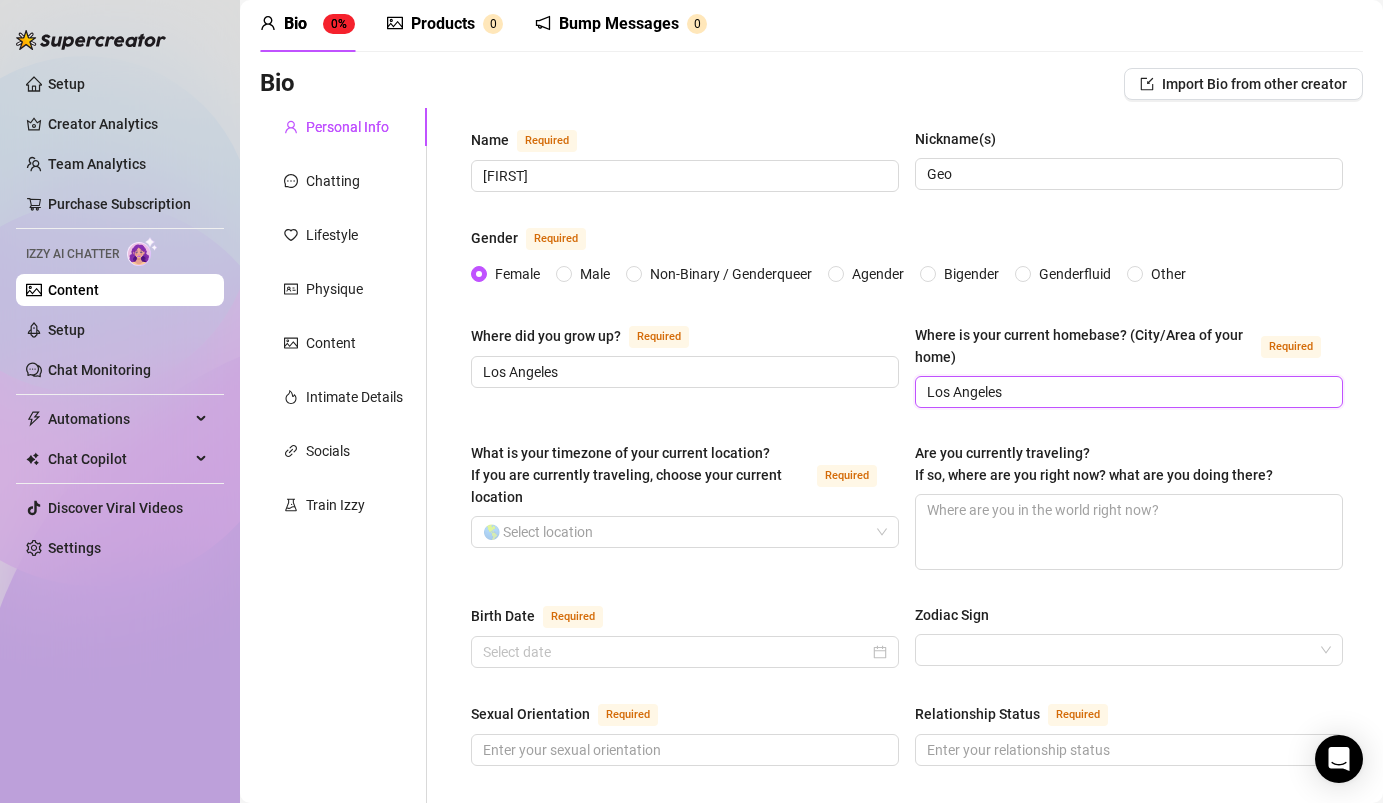 type on "Los Angeles" 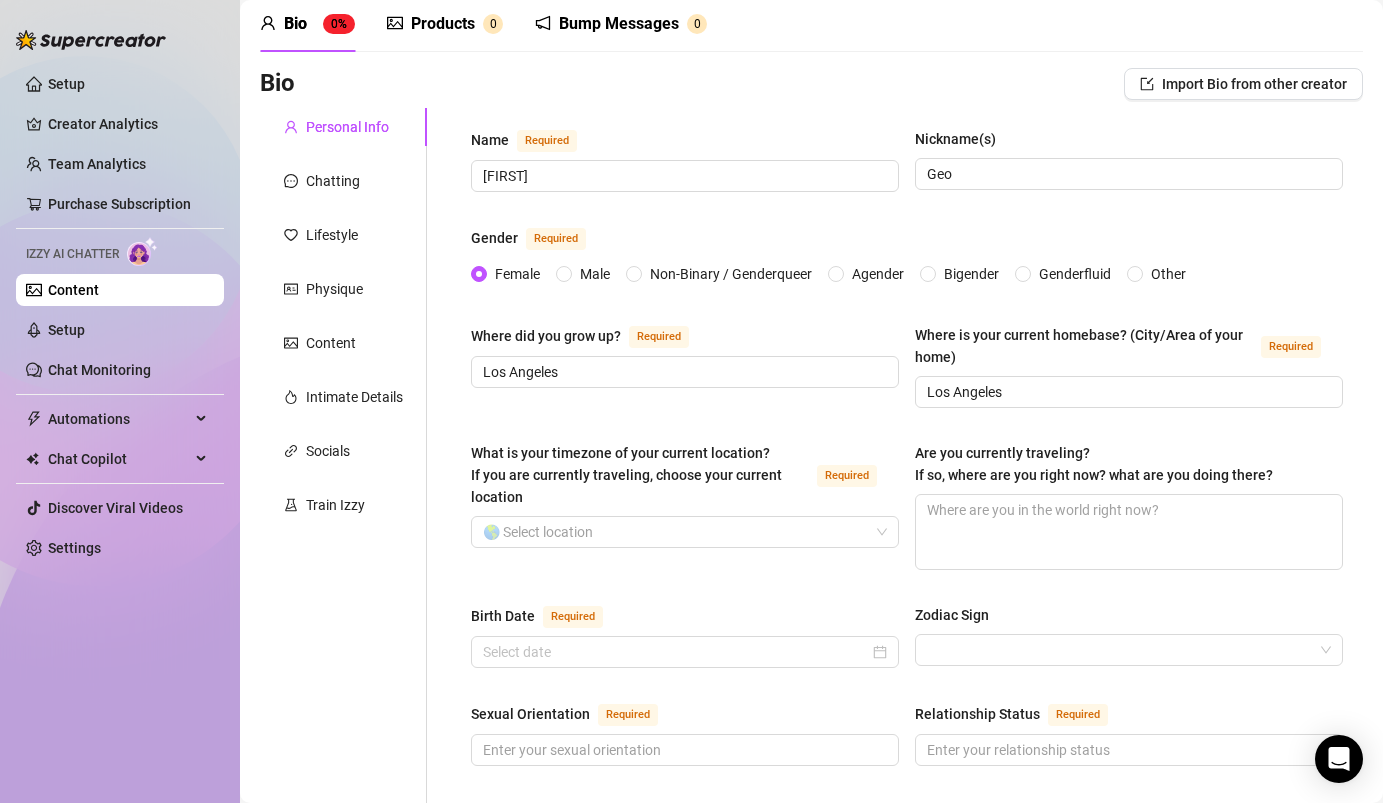 click on "Where did you grow up? Required [CITY]" at bounding box center [685, 366] 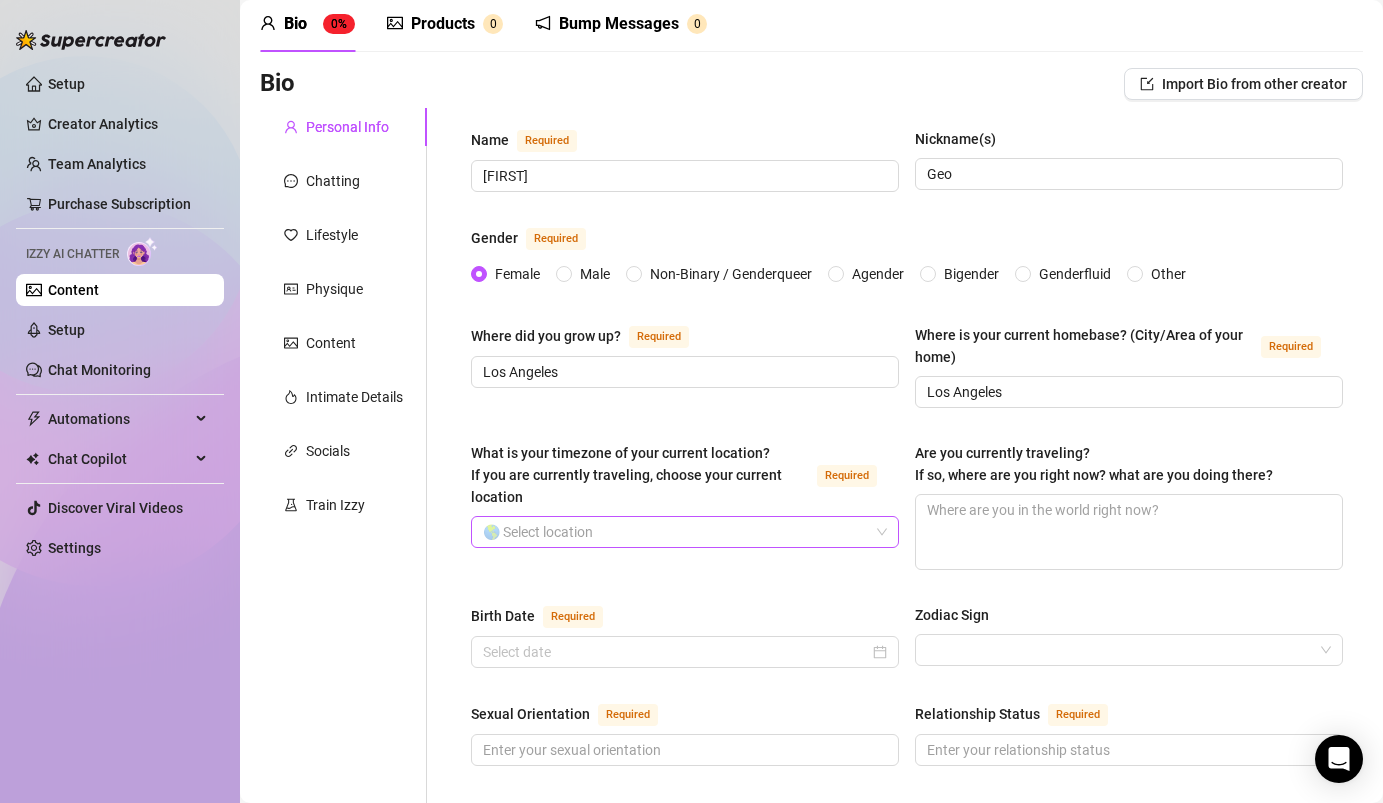 click on "What is your timezone of your current location? If you are currently traveling, choose your current location Required" at bounding box center [676, 532] 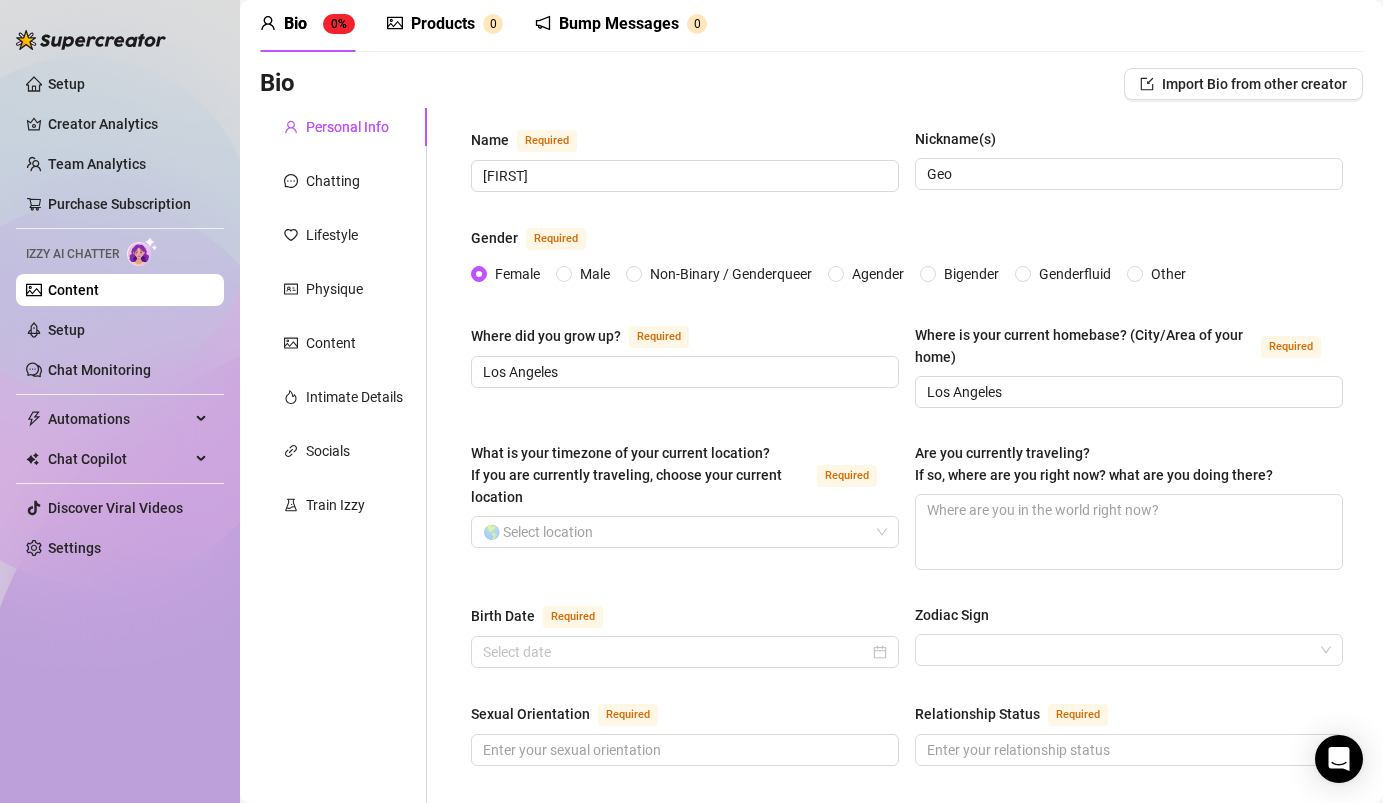 click on "What is your timezone of your current location? If you are currently traveling, choose your current location Required 🌎 Select location Are you currently traveling? If so, where are you right now? what are you doing there?" at bounding box center (907, 515) 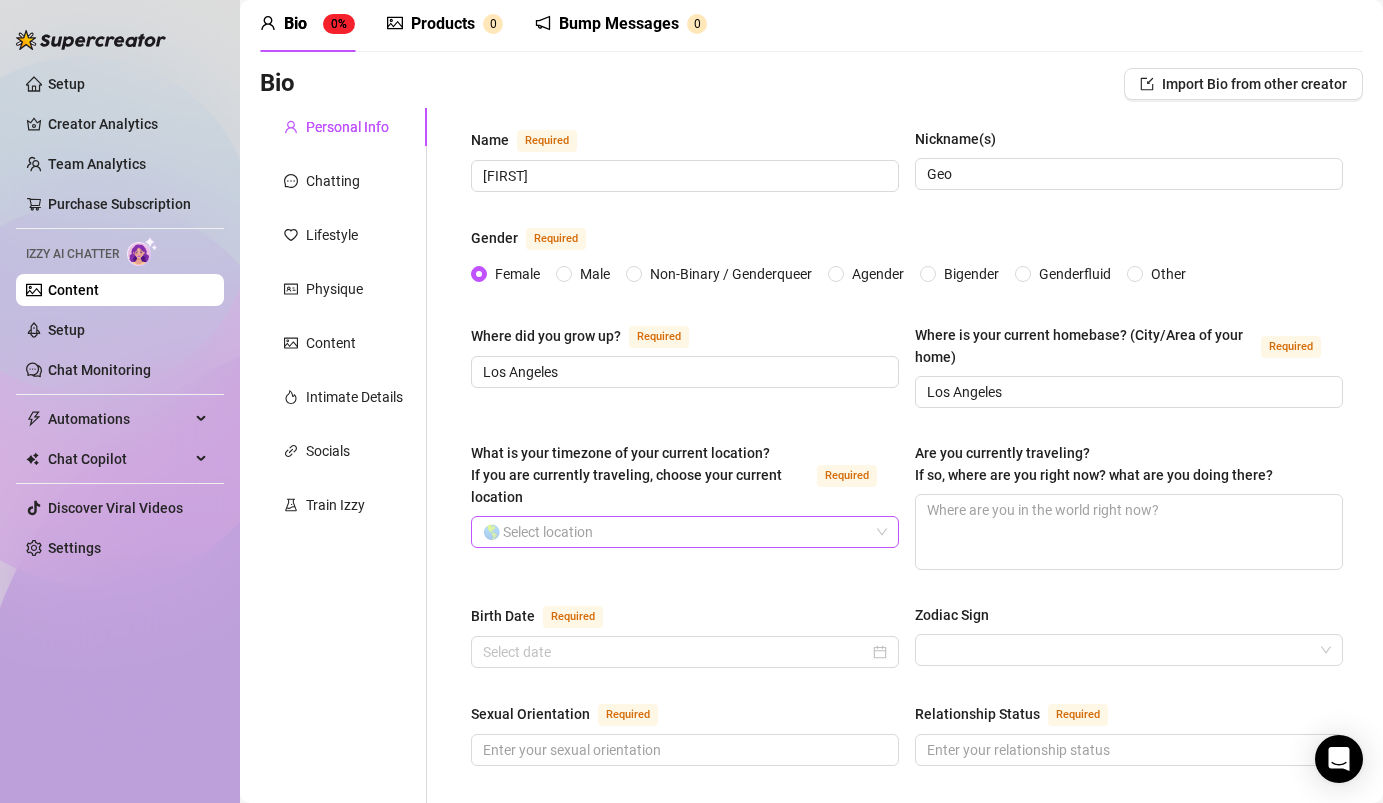 click on "What is your timezone of your current location? If you are currently traveling, choose your current location Required" at bounding box center [676, 532] 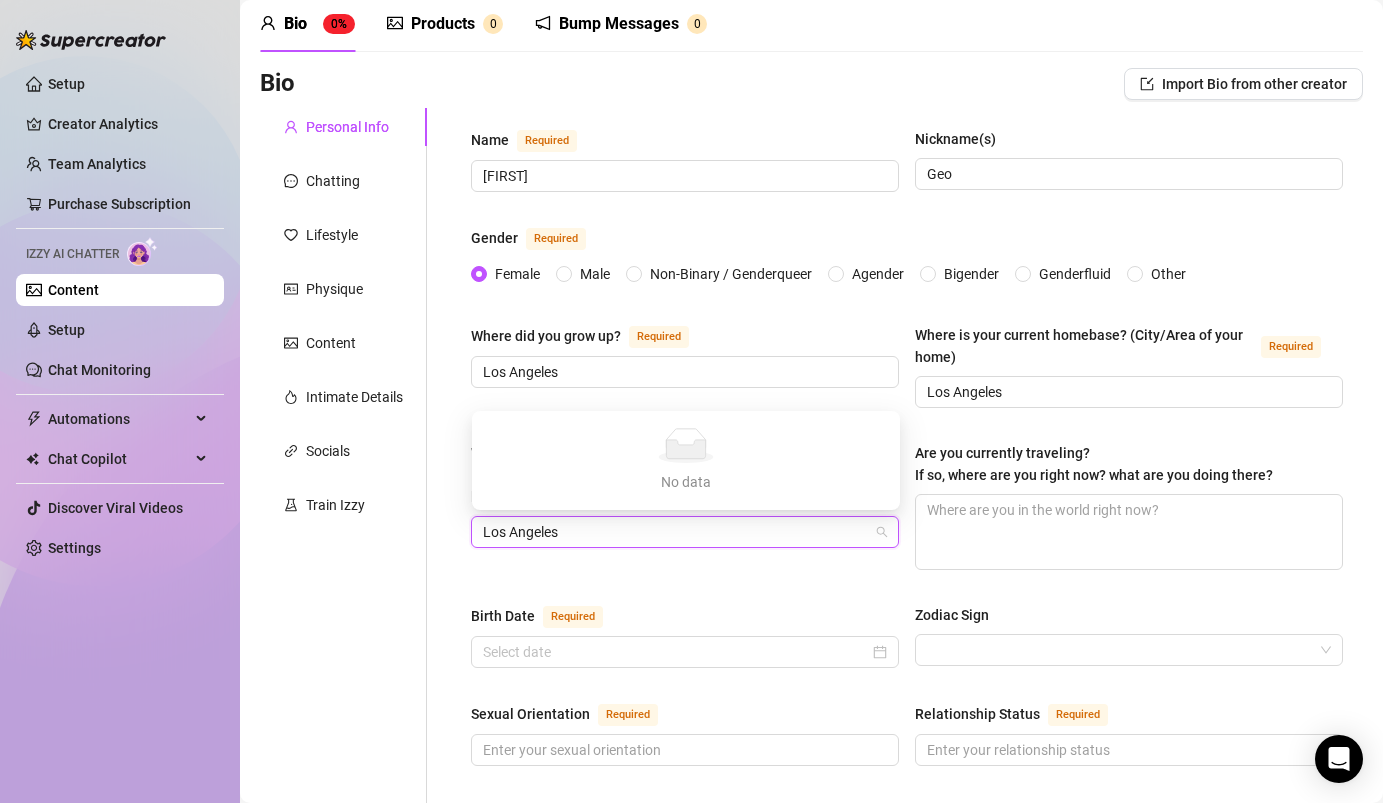 click on "Los Angeles" at bounding box center (676, 532) 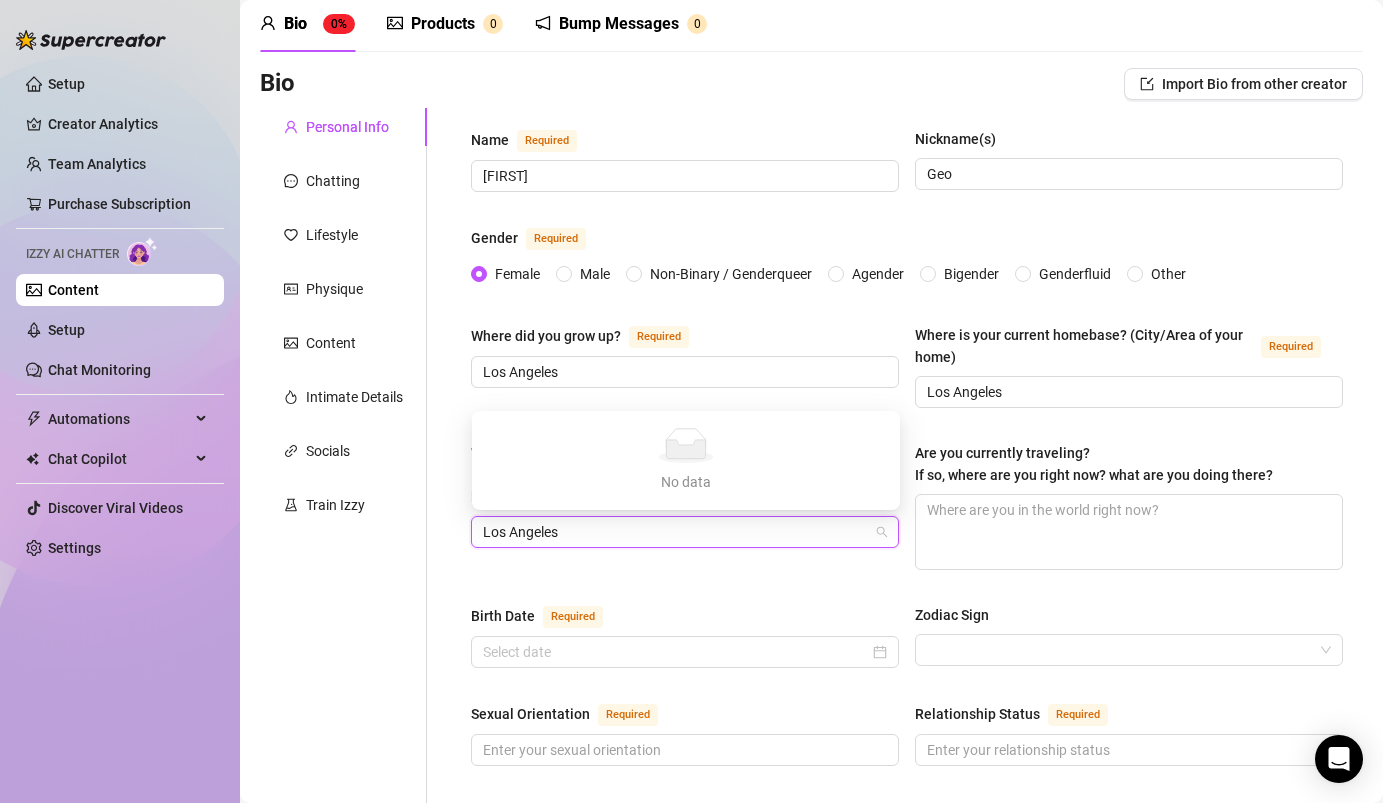 click on "Los Angeles" at bounding box center (676, 532) 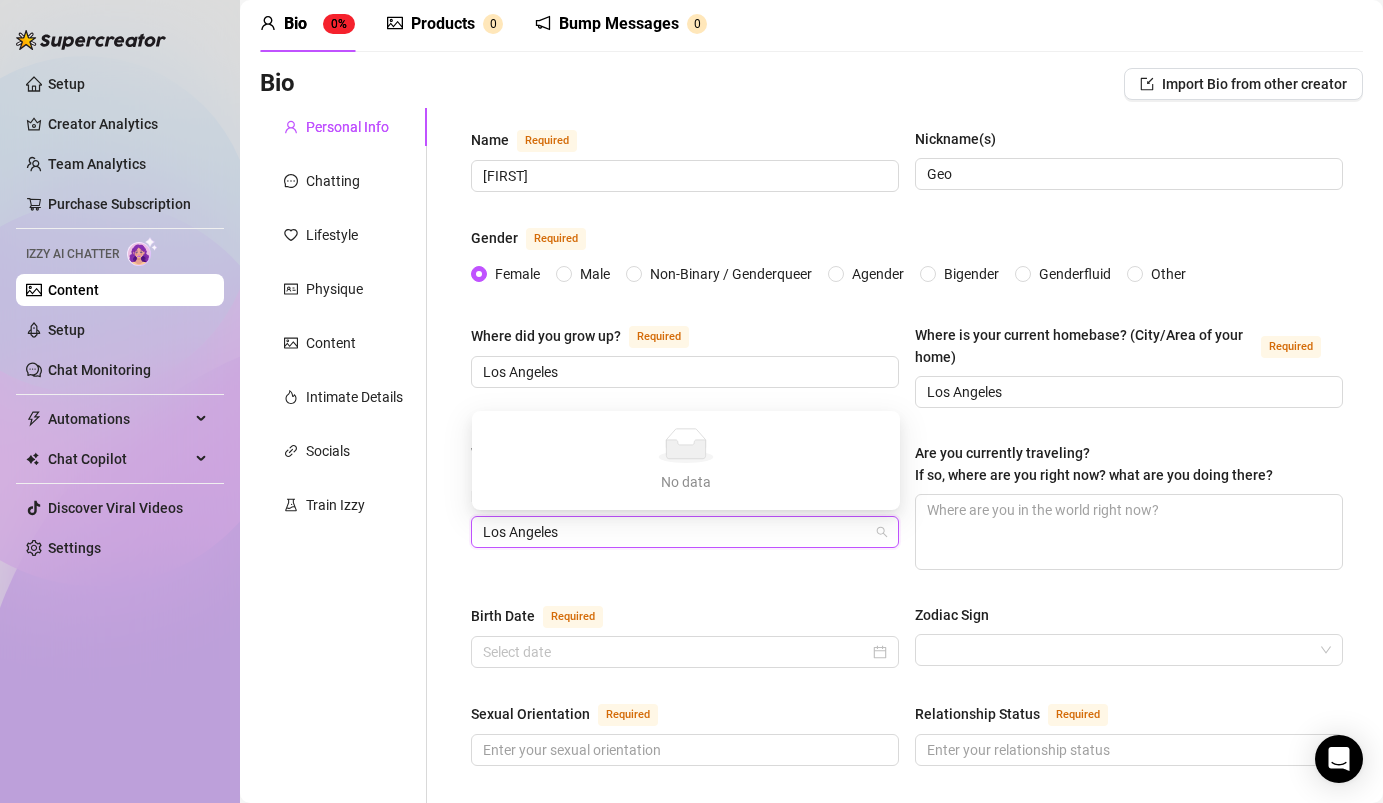 click on "Los Angeles" at bounding box center [676, 532] 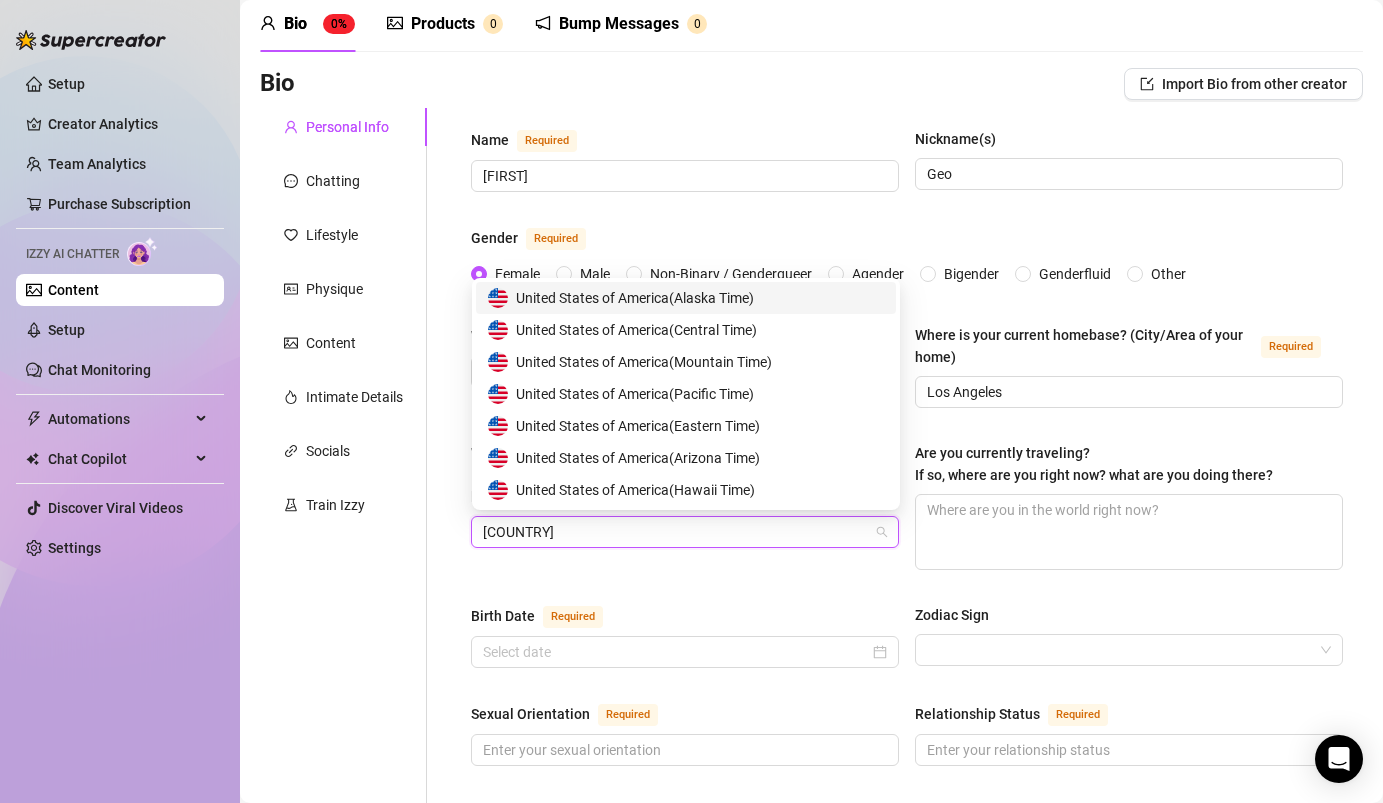 type on "United State" 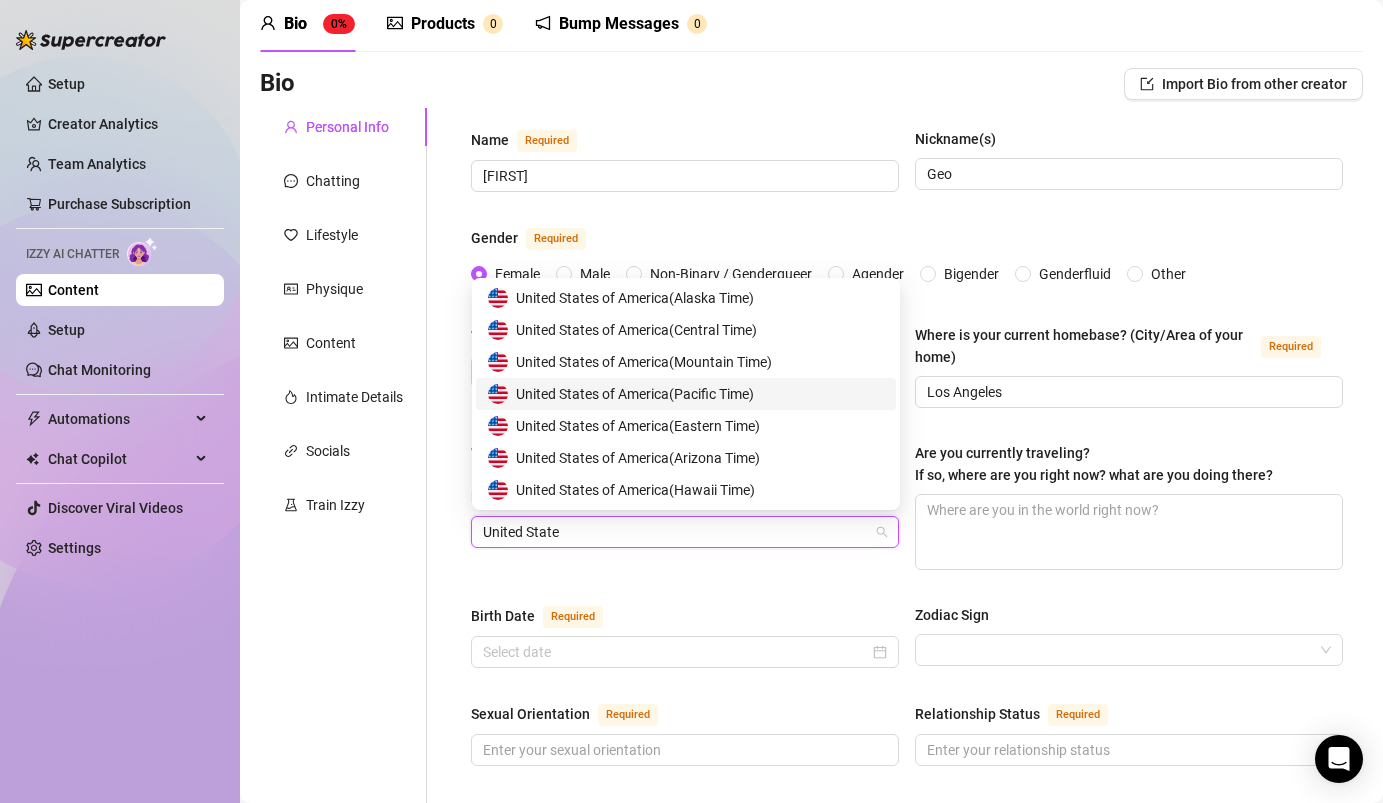 click on "[COUNTRY]  ( [TIMEZONE] )" at bounding box center [635, 394] 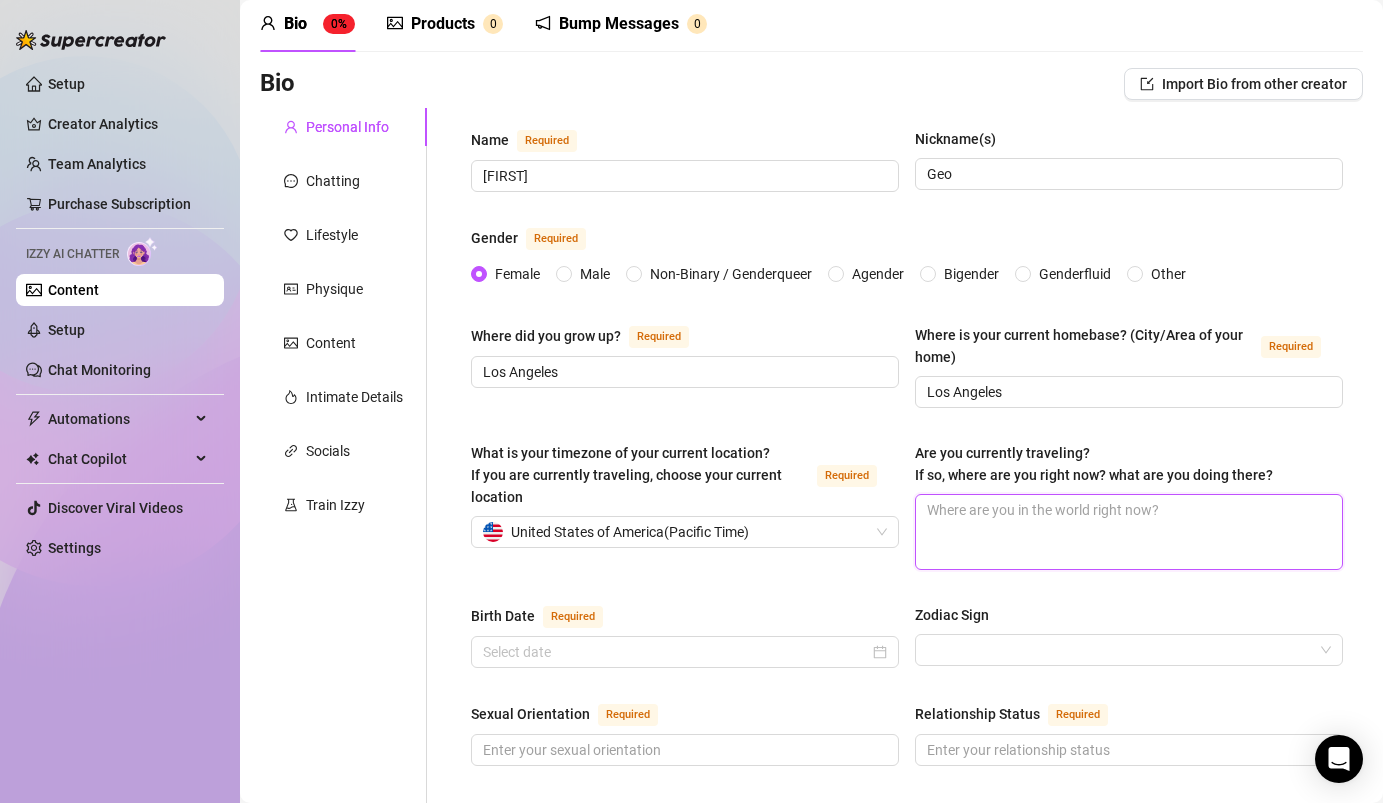 click on "Are you currently traveling? If so, where are you right now? what are you doing there?" at bounding box center (1129, 532) 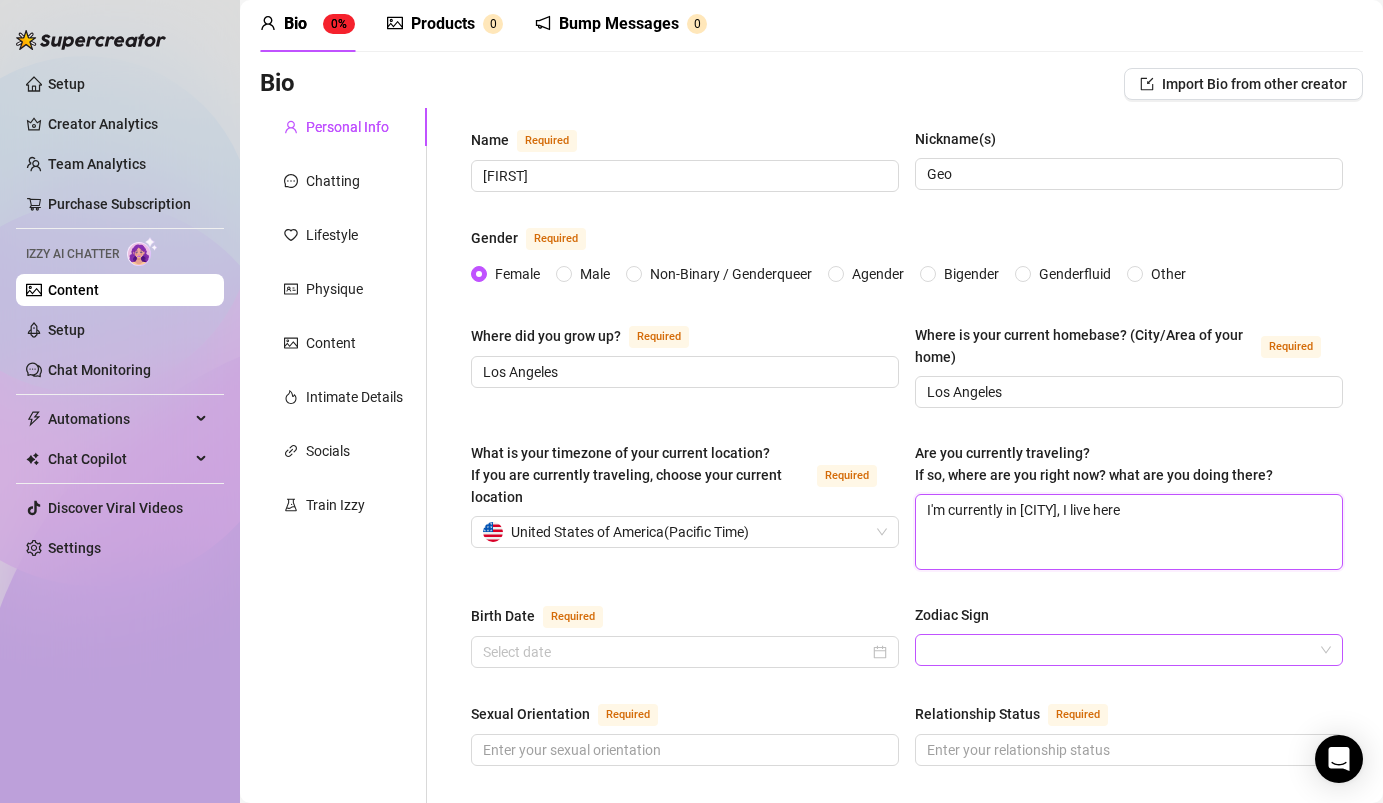 type on "I'm currently in [CITY], I live here" 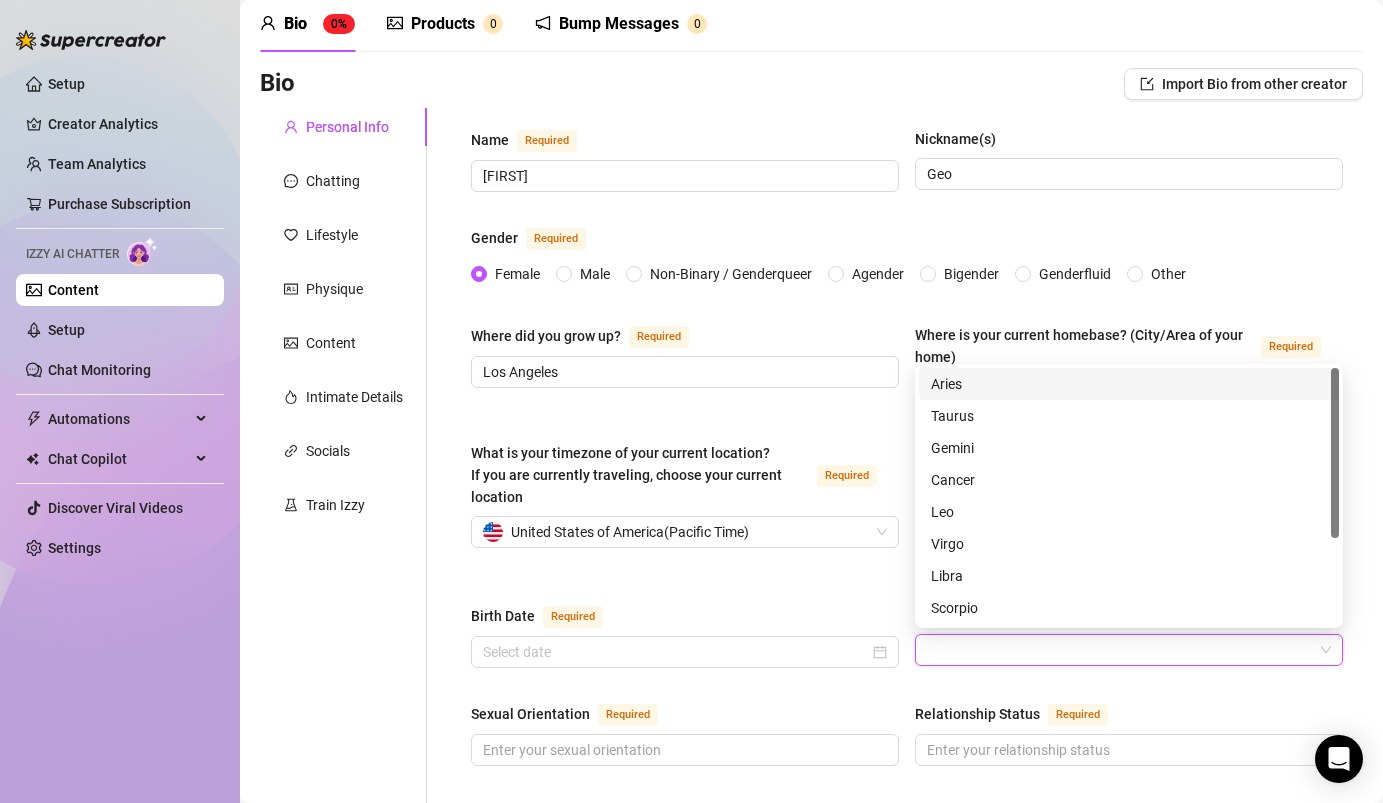 click on "Zodiac Sign" at bounding box center (1120, 650) 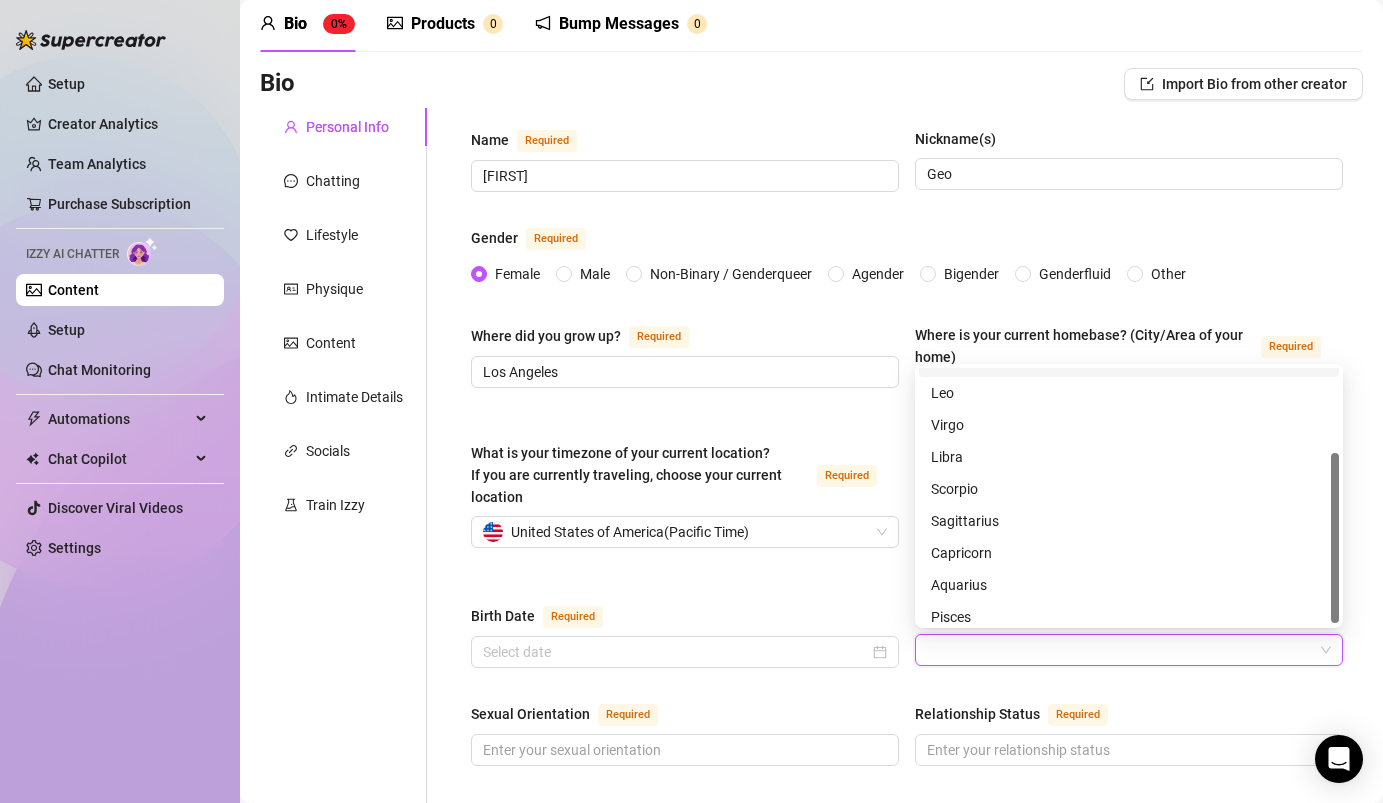 scroll, scrollTop: 128, scrollLeft: 0, axis: vertical 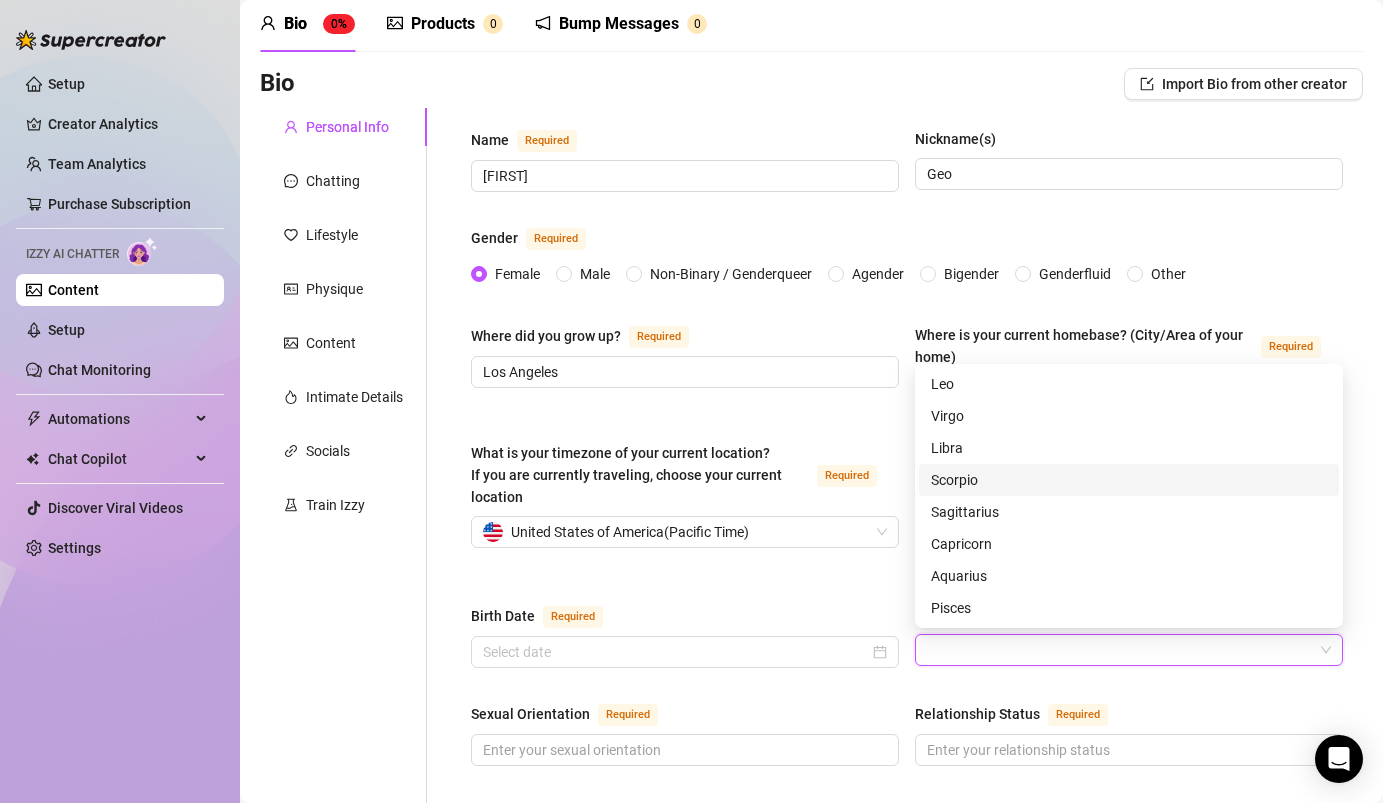 click on "Scorpio" at bounding box center [1129, 480] 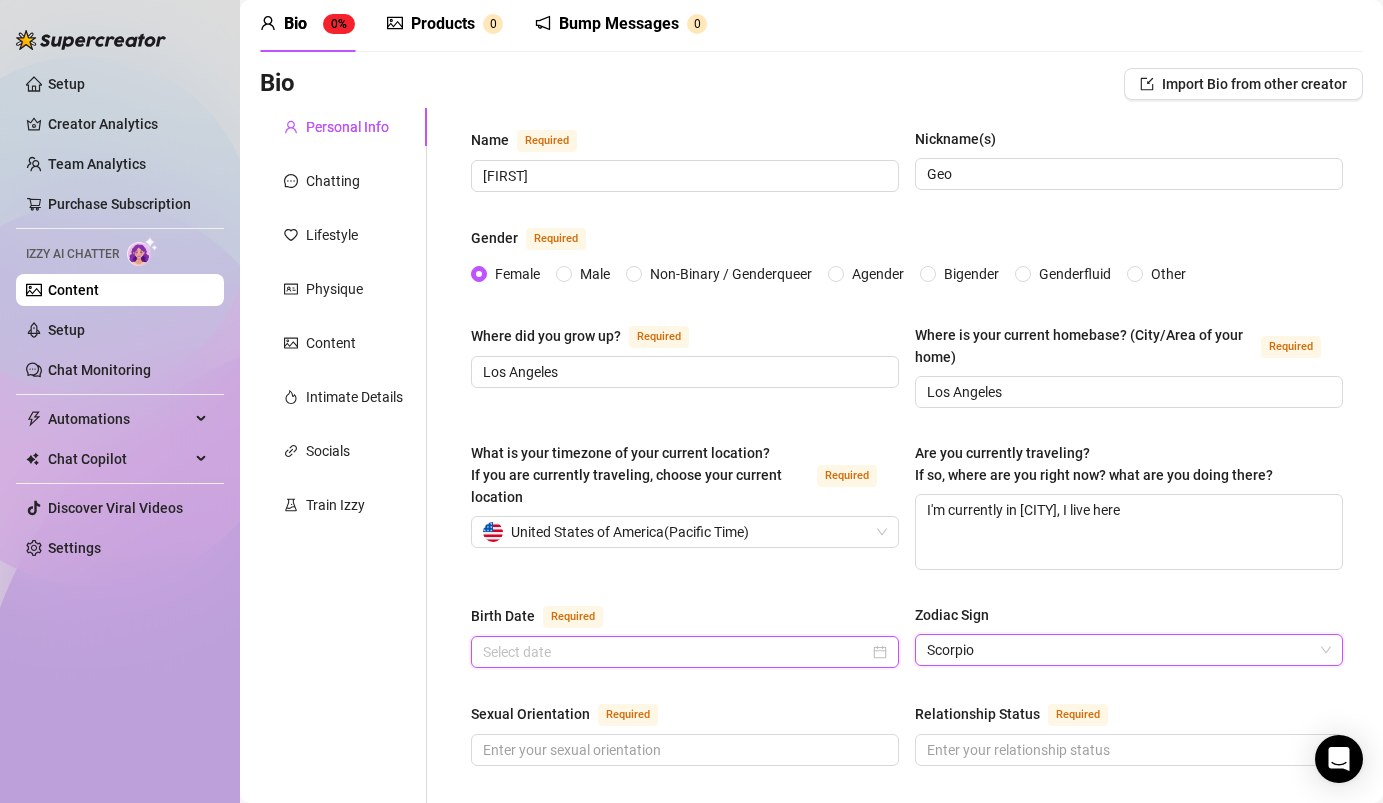click on "Birth Date Required" at bounding box center [676, 652] 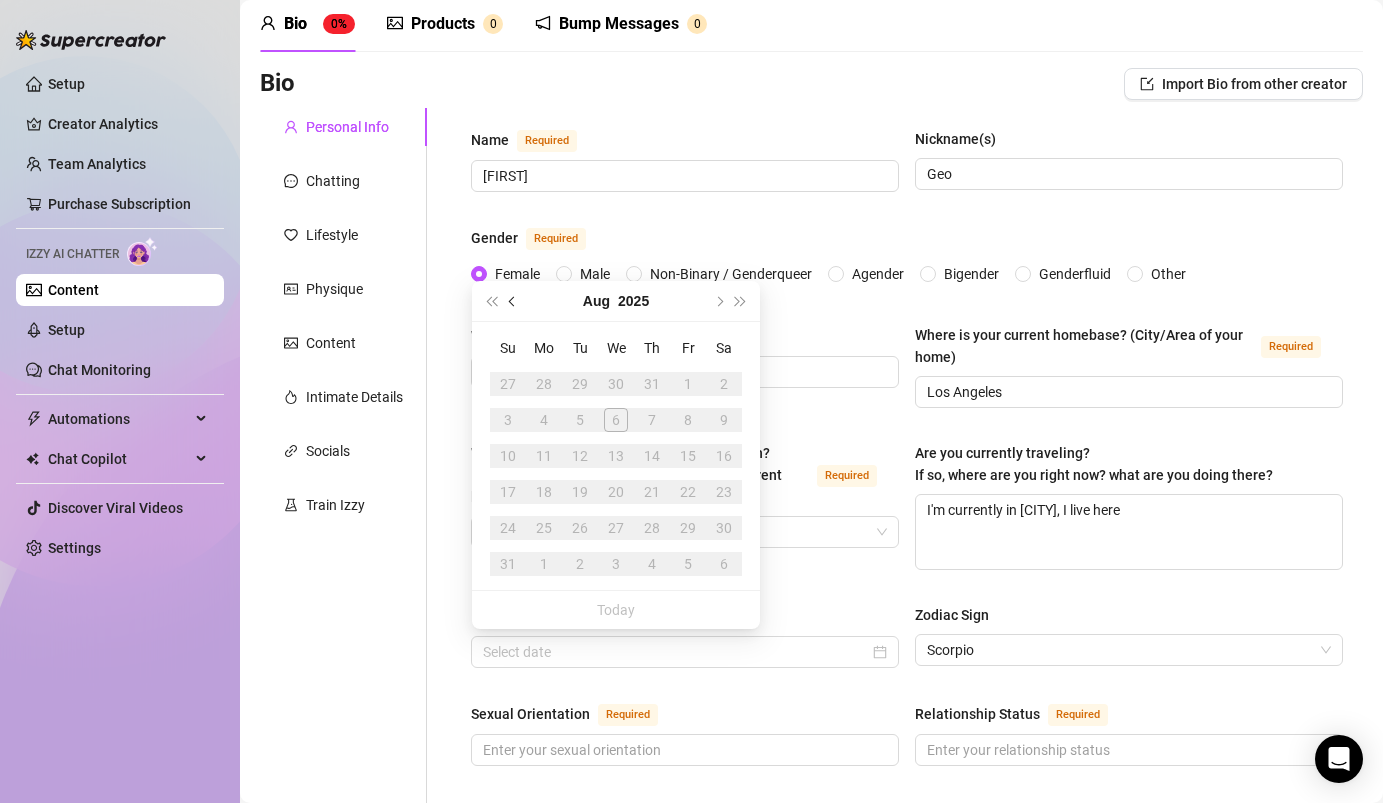 click at bounding box center (513, 301) 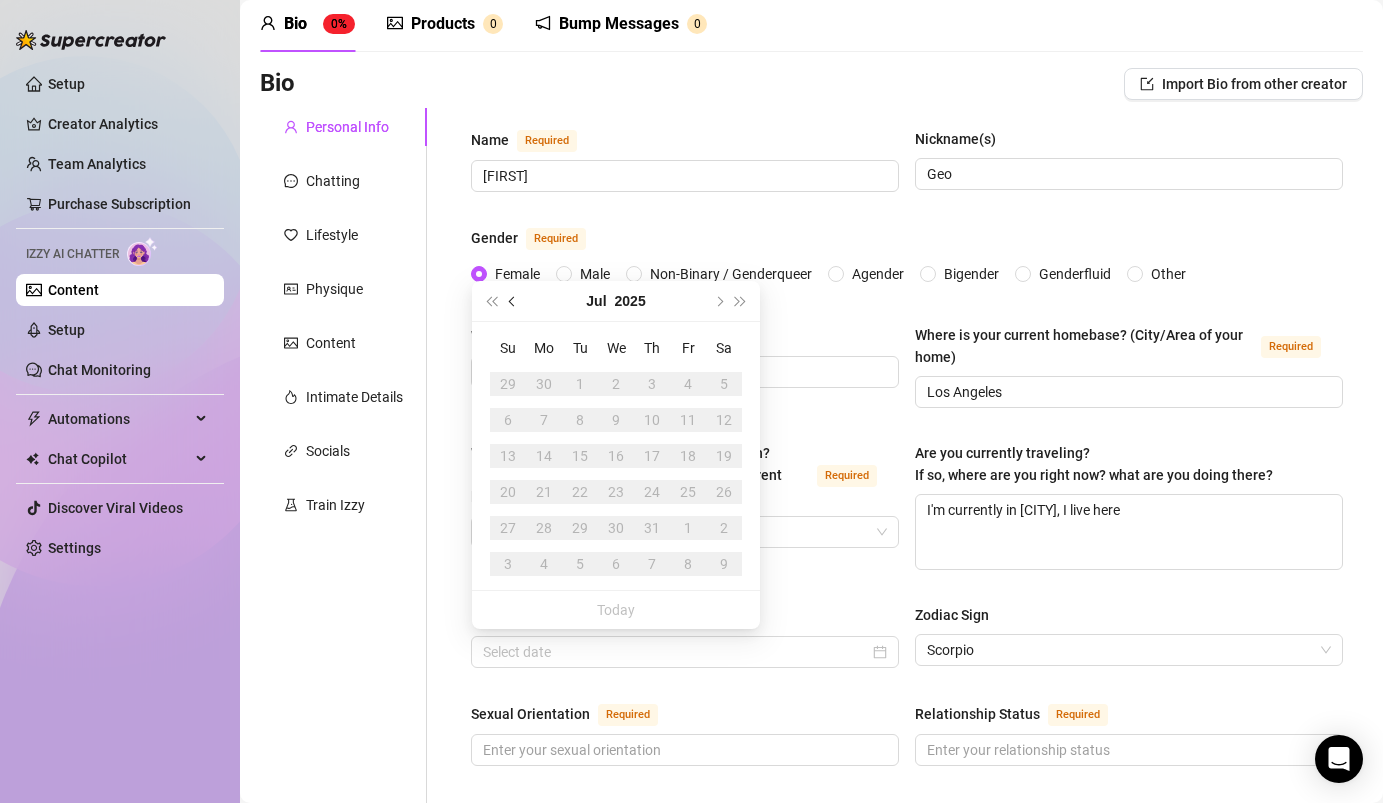 click at bounding box center (513, 301) 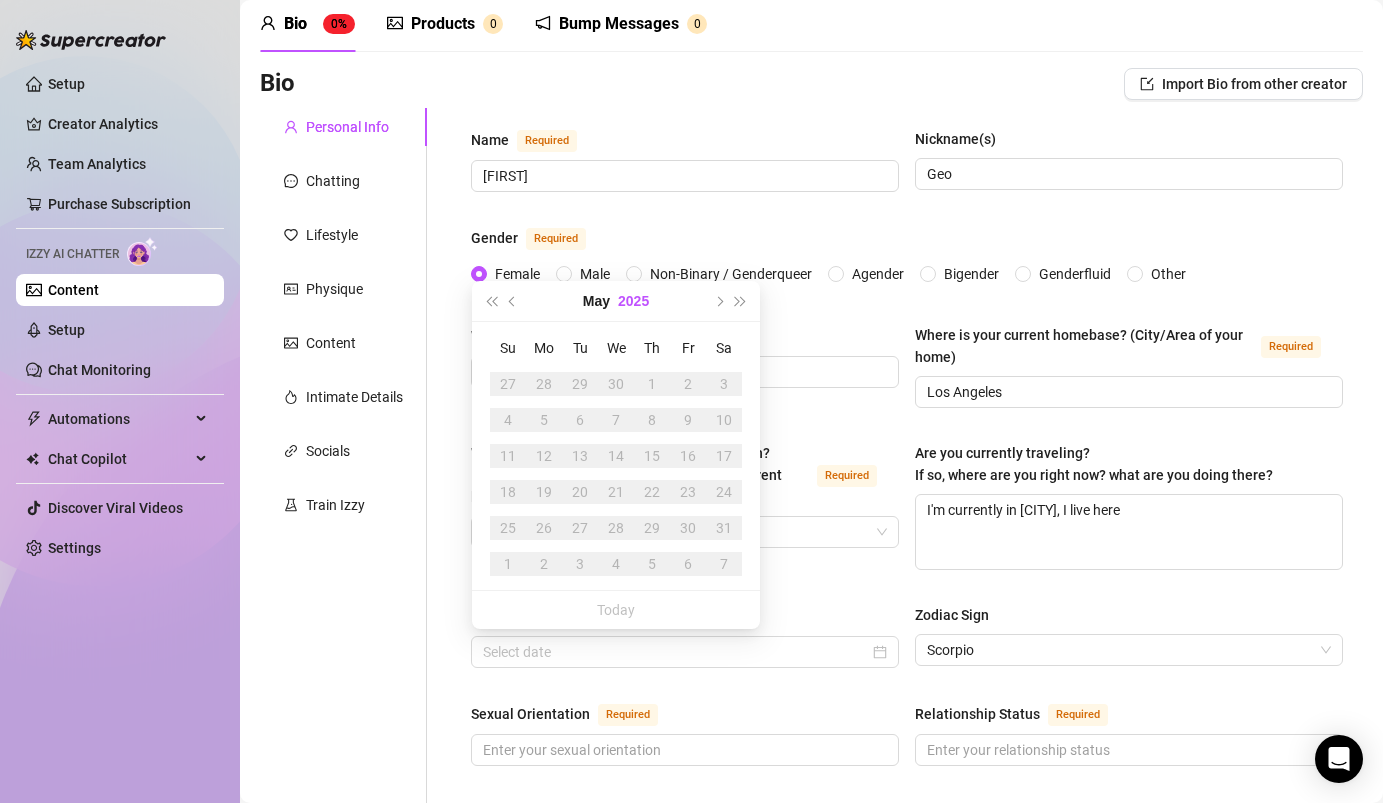 click on "2025" at bounding box center [633, 301] 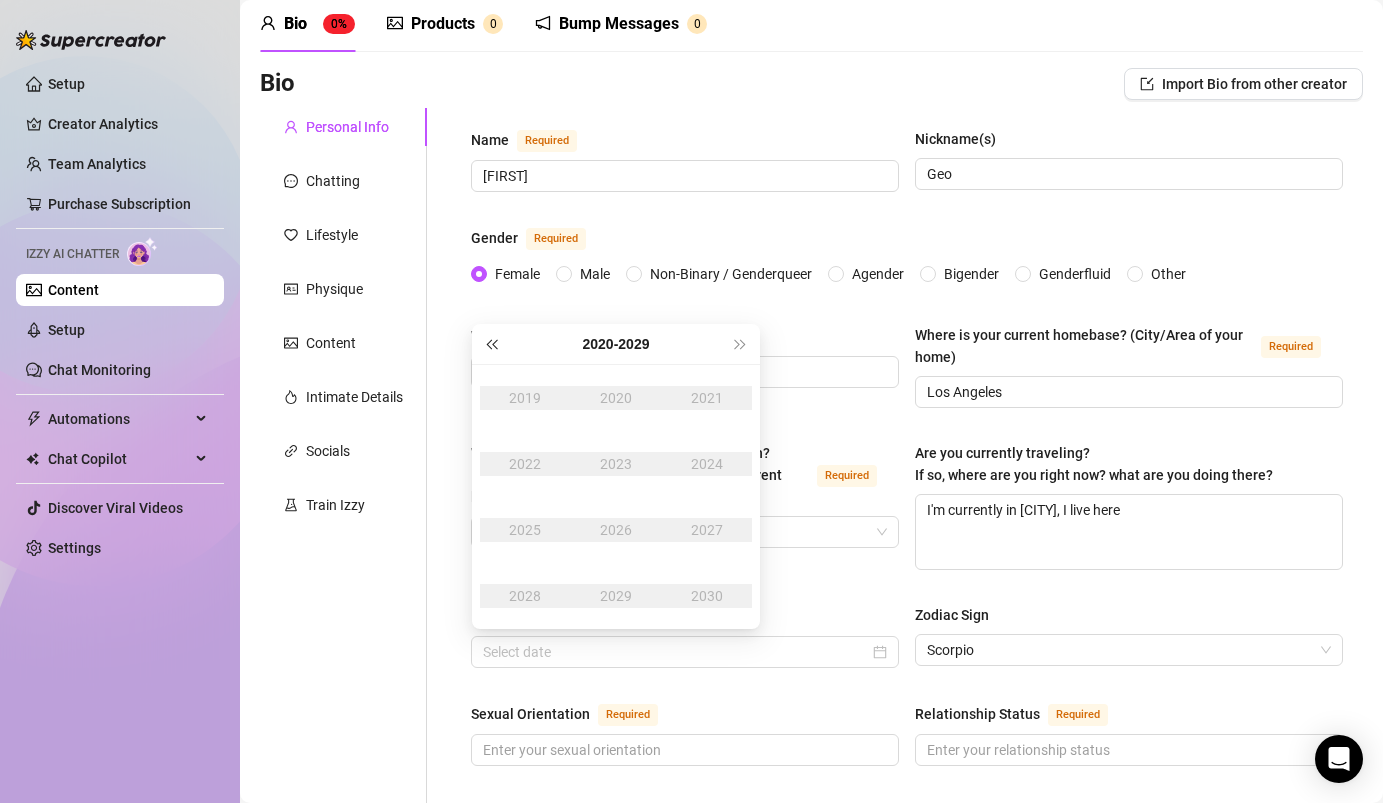 click at bounding box center [491, 344] 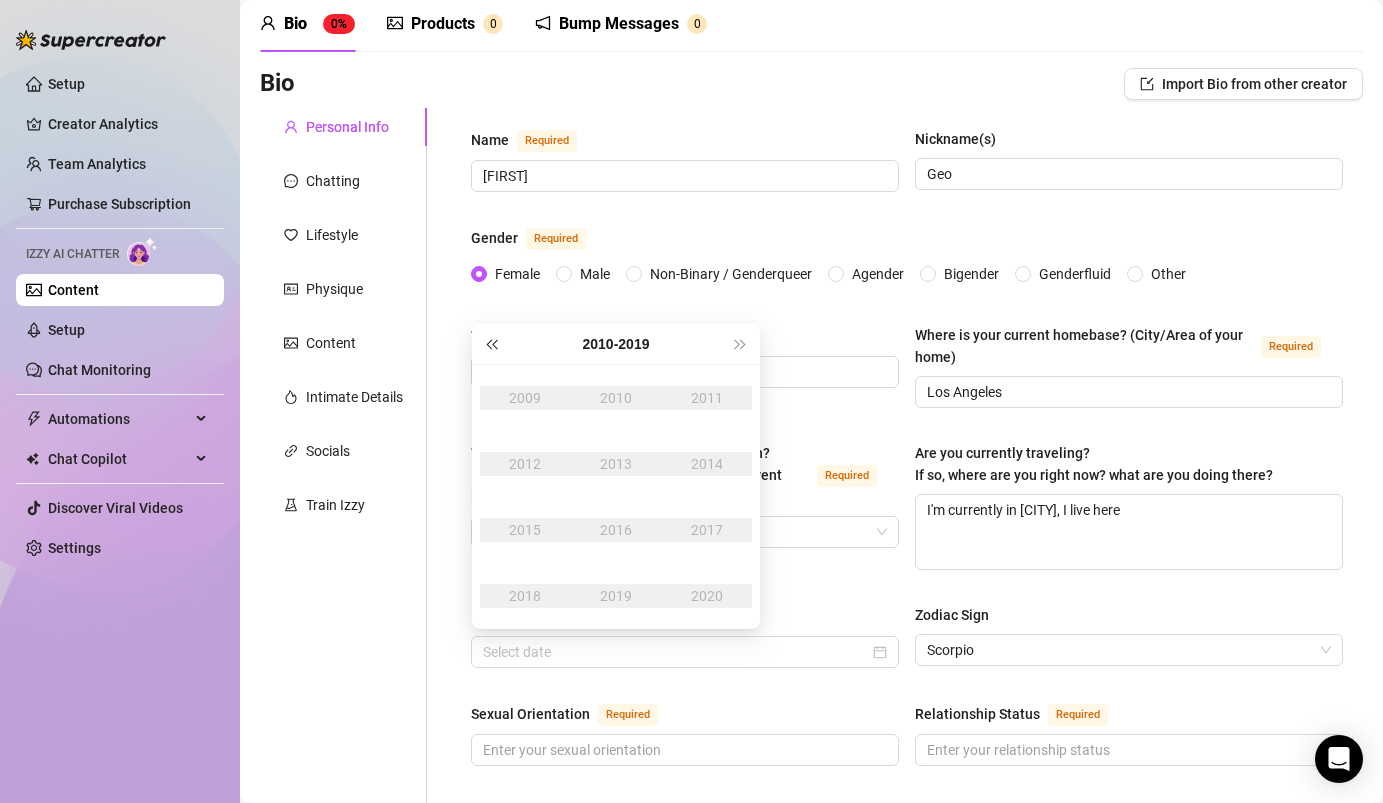 click at bounding box center (491, 344) 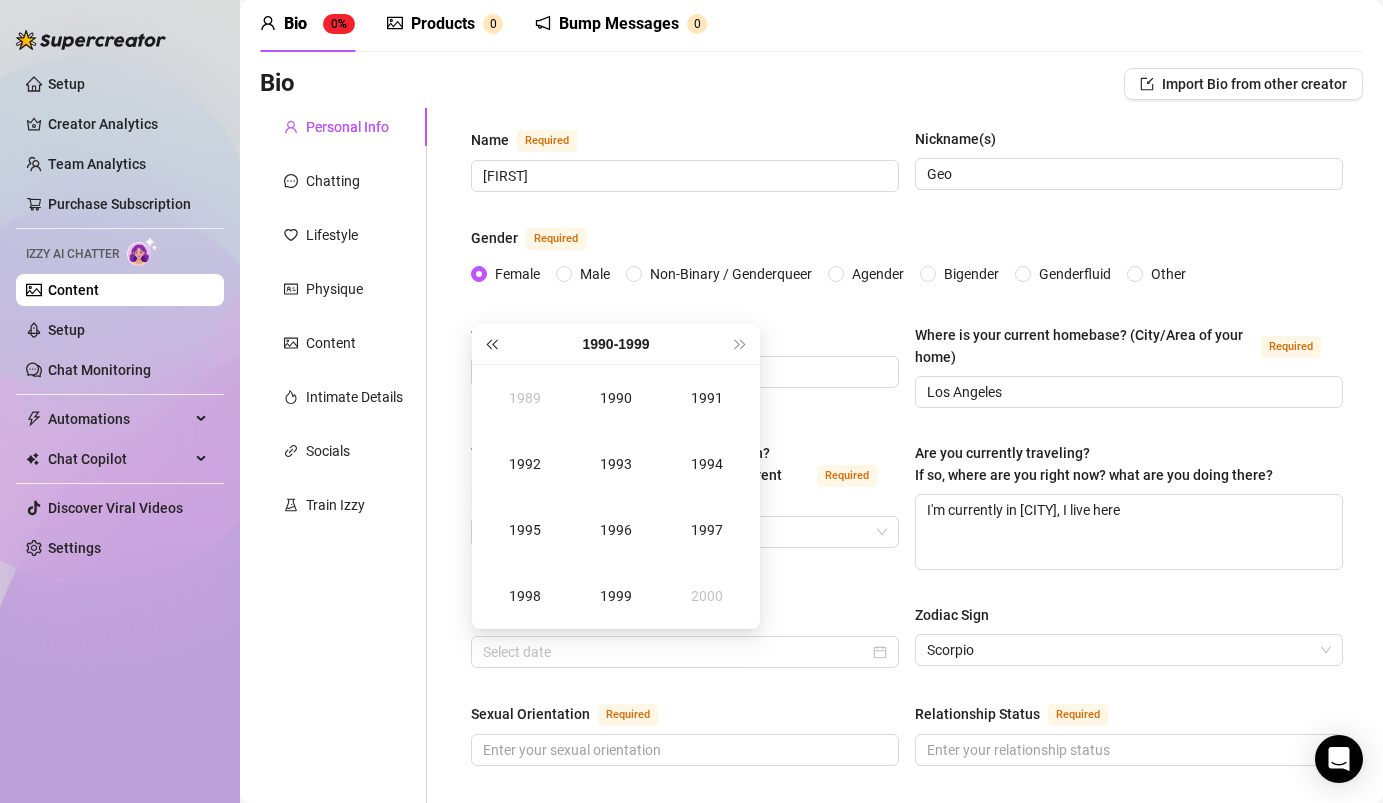 click at bounding box center (491, 344) 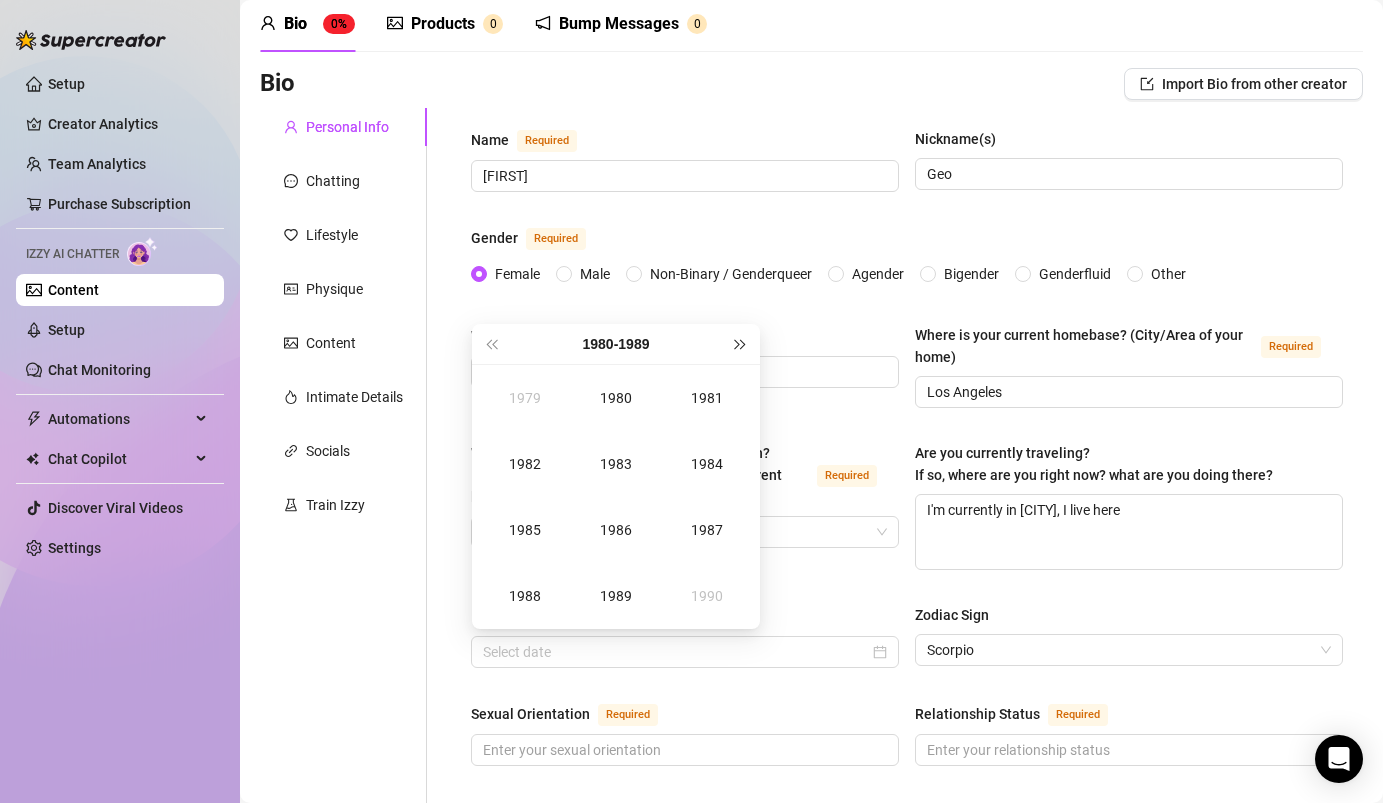 click at bounding box center (741, 344) 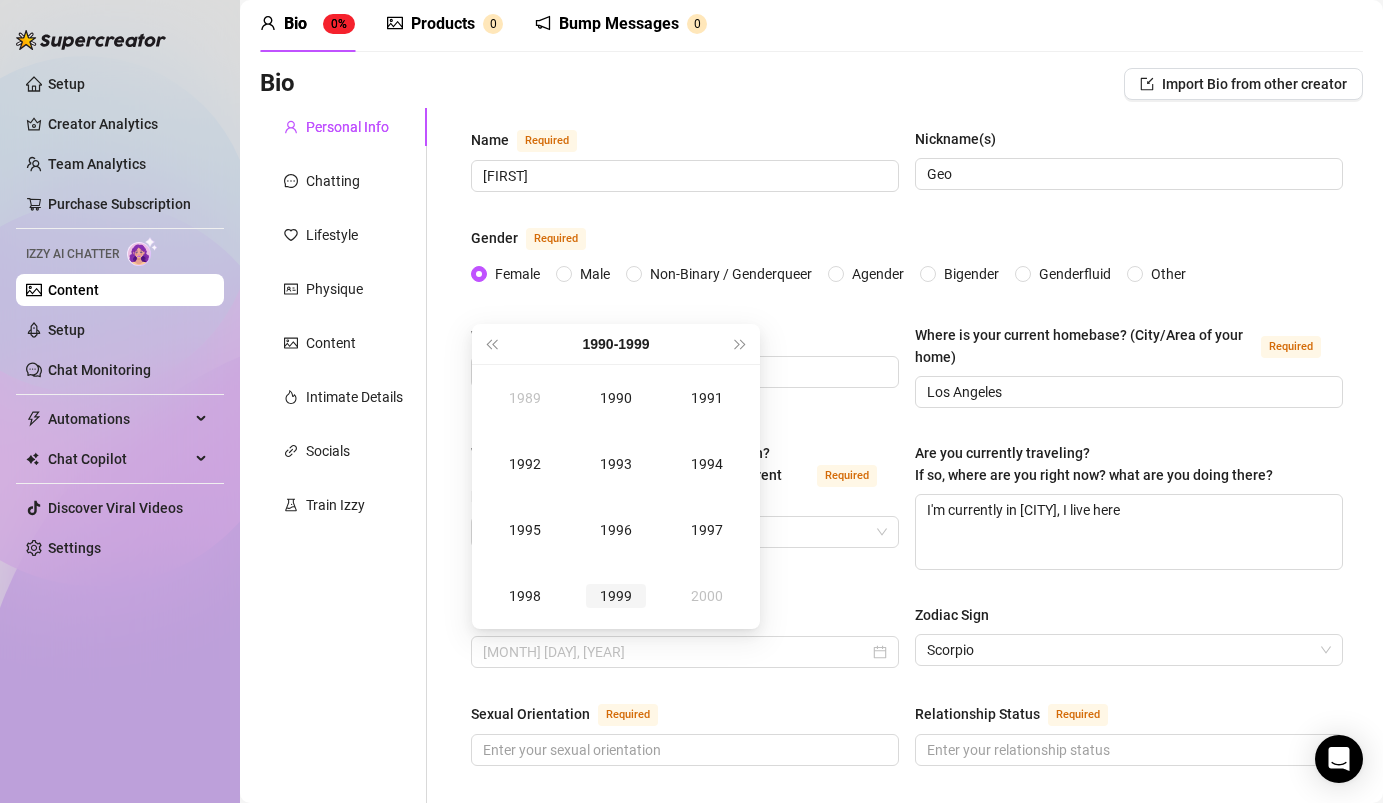 click on "1999" at bounding box center [616, 596] 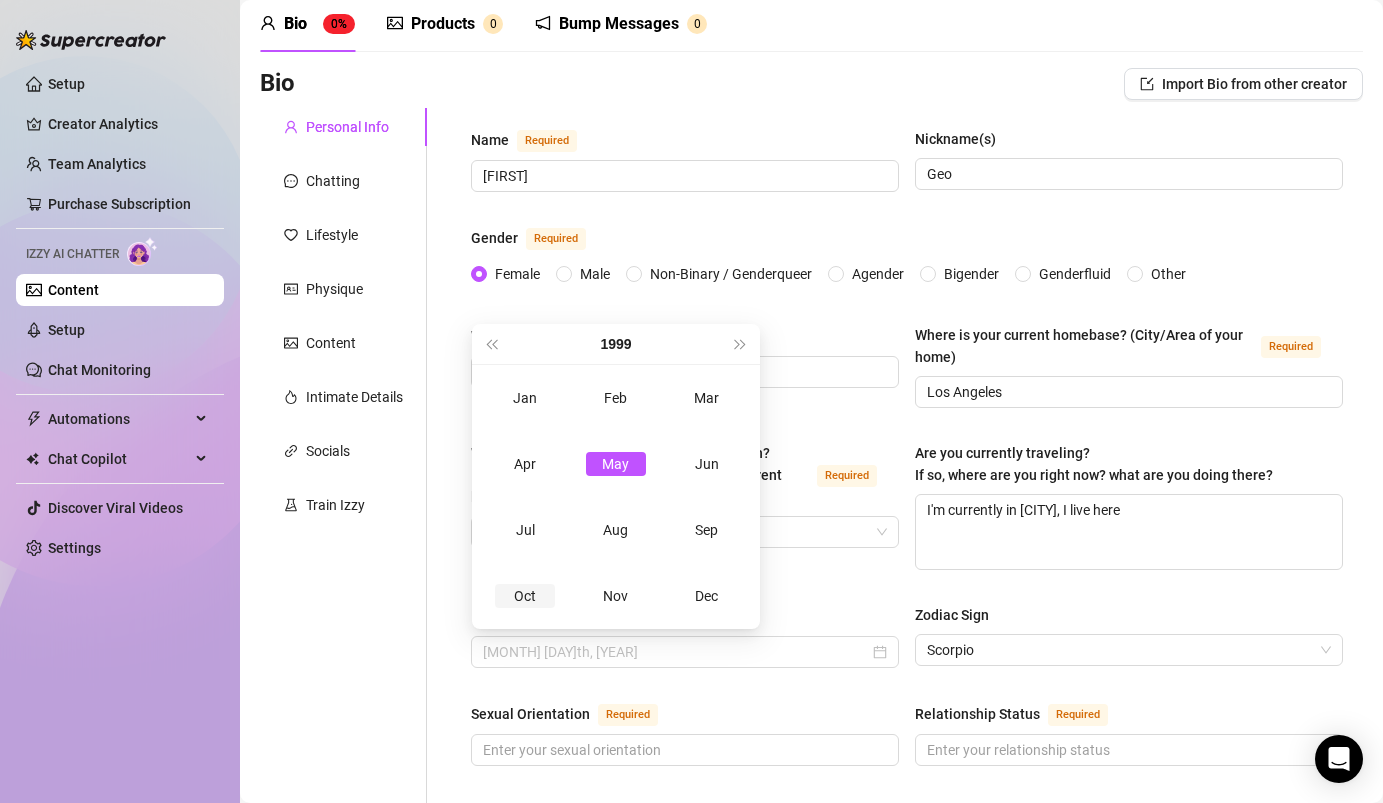 click on "Oct" at bounding box center (525, 596) 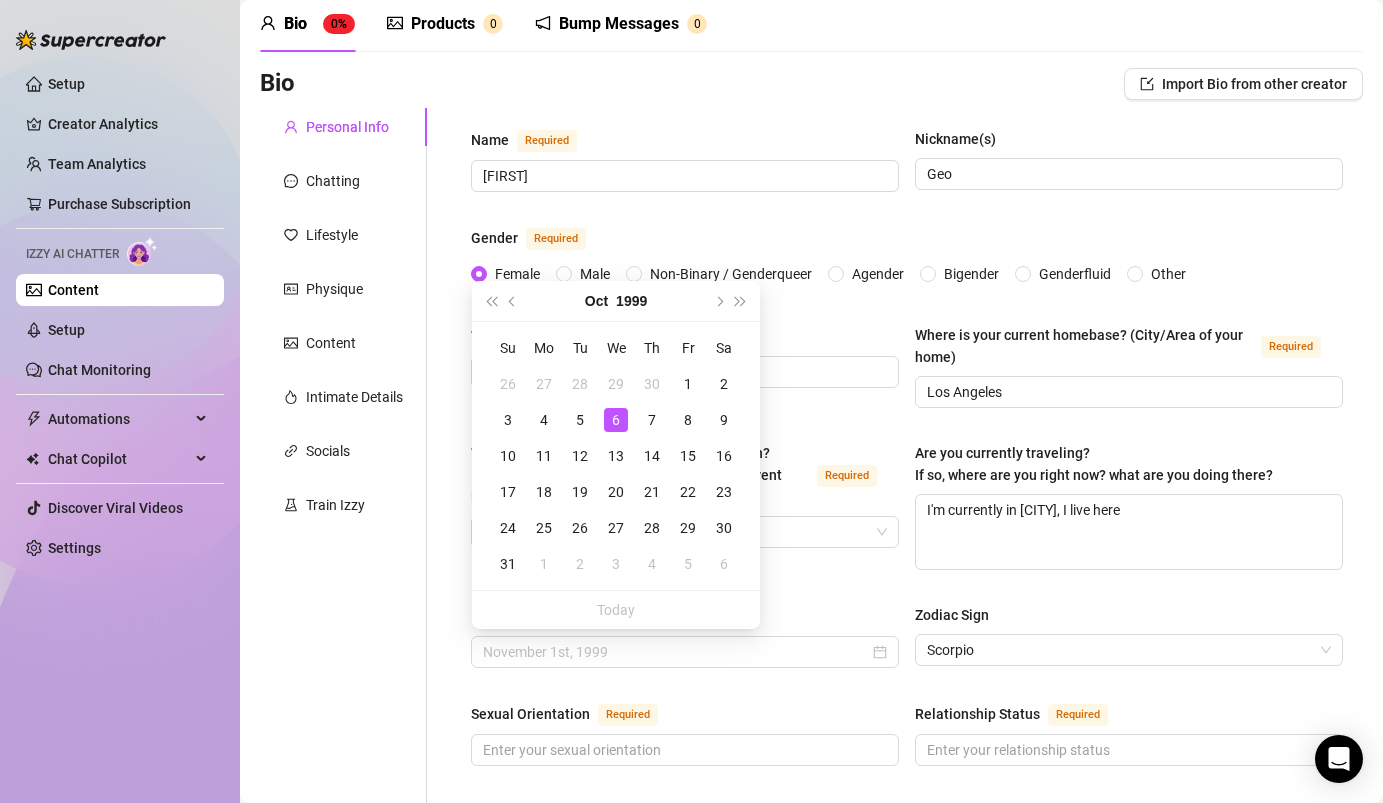 type on "[MONTH] [DAY]th, [YEAR]" 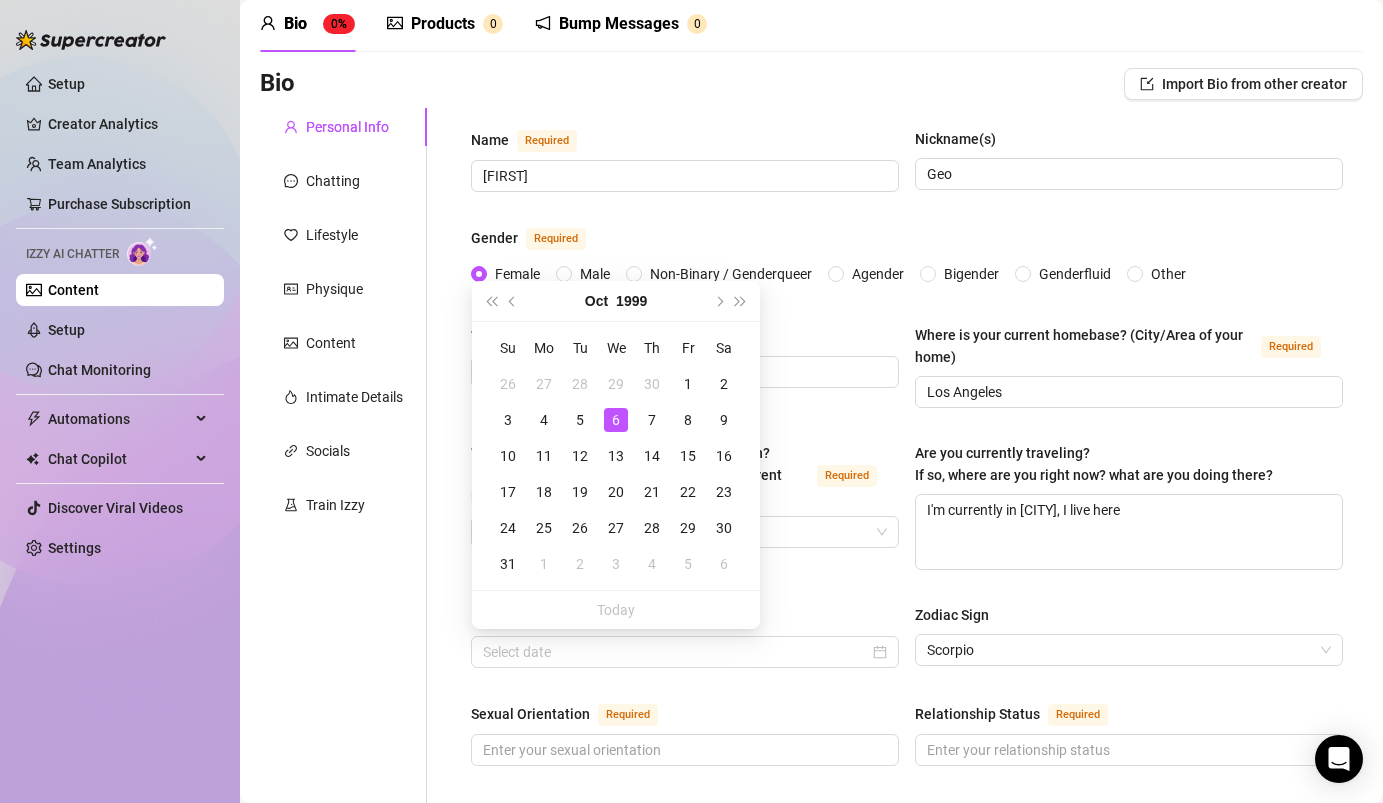 click on "Name Required [FIRST] Nickname(s) [LOCATION] Gender Required Female Male Non-Binary / Genderqueer Agender Bigender Genderfluid Other Where did you grow up? Required [CITY] Where is your current homebase? (City/Area of your home) Required [CITY] What is your timezone of your current location? If you are currently traveling, choose your current location Required [COUNTRY] ( [TIMEZONE] ) Are you currently traveling? If so, where are you right now? what are you doing there? I'm currently in [CITY], I live here Birth Date Required [ZODIAC] Sign [ZODIAC] Sexual Orientation Required Relationship Status Required Do you have any siblings? How many? Do you have any children? How many? Do you have any pets? What do you do for work currently? What were your previous jobs or careers? What is your educational background? What languages do you speak?   Select or type languages you speak What are your religious beliefs? What are your ideological beliefs? What are your dreams or goals? Required" at bounding box center (907, 929) 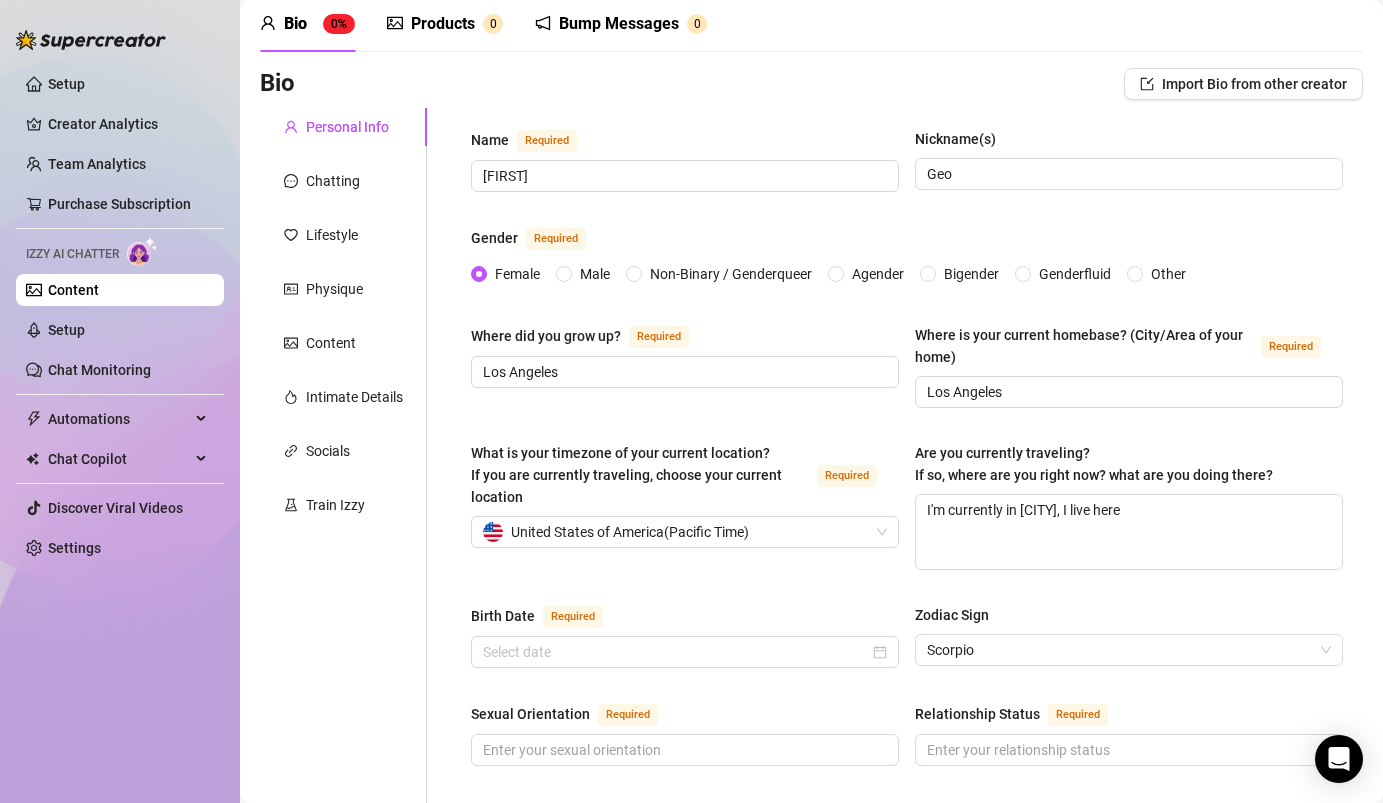 click on "Birth Date Required" at bounding box center (685, 620) 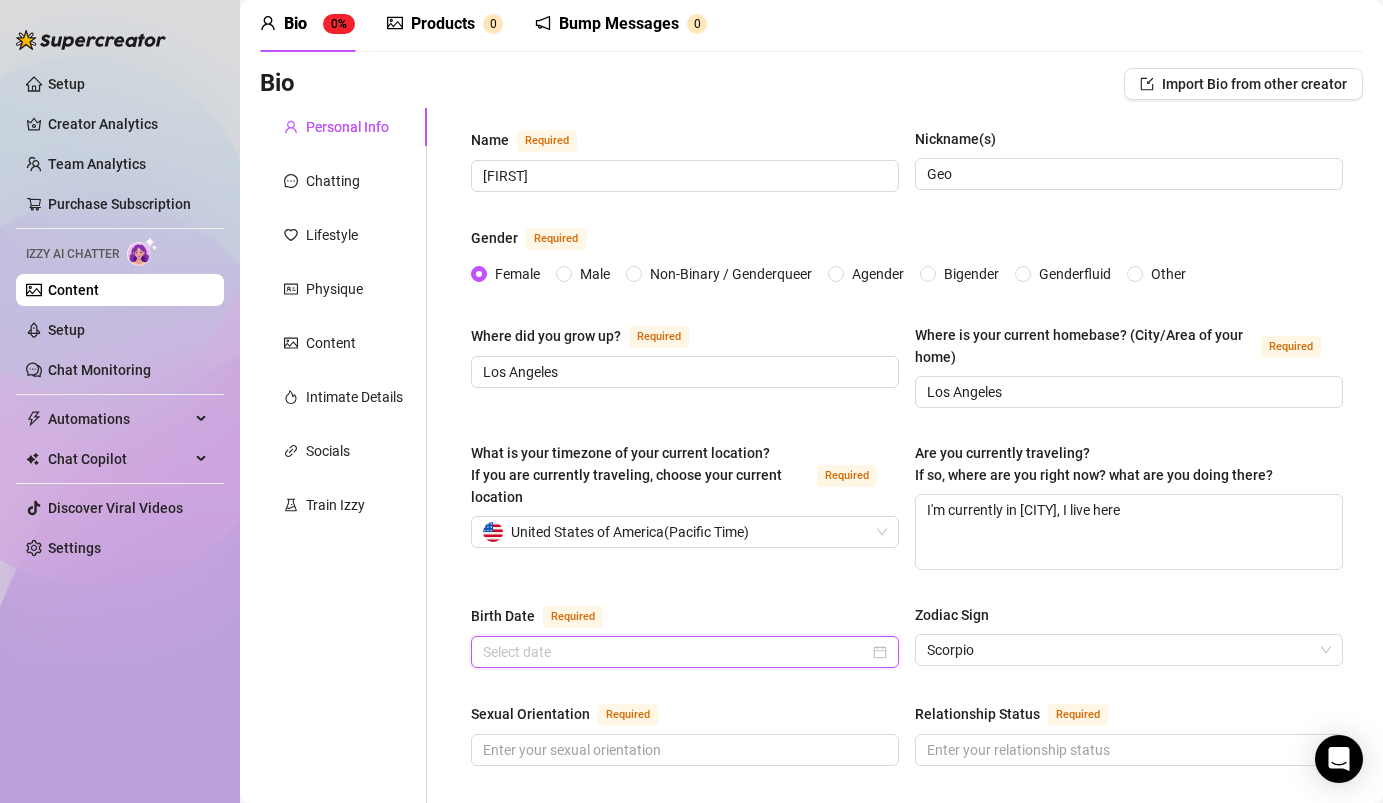 click on "Birth Date Required" at bounding box center (676, 652) 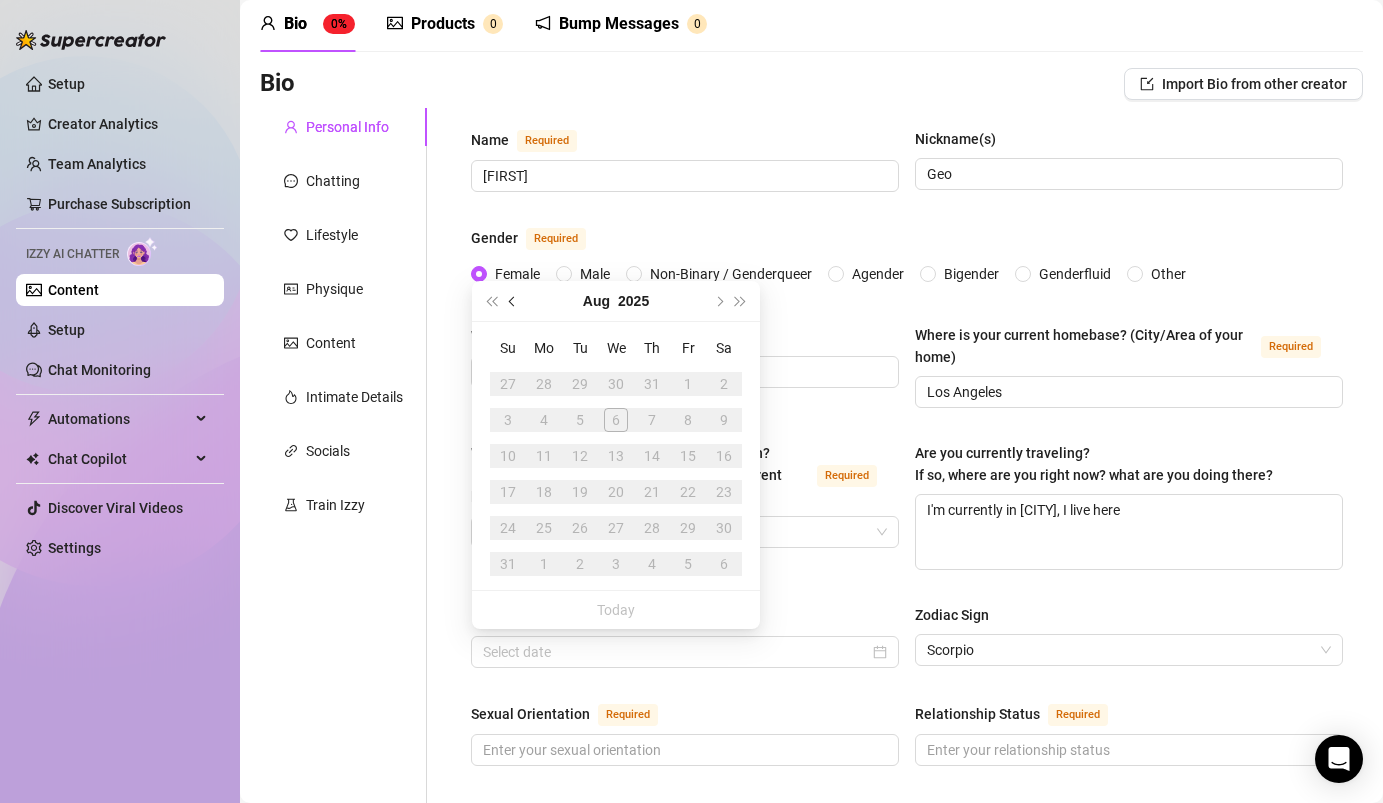 click at bounding box center (514, 301) 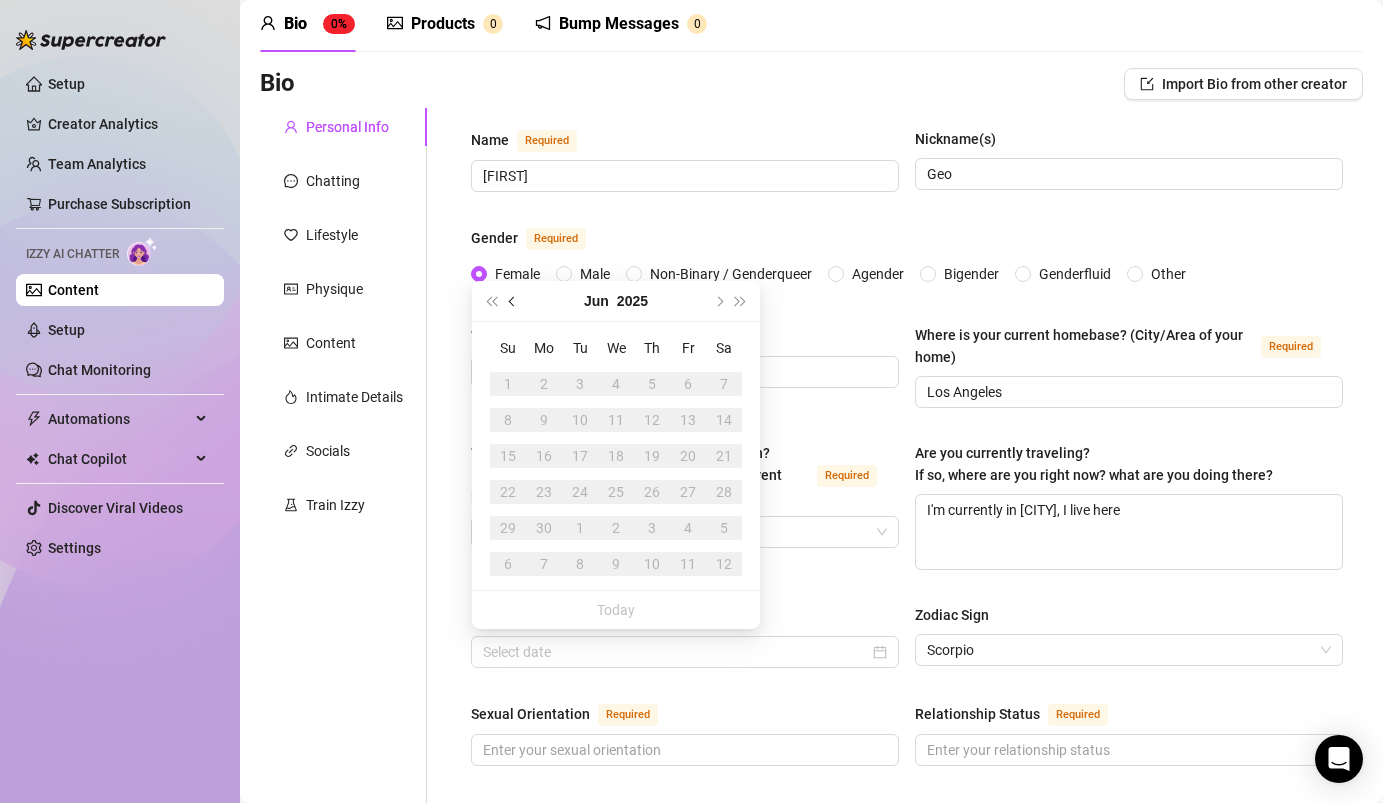 click at bounding box center [514, 301] 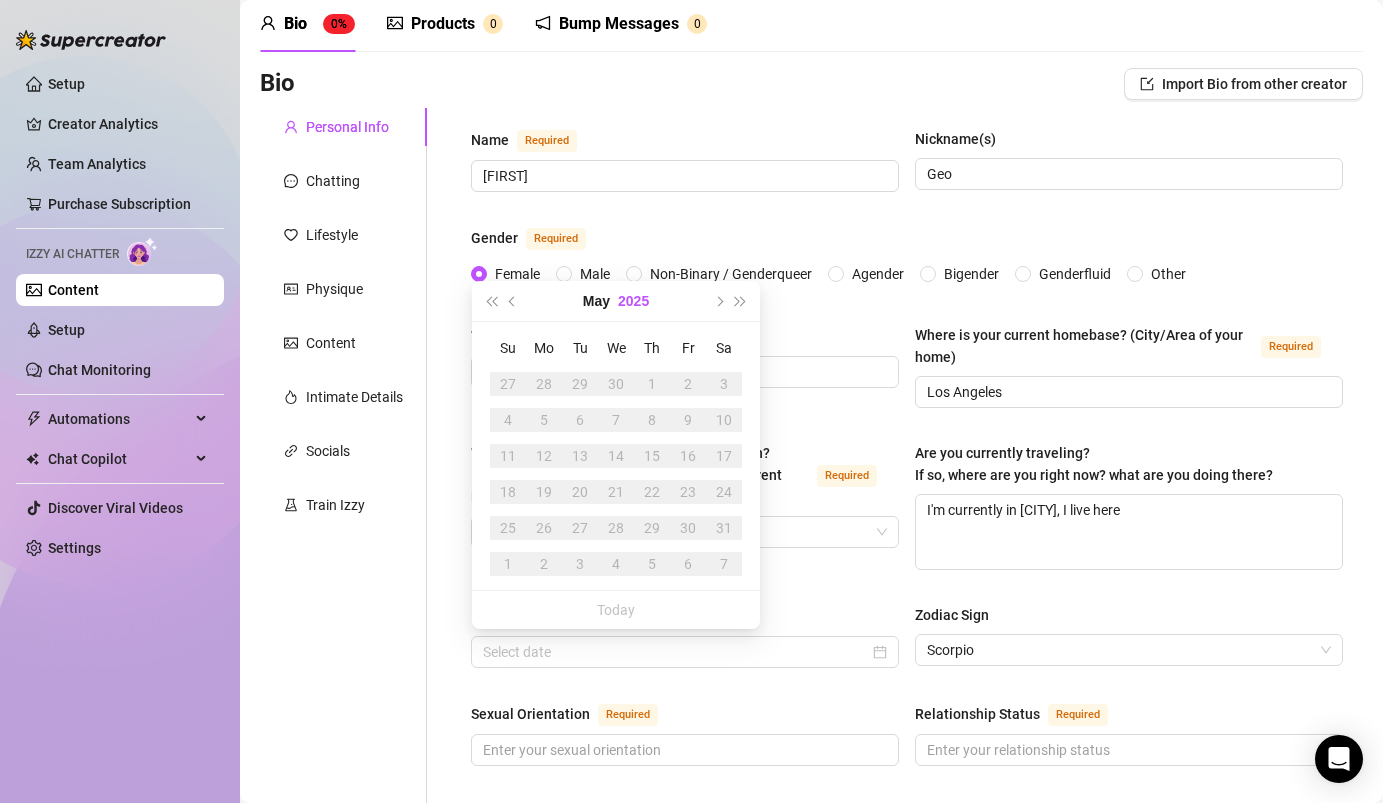 click on "2025" at bounding box center (633, 301) 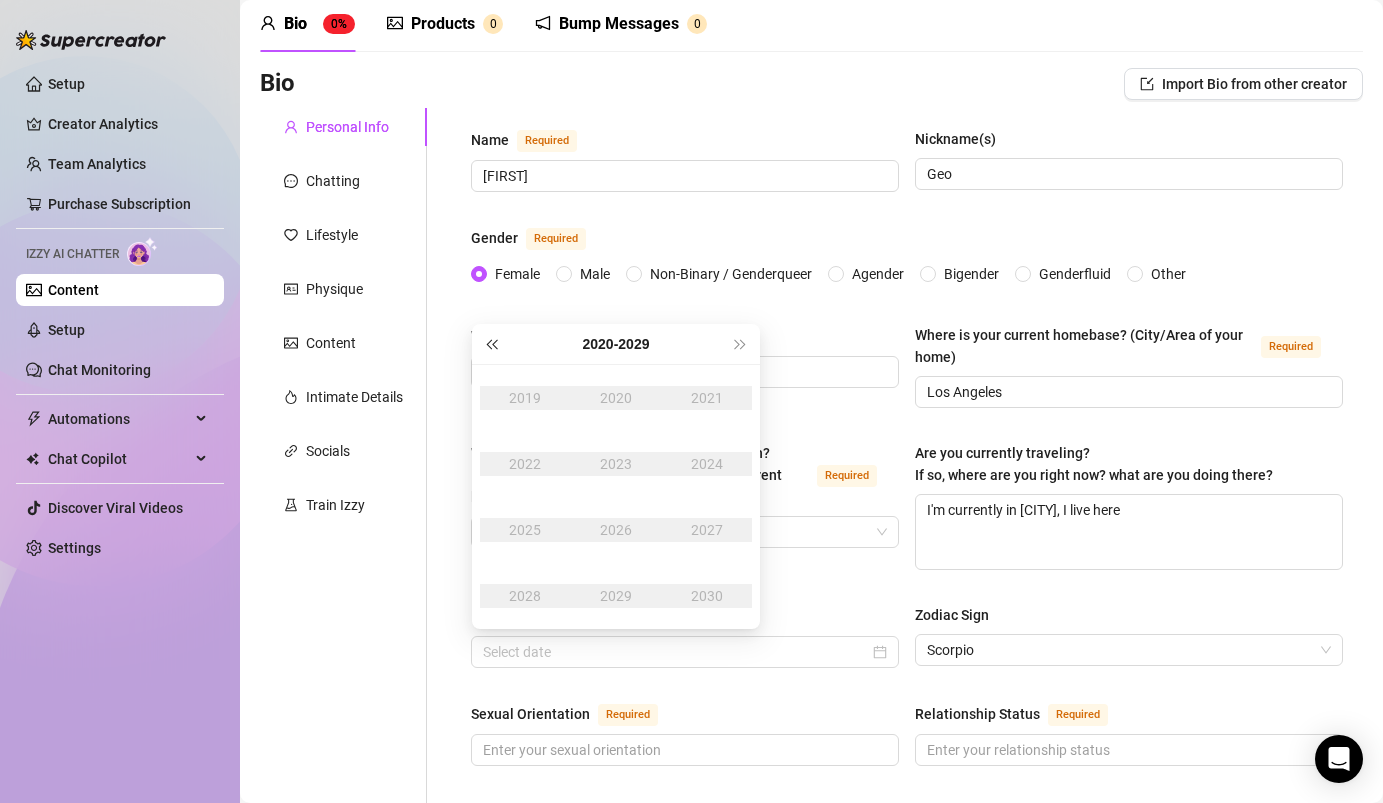 click at bounding box center (491, 344) 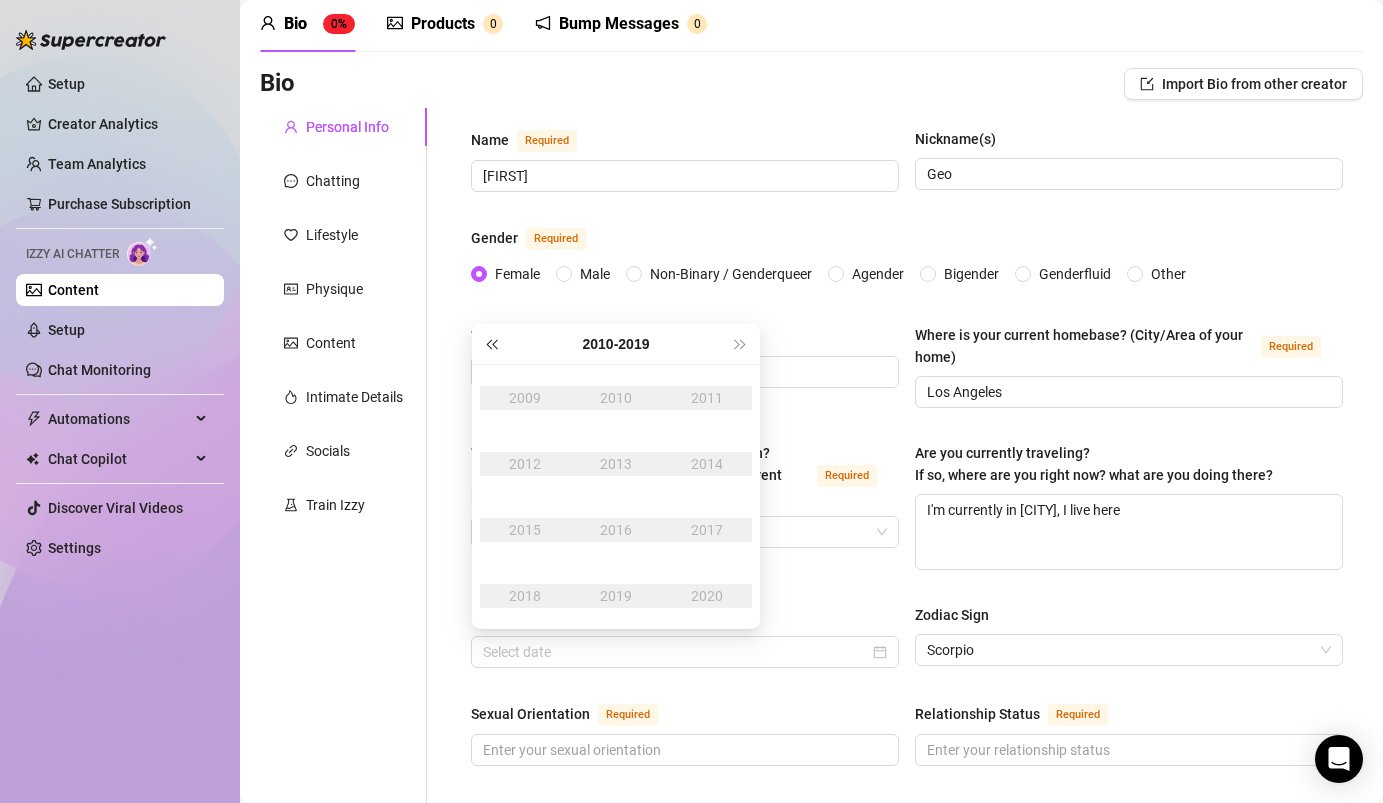click at bounding box center [491, 344] 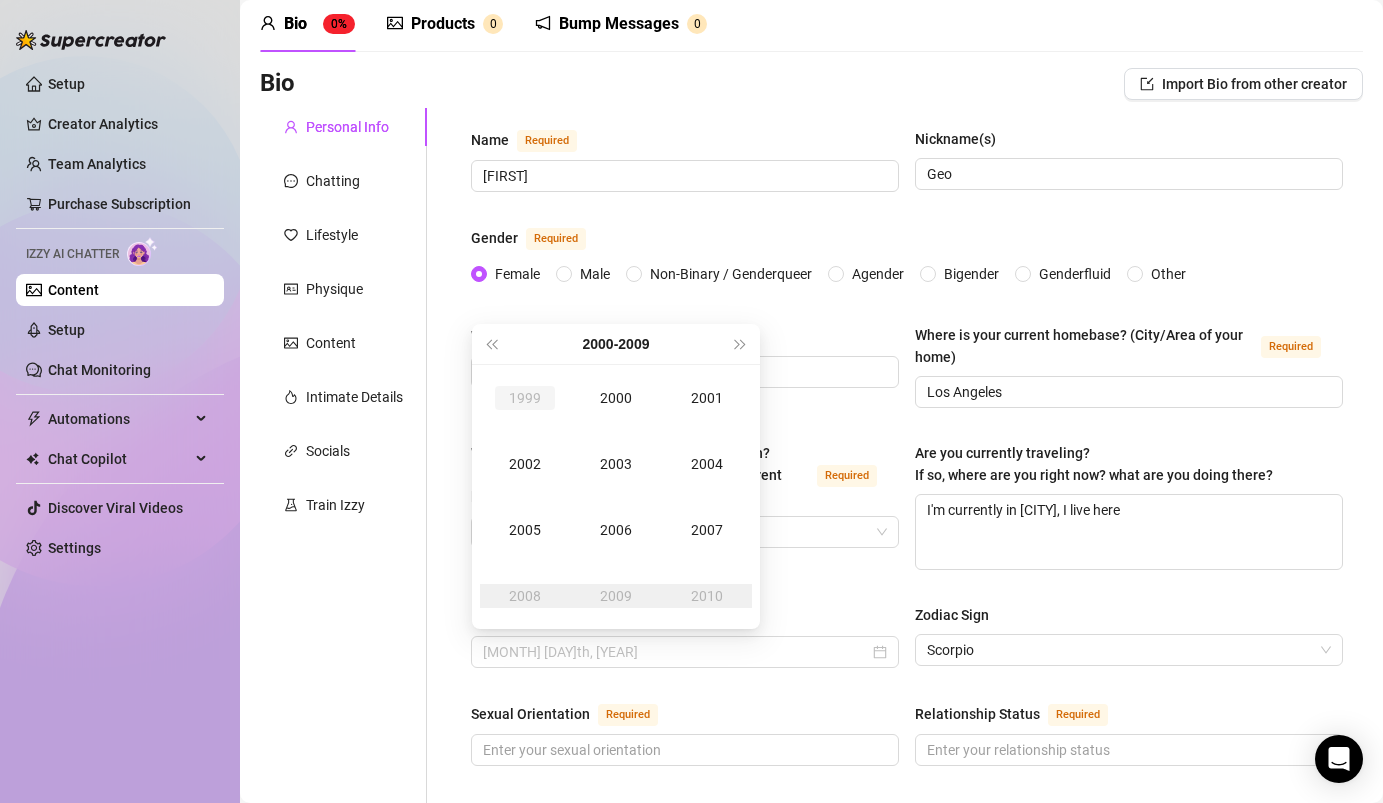 type on "[MONTH] [DAY], [YEAR]" 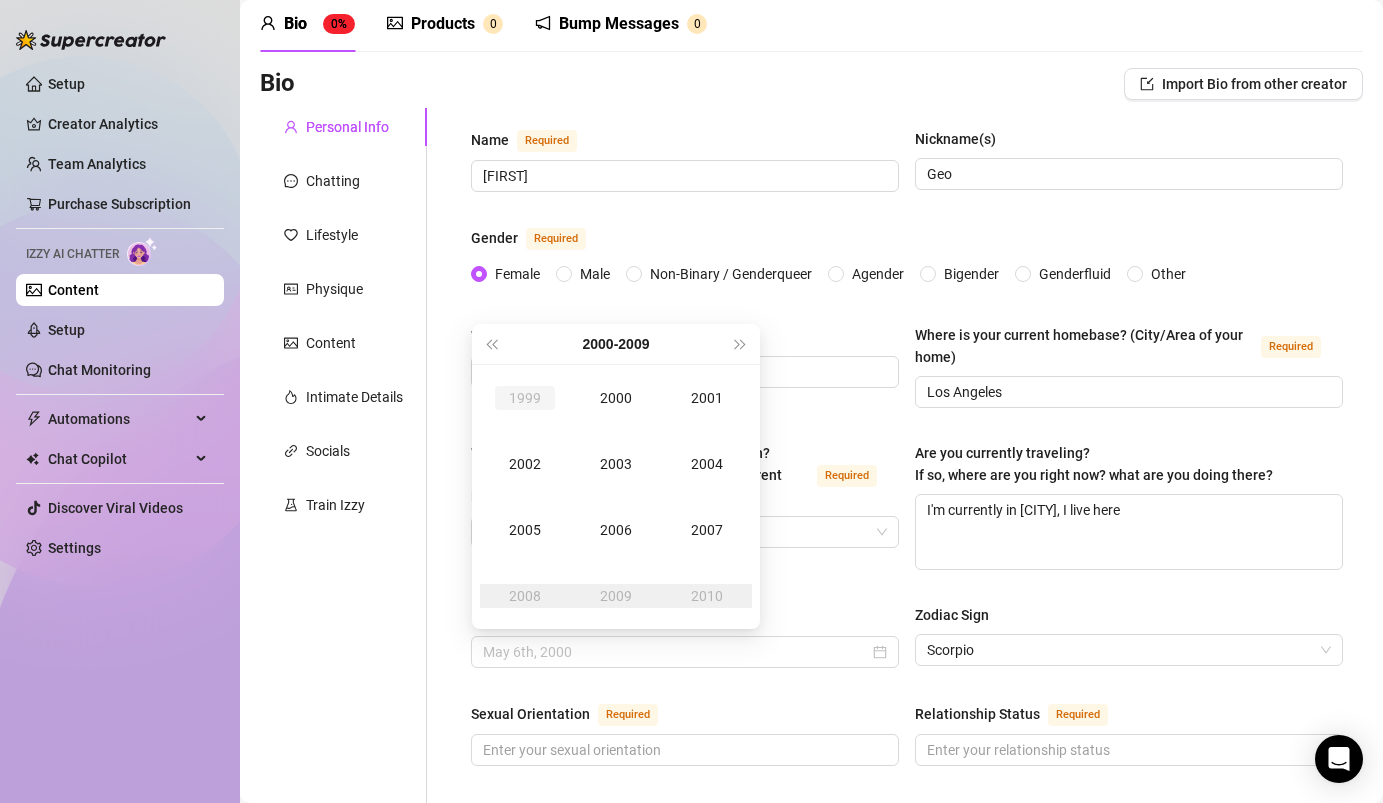 type on "[MONTH] [DAY], [YEAR]" 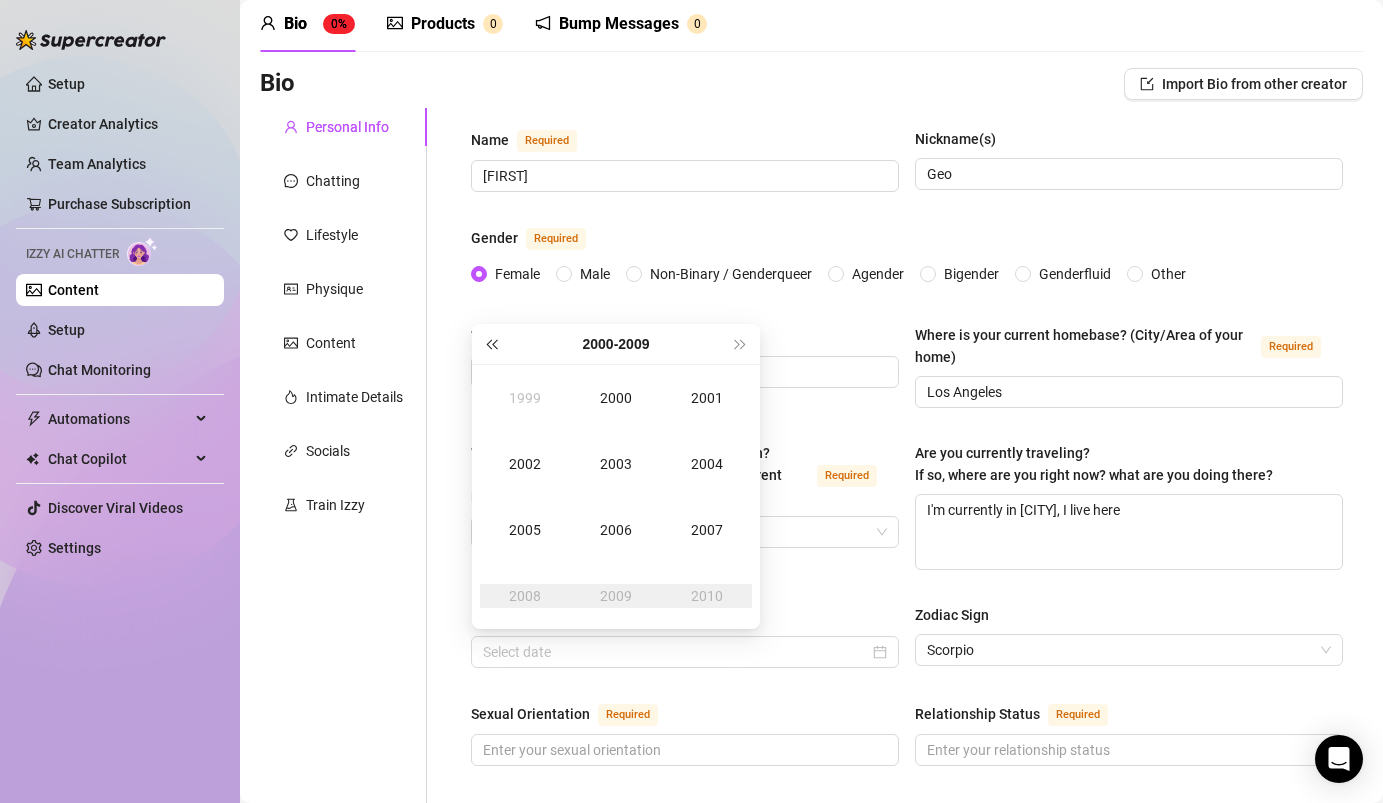 click at bounding box center [491, 344] 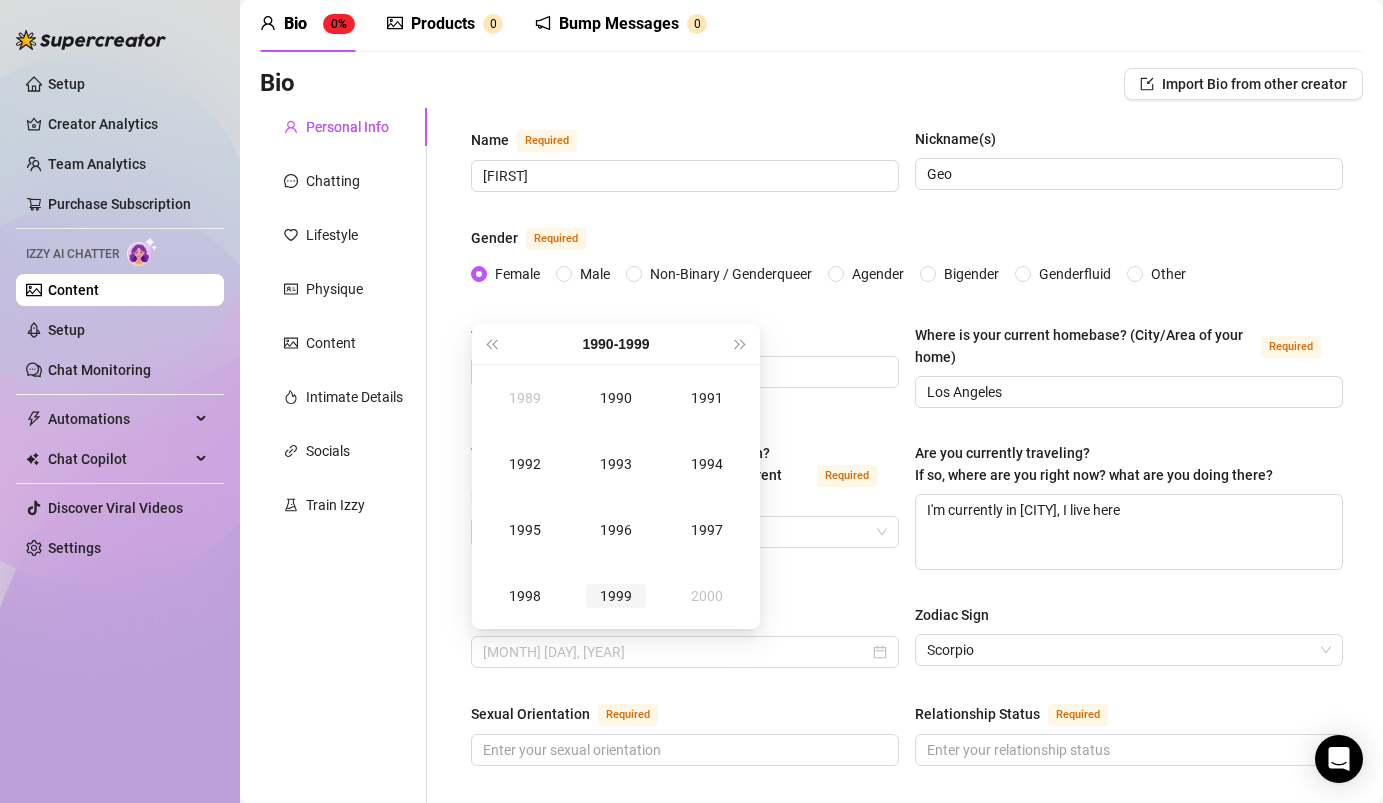 click on "1999" at bounding box center (616, 596) 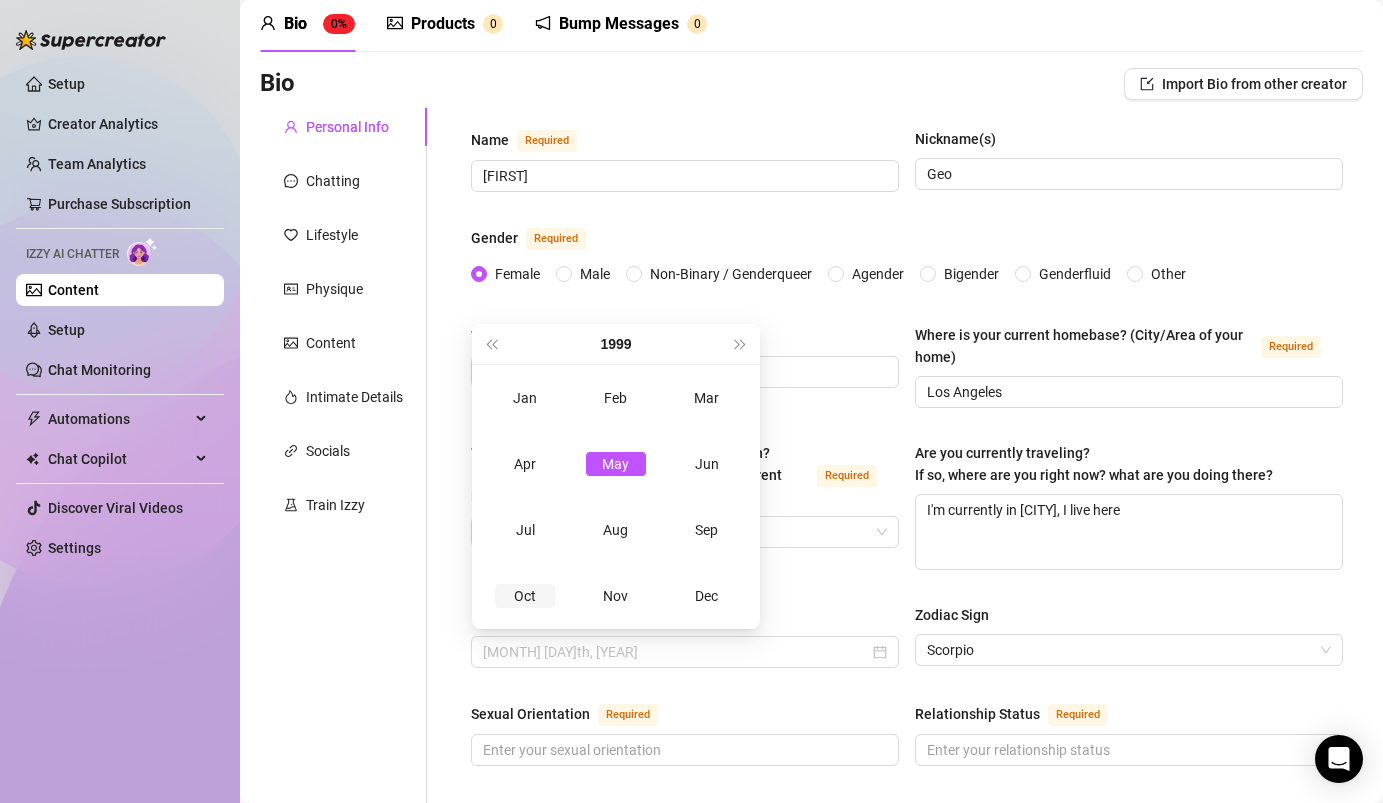 click on "Oct" at bounding box center [525, 596] 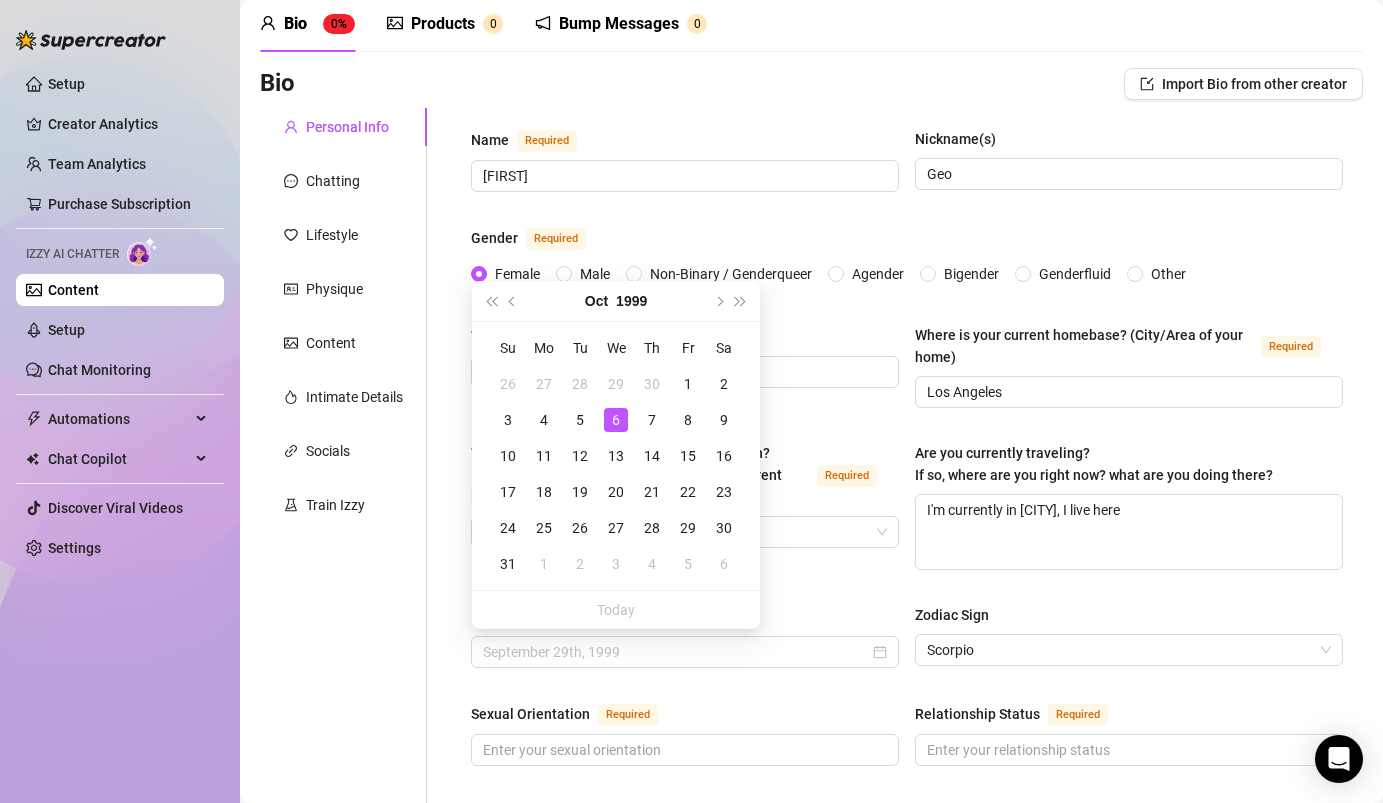 type on "[MONTH] [DAY]th, [YEAR]" 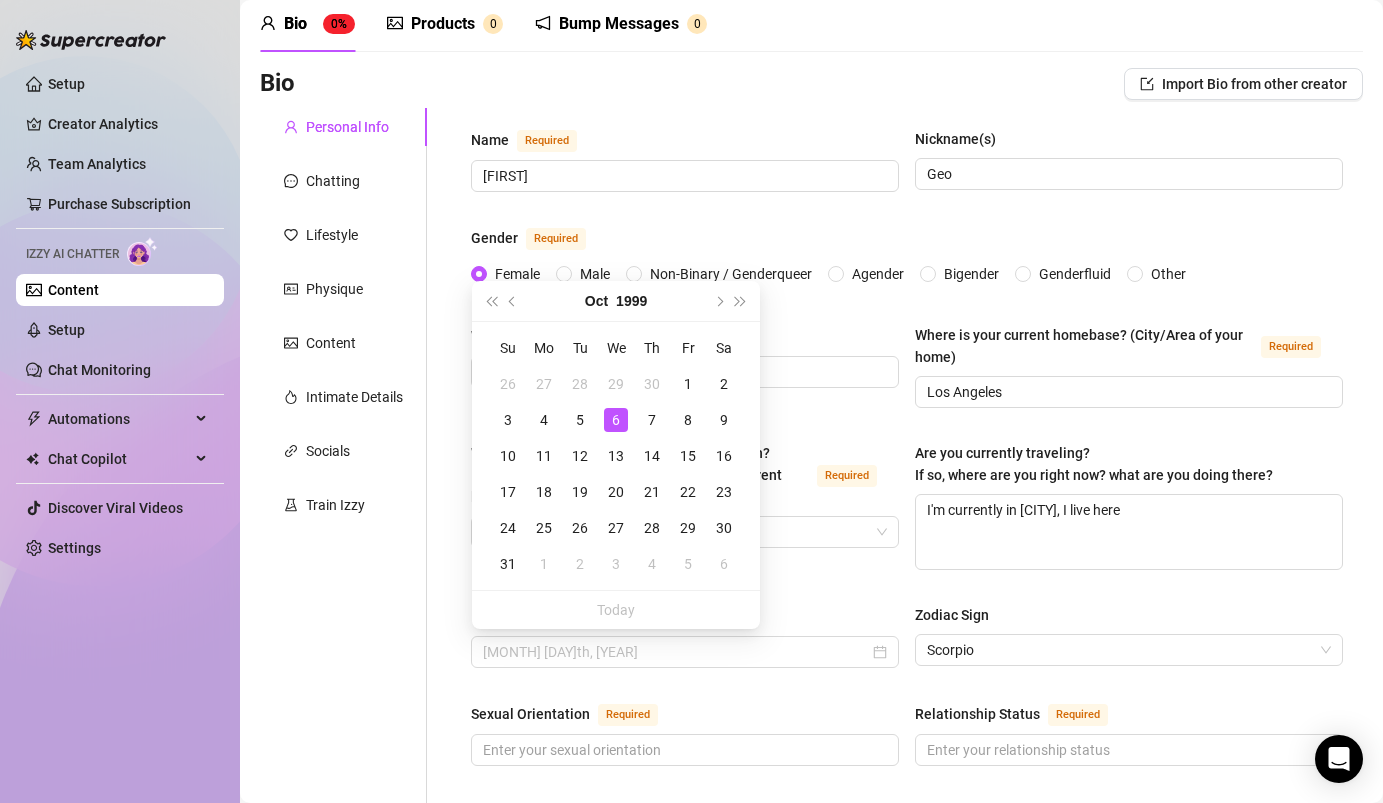 click on "6" at bounding box center (616, 420) 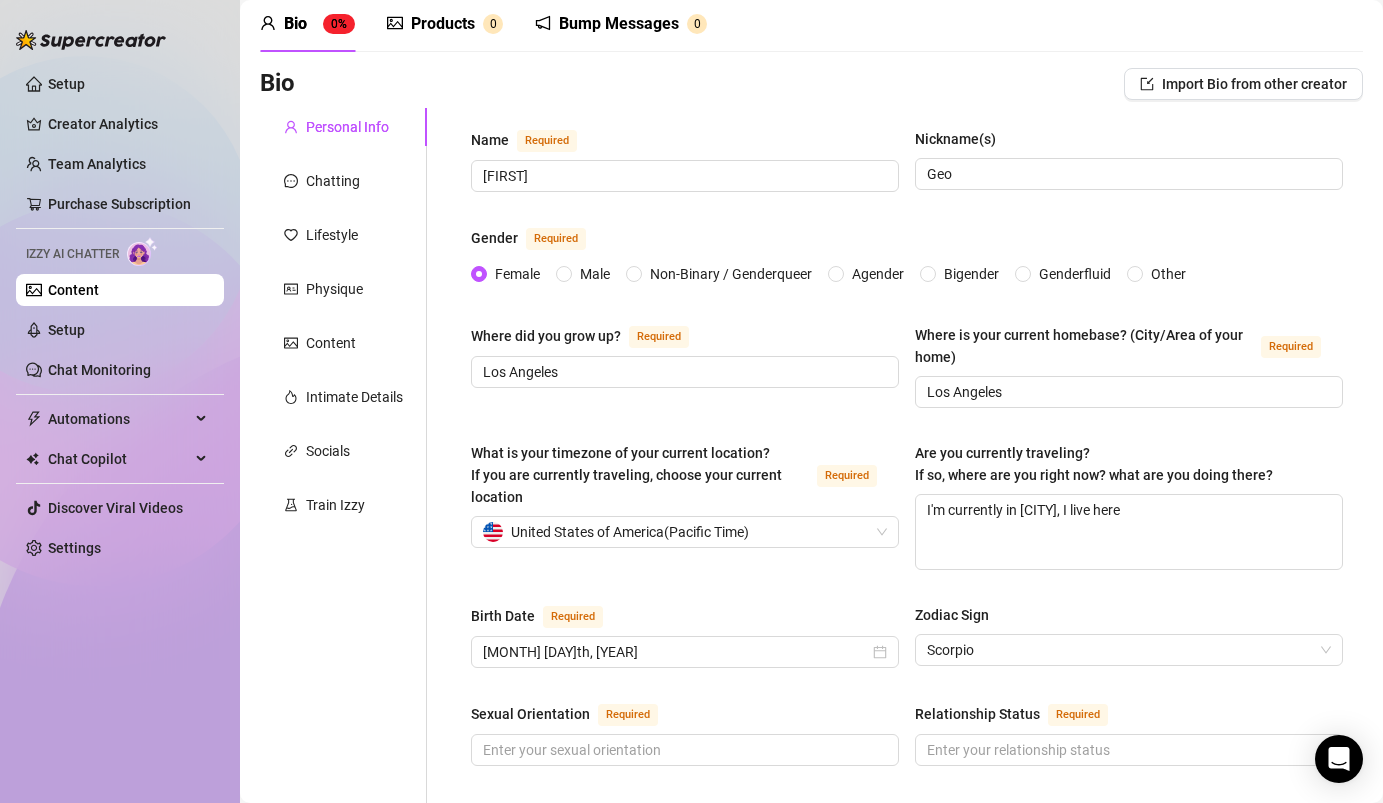 click on "What is your timezone of your current location? If you are currently traveling, choose your current location Required [COUNTRY]  ( [TIMEZONE] ) Are you currently traveling? If so, where are you right now? what are you doing there? I'm currently in [CITY], I live here" at bounding box center (907, 515) 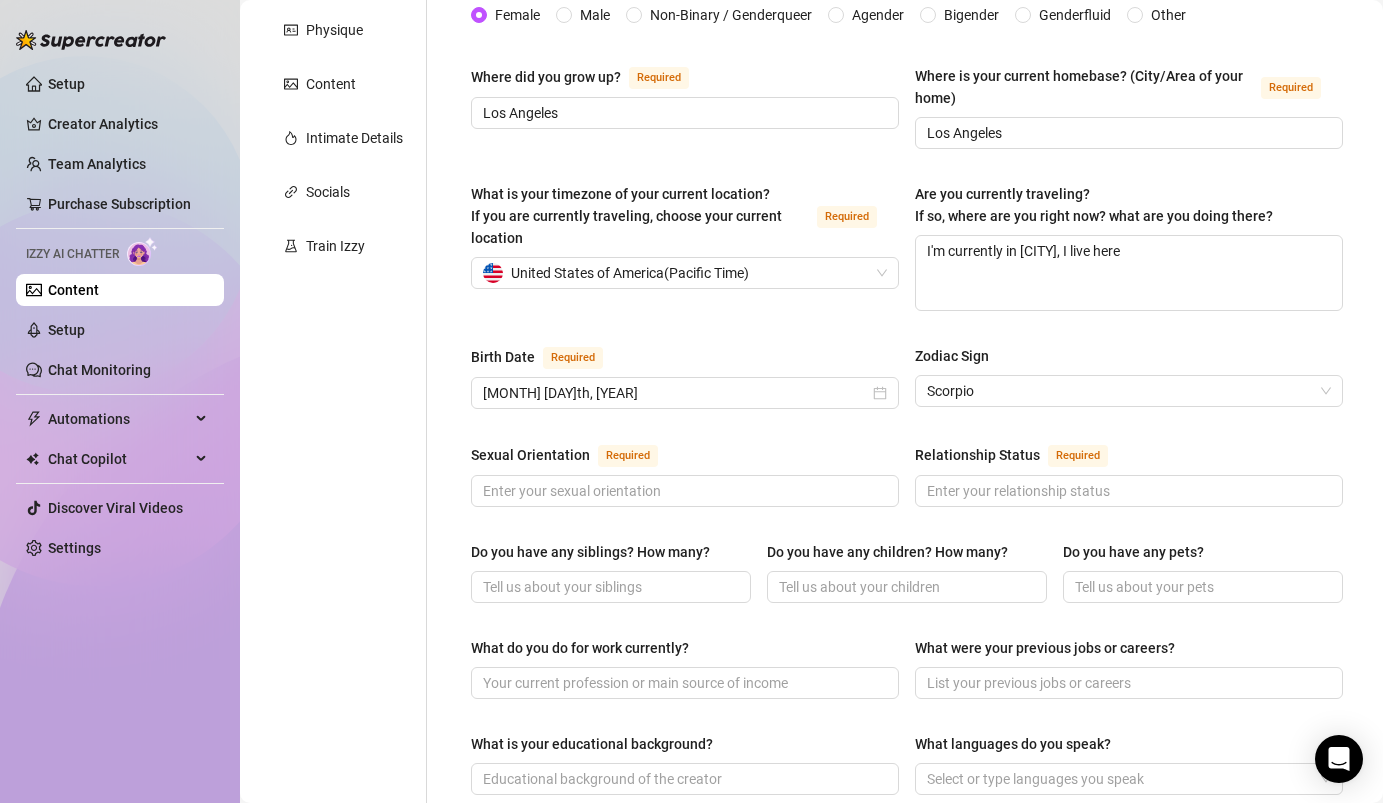 scroll, scrollTop: 344, scrollLeft: 0, axis: vertical 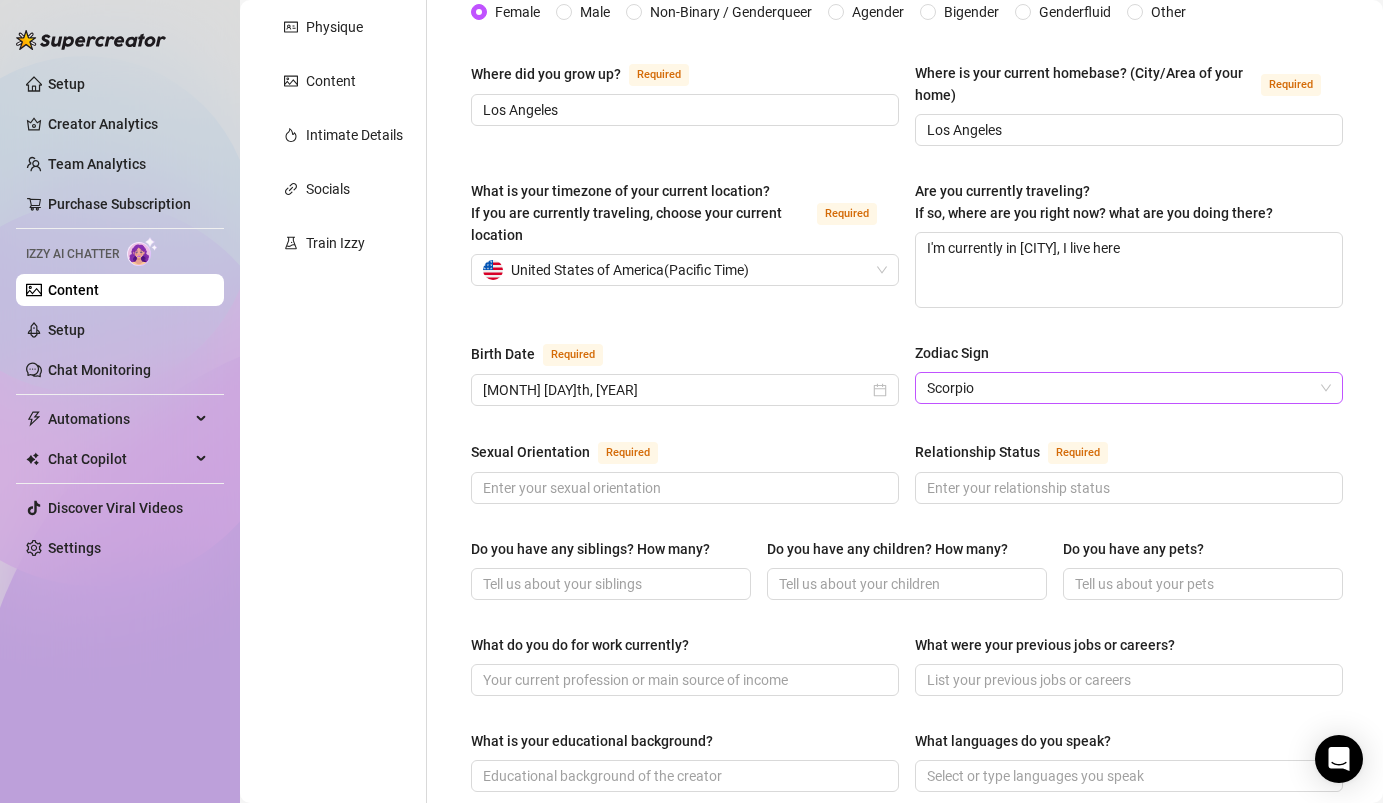 click on "Scorpio" at bounding box center (1129, 388) 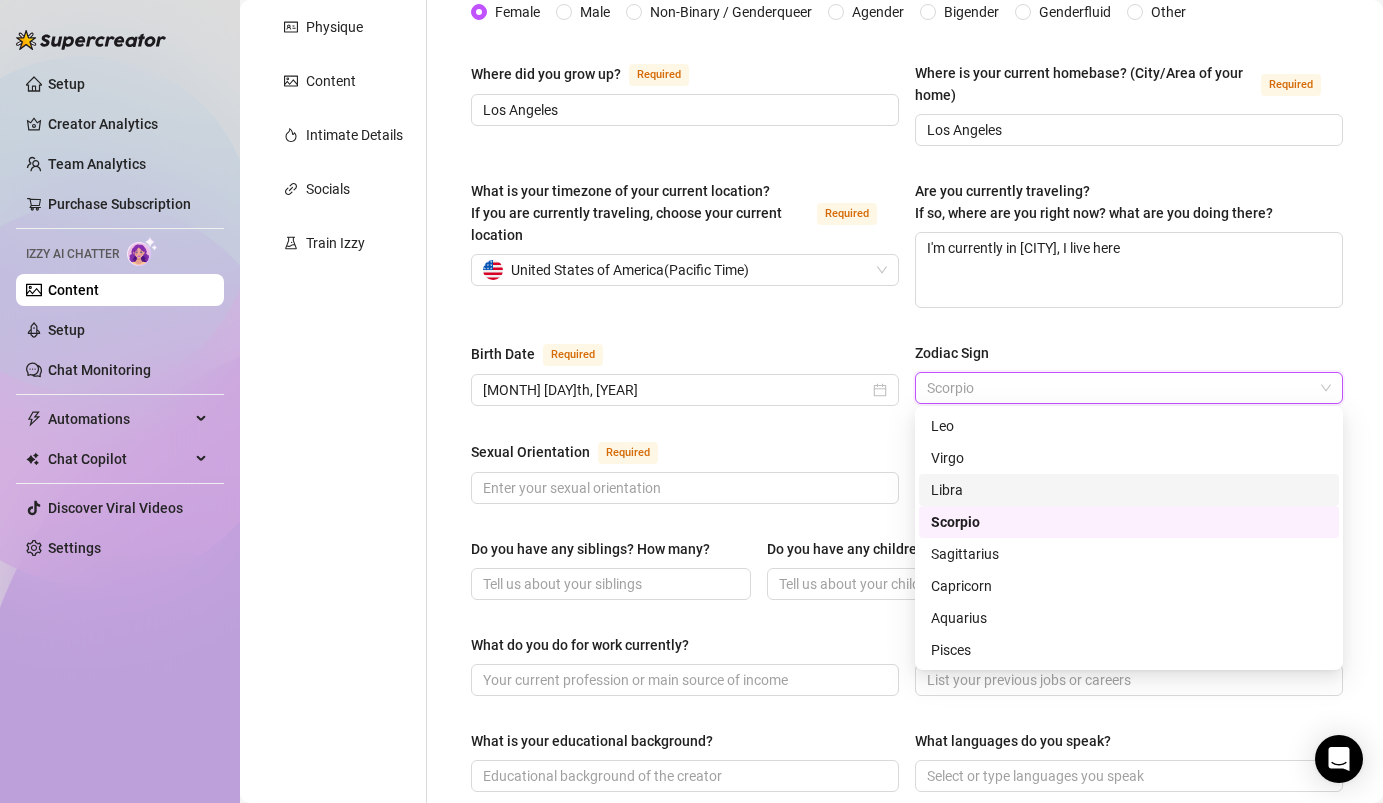 click on "Libra" at bounding box center (1129, 490) 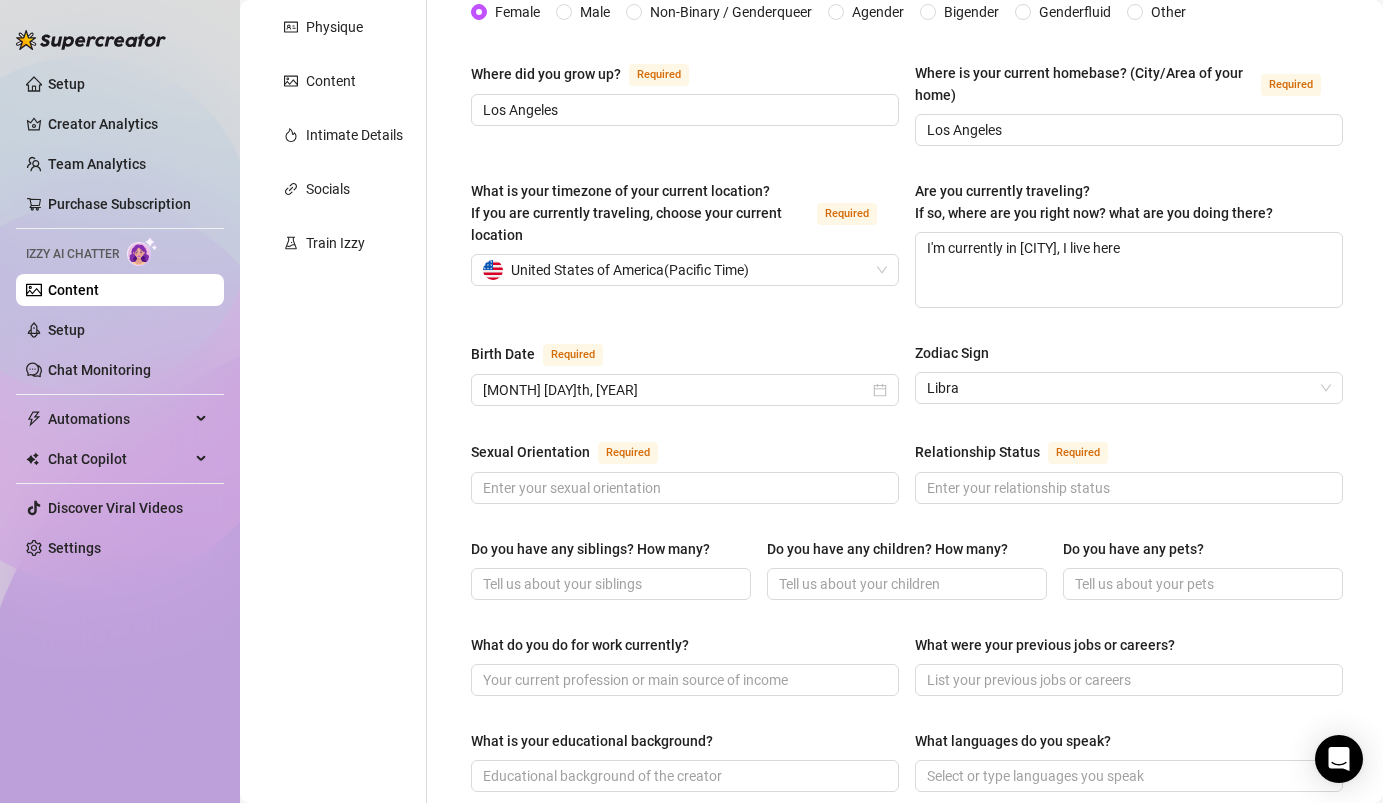 click on "Name Required [FIRST] Nickname(s) [LOCATION] Gender Required Female Male Non-Binary / Genderqueer Agender Bigender Genderfluid Other Where did you grow up? Required [CITY] Where is your current homebase? (City/Area of your home) Required [CITY] What is your timezone of your current location? If you are currently traveling, choose your current location Required [COUNTRY] ( [TIMEZONE] ) Are you currently traveling? If so, where are you right now? what are you doing there? I'm currently in [CITY], I live here Birth Date Required [ZODIAC] [YEAR] Zodiac Sign [ZODIAC] Sexual Orientation Required Relationship Status Required Do you have any siblings? How many? Do you have any children? How many? Do you have any pets? What do you do for work currently? What were your previous jobs or careers? What is your educational background? What languages do you speak?   Select or type languages you speak What are your religious beliefs? What are your ideological beliefs? What are your dreams or goals?" at bounding box center [907, 667] 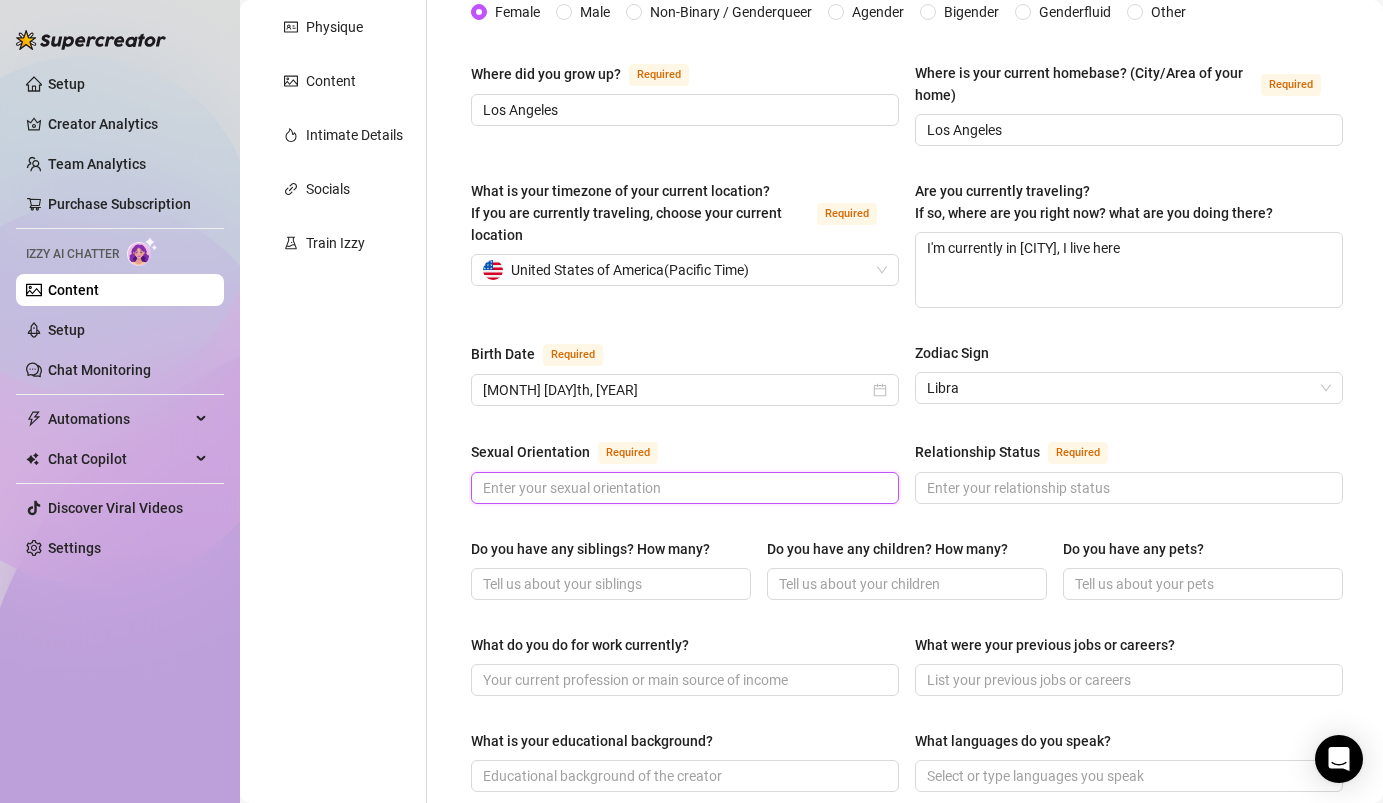 click on "Sexual Orientation Required" at bounding box center (683, 488) 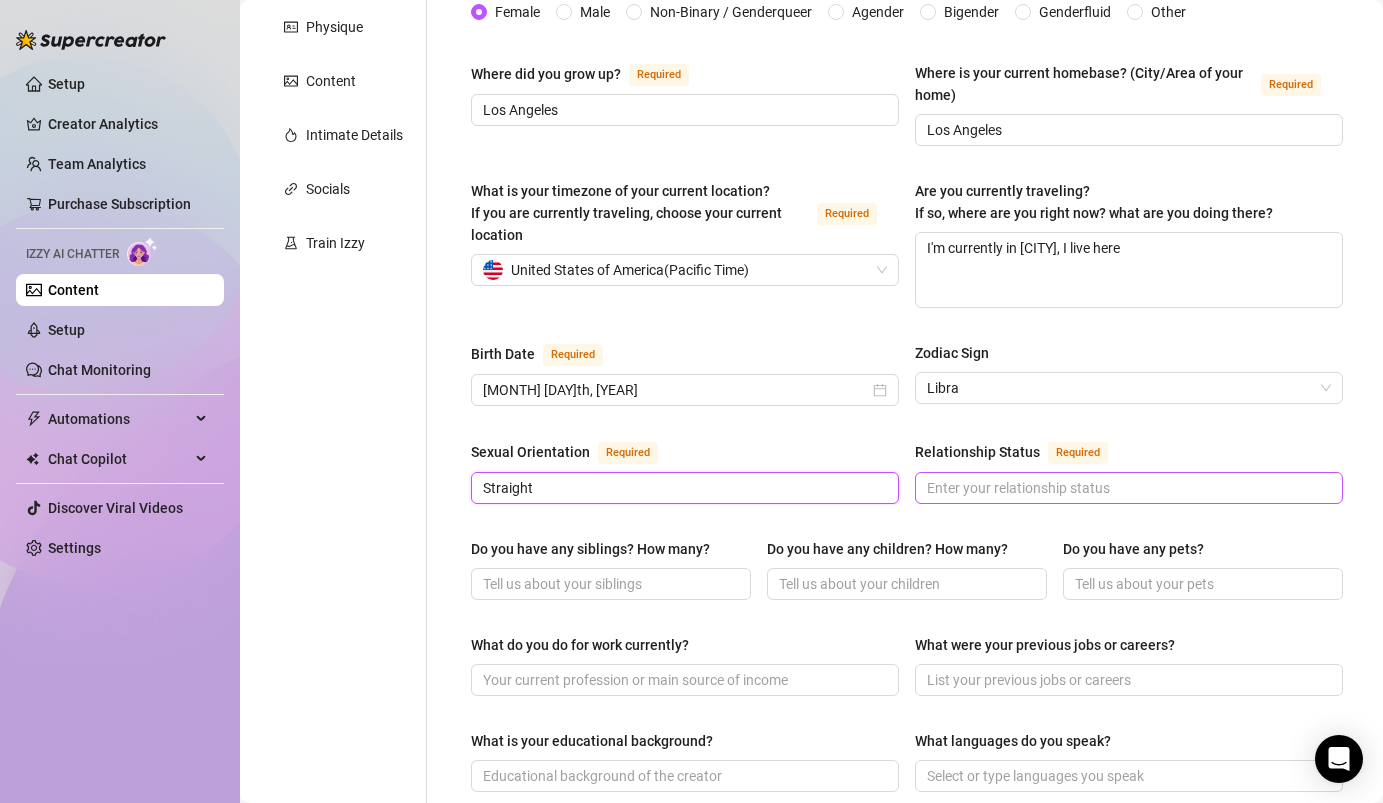 type on "Straight" 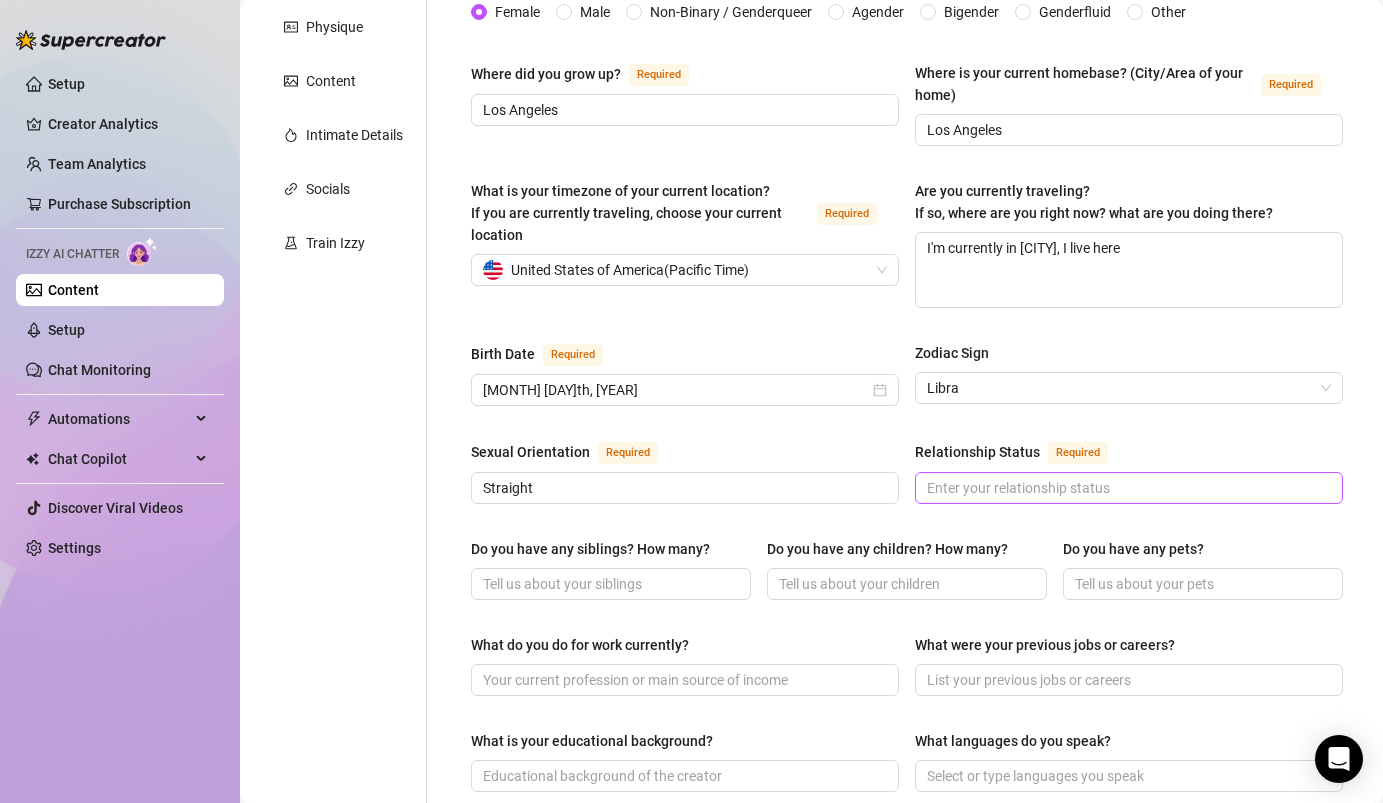 click at bounding box center [1129, 488] 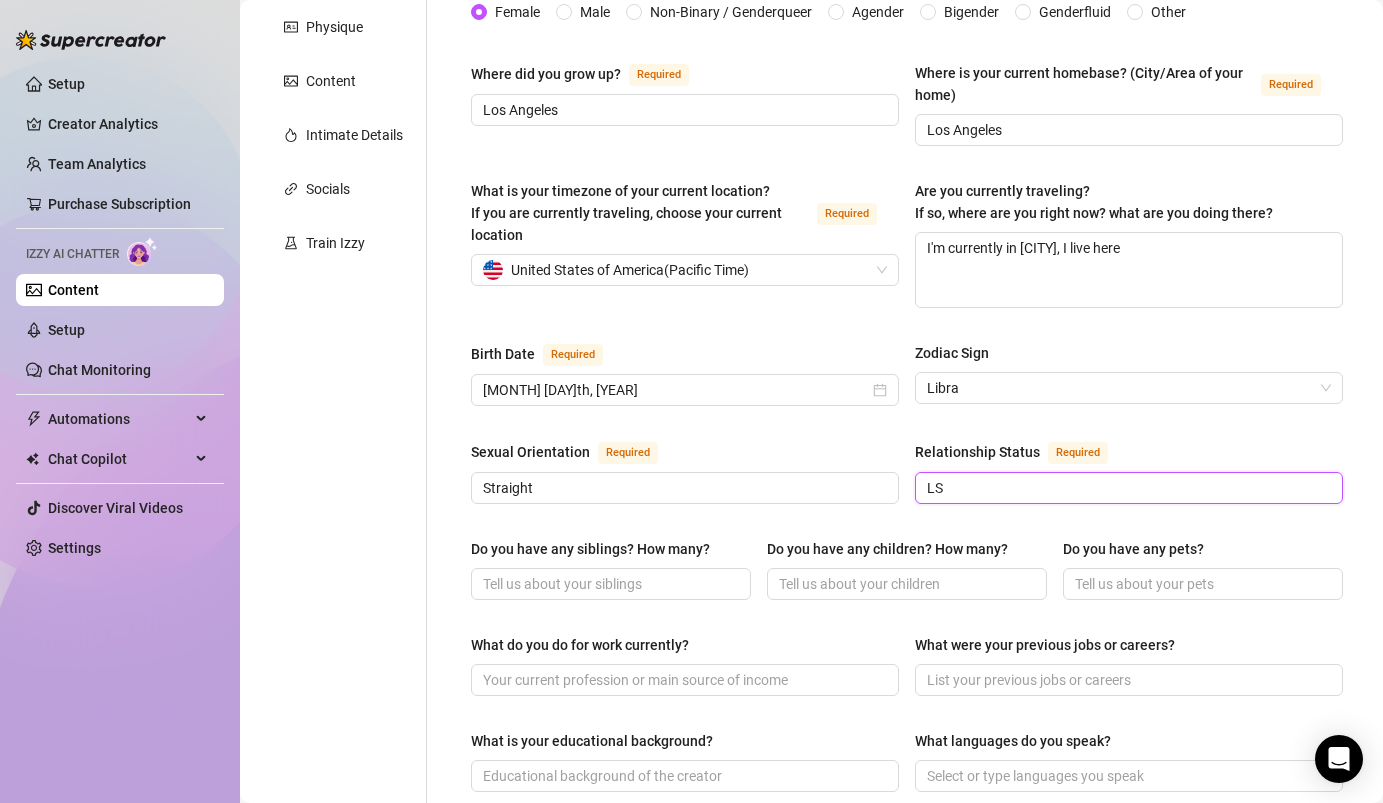 type on "L" 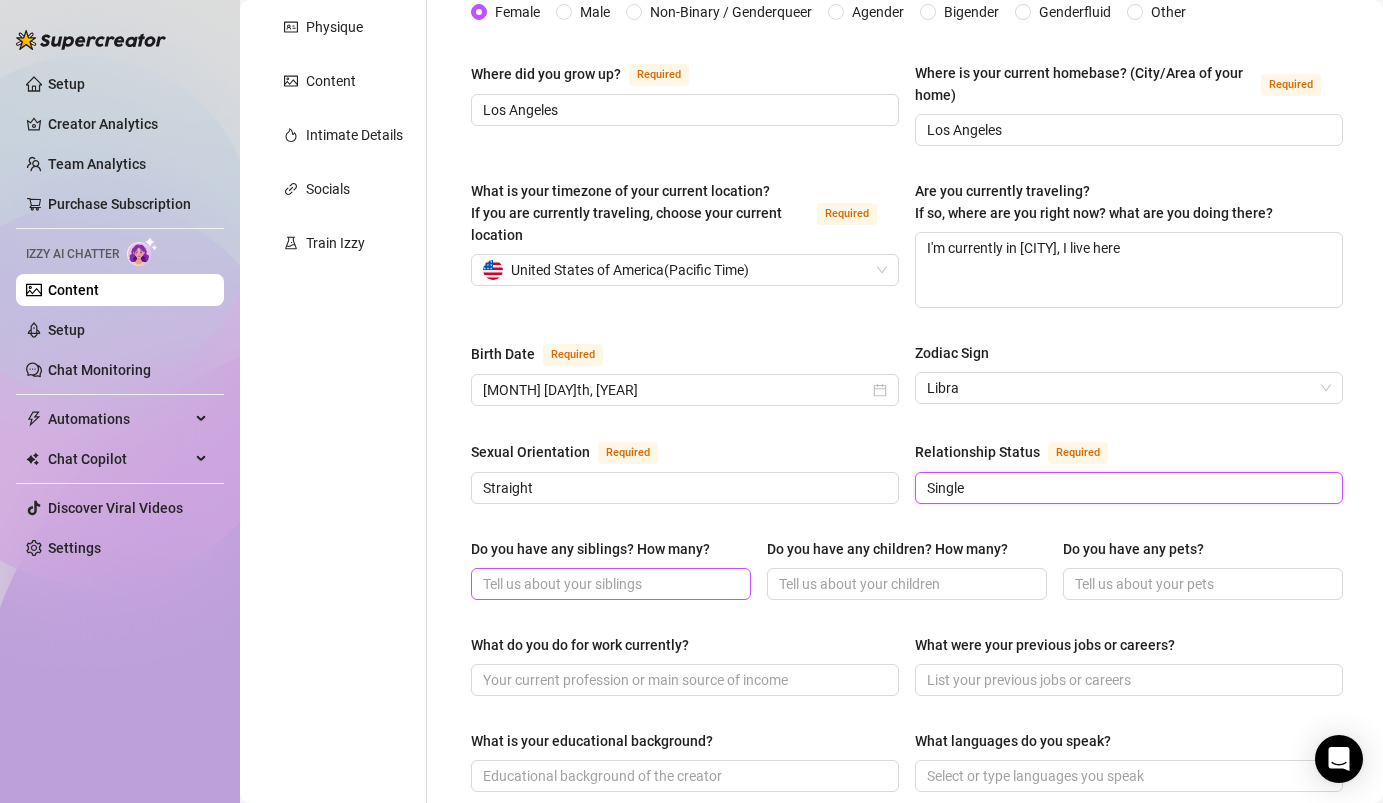 type on "Single" 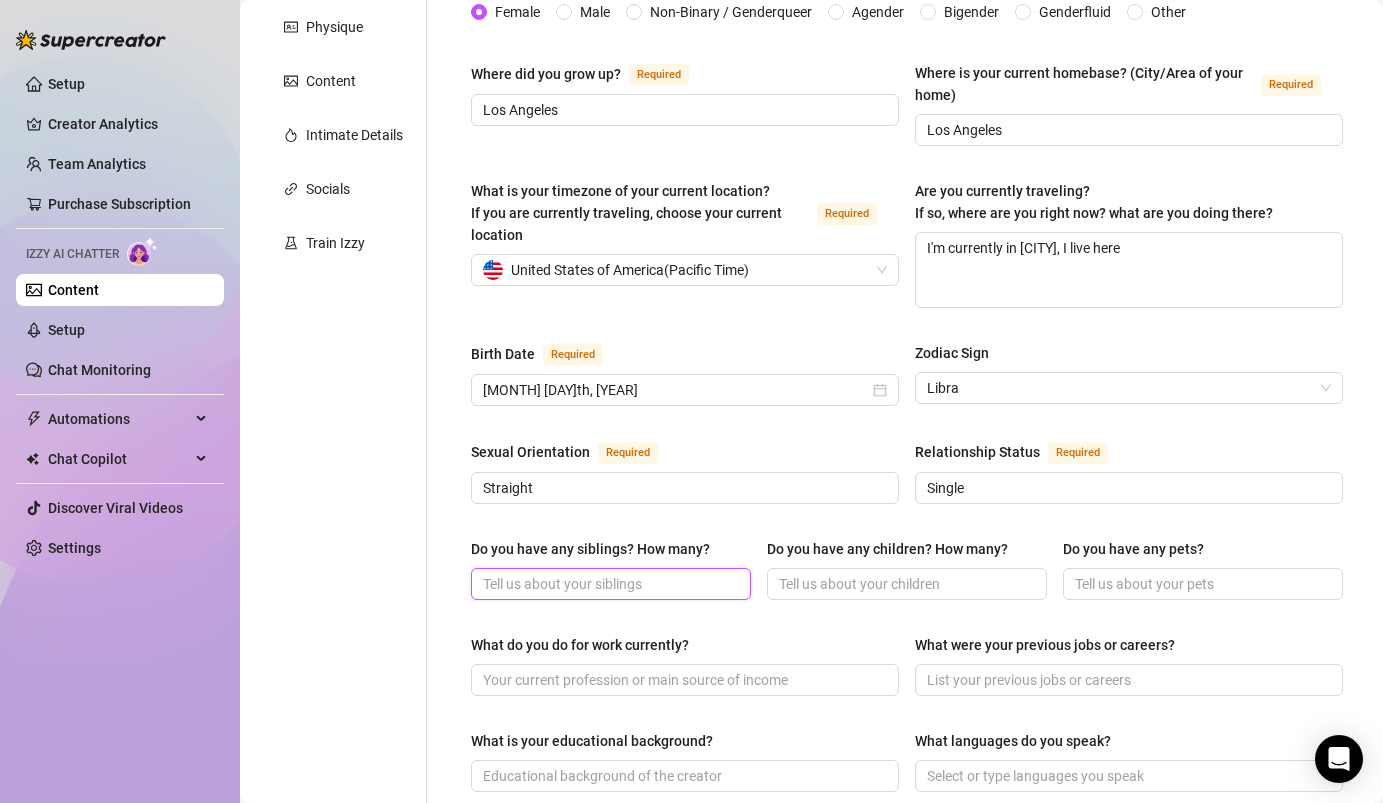 click on "Do you have any siblings? How many?" at bounding box center (609, 584) 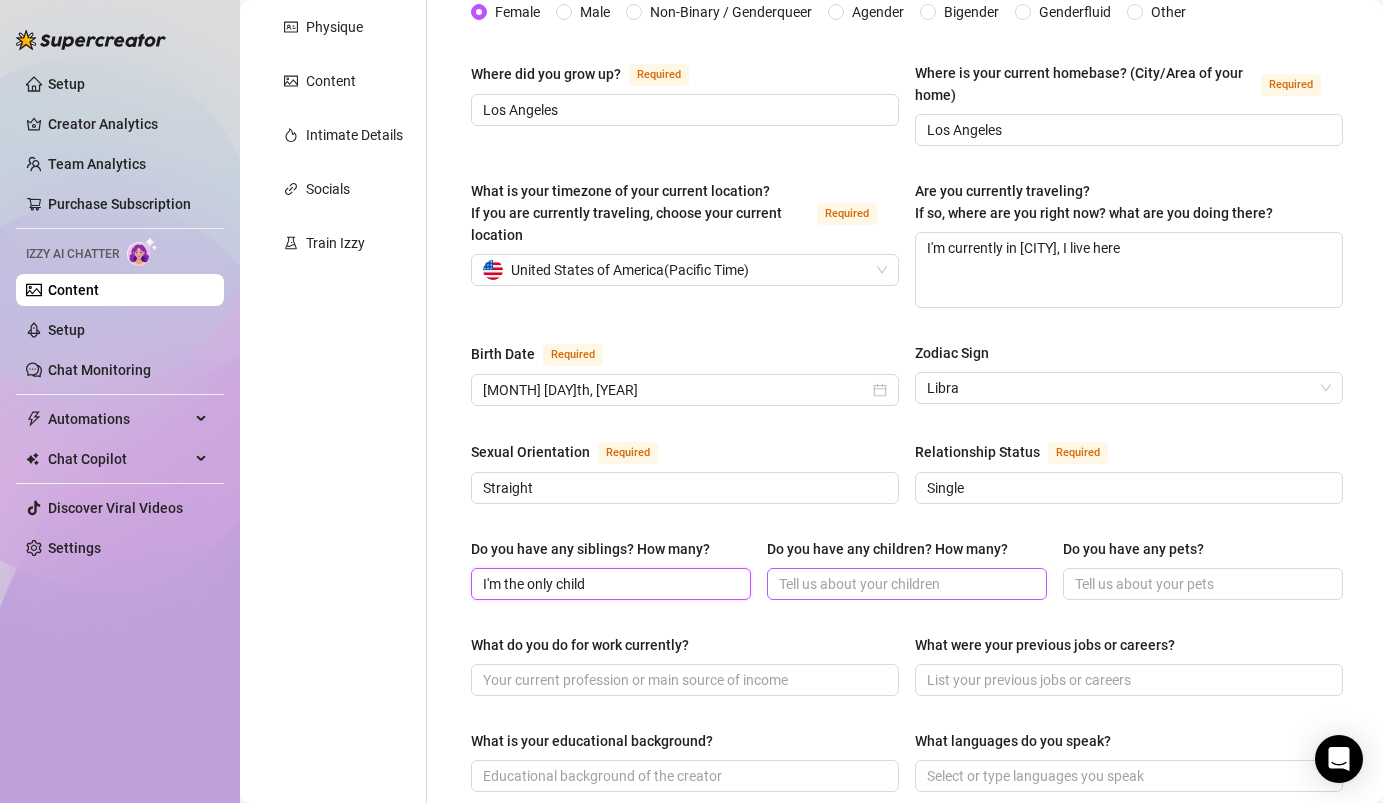 type on "I'm the only child" 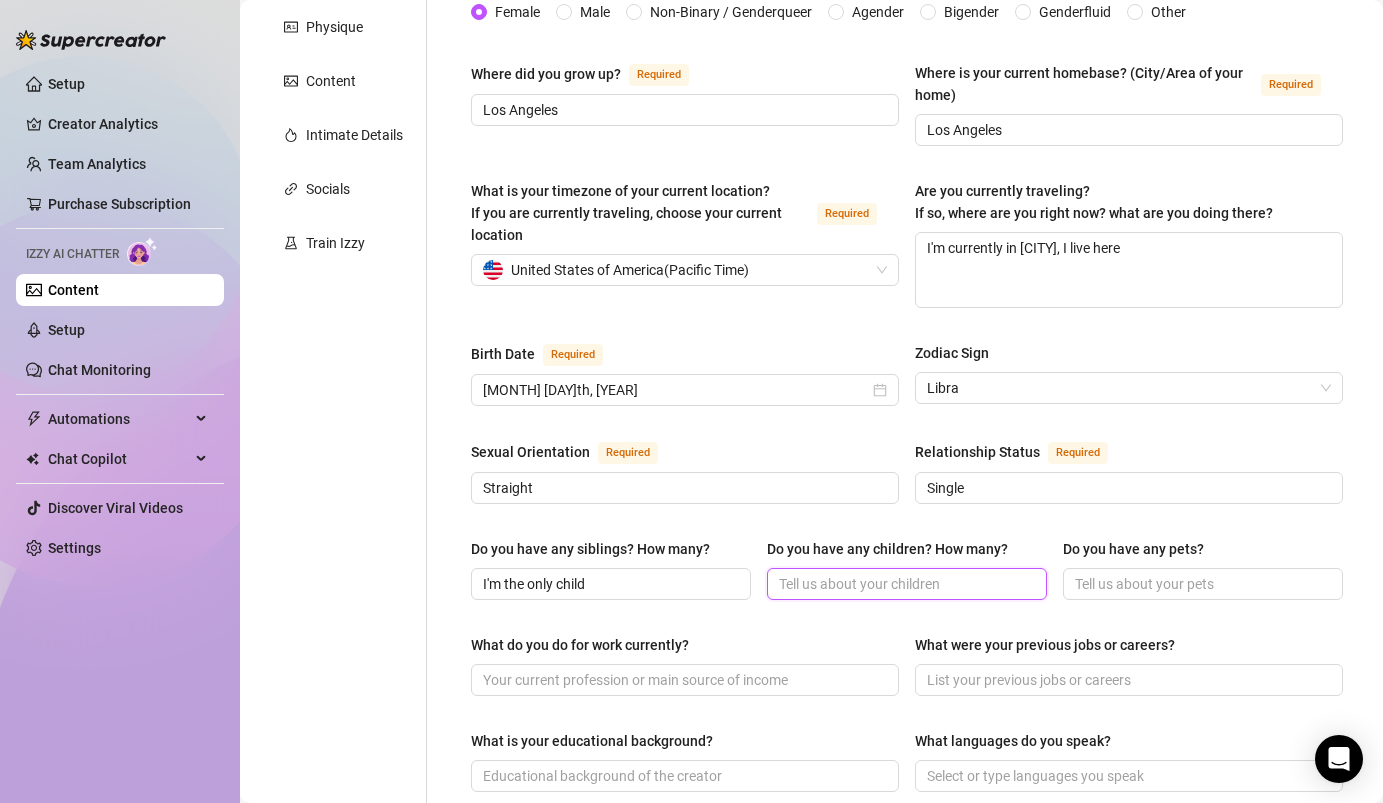 click on "Do you have any children? How many?" at bounding box center (905, 584) 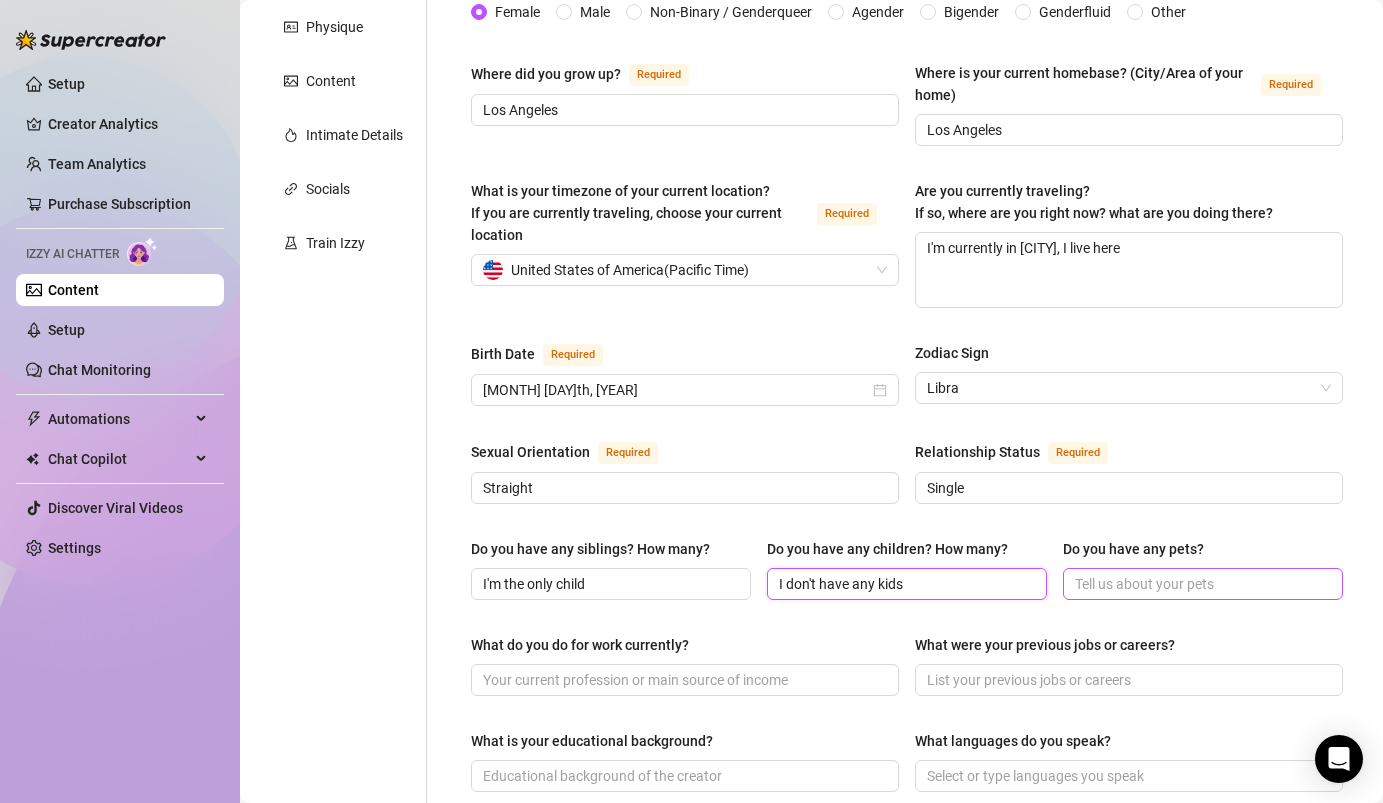 type on "I don't have any kids" 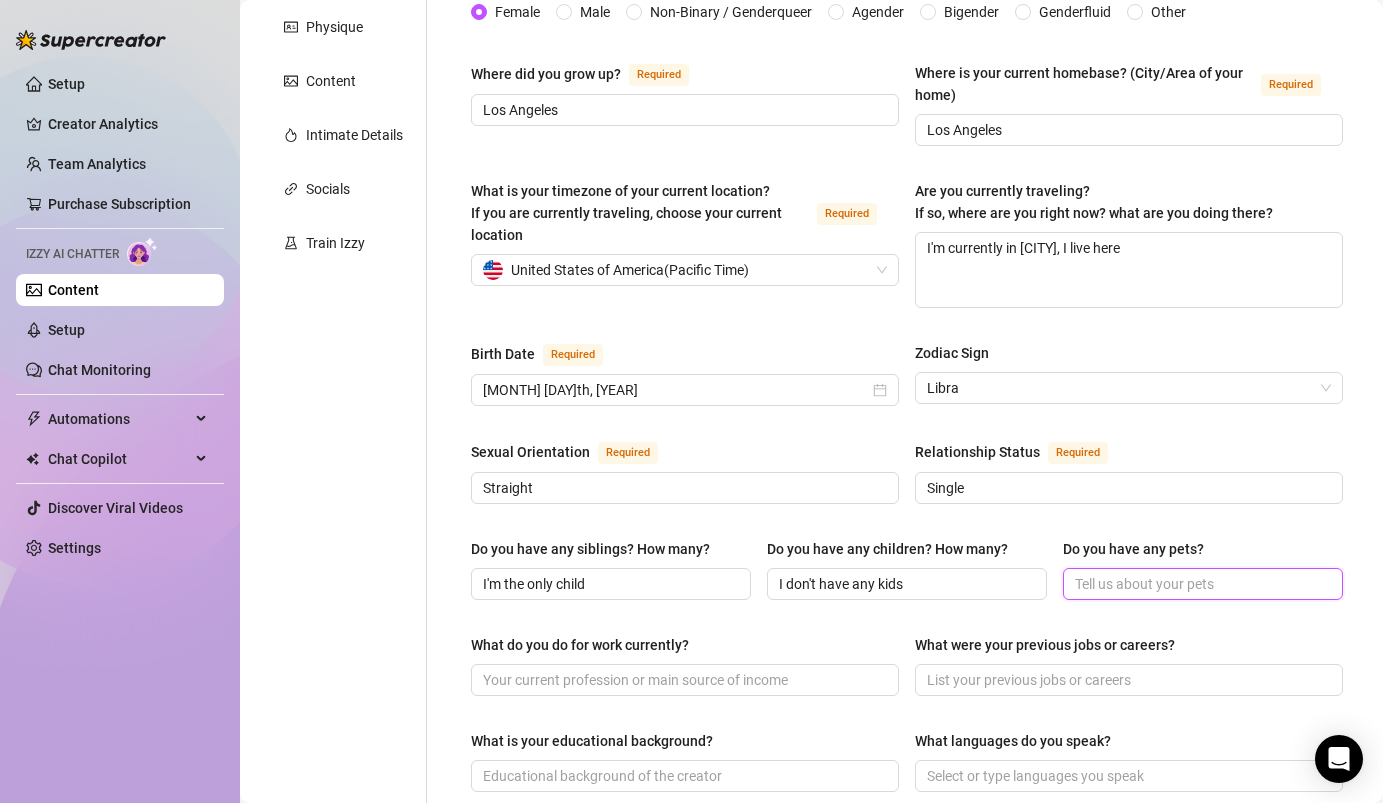 click on "Do you have any pets?" at bounding box center [1201, 584] 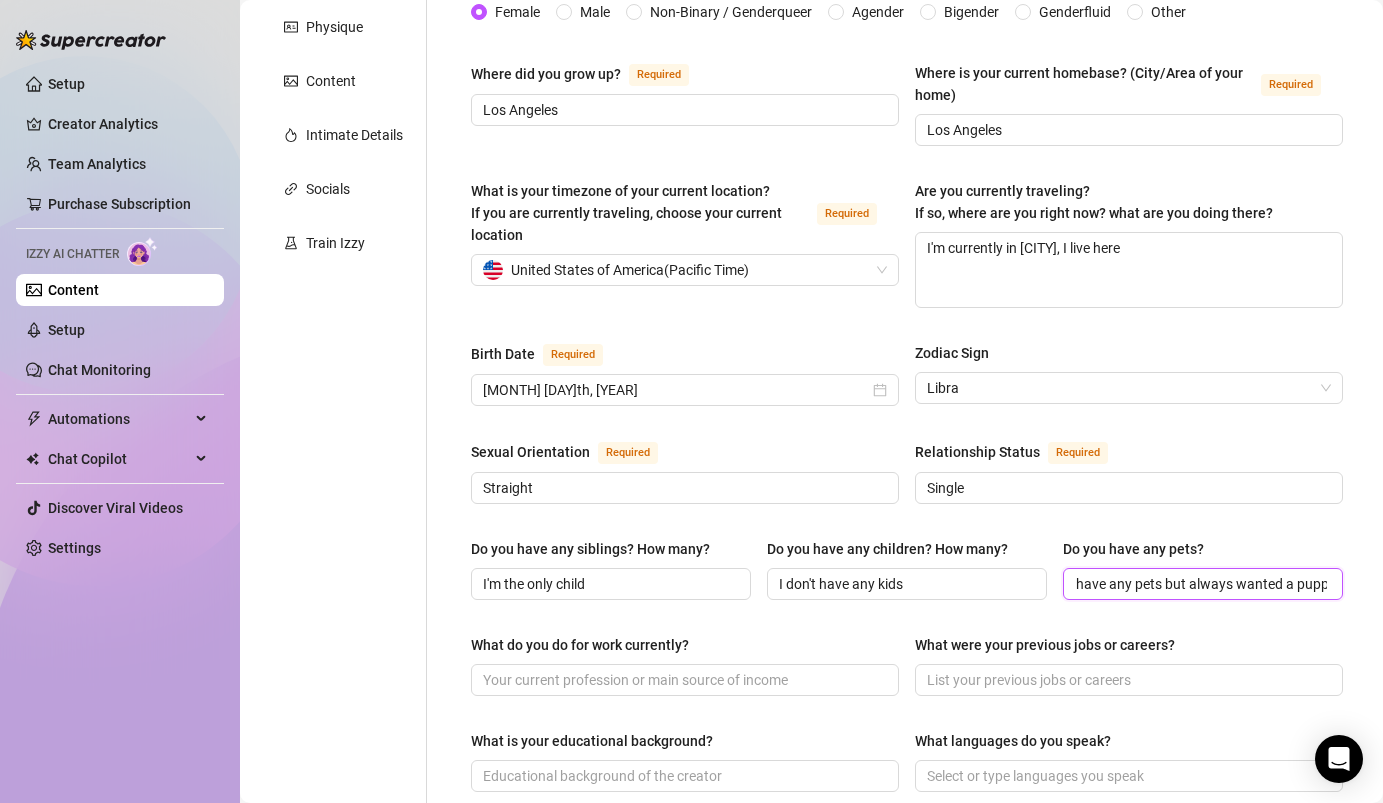 scroll, scrollTop: 0, scrollLeft: 45, axis: horizontal 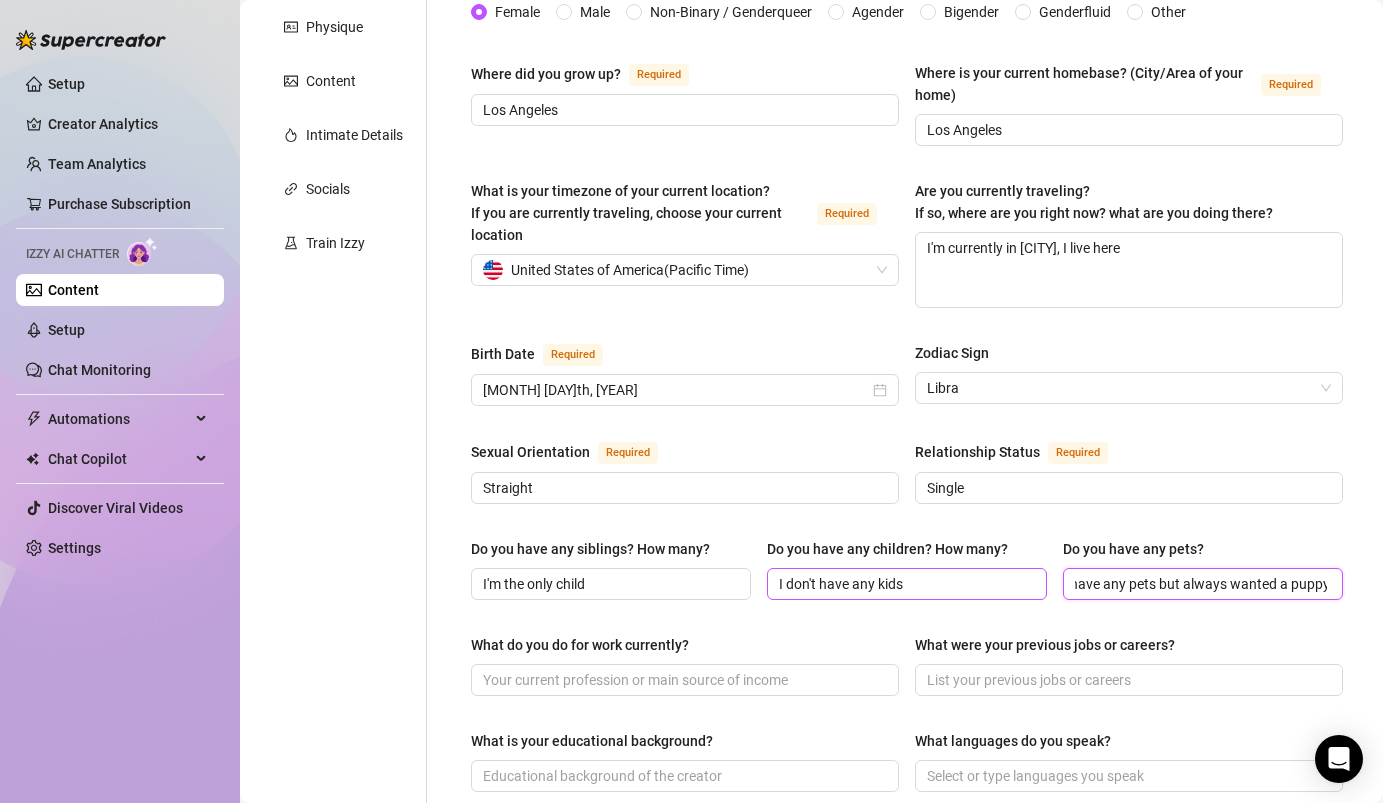 type on "I don't have any pets but always wanted a puppy" 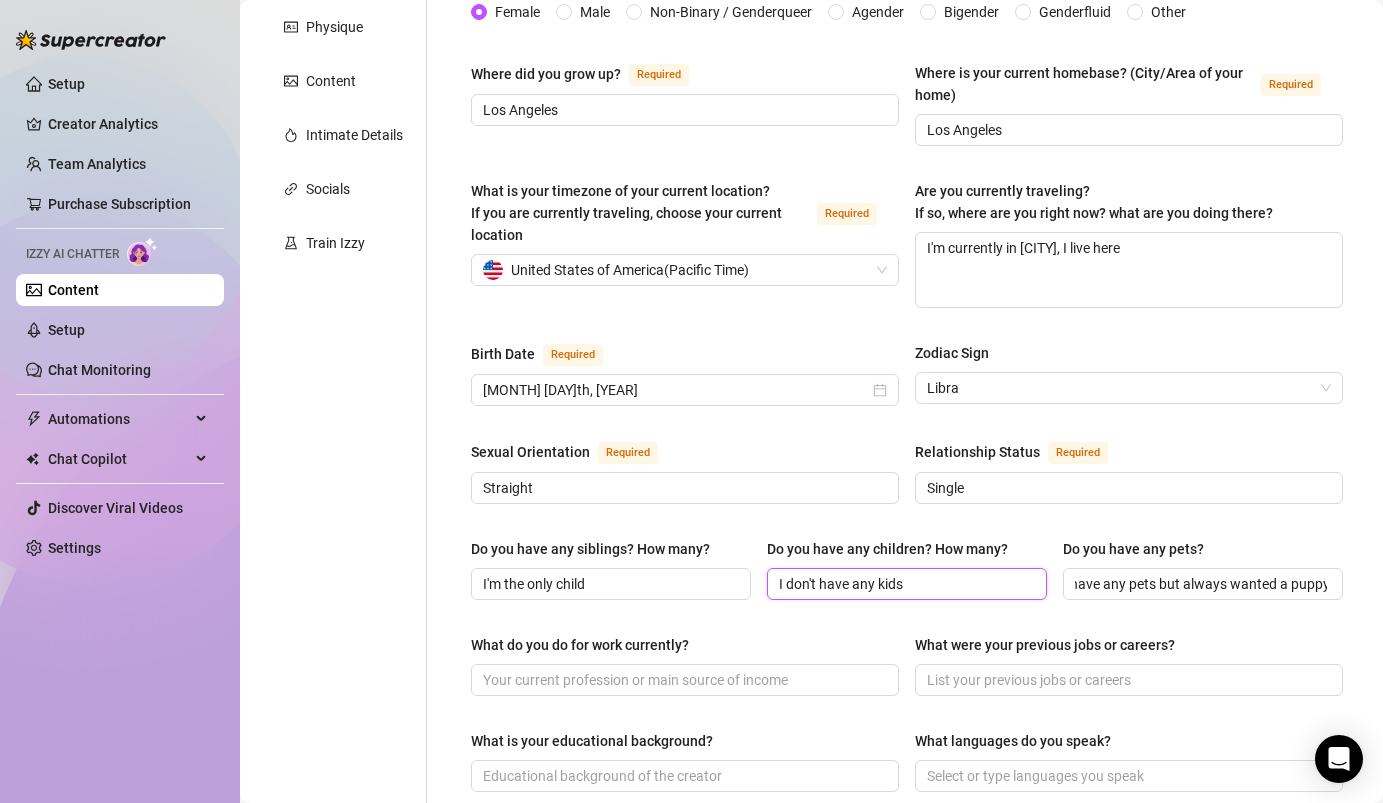 click on "I don't have any kids" at bounding box center [905, 584] 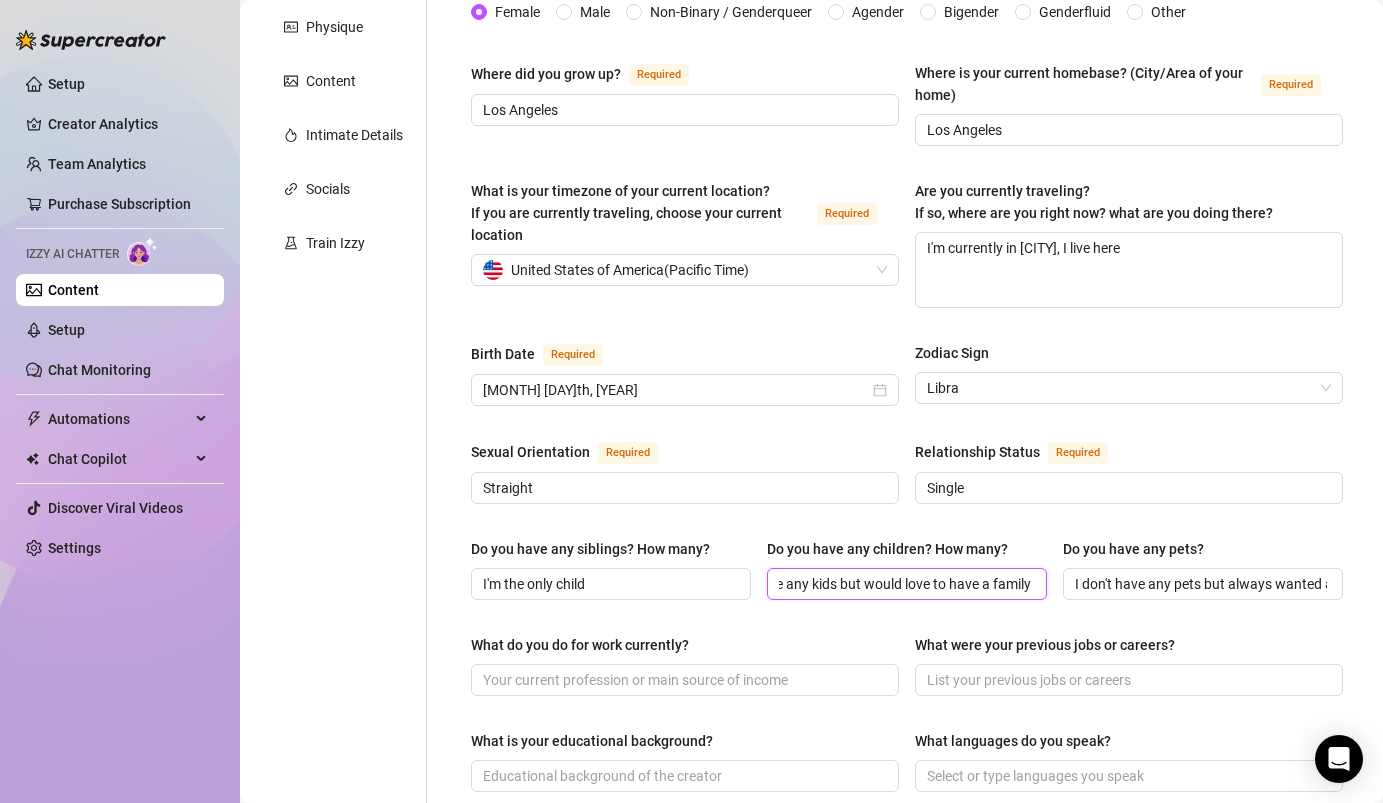 scroll, scrollTop: 0, scrollLeft: 67, axis: horizontal 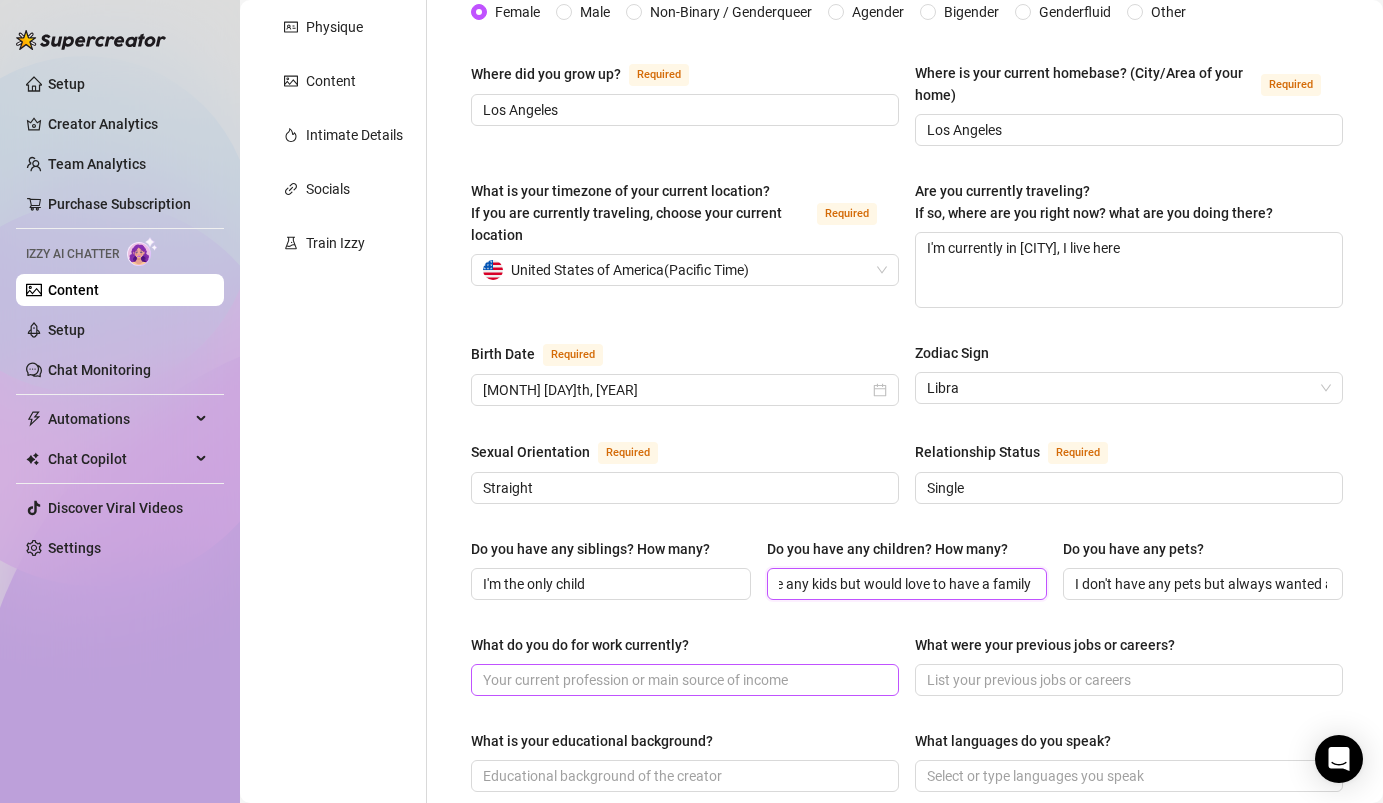 type on "I don't have any kids but would love to have a family" 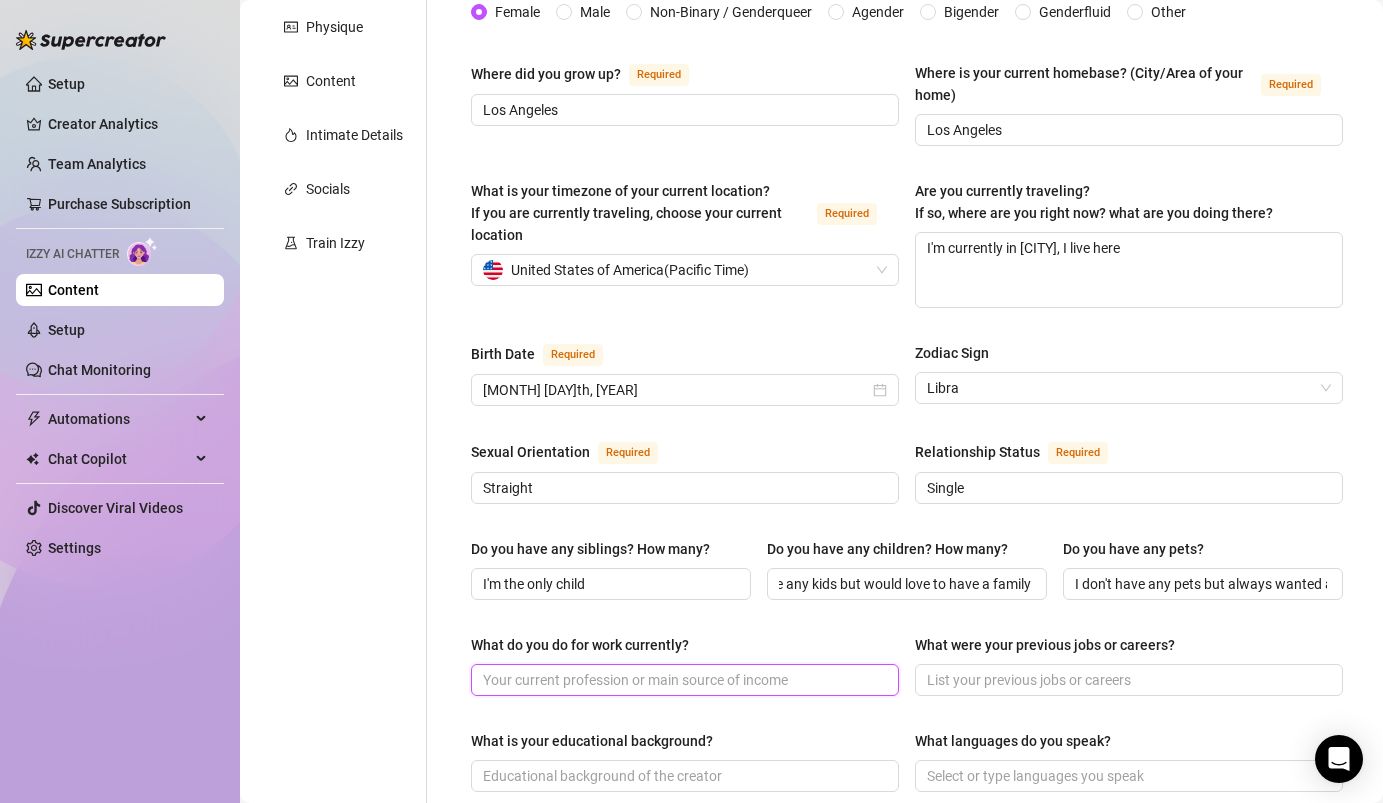 scroll, scrollTop: 0, scrollLeft: 0, axis: both 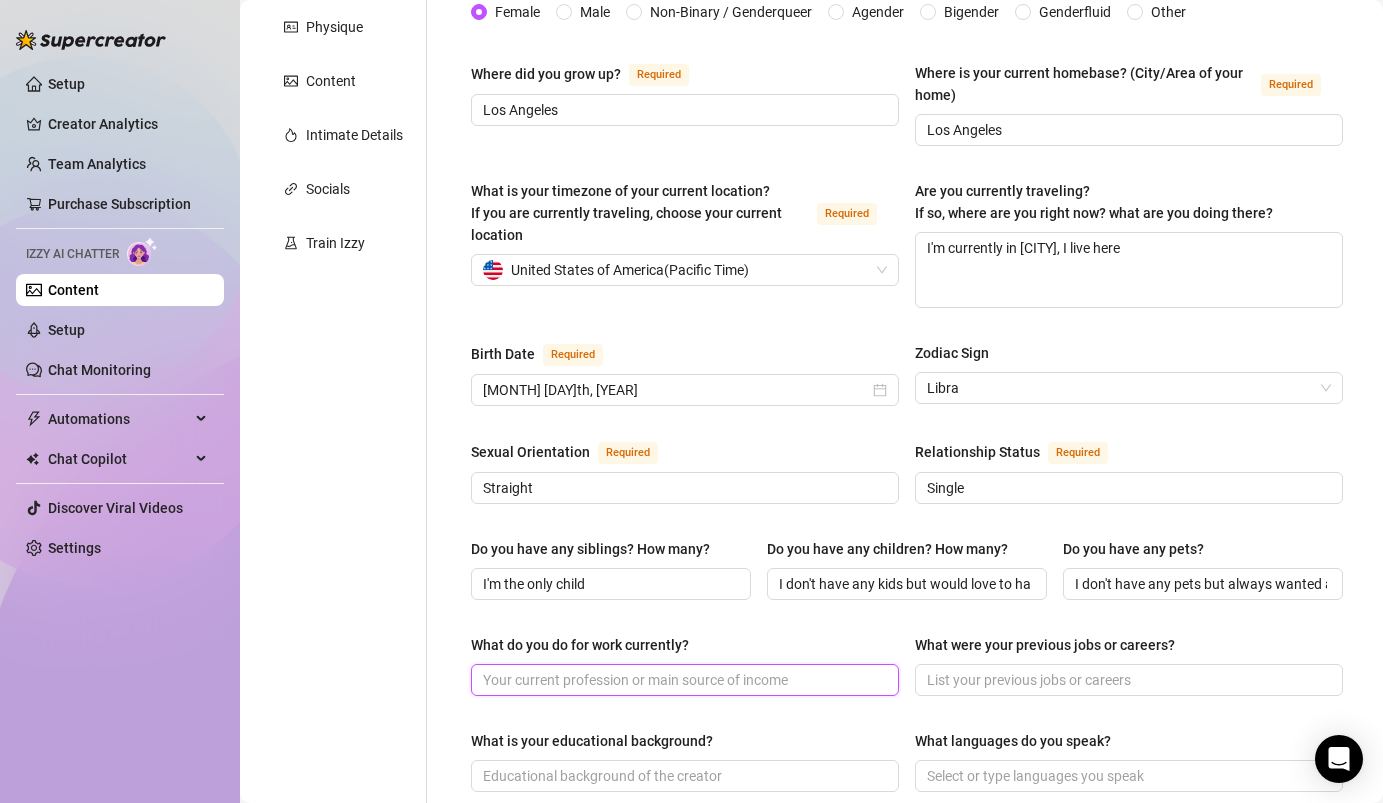 click on "What do you do for work currently?" at bounding box center [683, 680] 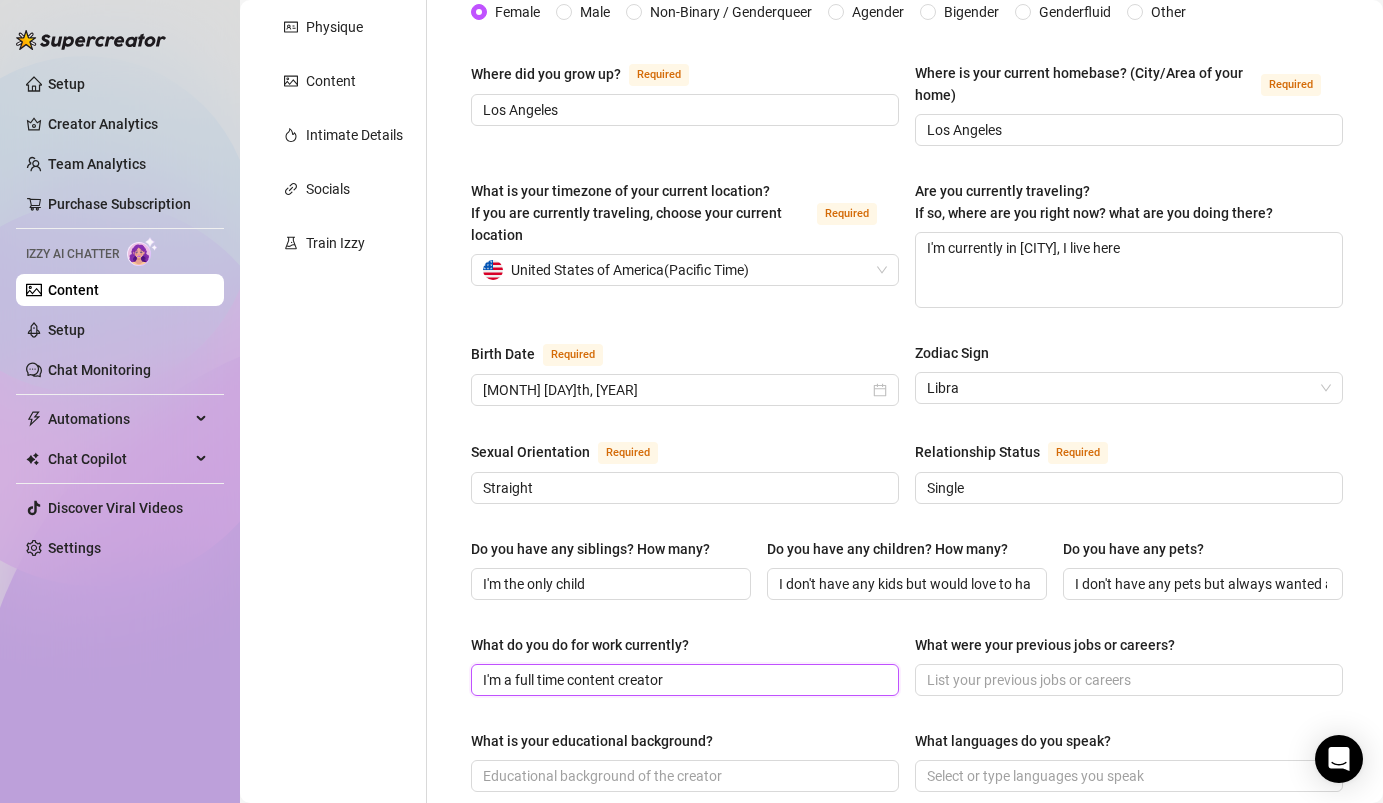click on "I'm a full time content creator" at bounding box center (683, 680) 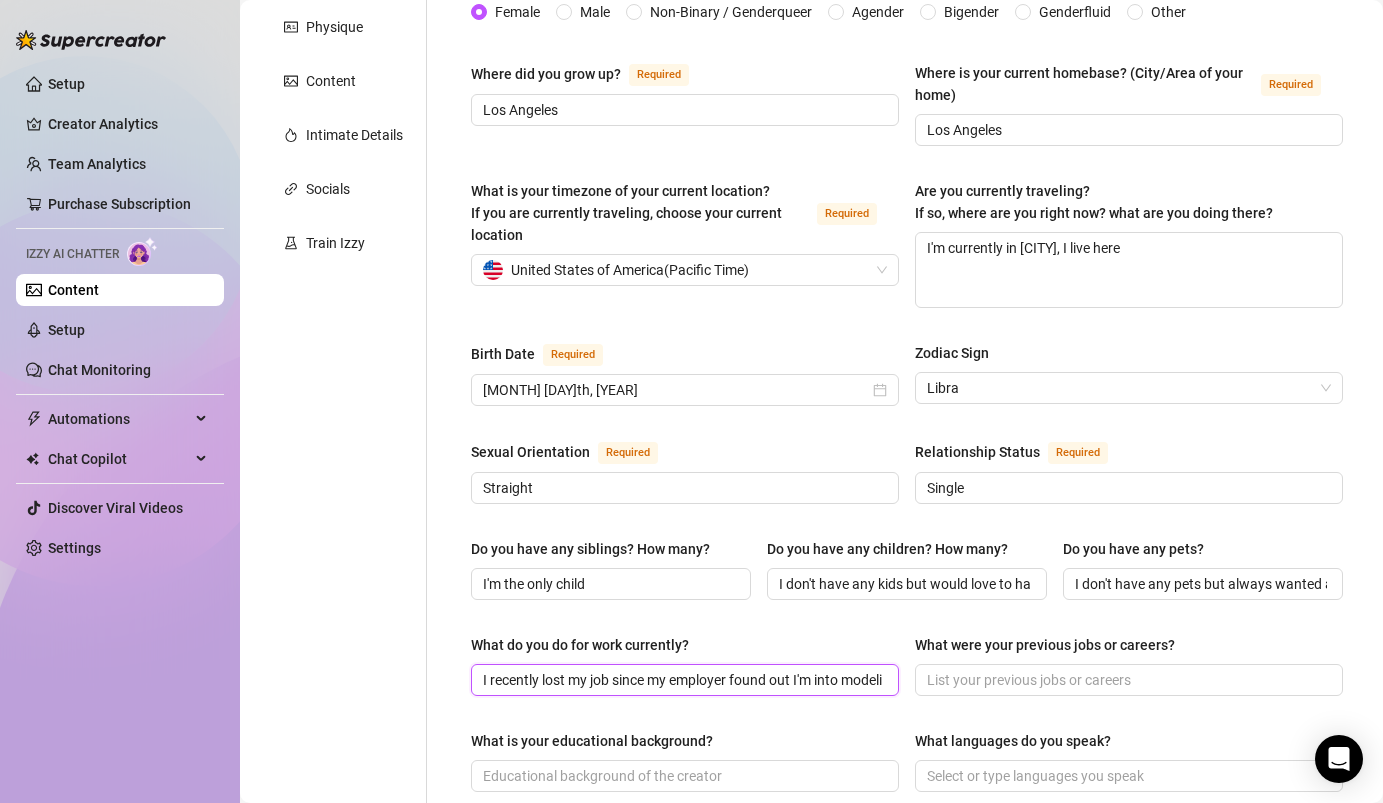 scroll, scrollTop: 0, scrollLeft: 22, axis: horizontal 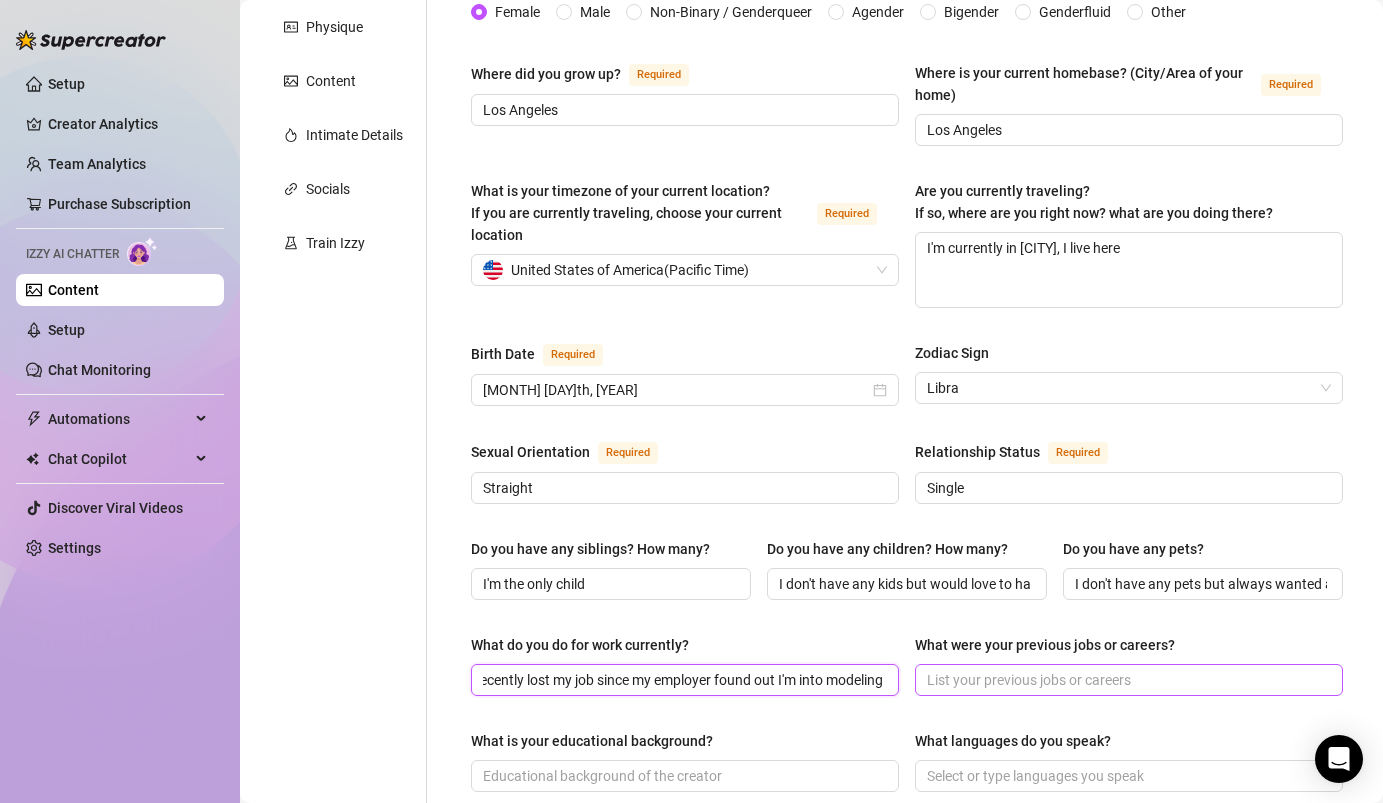 type on "I recently lost my job since my employer found out I'm into modeling" 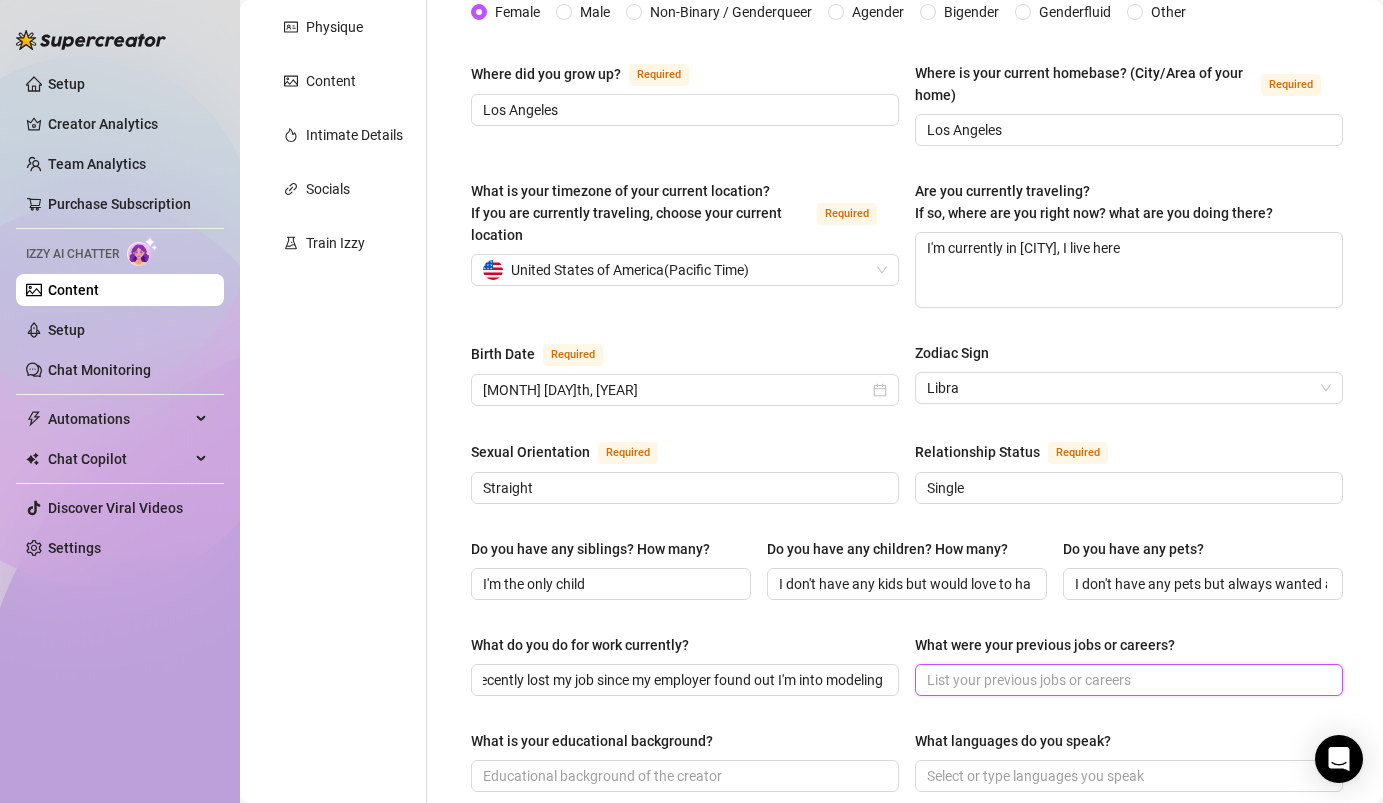 click on "What were your previous jobs or careers?" at bounding box center [1127, 680] 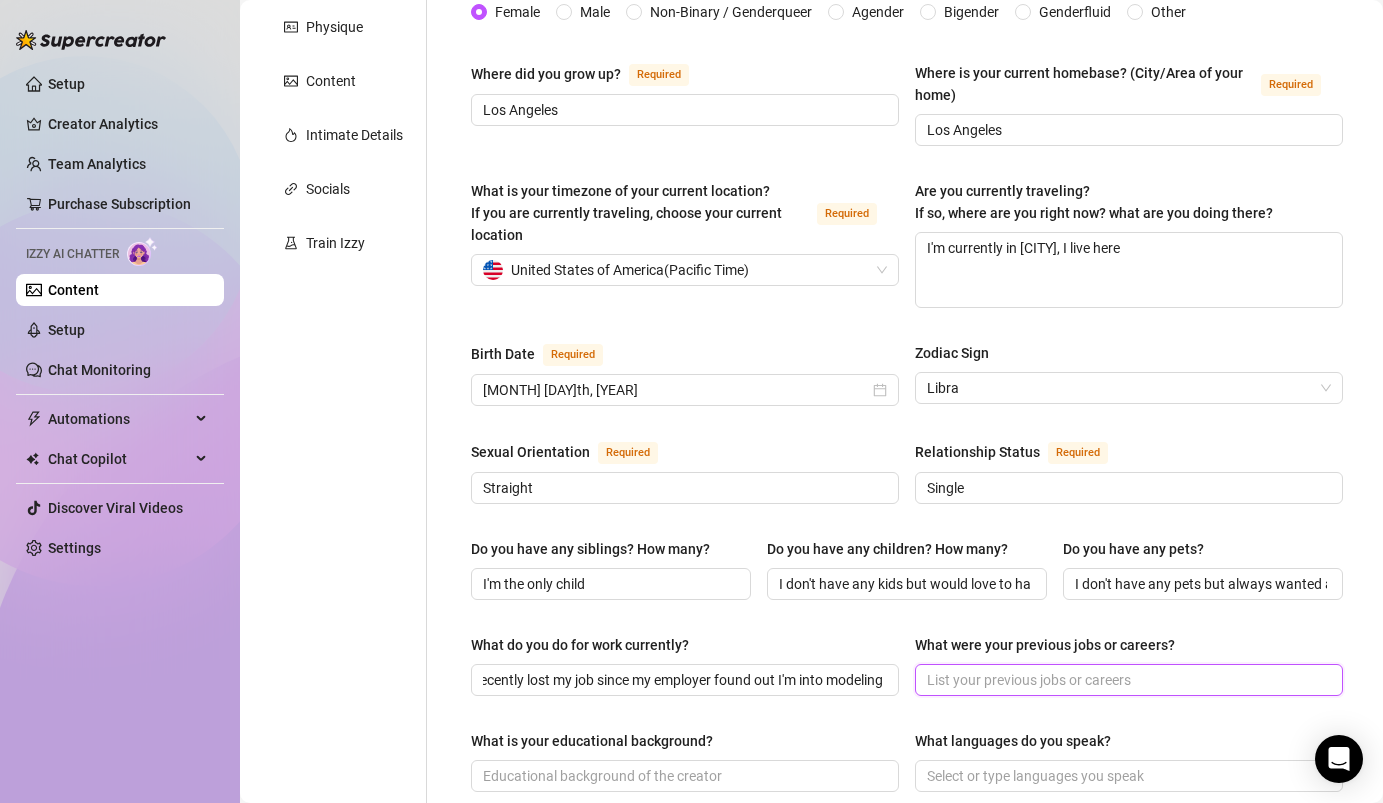 scroll, scrollTop: 0, scrollLeft: 0, axis: both 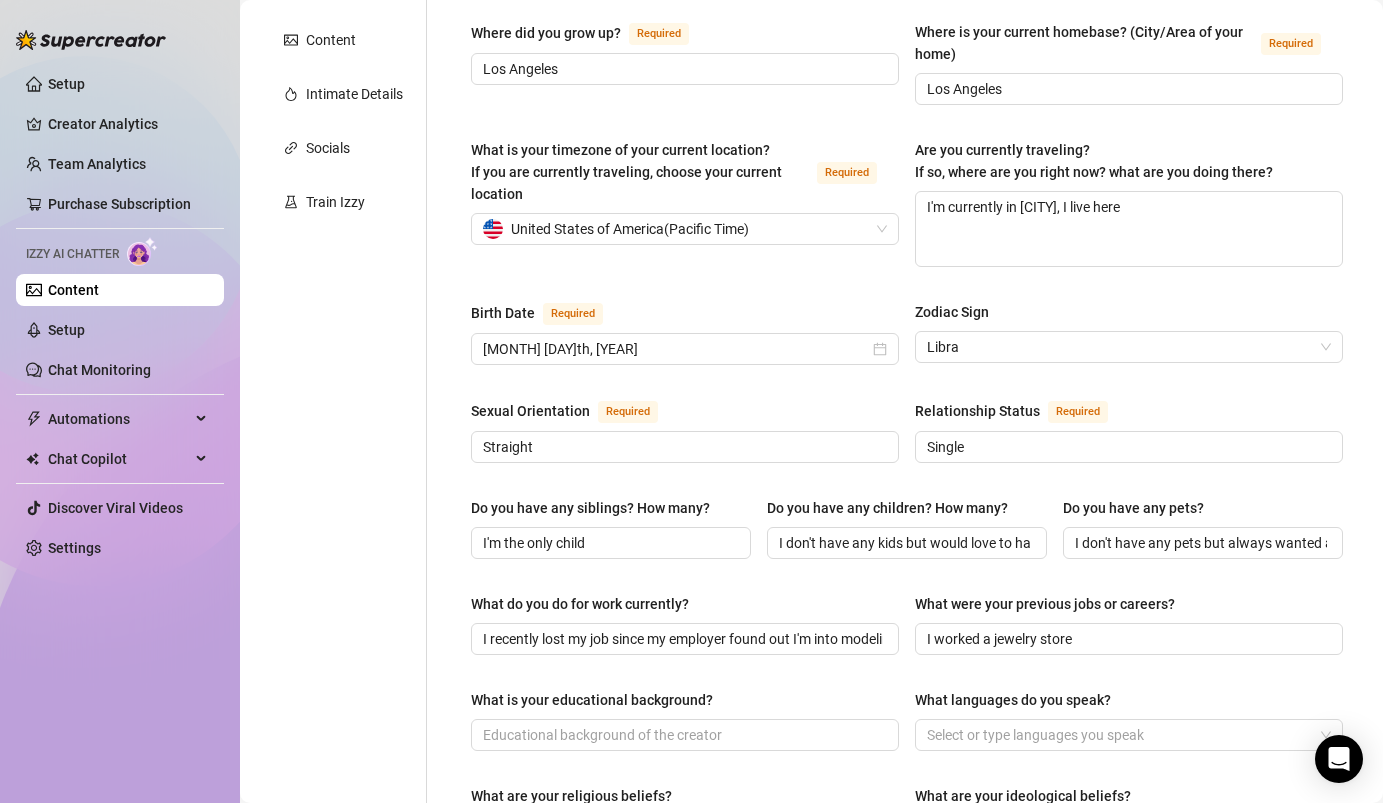 click on "Name Required Georgie Nickname(s) Geo Gender Required Female Male Non-Binary / Genderqueer Agender Bigender Genderfluid Other Where did you grow up? Required [CITY] Where is your current homebase? (City/Area of your home) Required [CITY] What is your timezone of your current location? If you are currently traveling, choose your current location Required United States of America  ( Pacific Time ) Are you currently traveling? If so, where are you right now? what are you doing there? I'm currently in [CITY], I live here Birth Date Required October 6th, 1999 Zodiac Sign Libra Sexual Orientation Required Straight Relationship Status Required Single Do you have any siblings? How many? I'm the only child Do you have any children? How many? I don't have any kids but would love to have a family Do you have any pets? I don't have any pets but always wanted a puppy What do you do for work currently? I recently lost my job since my employer found out I'm into modeling I worked a jewelry store   Required" at bounding box center (907, 626) 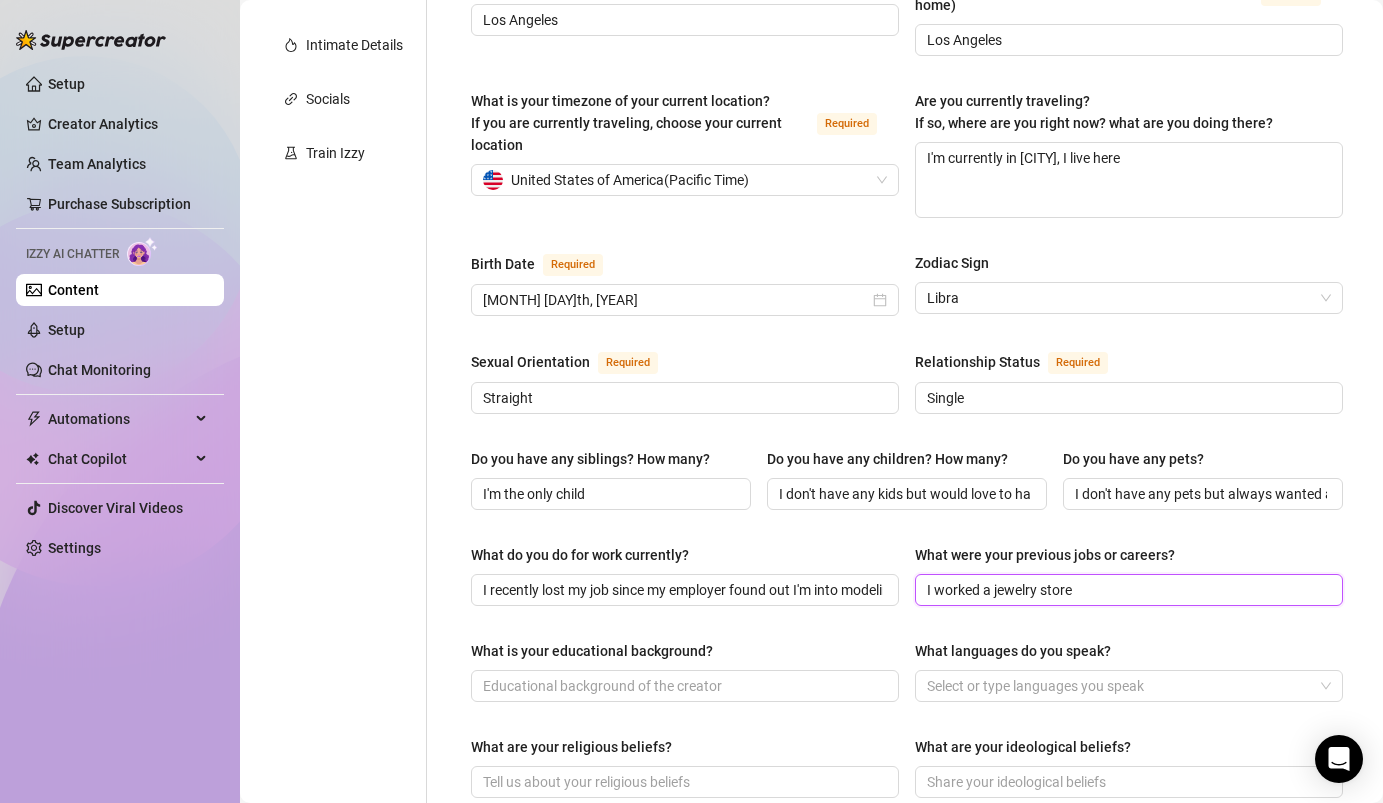 click on "I worked a jewelry store" at bounding box center [1127, 590] 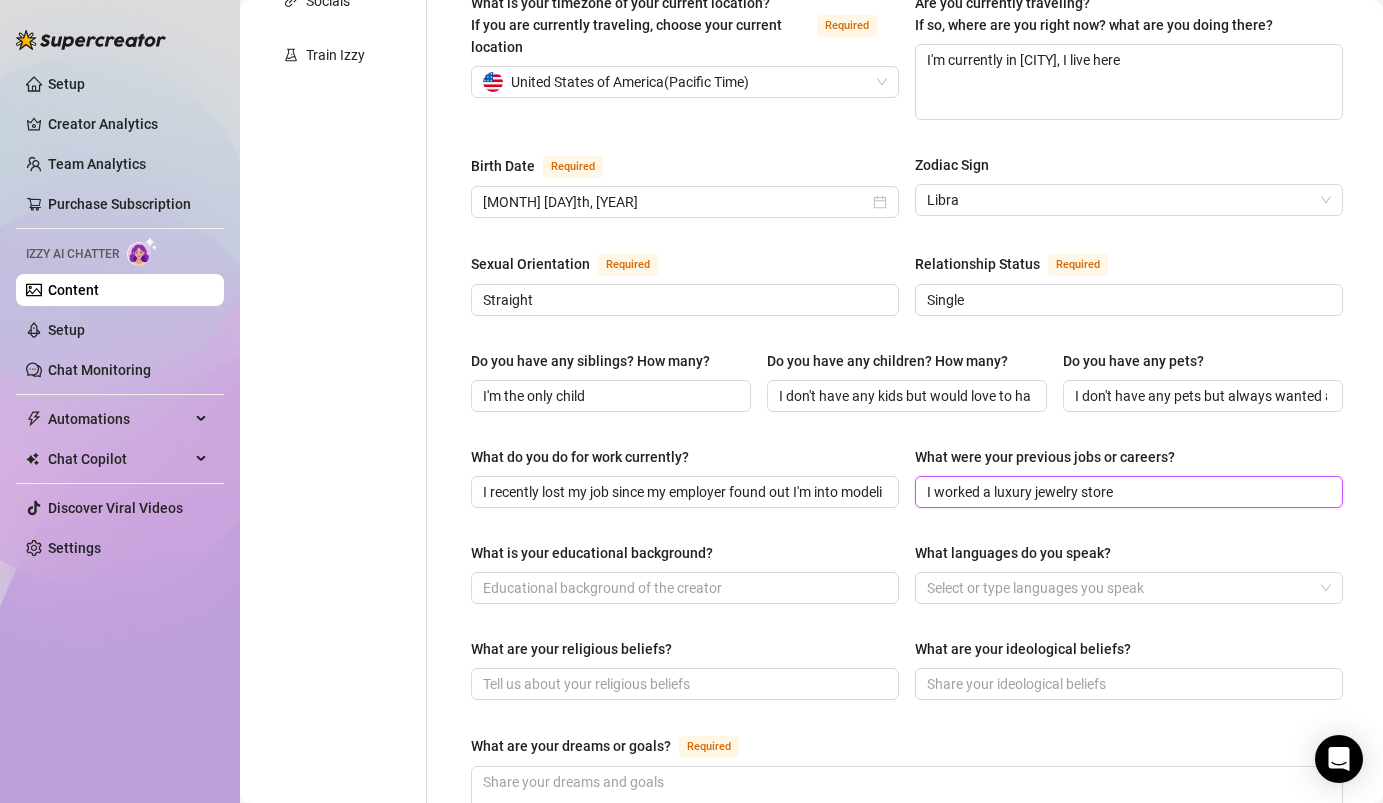 scroll, scrollTop: 583, scrollLeft: 0, axis: vertical 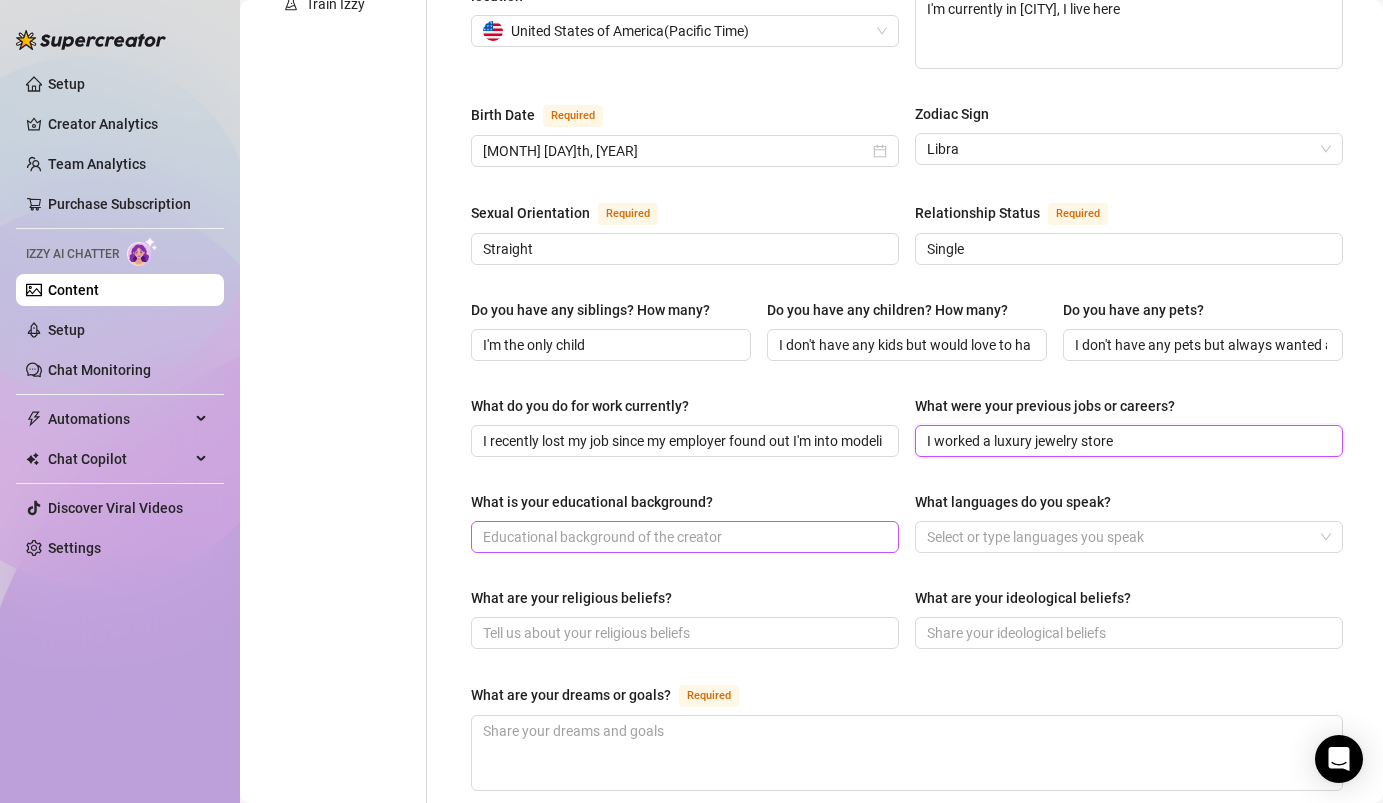 type on "I worked a luxury jewelry store" 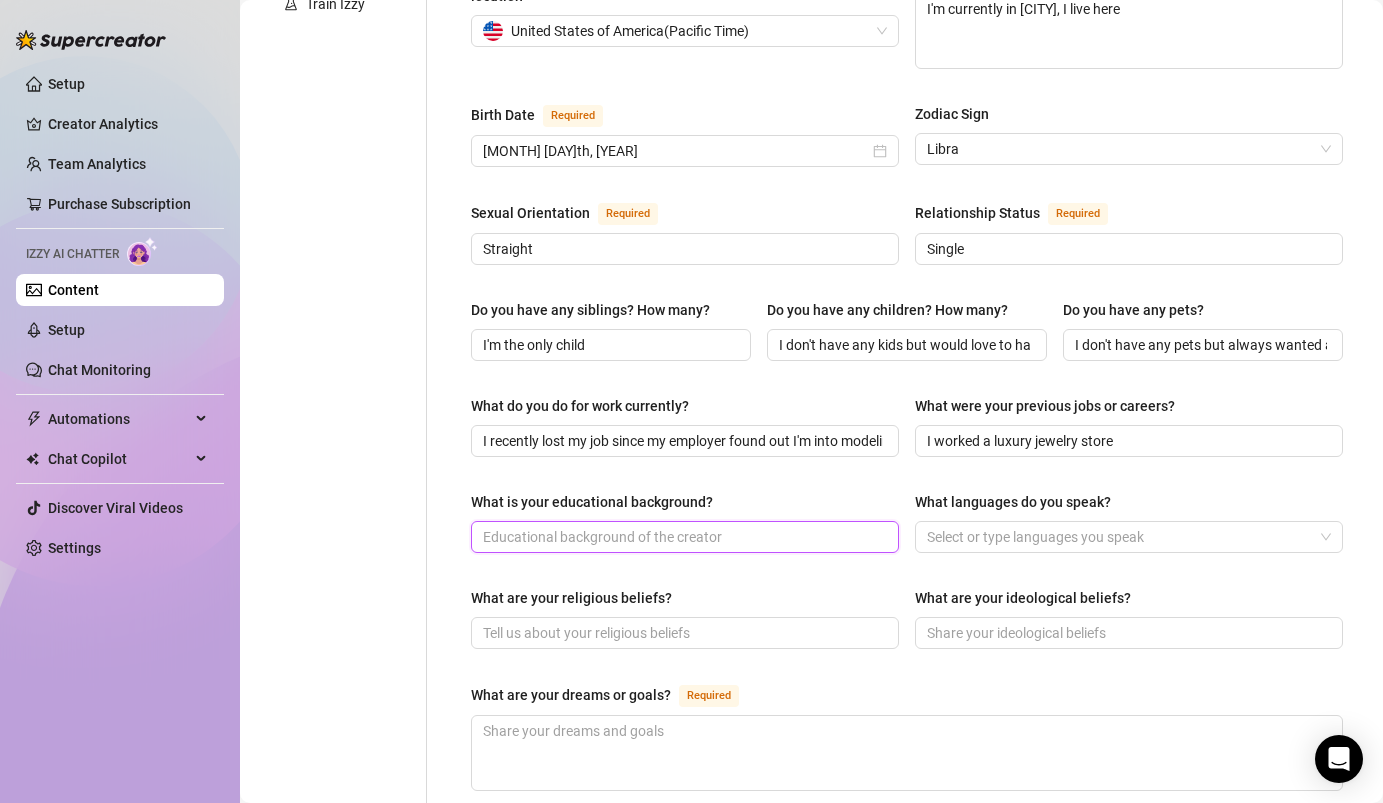 click on "What is your educational background?" at bounding box center [683, 537] 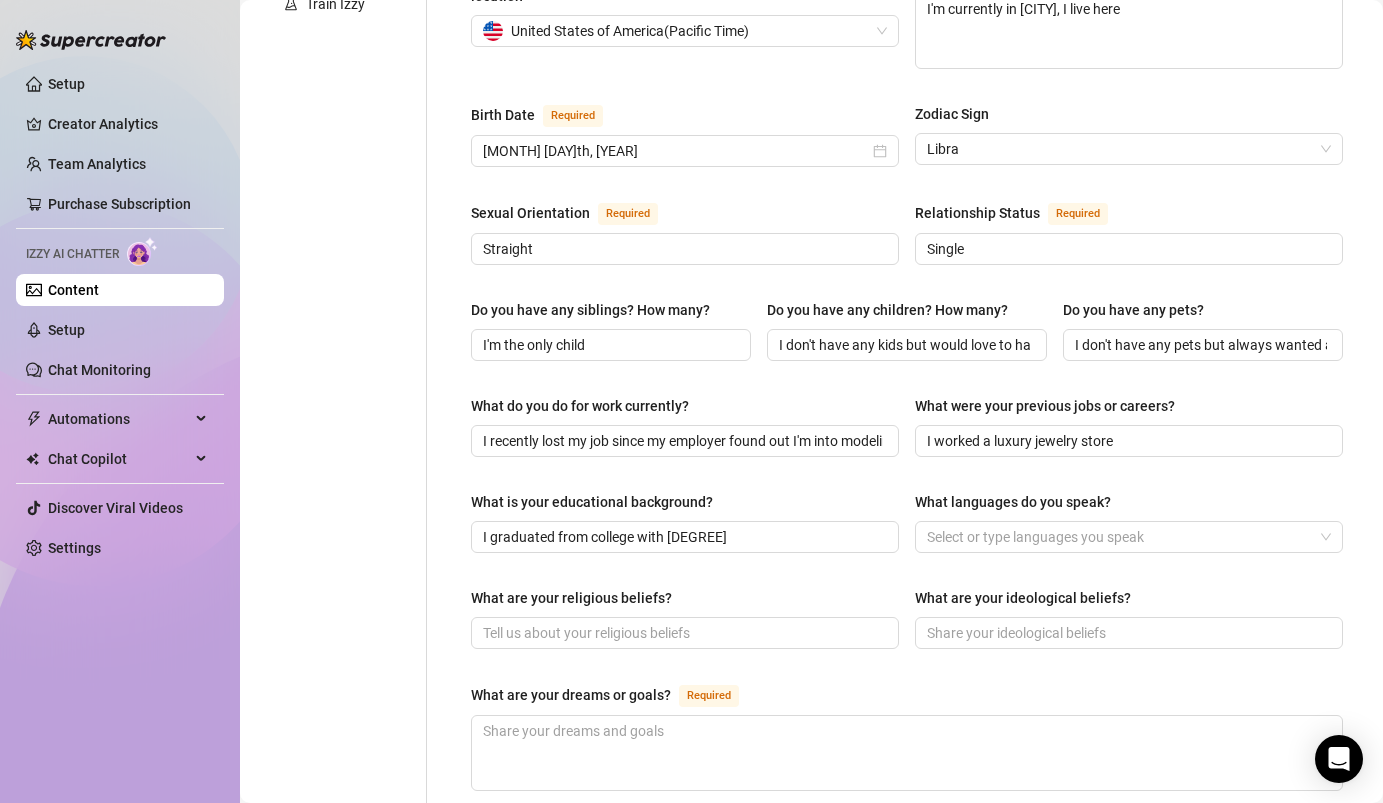 click on "Name Required [FIRST] [LAST] Nickname(s) Geo Gender Required Female Male Non-Binary / Genderqueer Agender Bigender Genderfluid Other Where did you grow up? Required [CITY] Where is your current homebase? (City/Area of your home) Required [CITY] What is your timezone of your current location? If you are currently traveling, choose your current location Required [COUNTRY]  ( [TIMEZONE] ) Are you currently traveling? If so, where are you right now? what are you doing there? I'm currently in [CITY], I live here Birth Date Required [MONTH] [DAY], [YEAR] Zodiac Sign Libra Sexual Orientation Required Straight Relationship Status Required Single Do you have any siblings? How many? I'm the only child Do you have any children? How many? I don't have any kids but would love to have a family Do you have any pets? I don't have any pets but always wanted a puppy What do you do for work currently? I recently lost my job since my employer found out I'm into modeling I worked a luxury jewelry store" at bounding box center [907, 428] 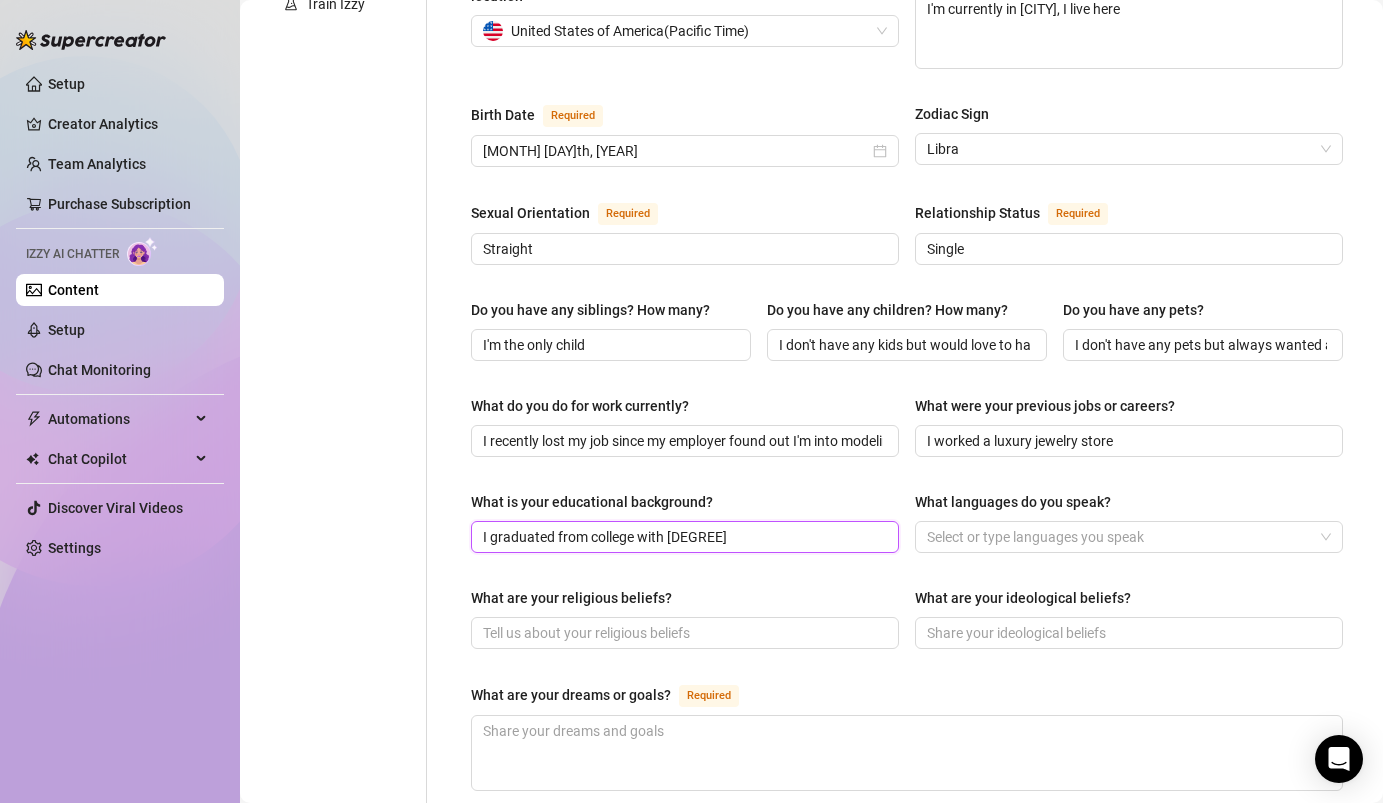click on "I graduated from college with [DEGREE]" at bounding box center [683, 537] 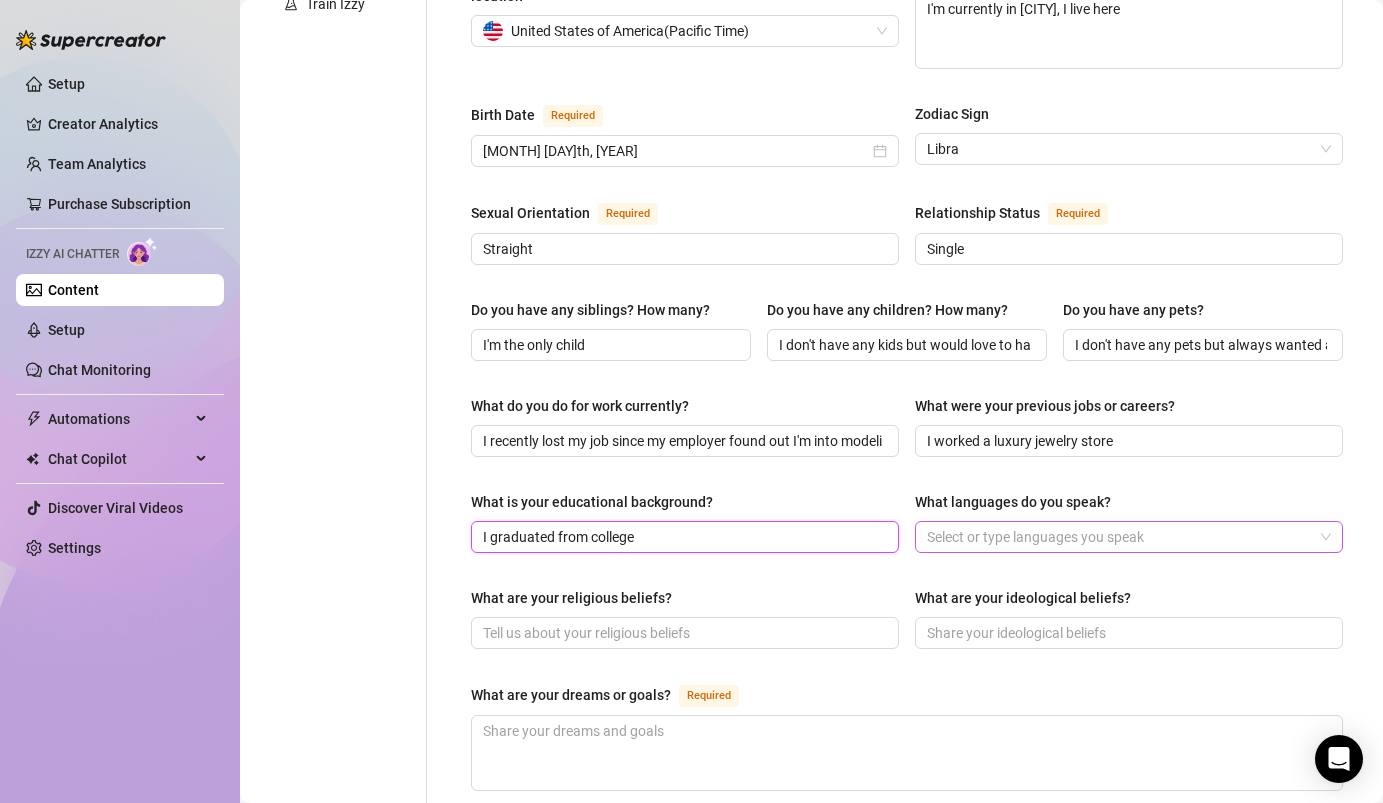 click at bounding box center [1118, 537] 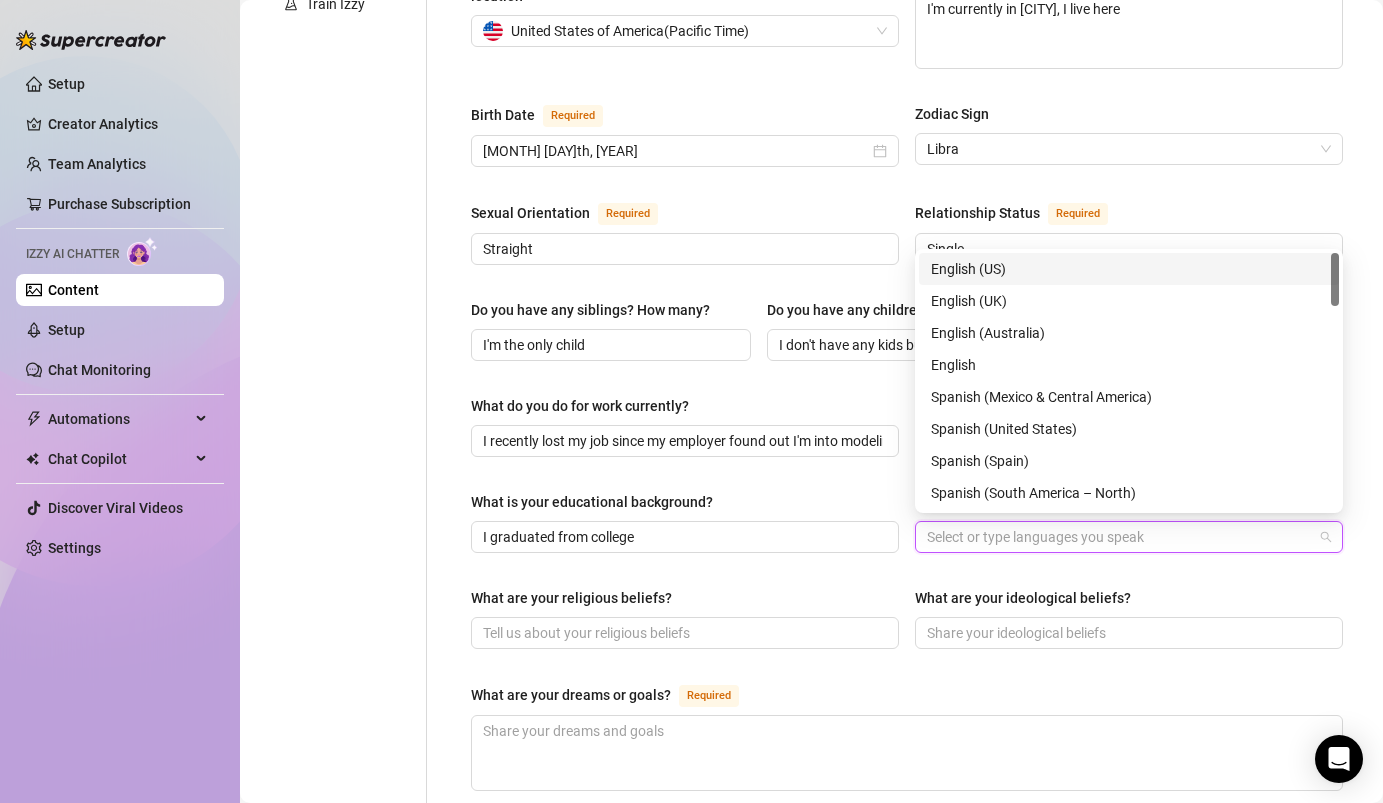 click on "English (US)" at bounding box center [1129, 269] 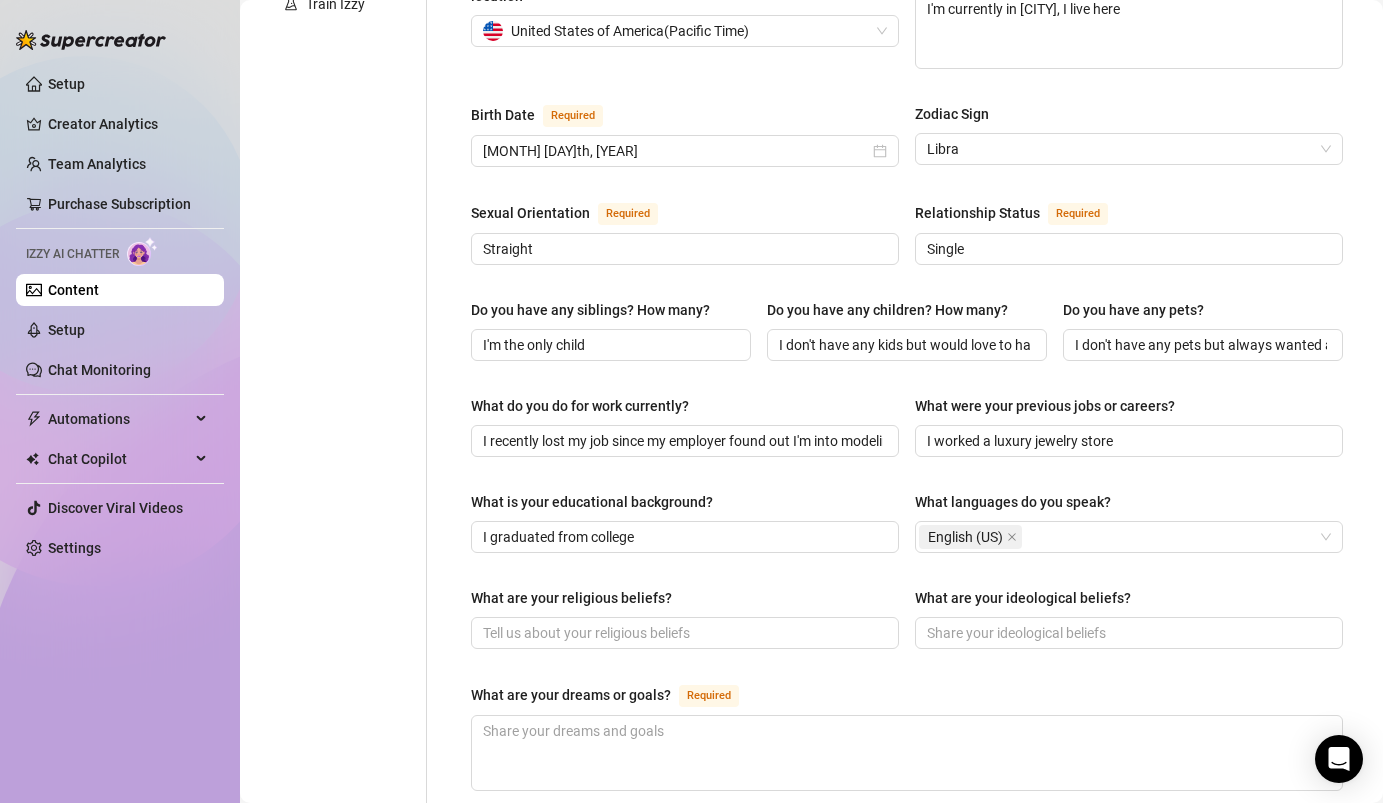 click on "What is your educational background? I graduated from college What languages do you speak? English (US)" at bounding box center [907, 531] 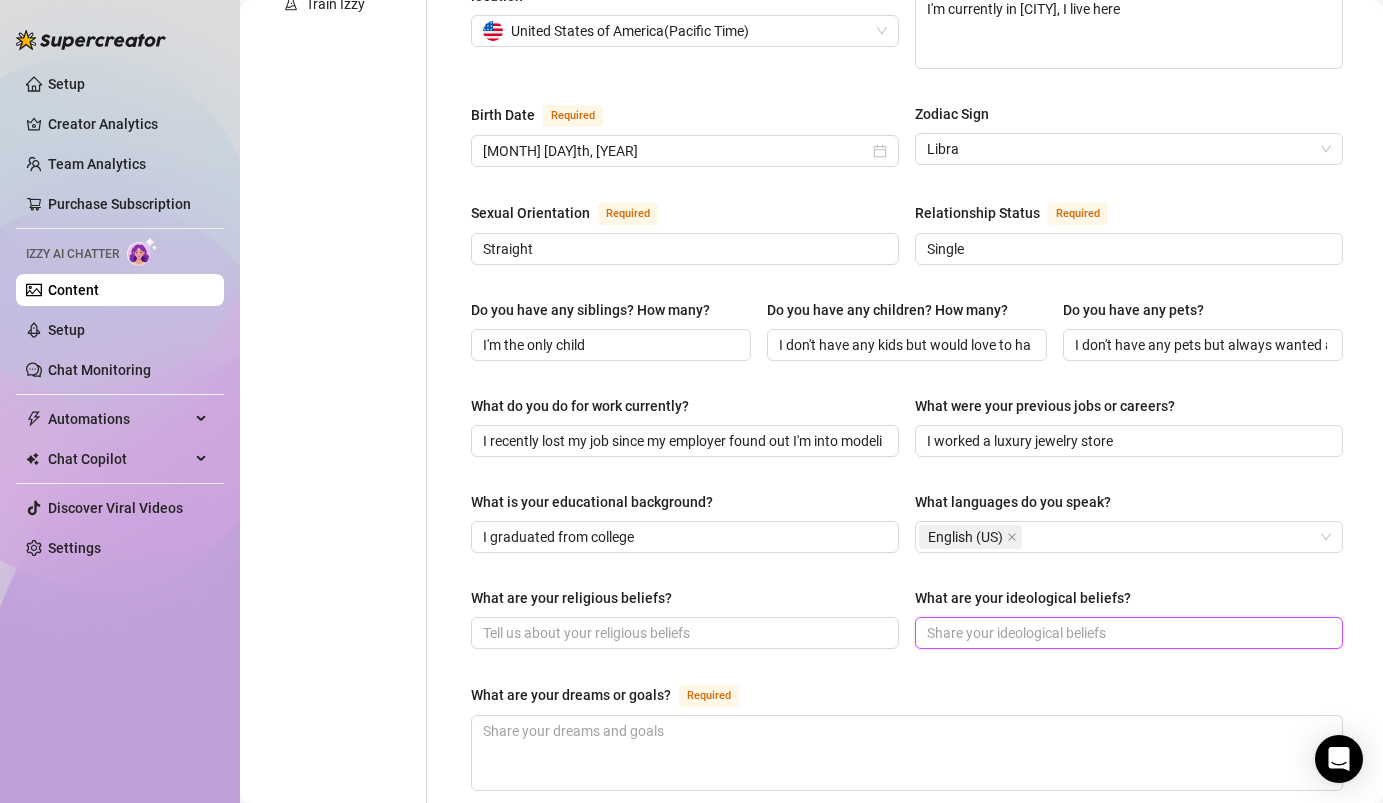 click on "What are your ideological beliefs?" at bounding box center [1127, 633] 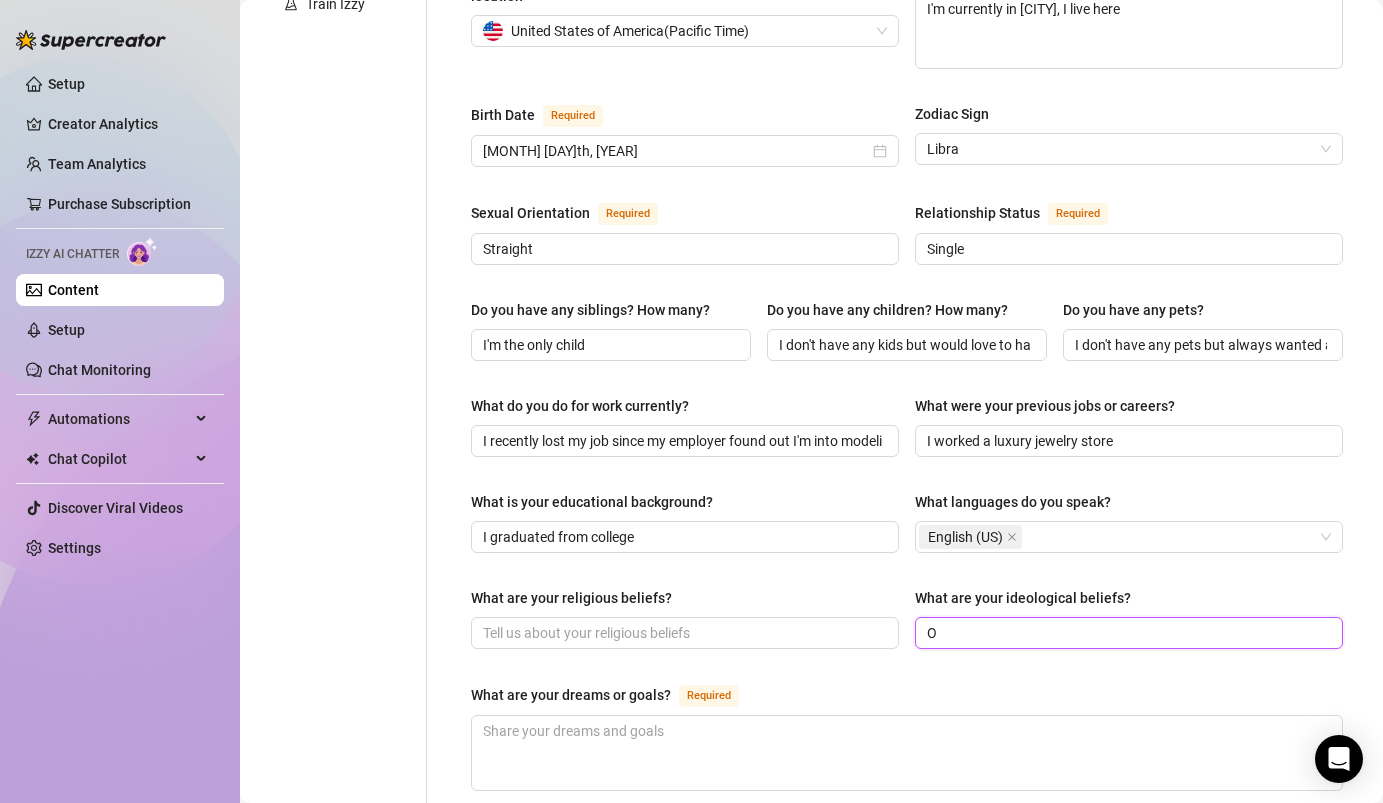 type on "O" 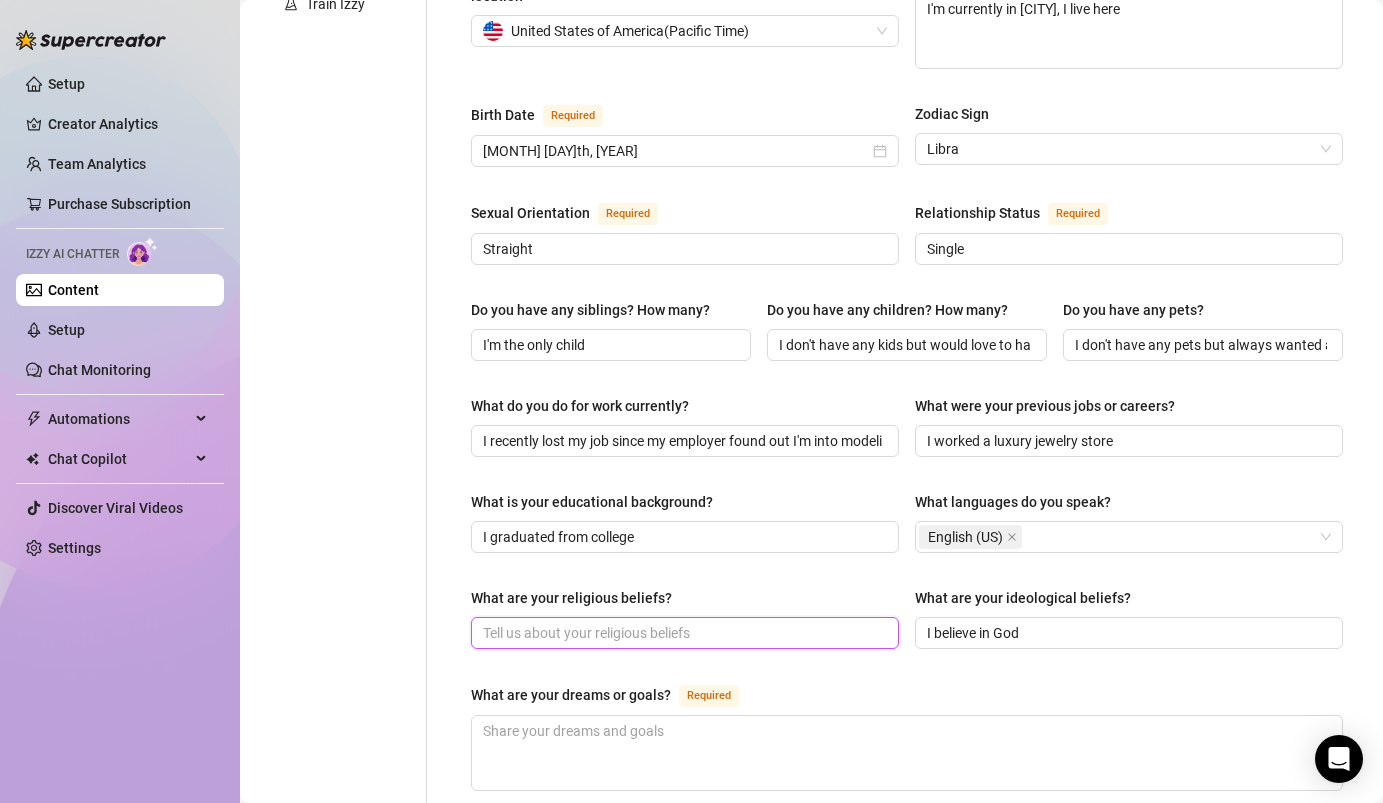 click on "What are your religious beliefs?" at bounding box center (683, 633) 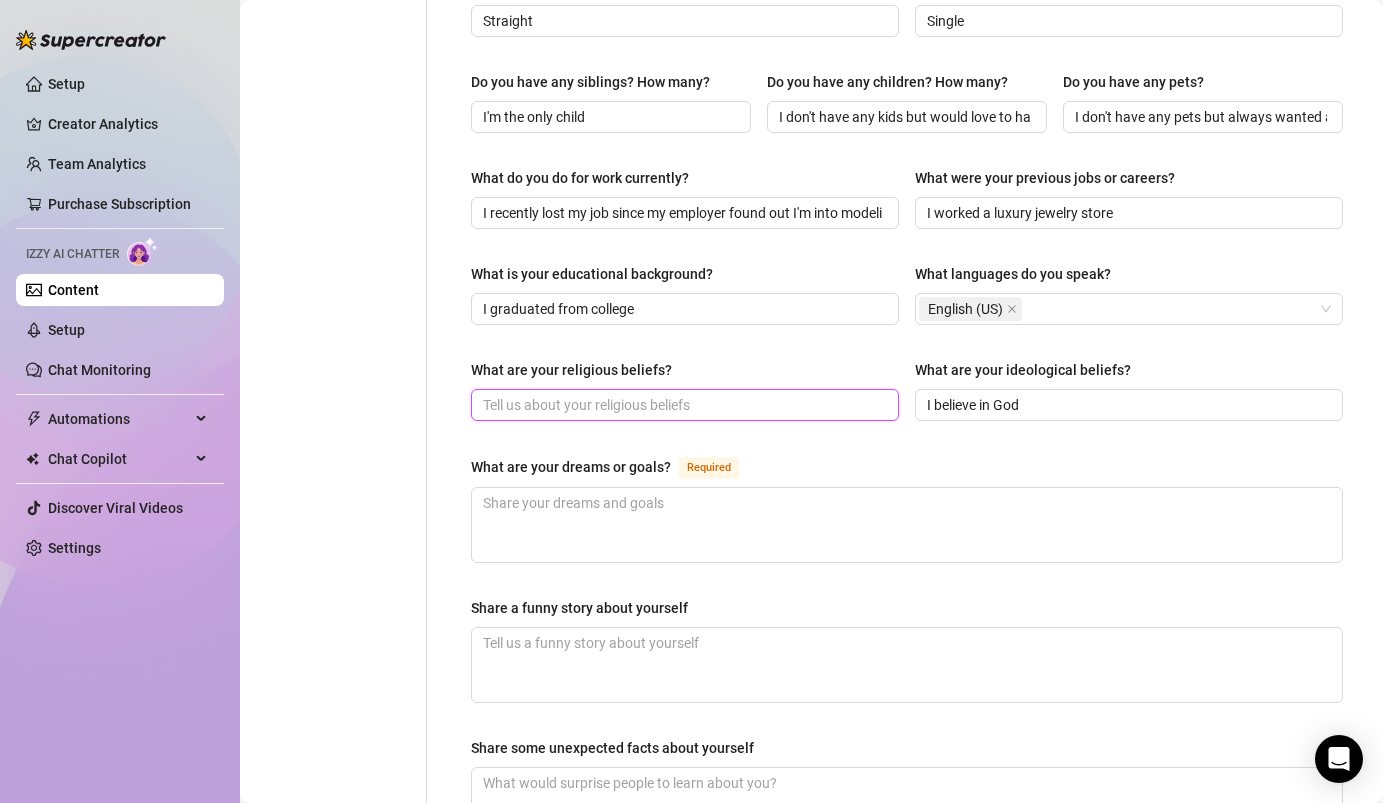 scroll, scrollTop: 810, scrollLeft: 0, axis: vertical 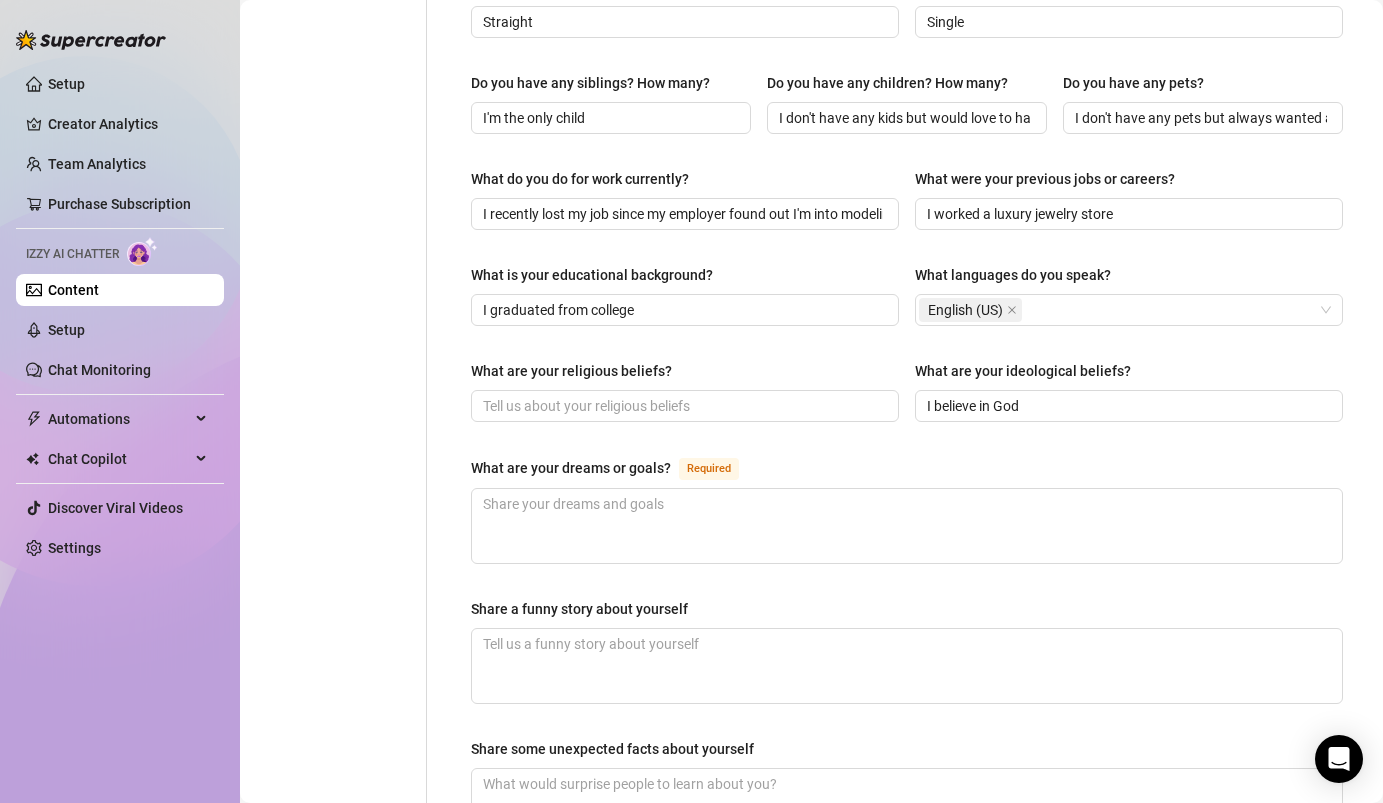 click on "What are your religious beliefs? What are your ideological beliefs? I believe in God" at bounding box center (907, 400) 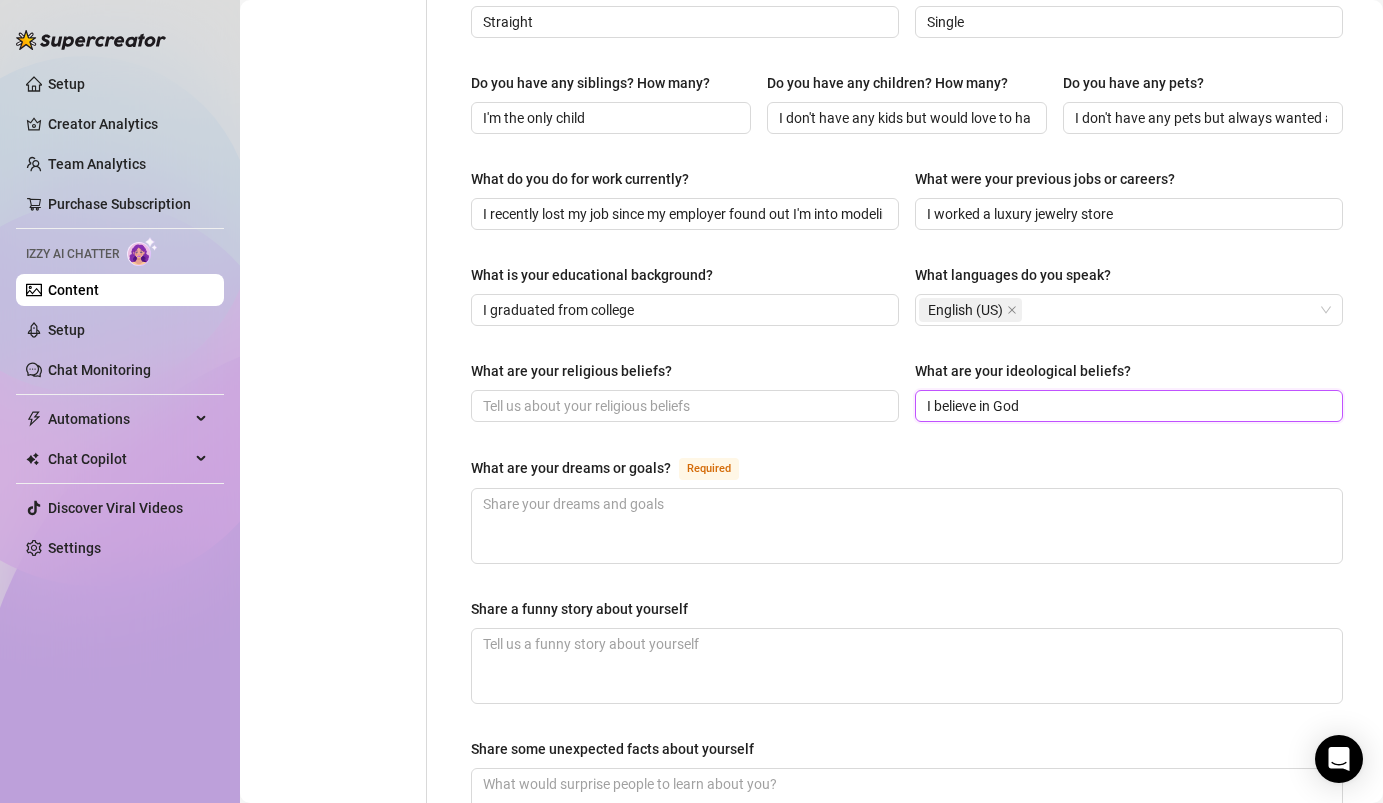 click on "I believe in God" at bounding box center [1127, 406] 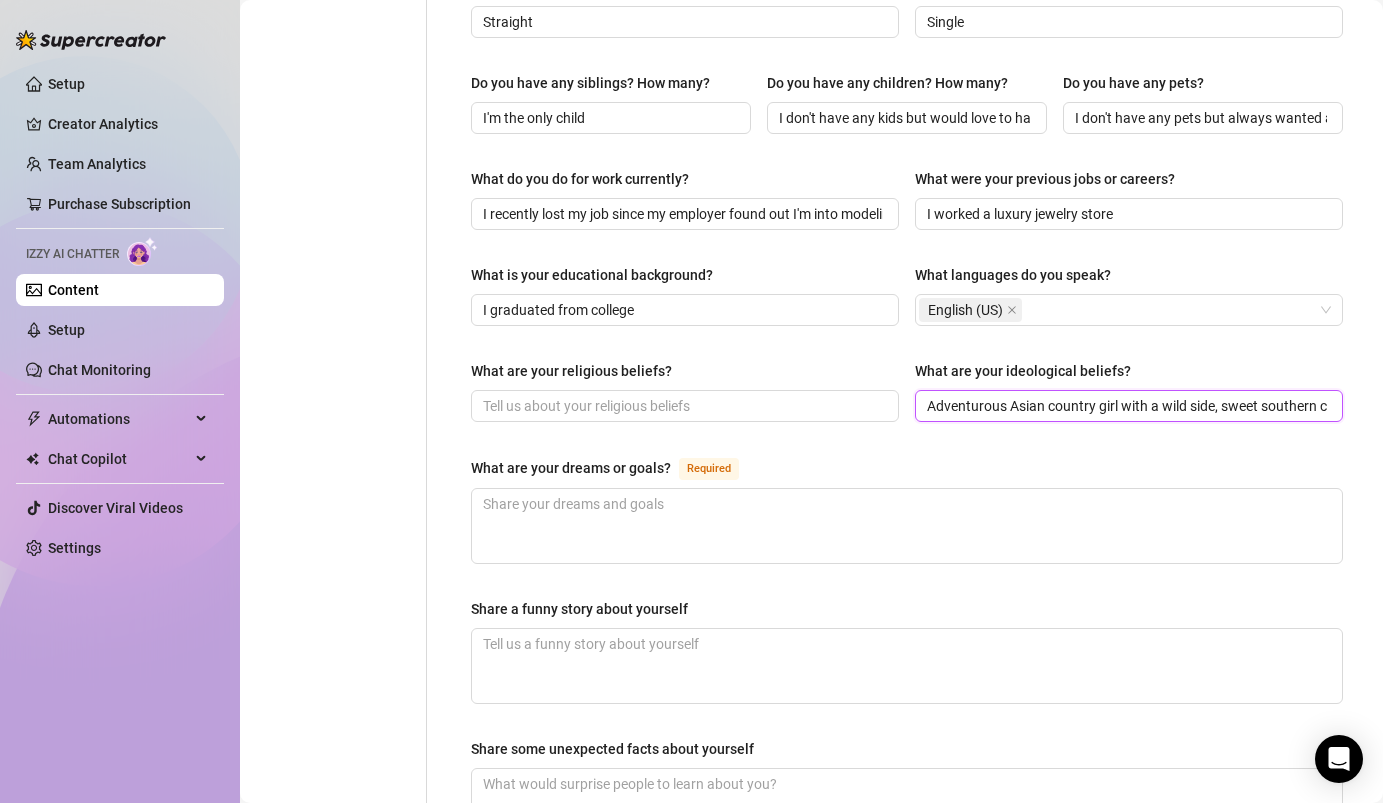 scroll, scrollTop: 0, scrollLeft: 518, axis: horizontal 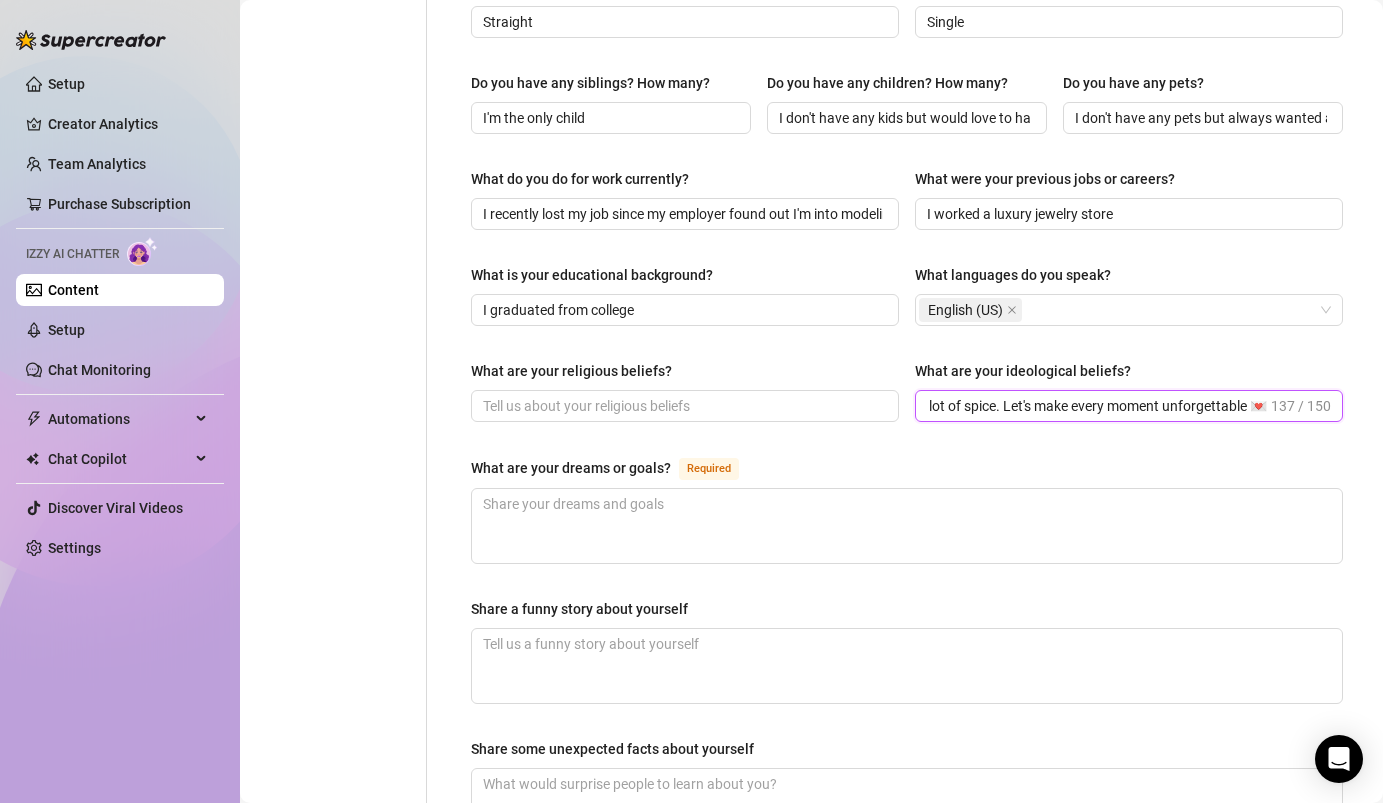type on "I believe in God" 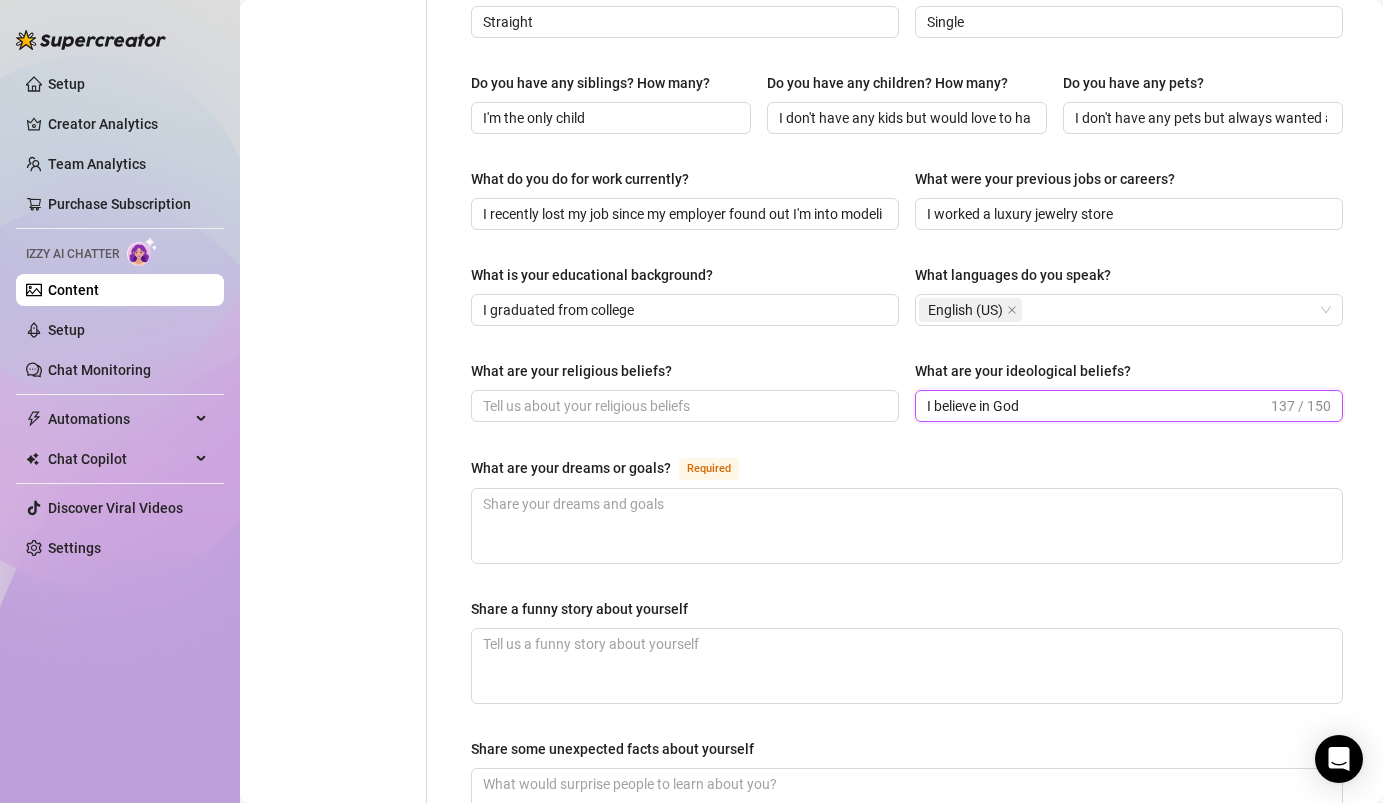 scroll, scrollTop: 0, scrollLeft: 0, axis: both 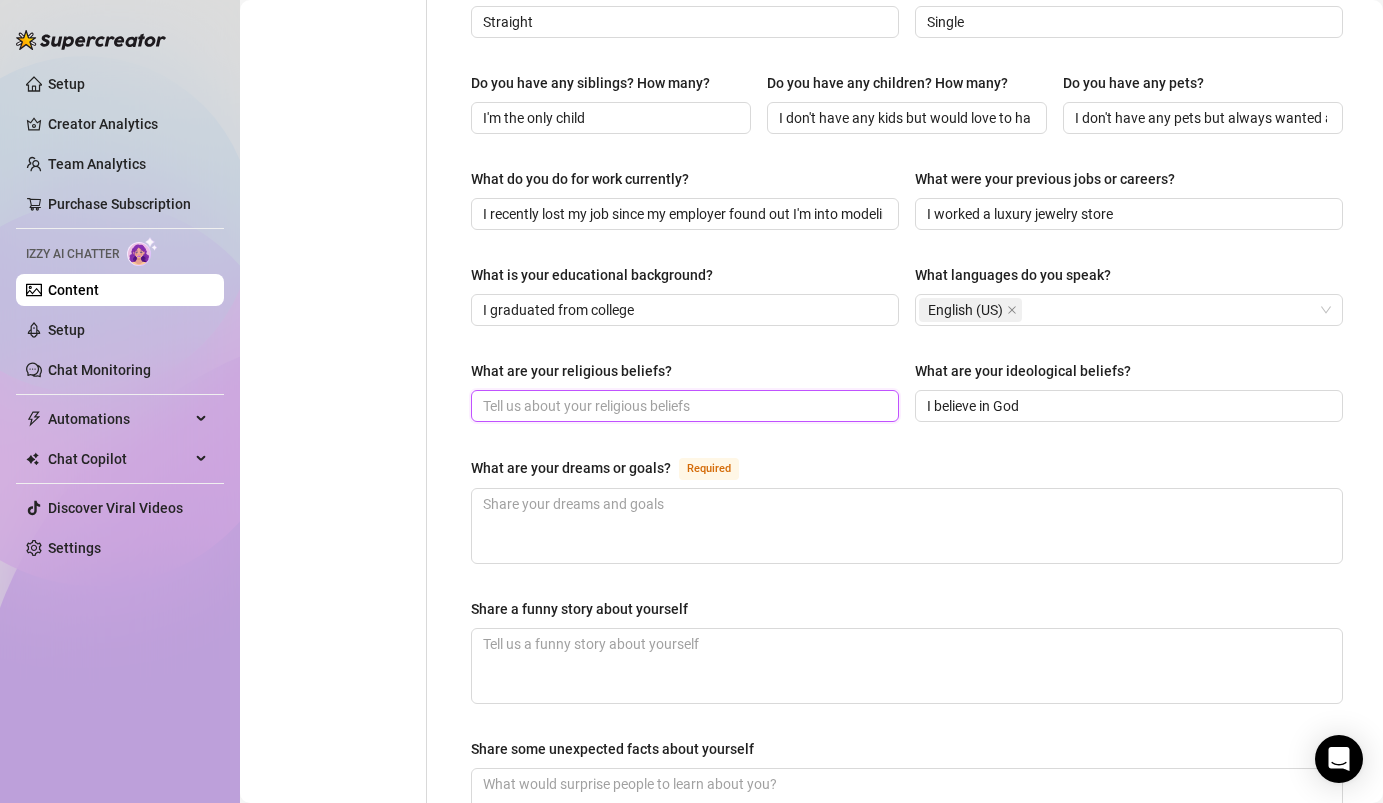 click on "What are your religious beliefs?" at bounding box center [683, 406] 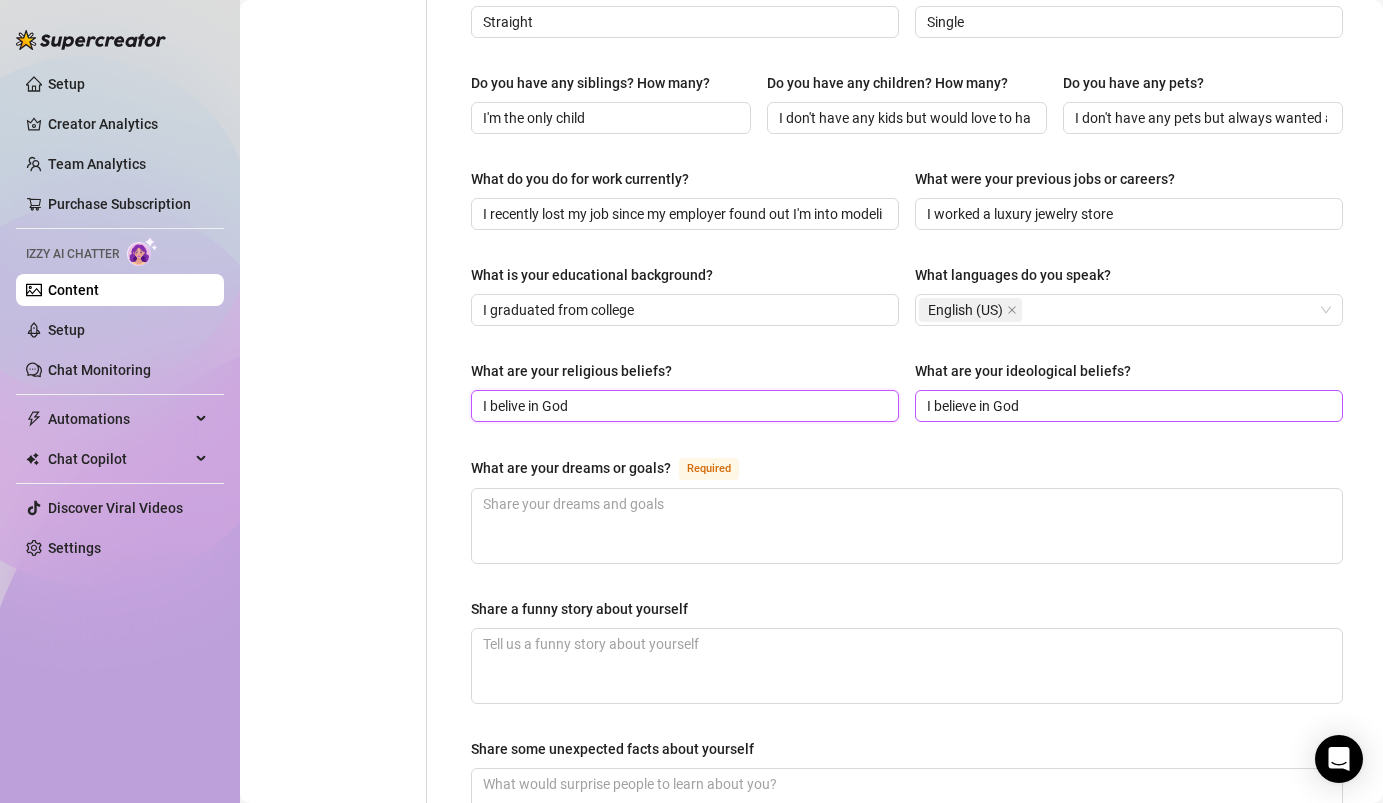 type on "I belive in God" 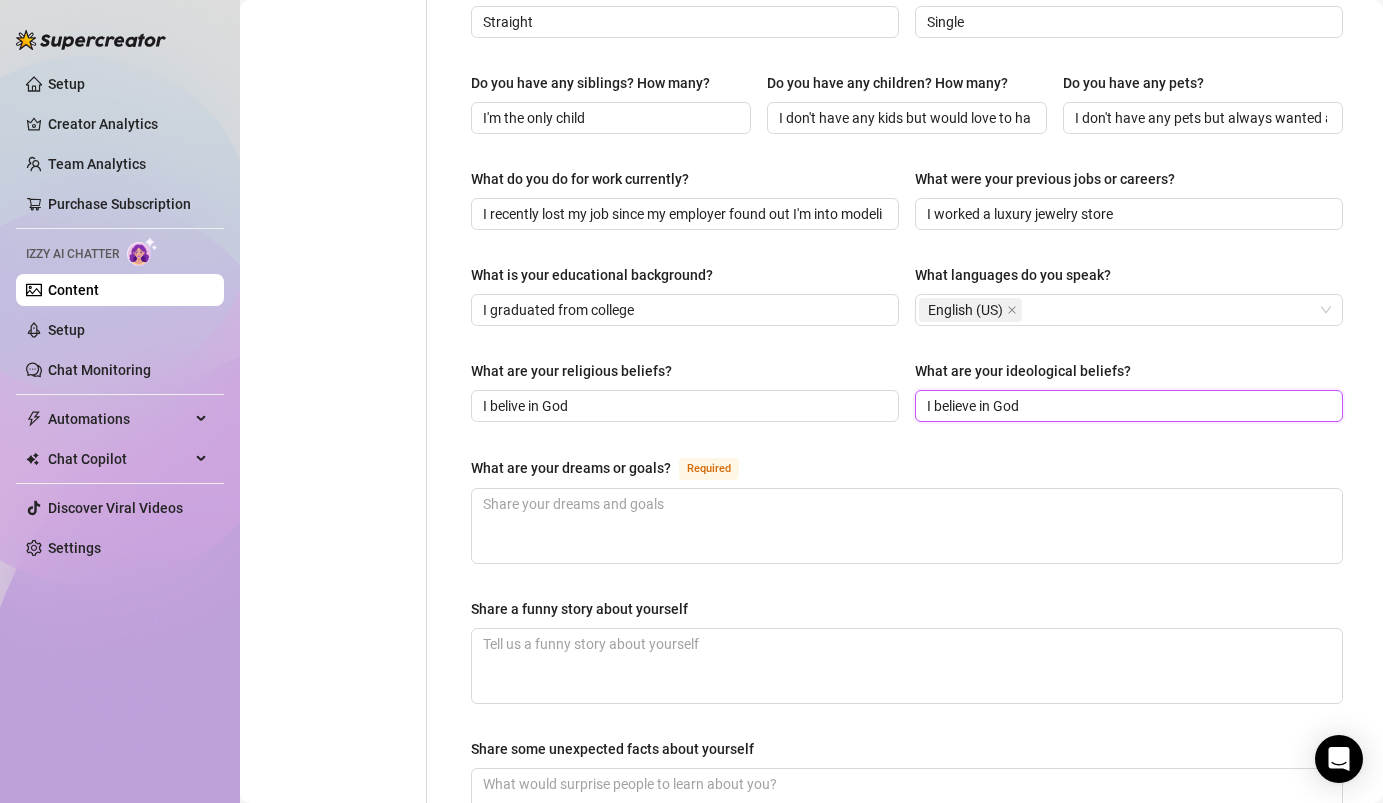 click on "I believe in God" at bounding box center (1127, 406) 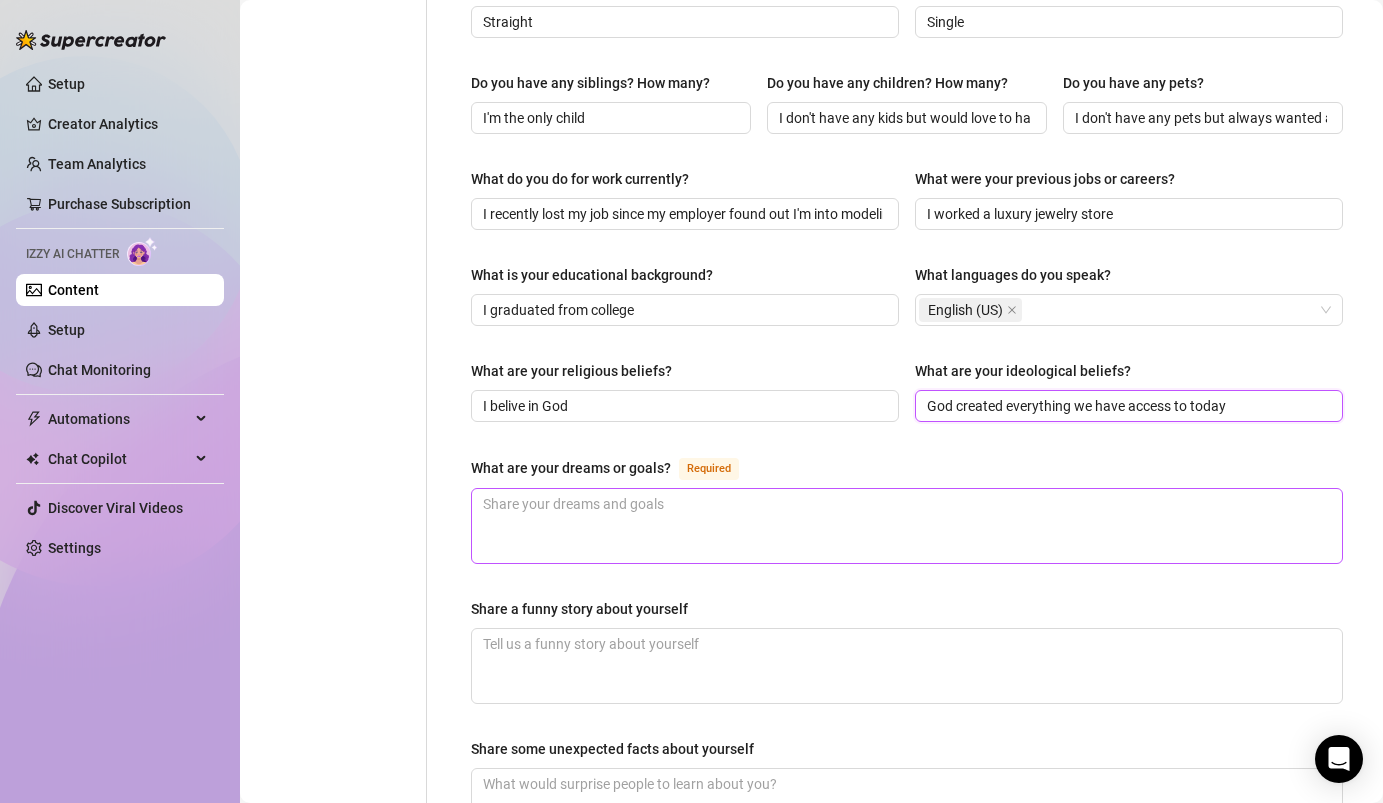 type on "God created everything we have access to today" 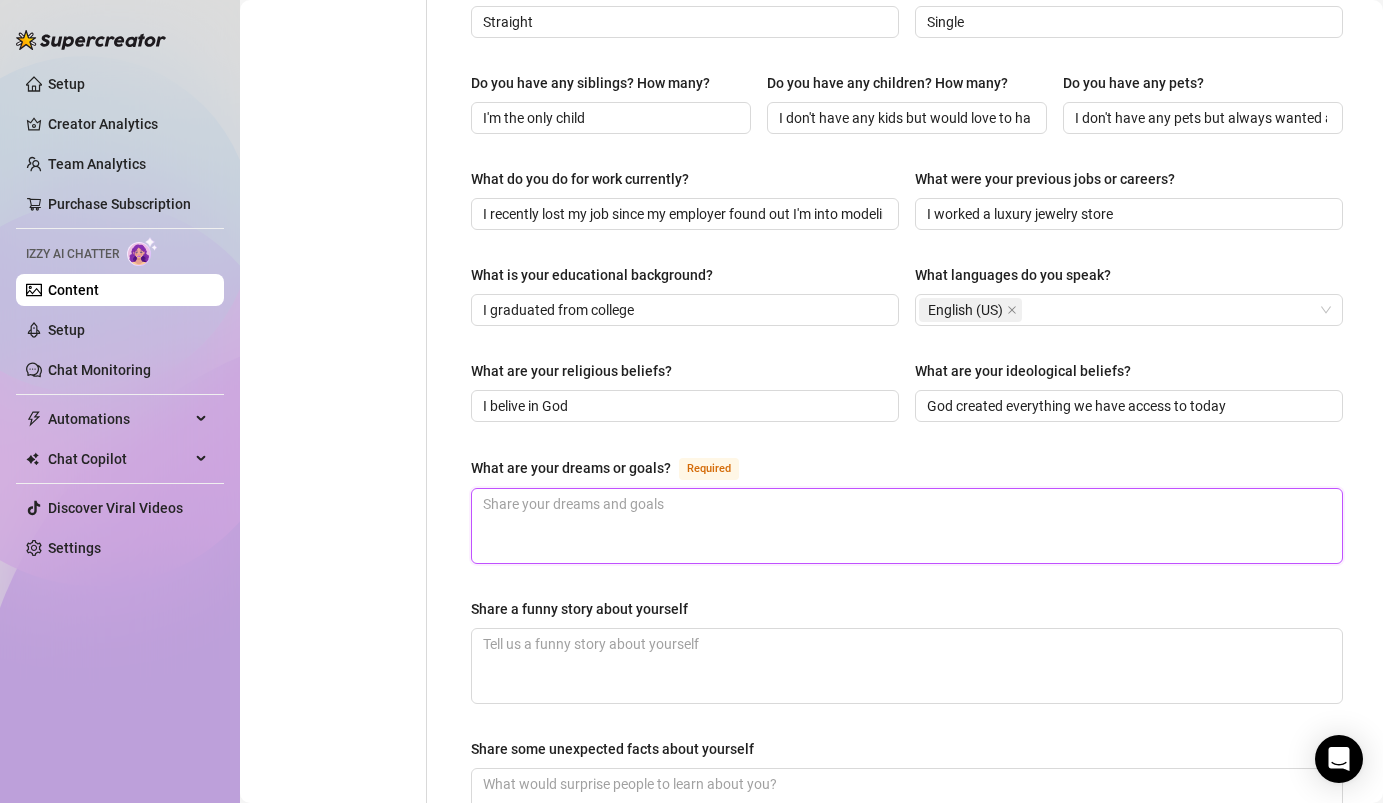 click on "What are your dreams or goals? Required" at bounding box center [907, 526] 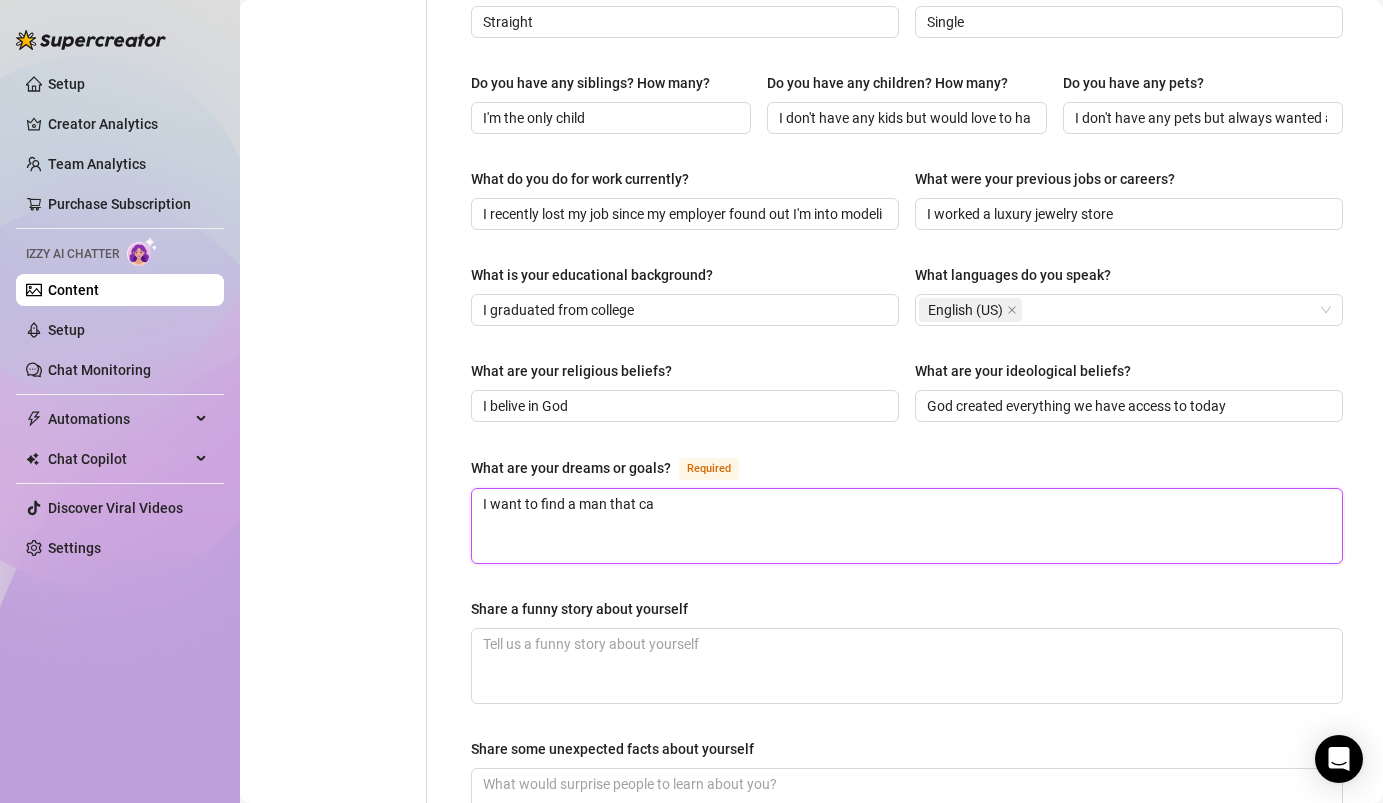 drag, startPoint x: 576, startPoint y: 502, endPoint x: 740, endPoint y: 498, distance: 164.04877 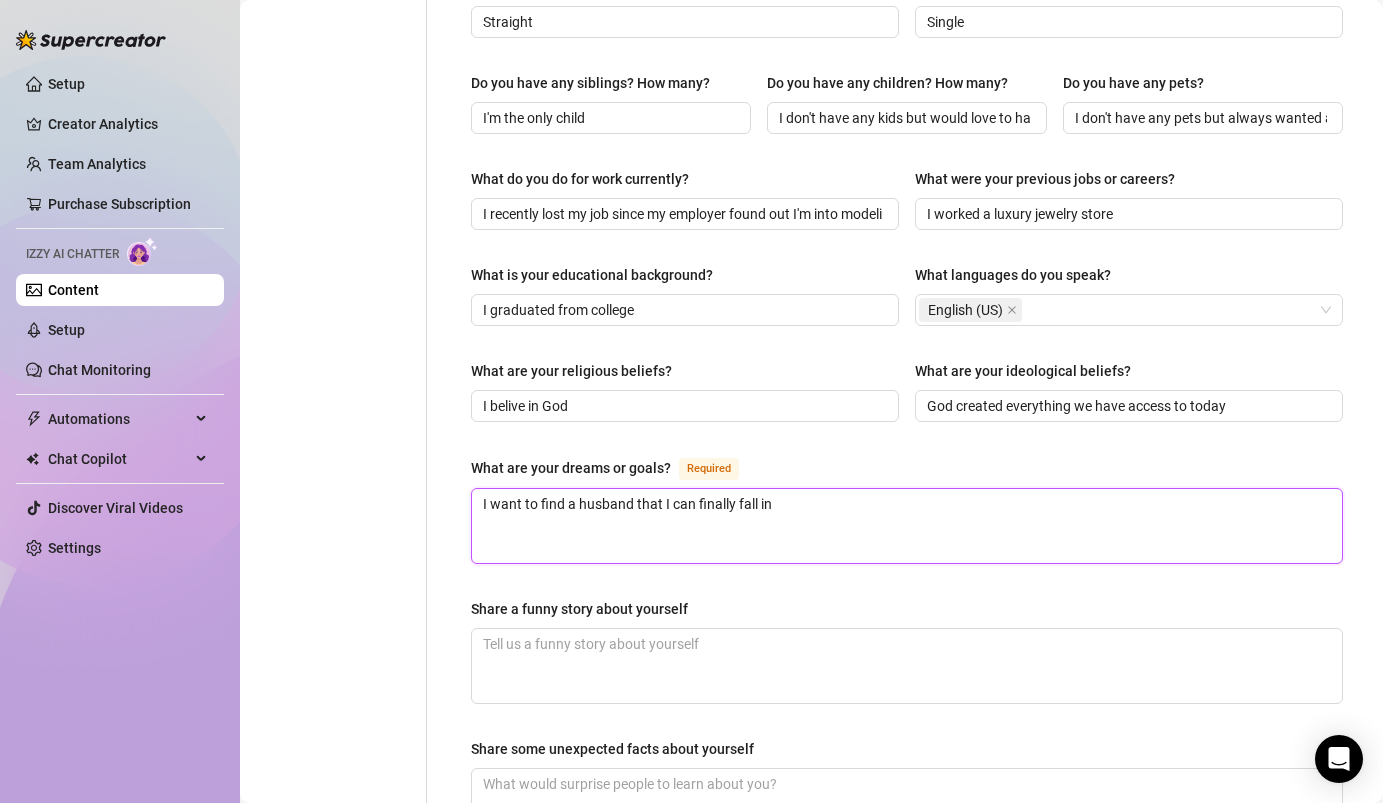 drag, startPoint x: 633, startPoint y: 499, endPoint x: 898, endPoint y: 497, distance: 265.00754 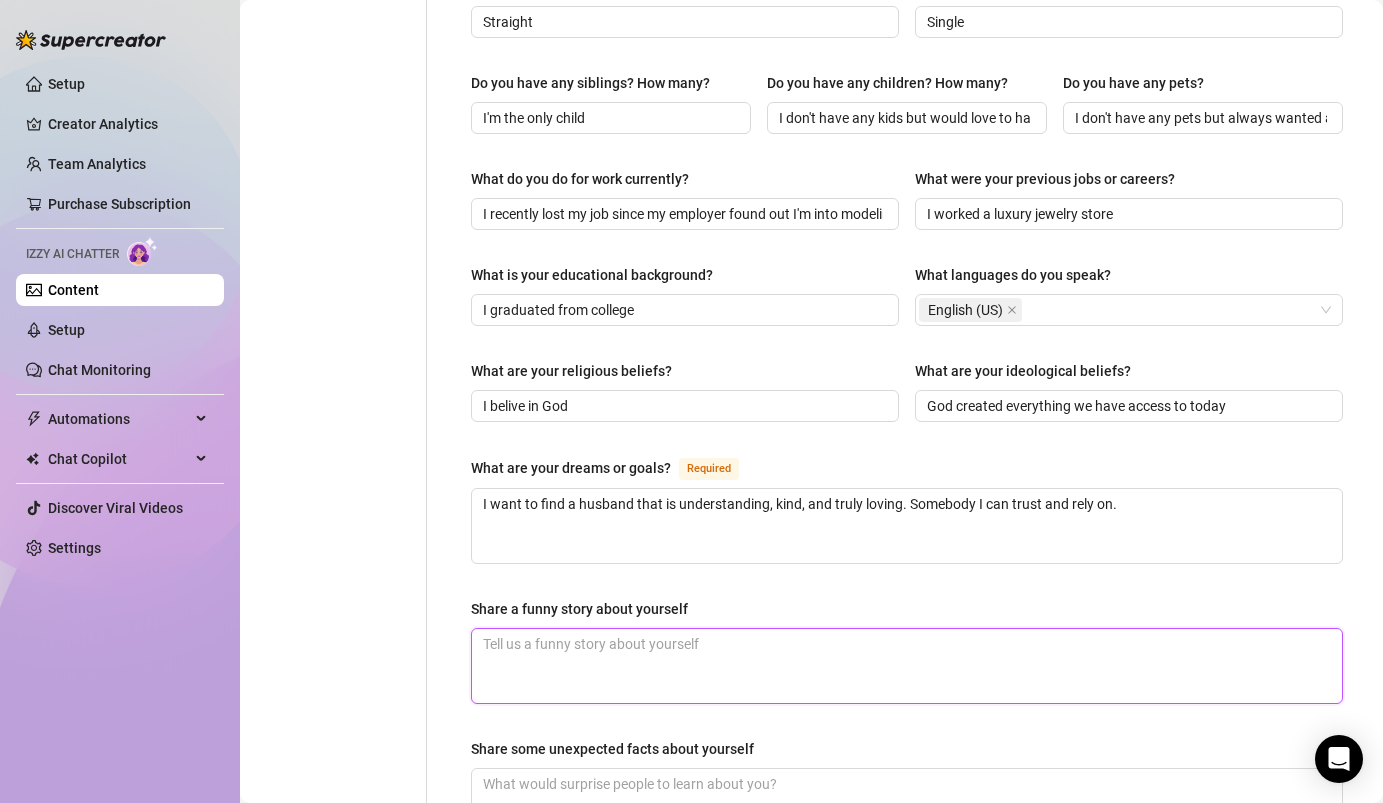 click on "Share a funny story about yourself" at bounding box center (907, 666) 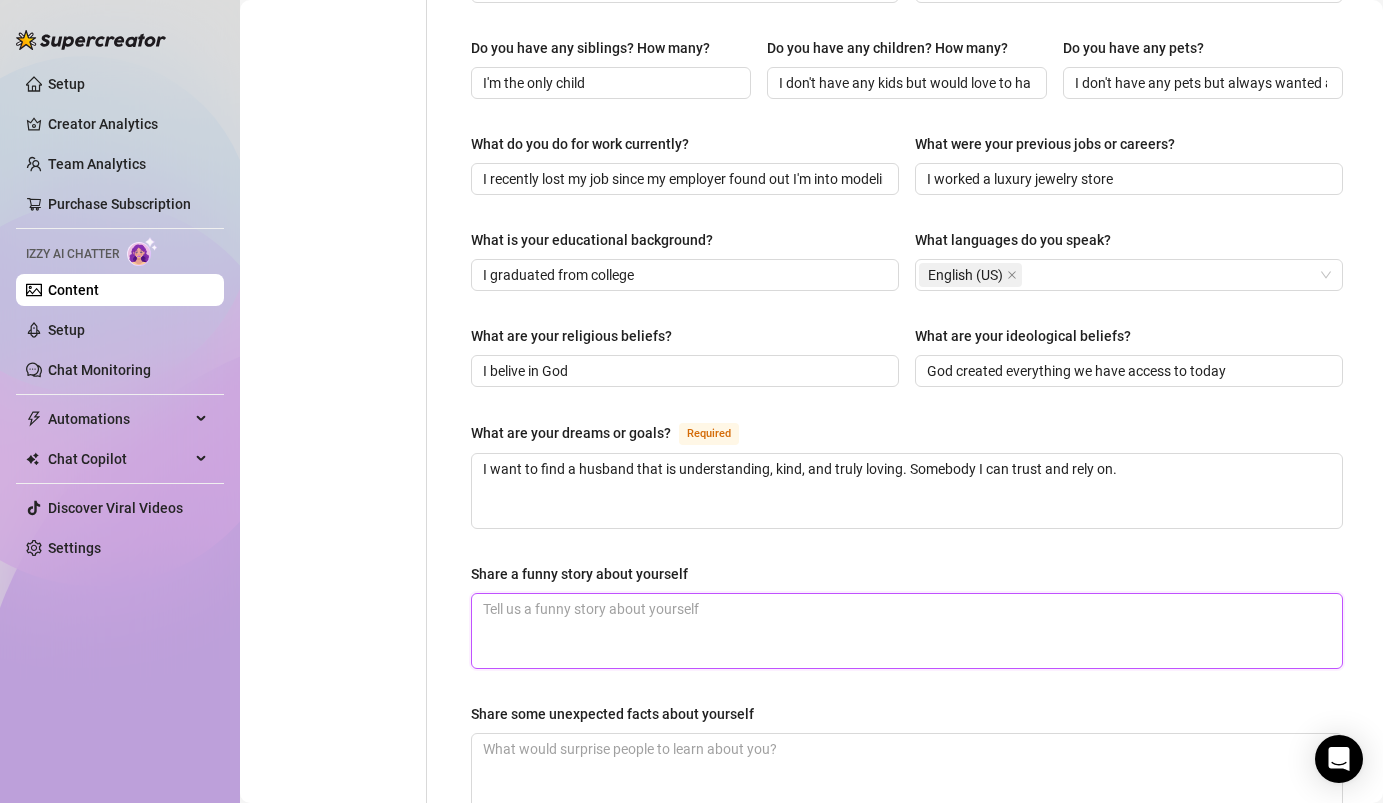 scroll, scrollTop: 865, scrollLeft: 0, axis: vertical 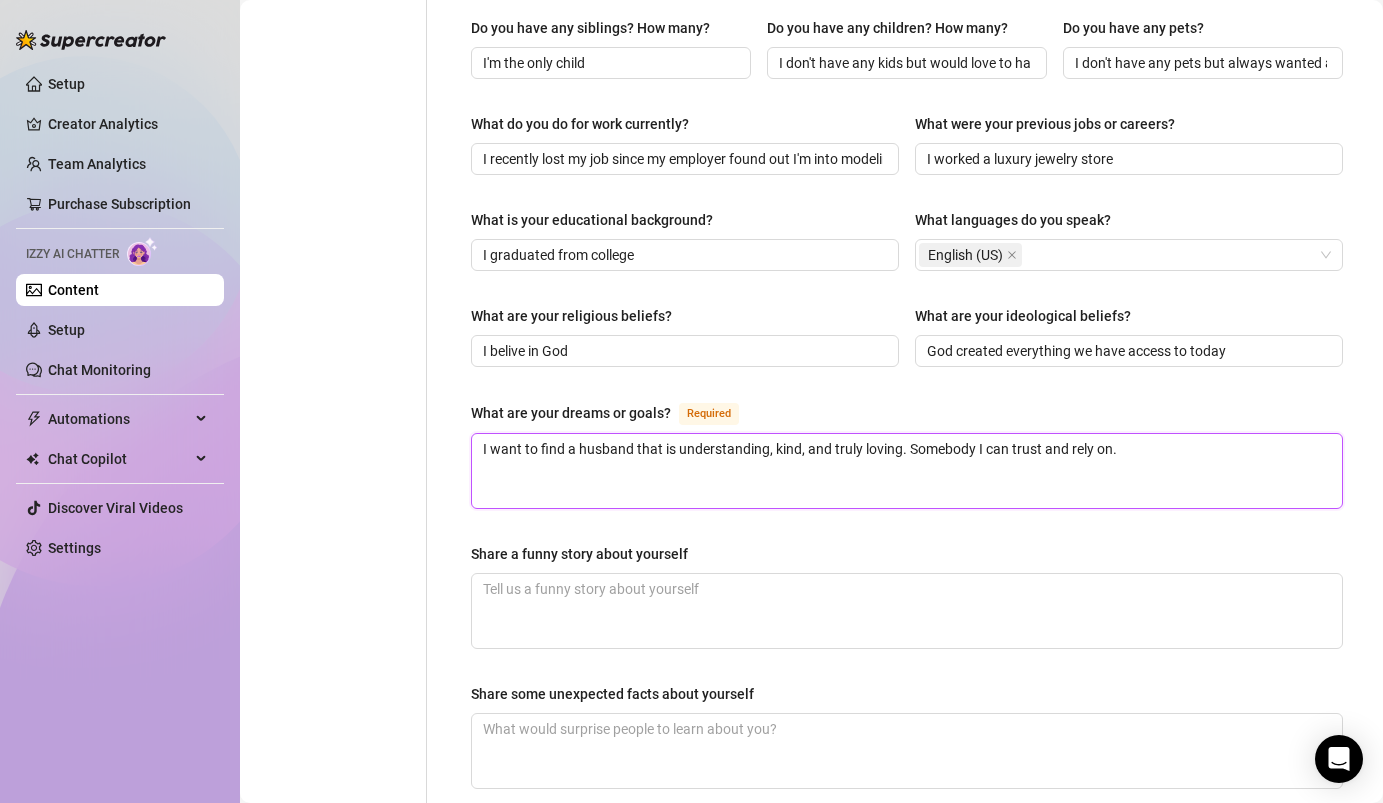 click on "I want to find a husband that is understanding, kind, and truly loving. Somebody I can trust and rely on." at bounding box center (907, 471) 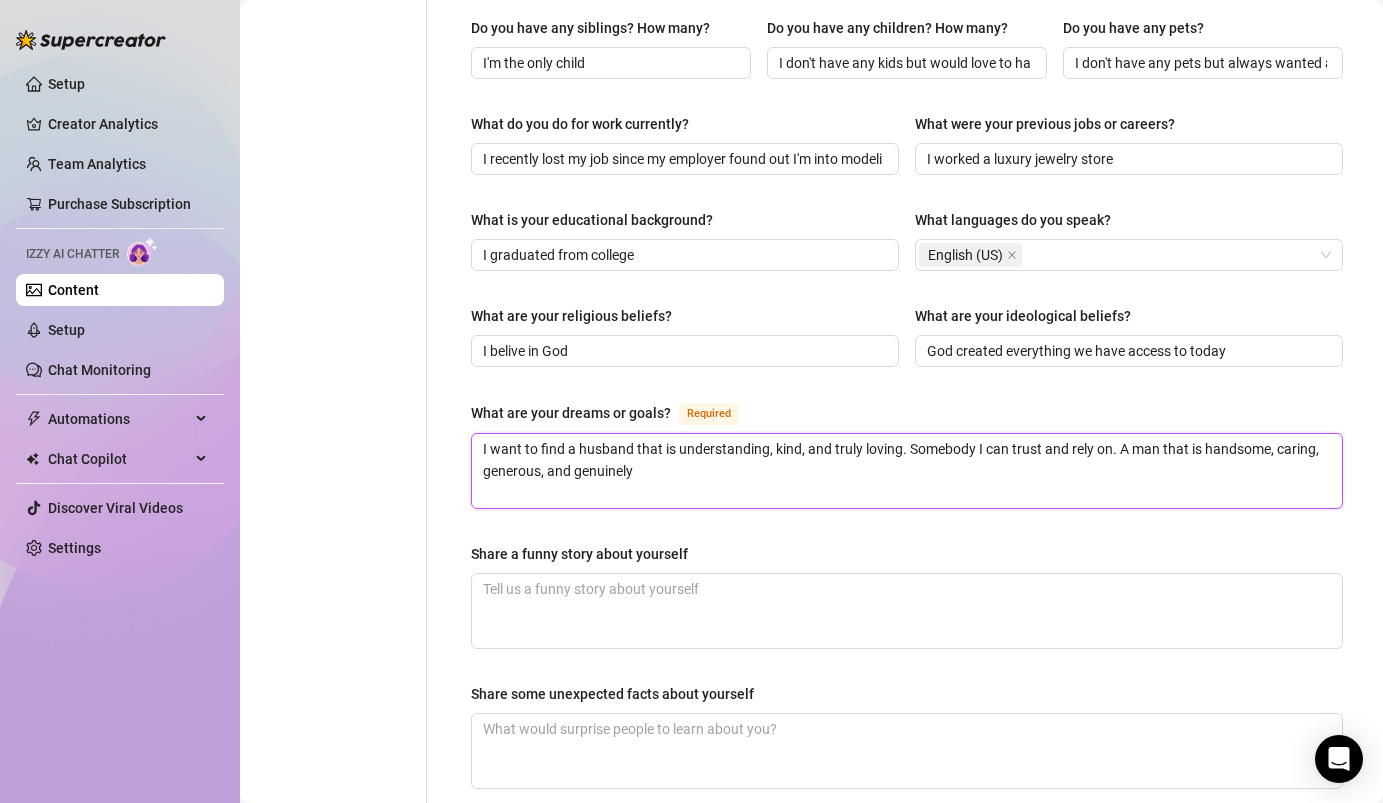 click on "I want to find a husband that is understanding, kind, and truly loving. Somebody I can trust and rely on. A man that is handsome, caring, generous, and genuinely" at bounding box center [907, 471] 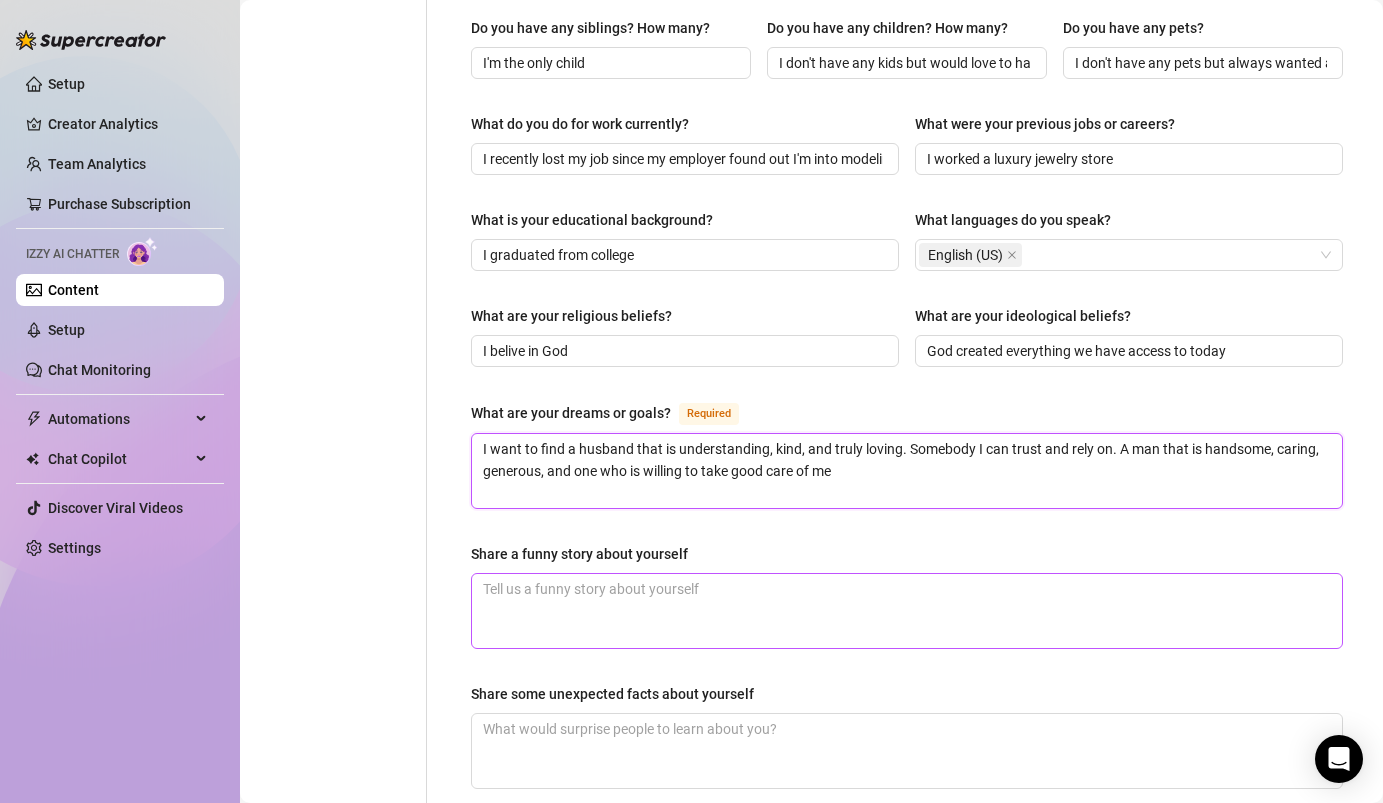 type on "I want to find a husband that is understanding, kind, and truly loving. Somebody I can trust and rely on. A man that is handsome, caring, generous, and one who is willing to take good care of me" 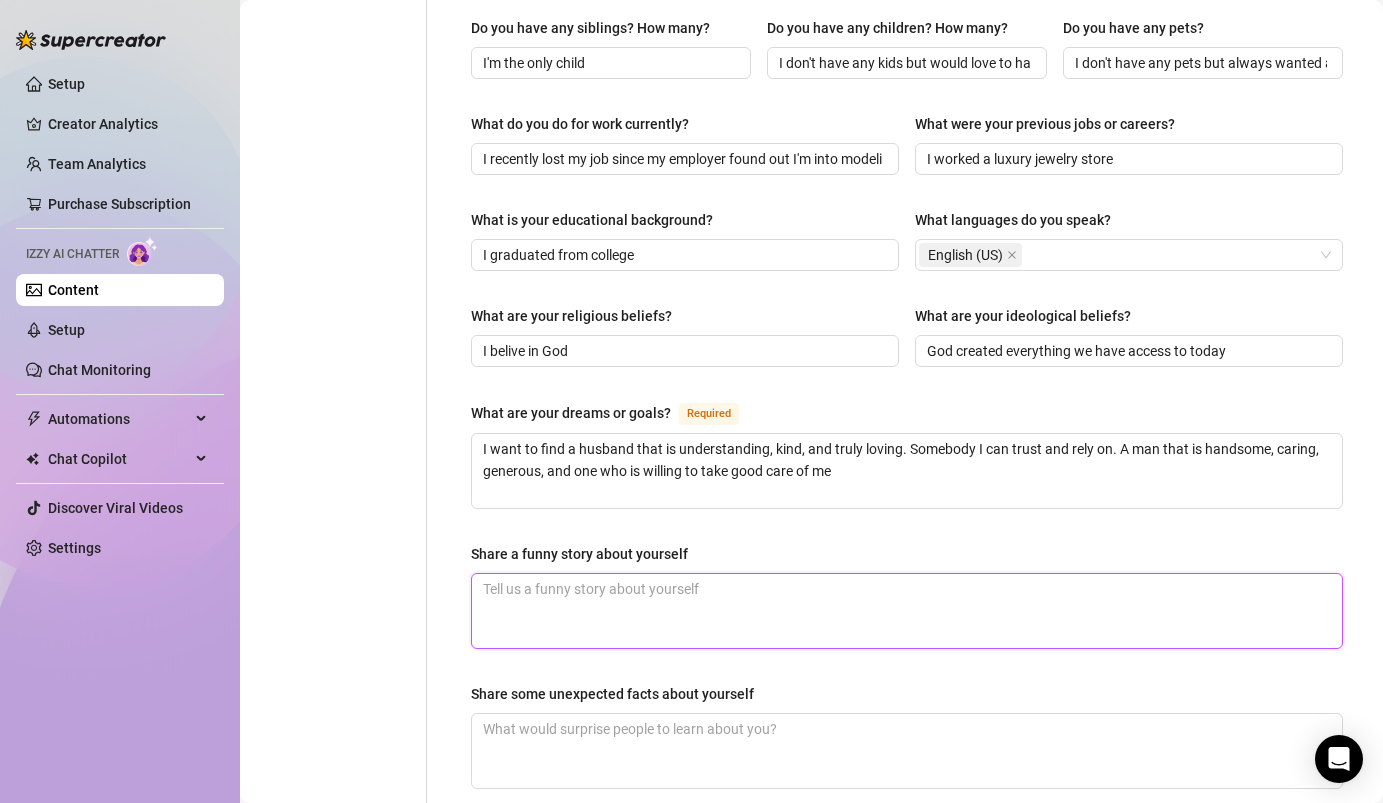 click on "Share a funny story about yourself" at bounding box center (907, 611) 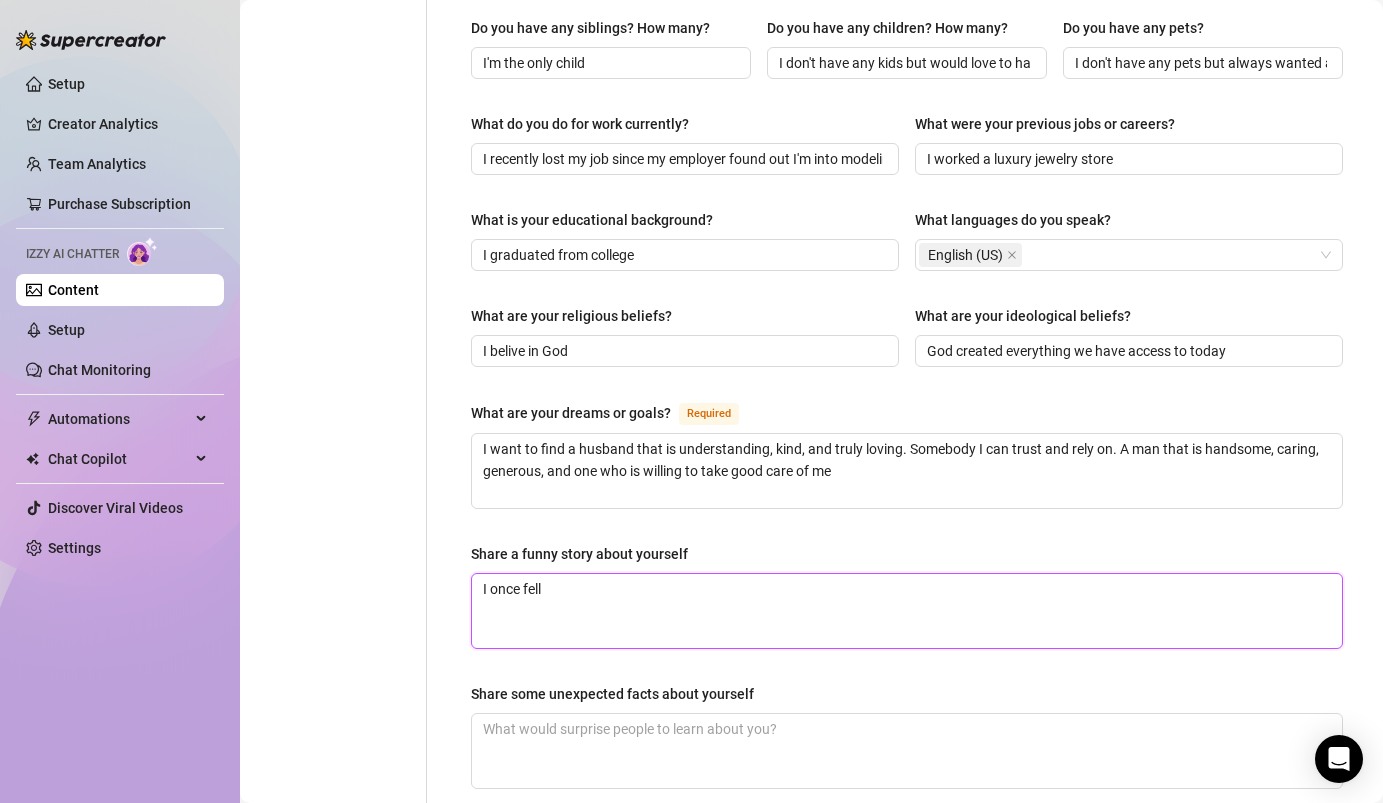 type on "I once fell" 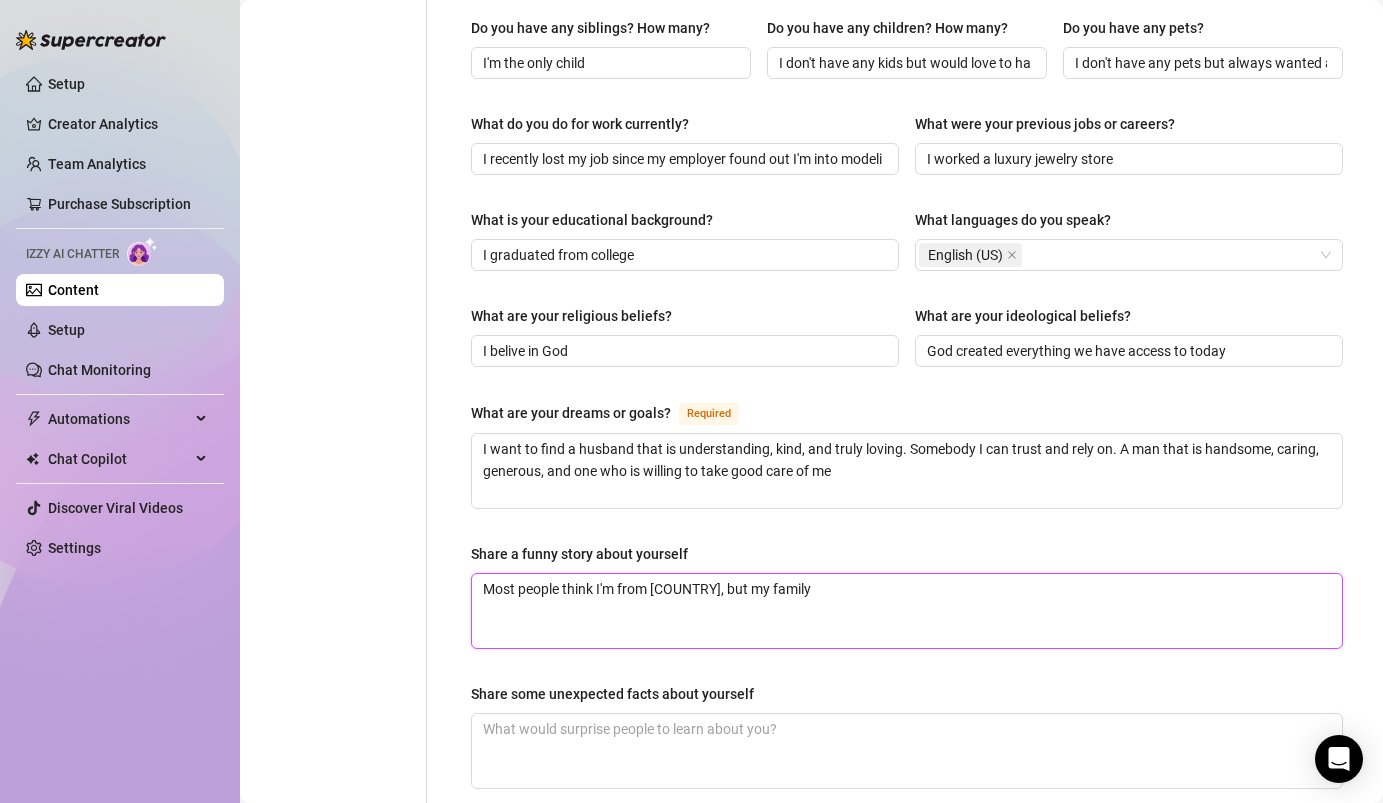 drag, startPoint x: 696, startPoint y: 592, endPoint x: 859, endPoint y: 588, distance: 163.04907 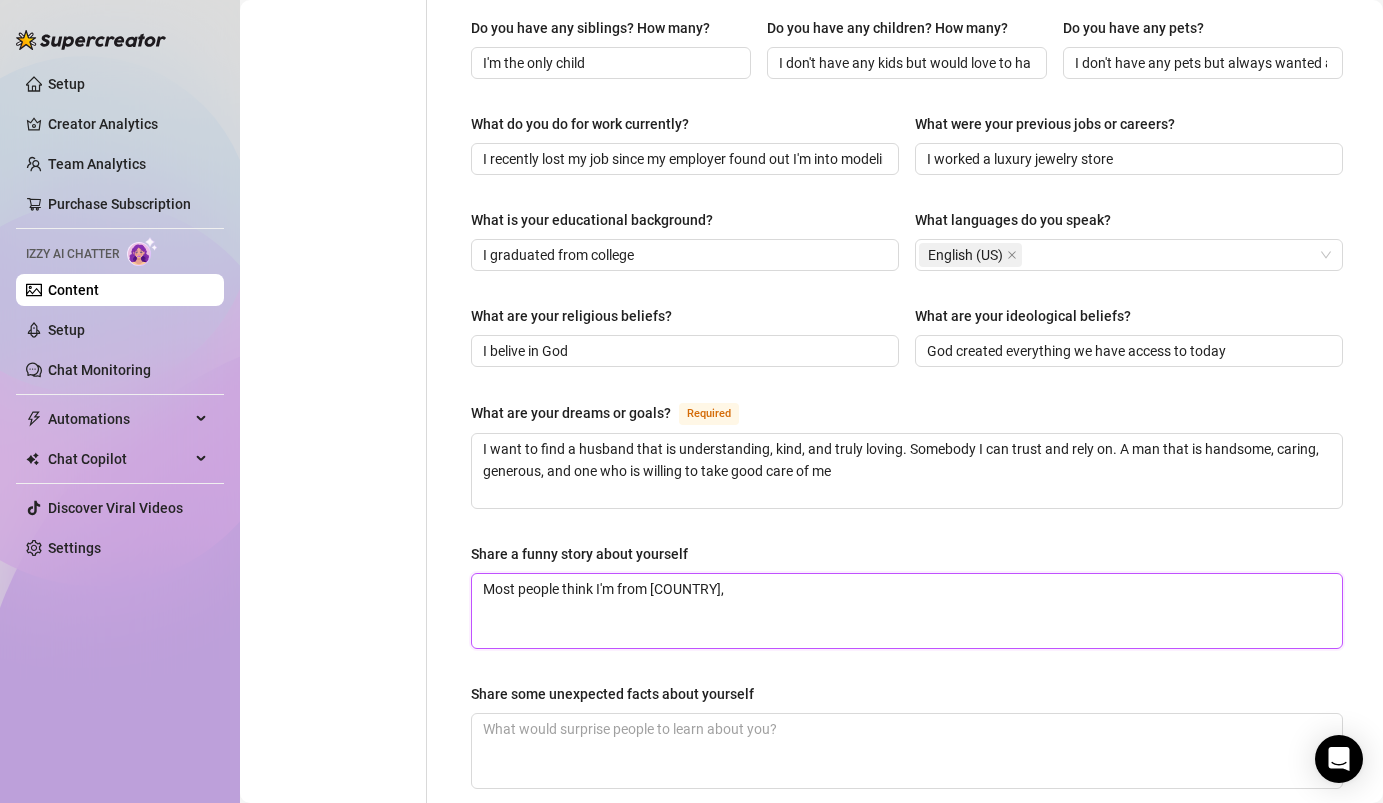 click on "Most people think I'm from [COUNTRY]," at bounding box center (907, 611) 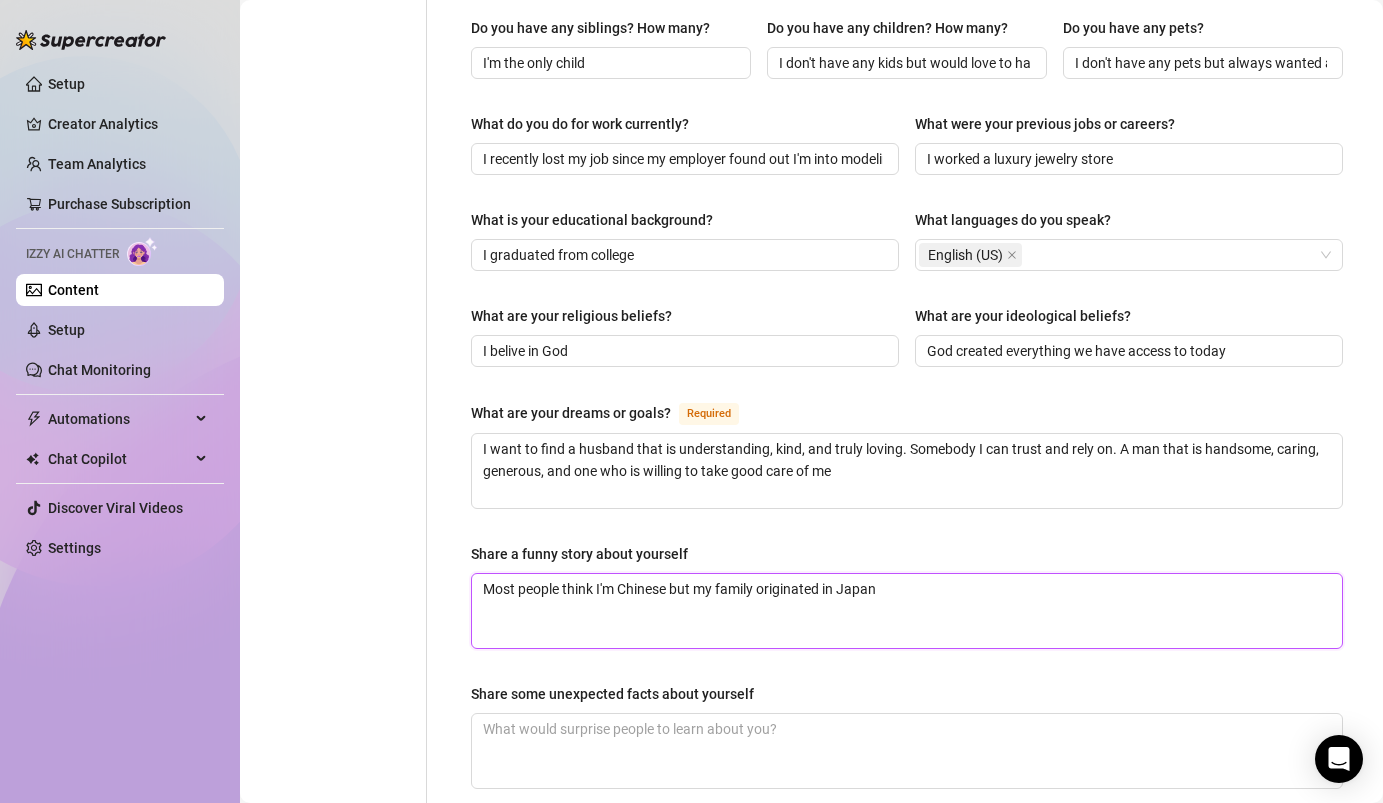 click on "Most people think I'm Chinese but my family originated in Japan" at bounding box center [907, 611] 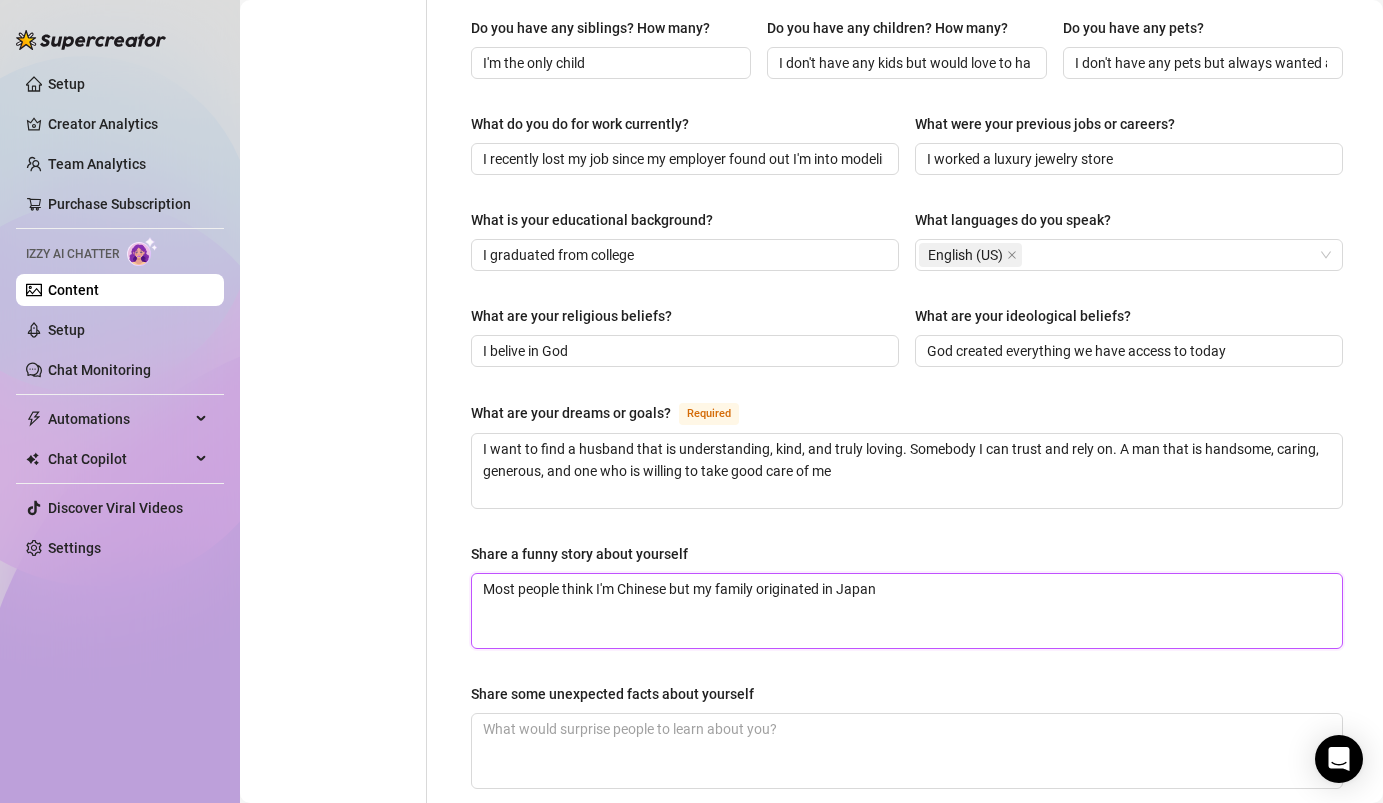 click on "Most people think I'm Chinese but my family originated in Japan" at bounding box center (907, 611) 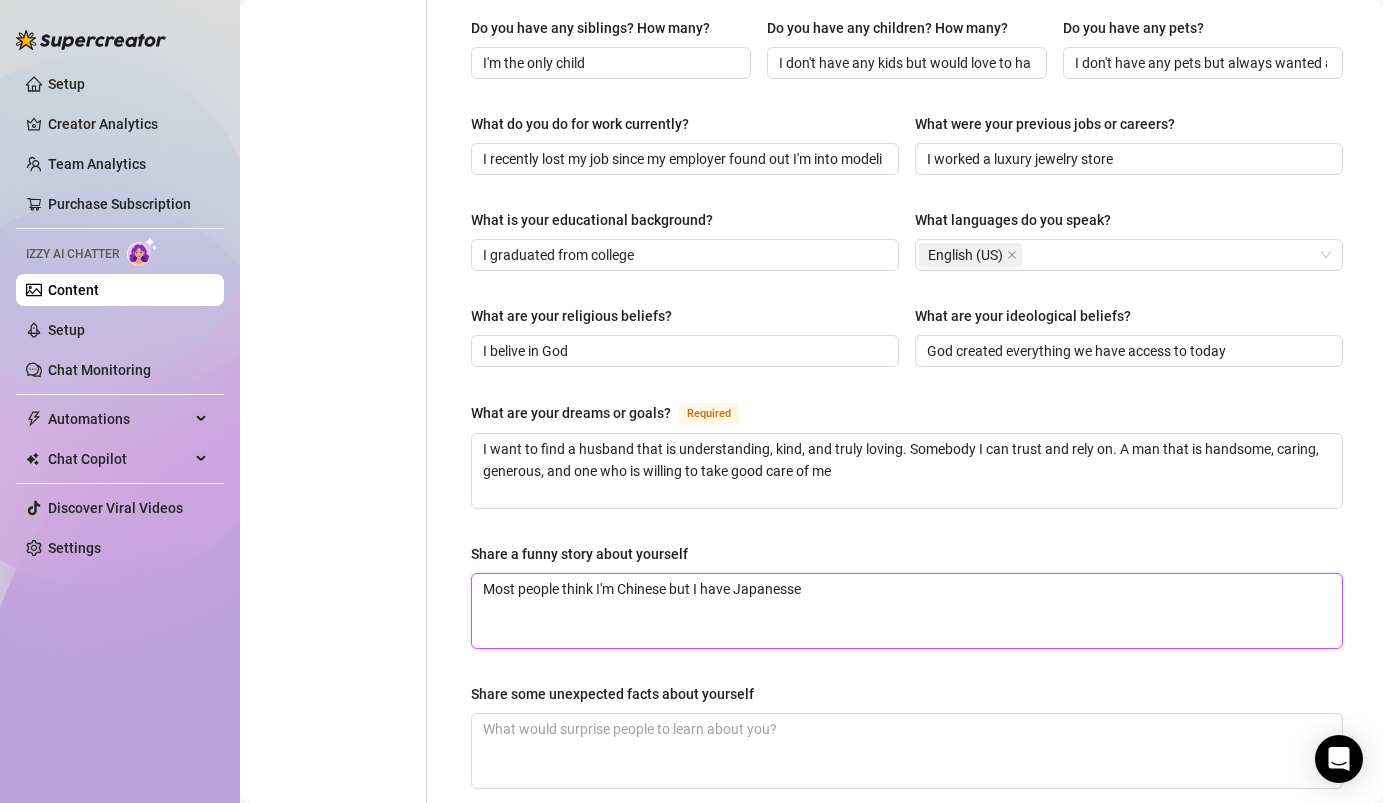 click on "Most people think I'm Chinese but I have Japanesse" at bounding box center [907, 611] 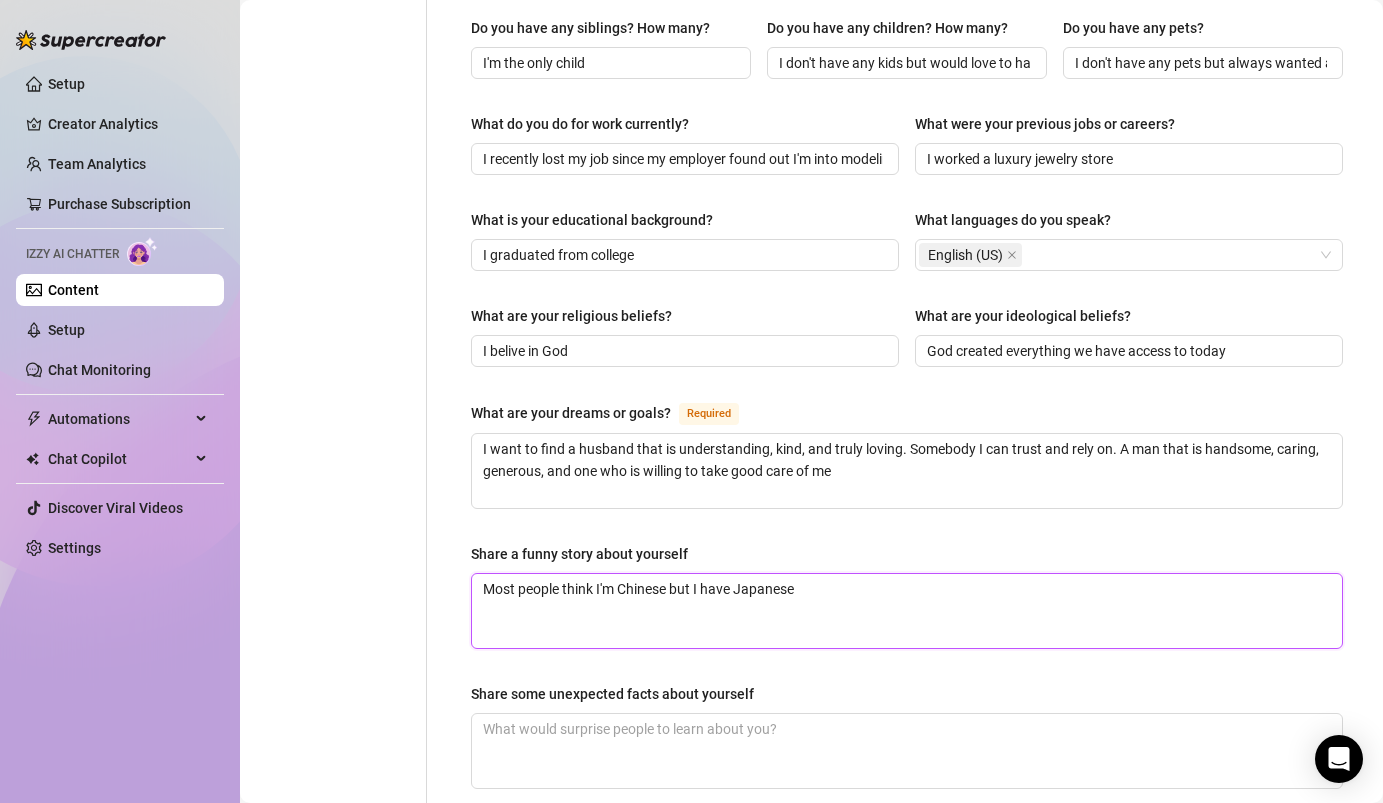 click on "Most people think I'm Chinese but I have Japanese" at bounding box center [907, 611] 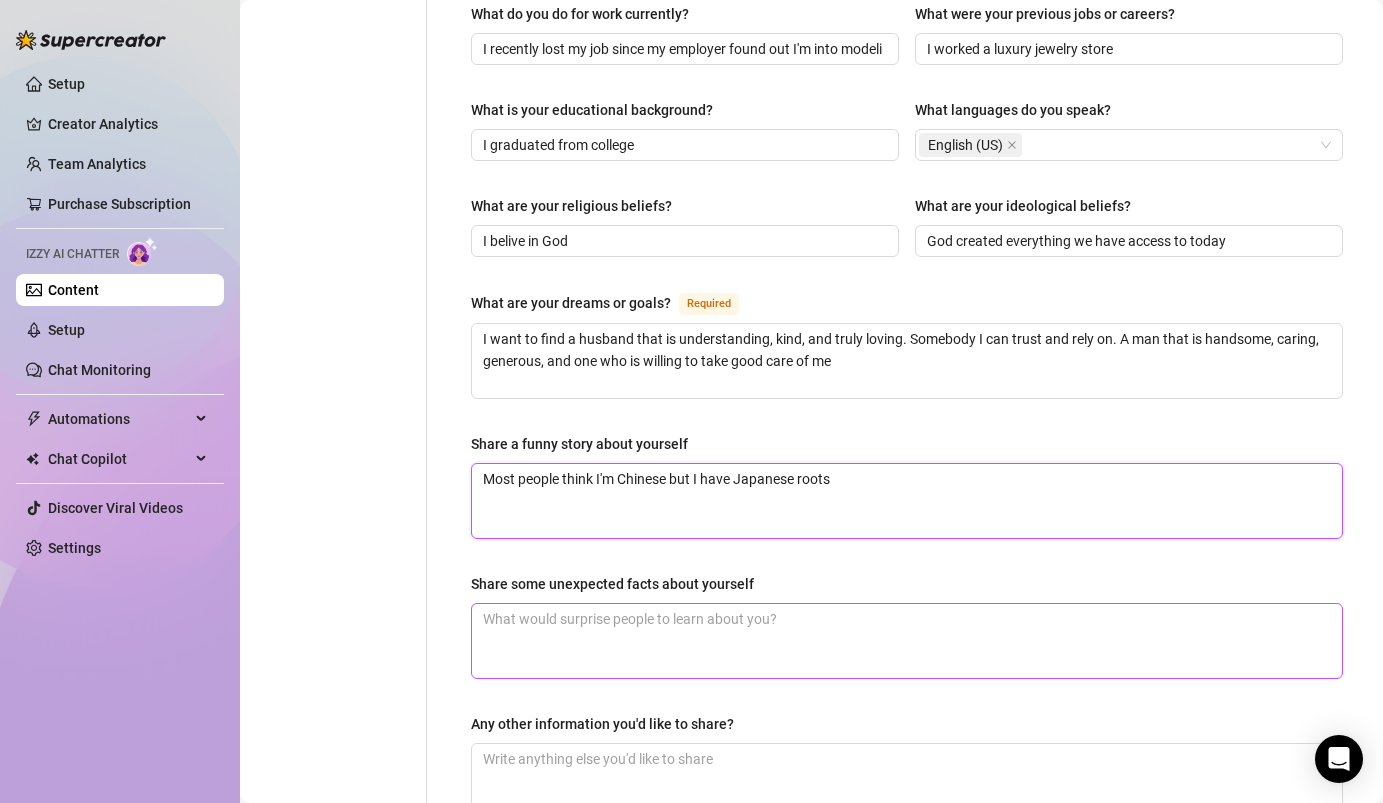 type on "Most people think I'm Chinese but I have Japanese roots" 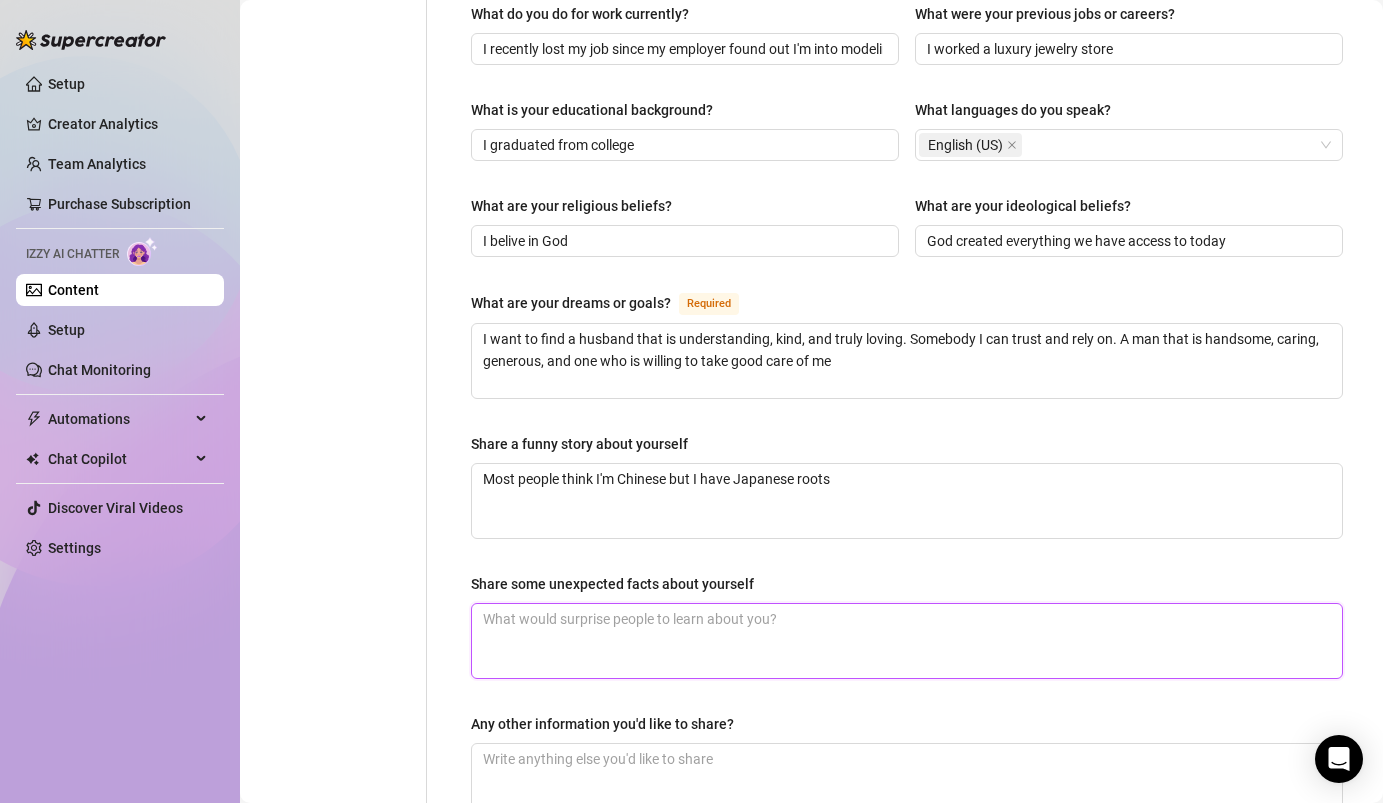 click on "Share some unexpected facts about yourself" at bounding box center [907, 641] 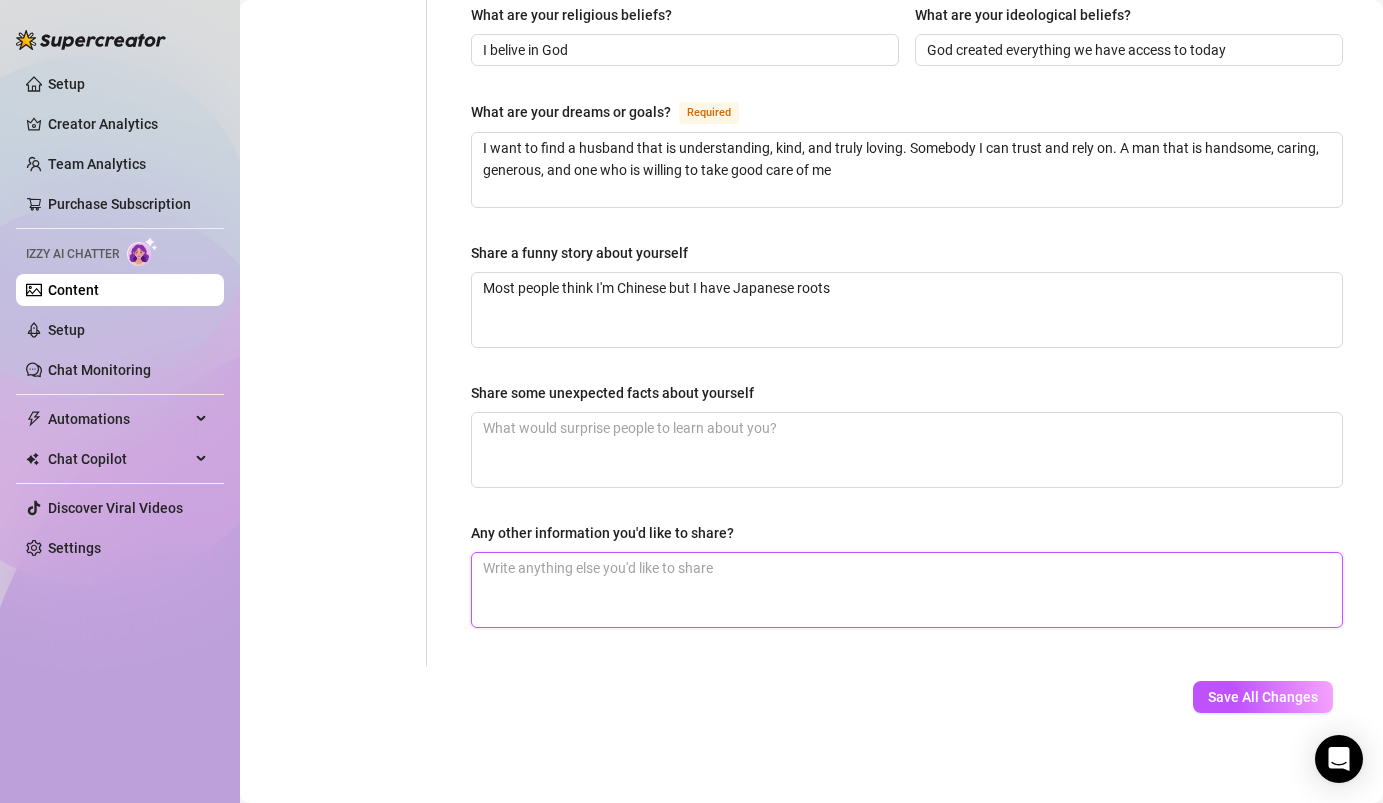 click on "Any other information you'd like to share?" at bounding box center [907, 590] 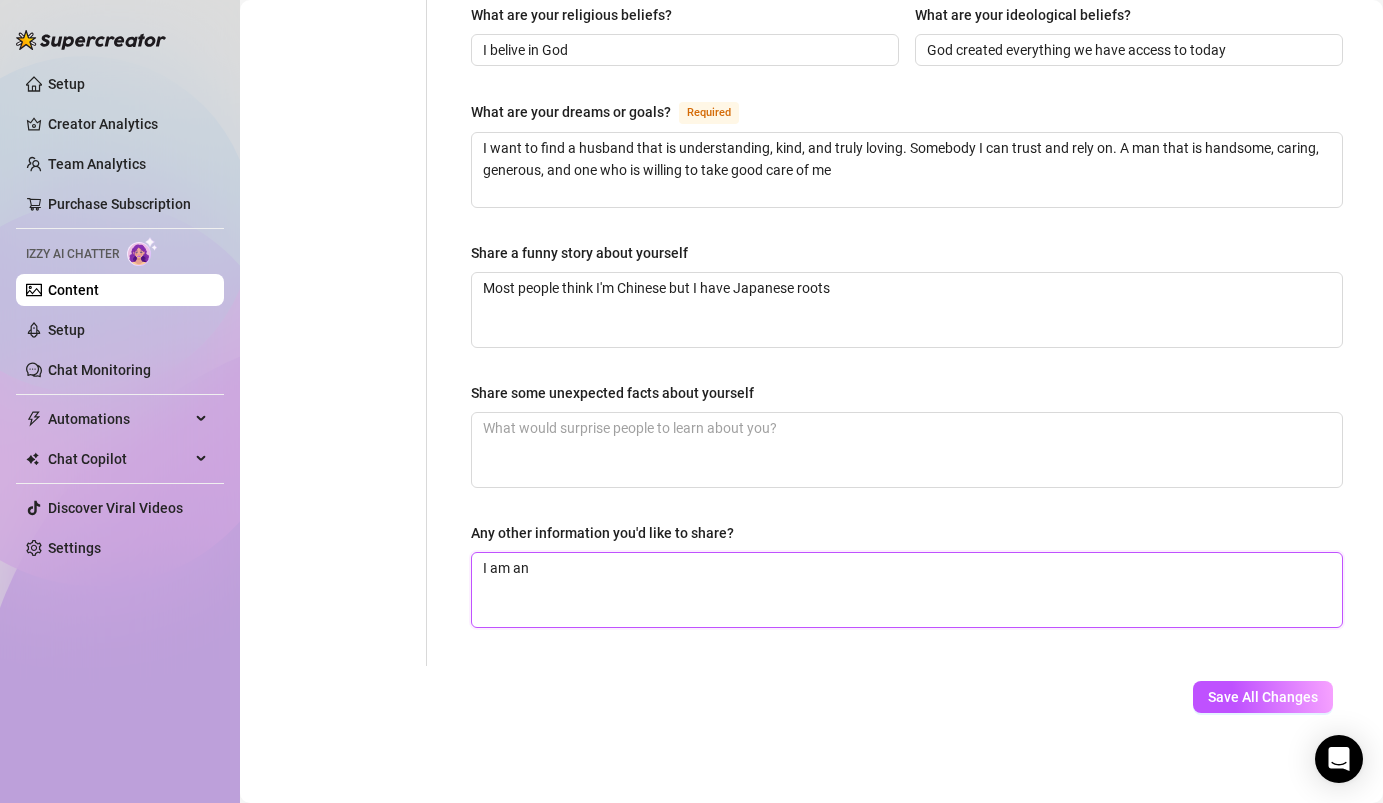paste on "Adventurous Asian country girl with a wild side, sweet southern charm, and a whole lot of spice. Let's make every moment unforgettable 💌" 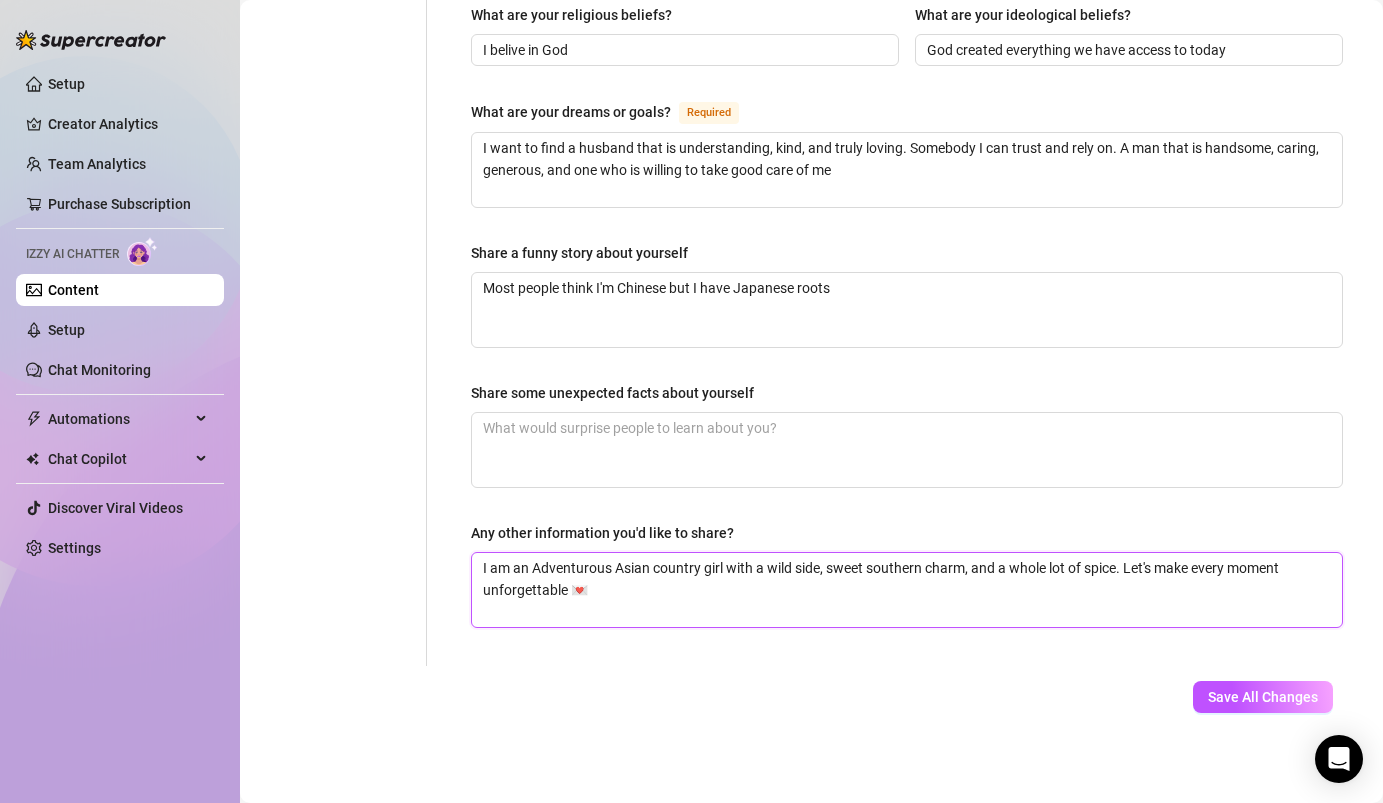 click on "I am an Adventurous Asian country girl with a wild side, sweet southern charm, and a whole lot of spice. Let's make every moment unforgettable 💌" at bounding box center (907, 590) 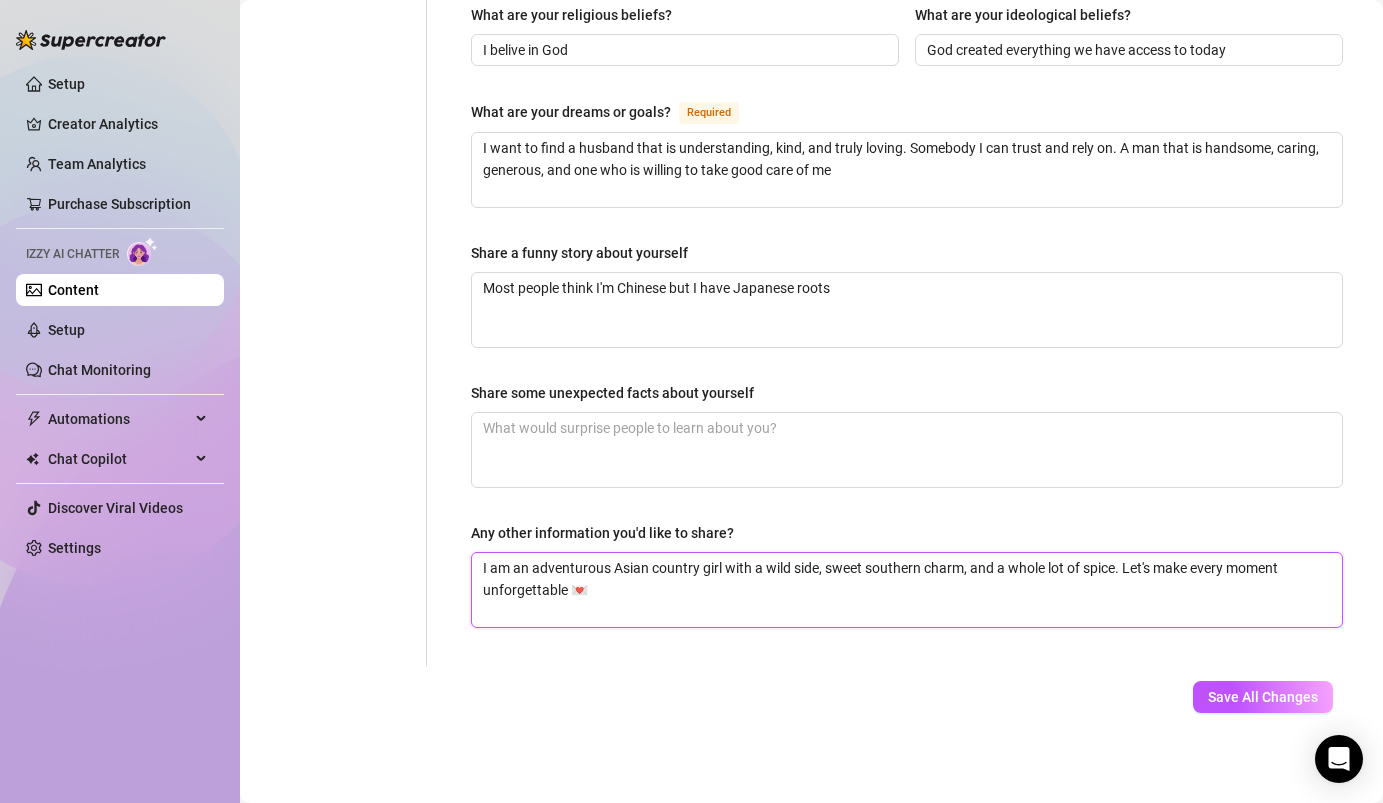 drag, startPoint x: 1124, startPoint y: 563, endPoint x: 1136, endPoint y: 603, distance: 41.761227 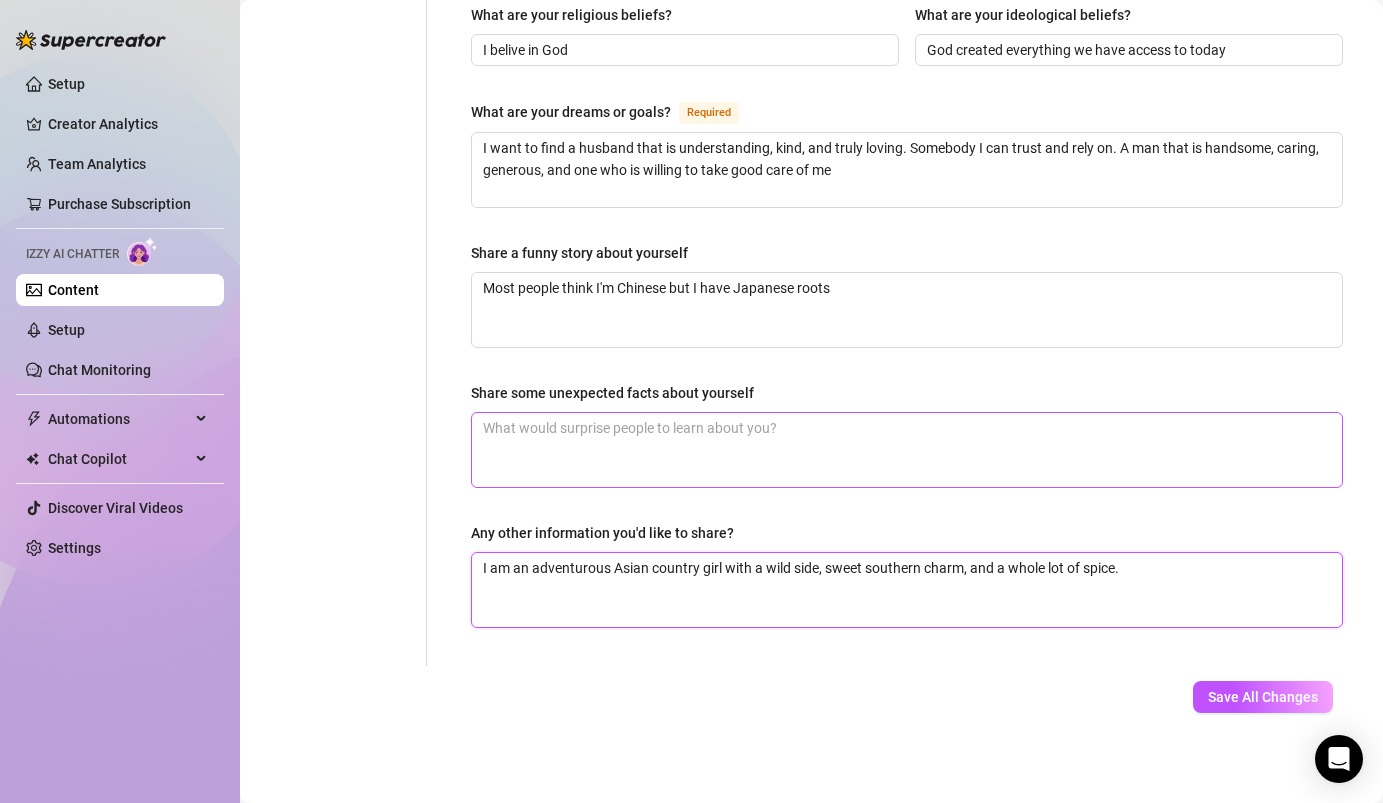 type on "I am an adventurous Asian country girl with a wild side, sweet southern charm, and a whole lot of spice." 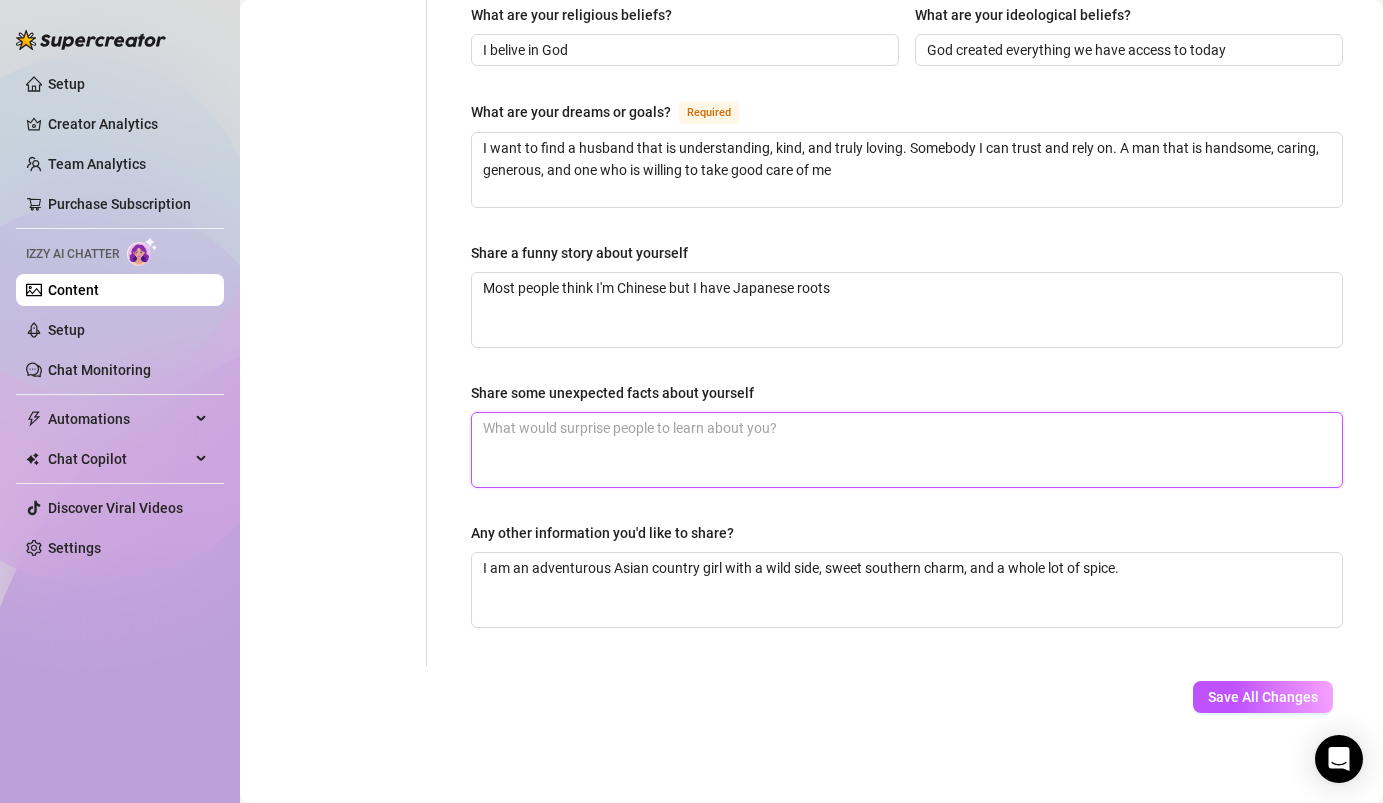 click on "Share some unexpected facts about yourself" at bounding box center [907, 450] 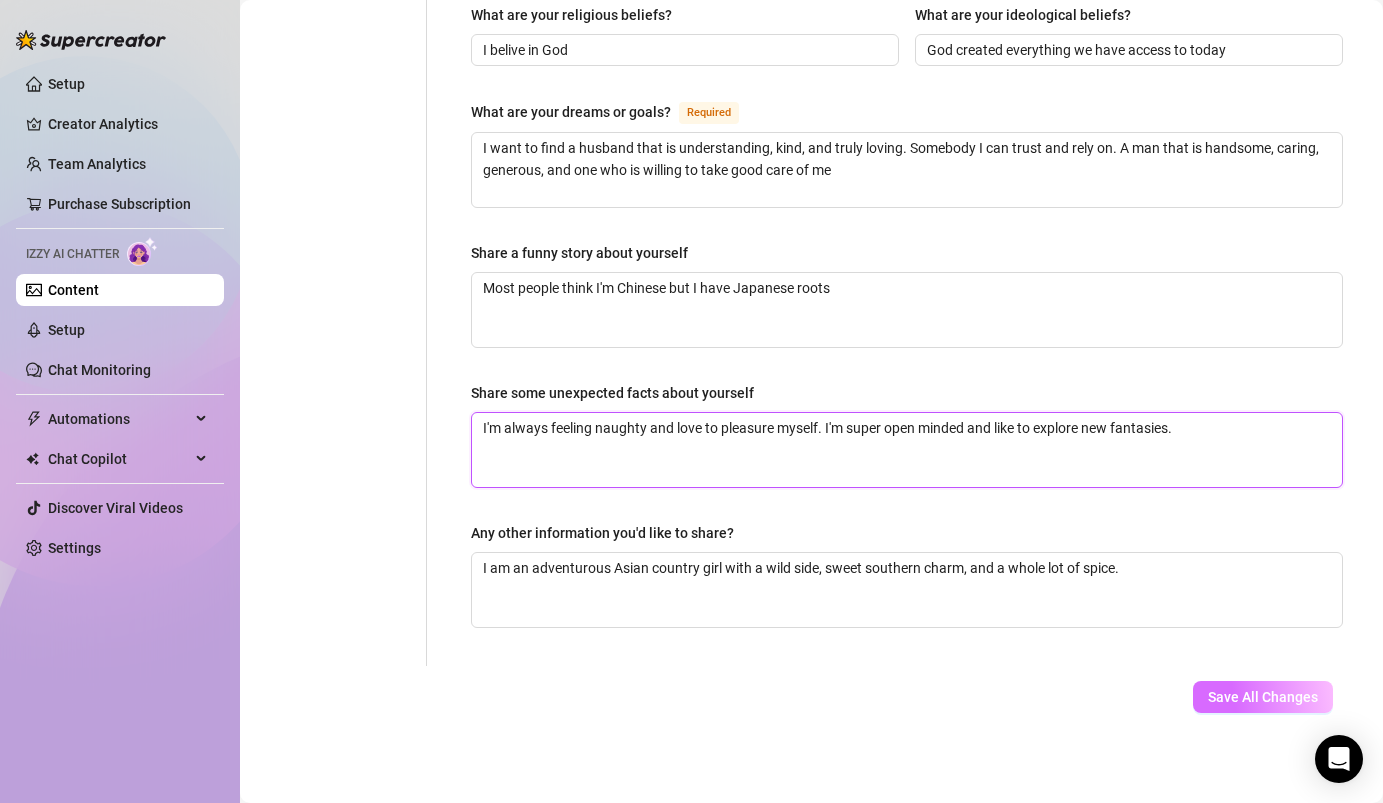 type on "I'm always feeling naughty and love to pleasure myself. I'm super open minded and like to explore new fantasies." 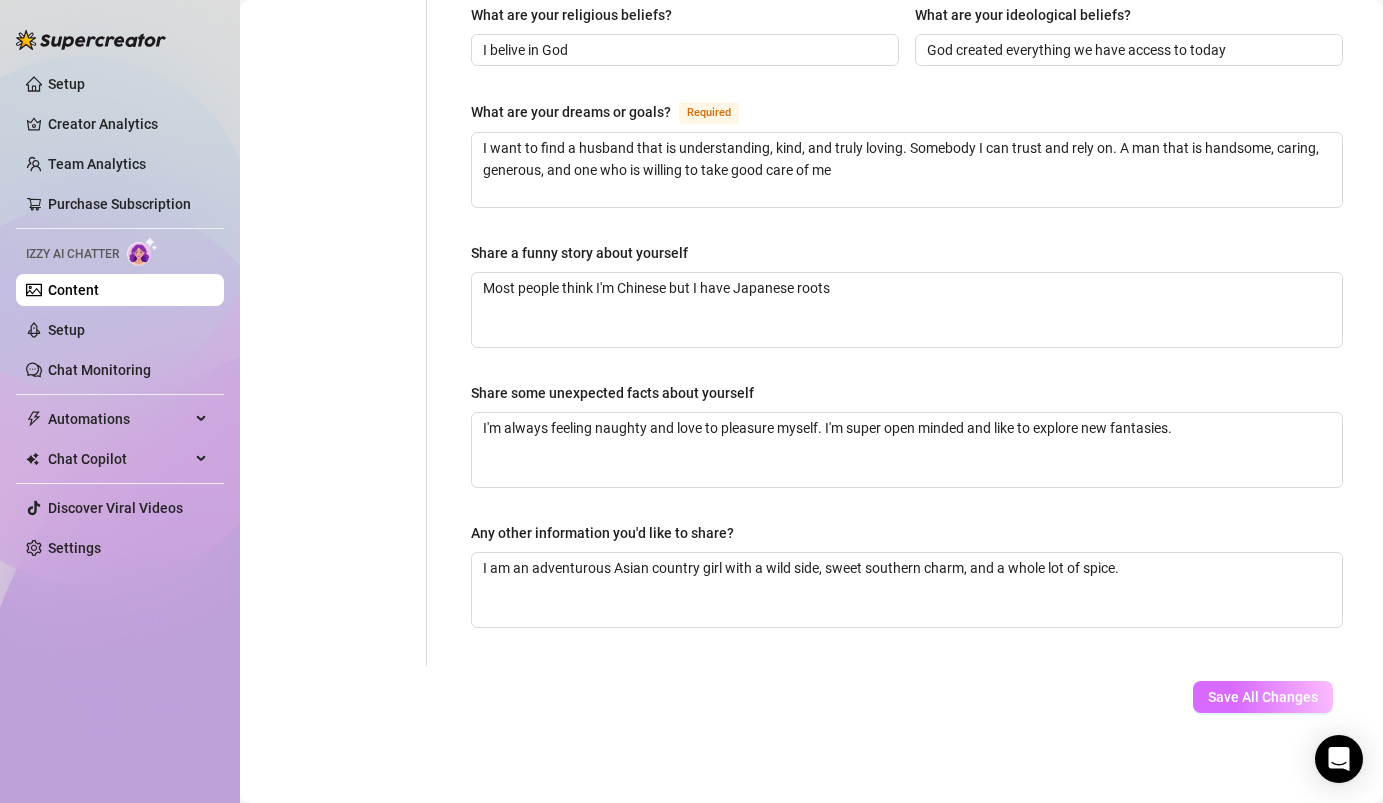 click on "Save All Changes" at bounding box center (1263, 697) 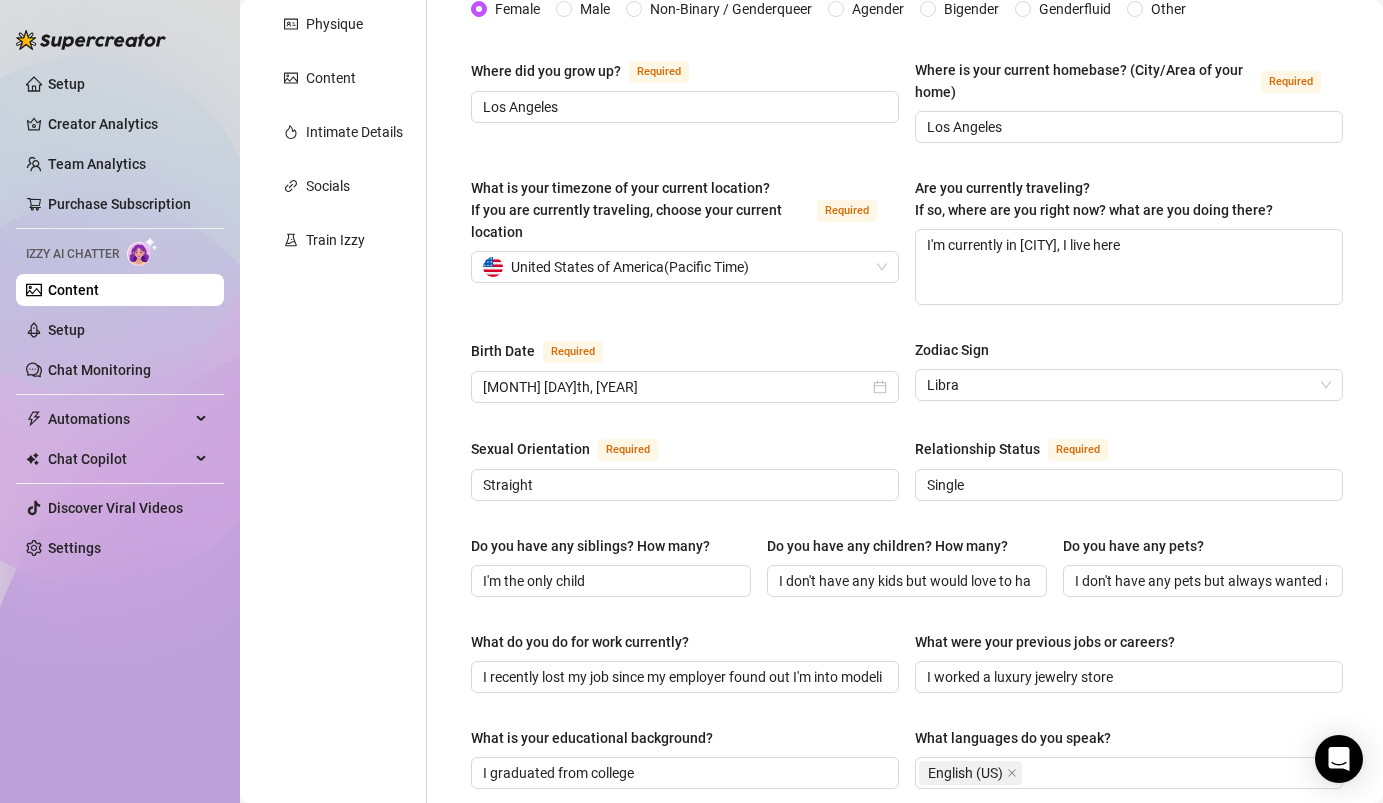 scroll, scrollTop: 532, scrollLeft: 0, axis: vertical 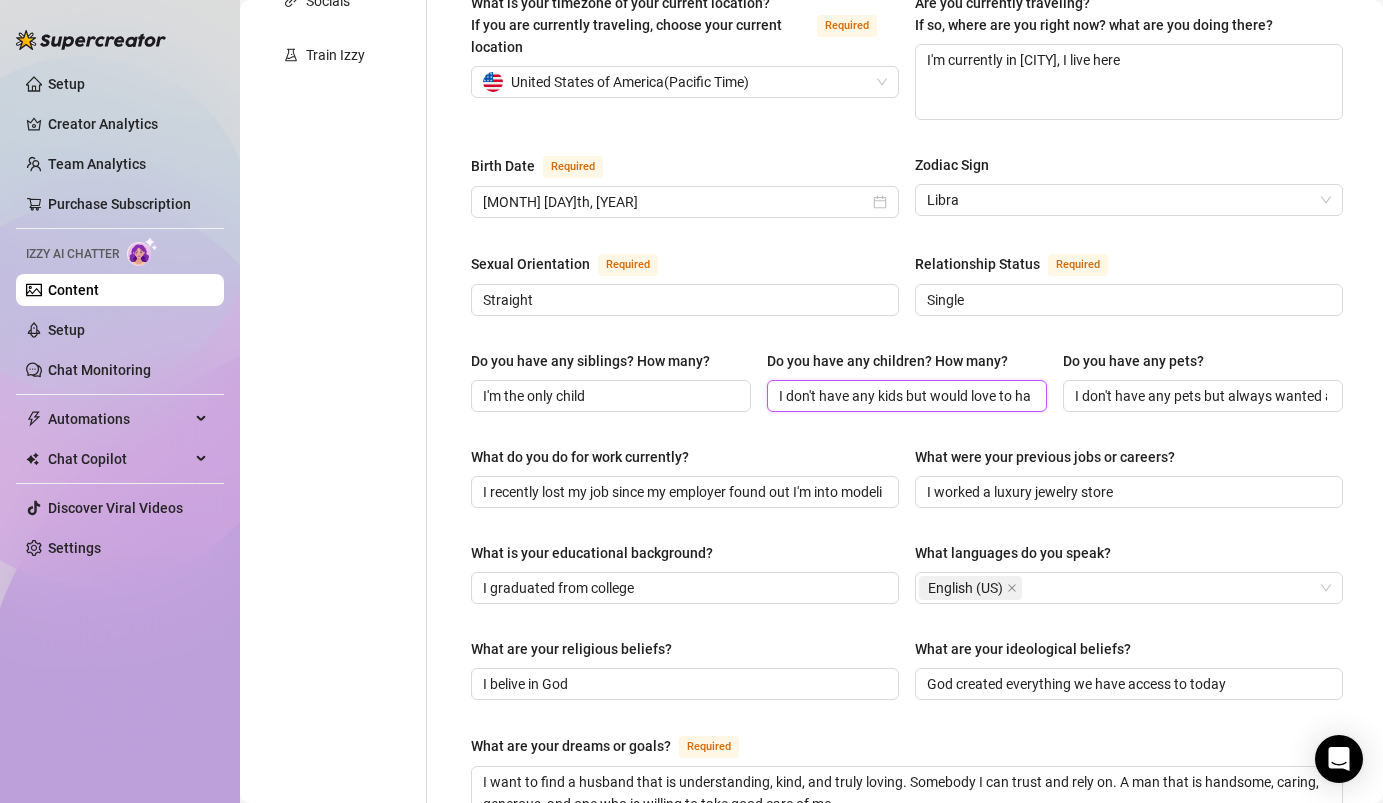 click on "I don't have any kids but would love to have a family" at bounding box center (905, 396) 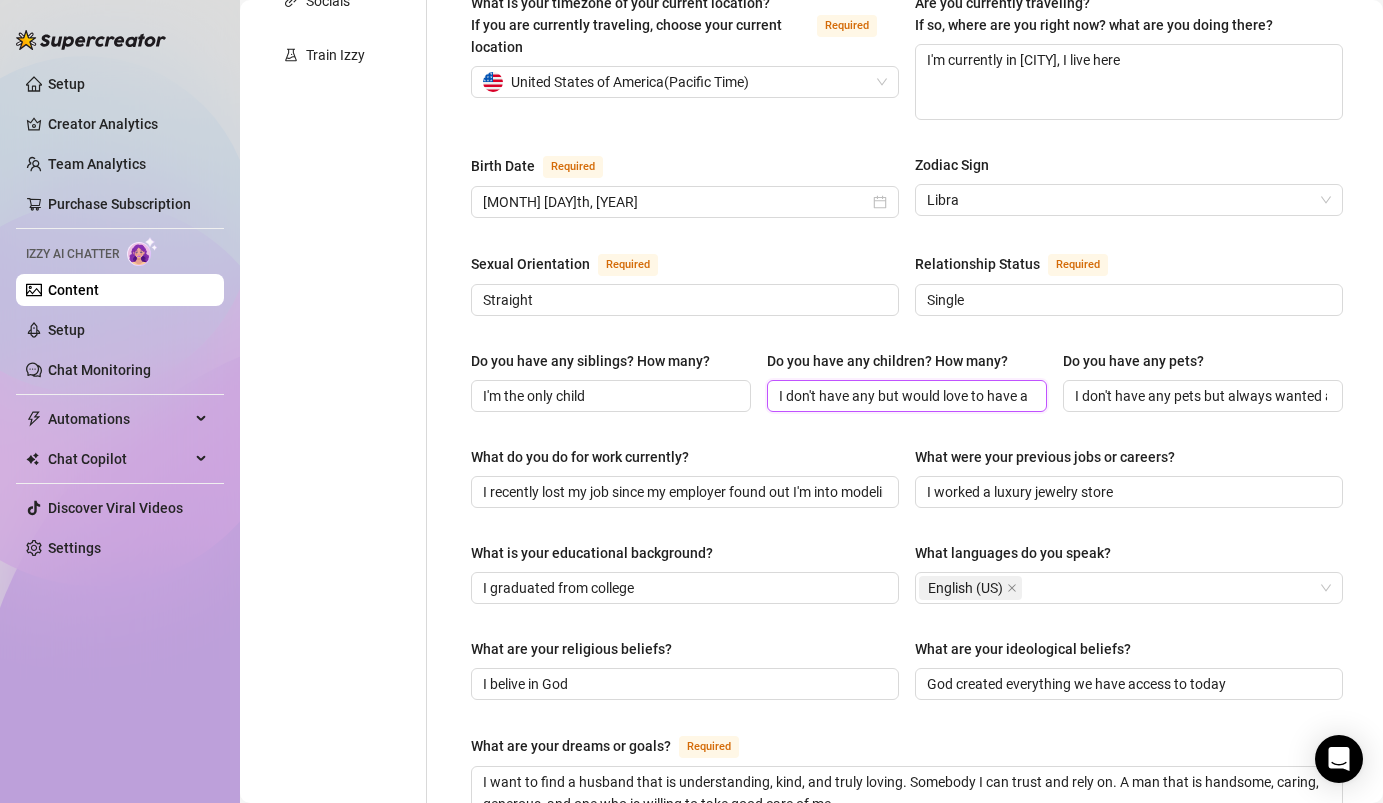 scroll, scrollTop: 0, scrollLeft: 38, axis: horizontal 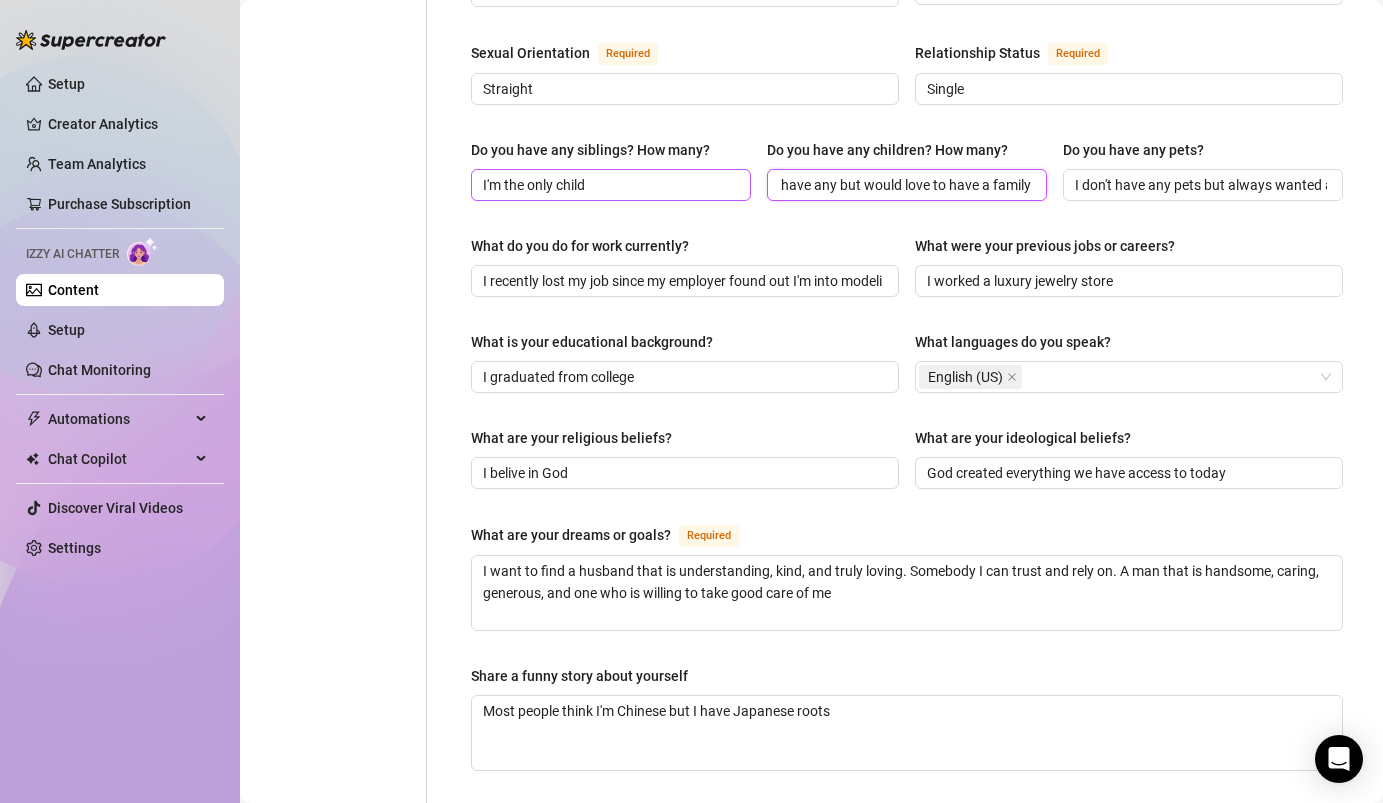 type on "I don't have any but would love to have a family" 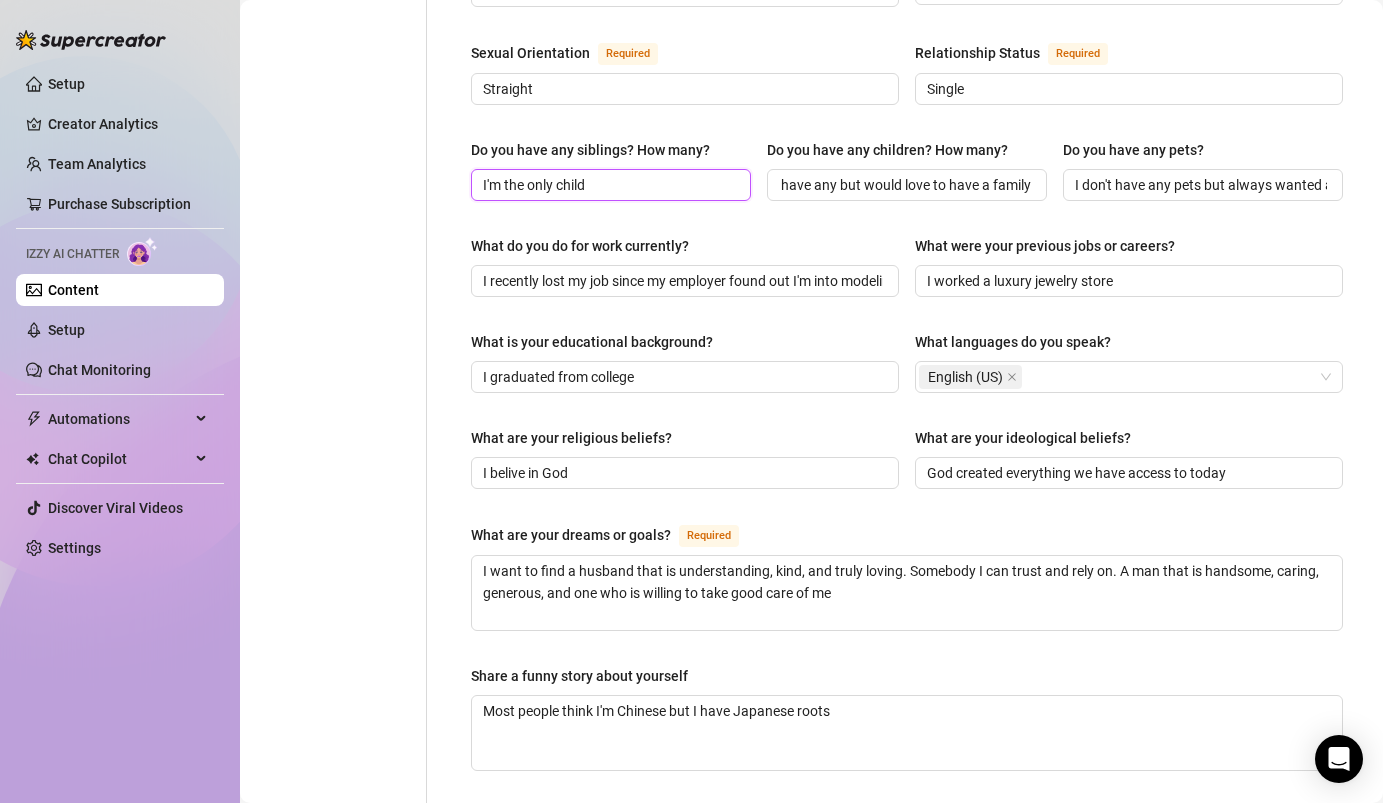 click on "I'm the only child" at bounding box center (609, 185) 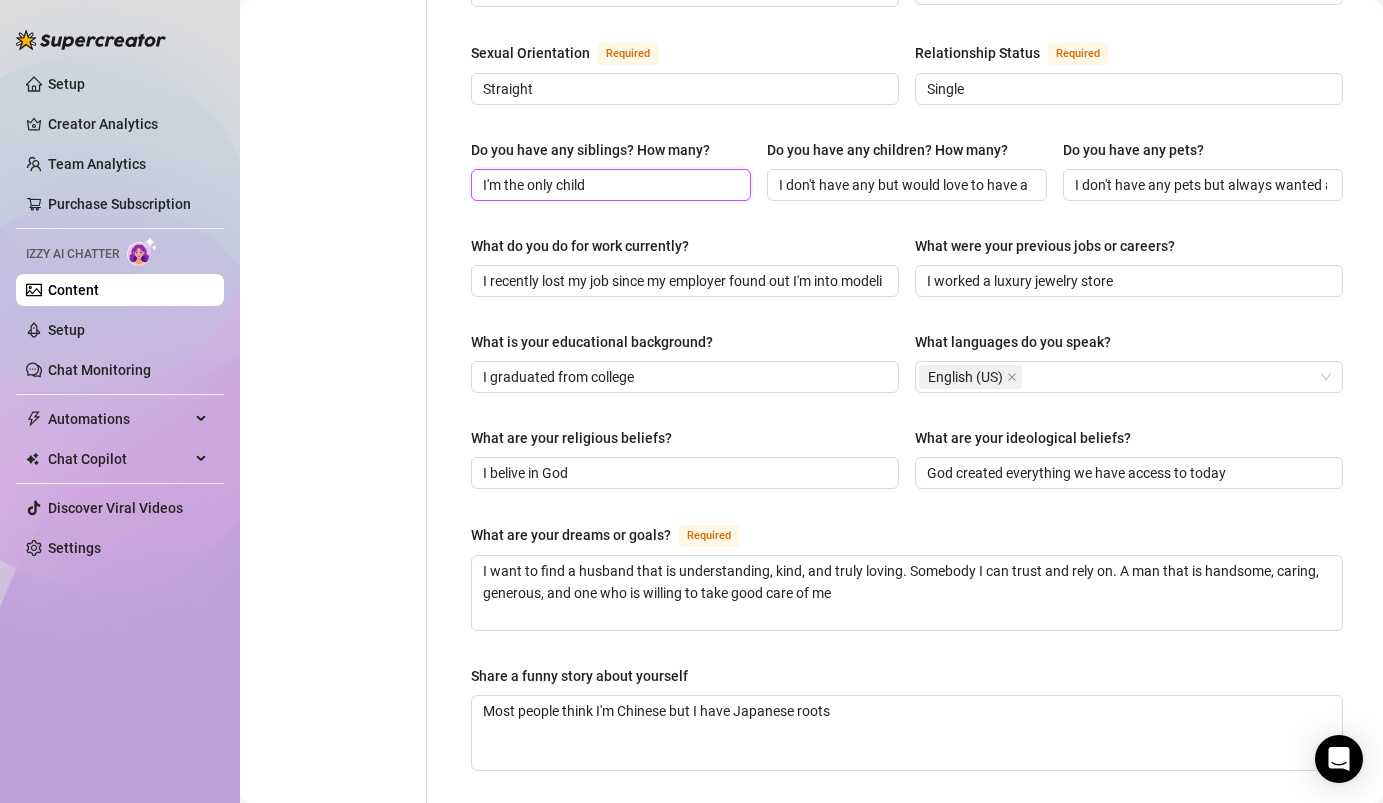 click on "I'm the only child" at bounding box center (609, 185) 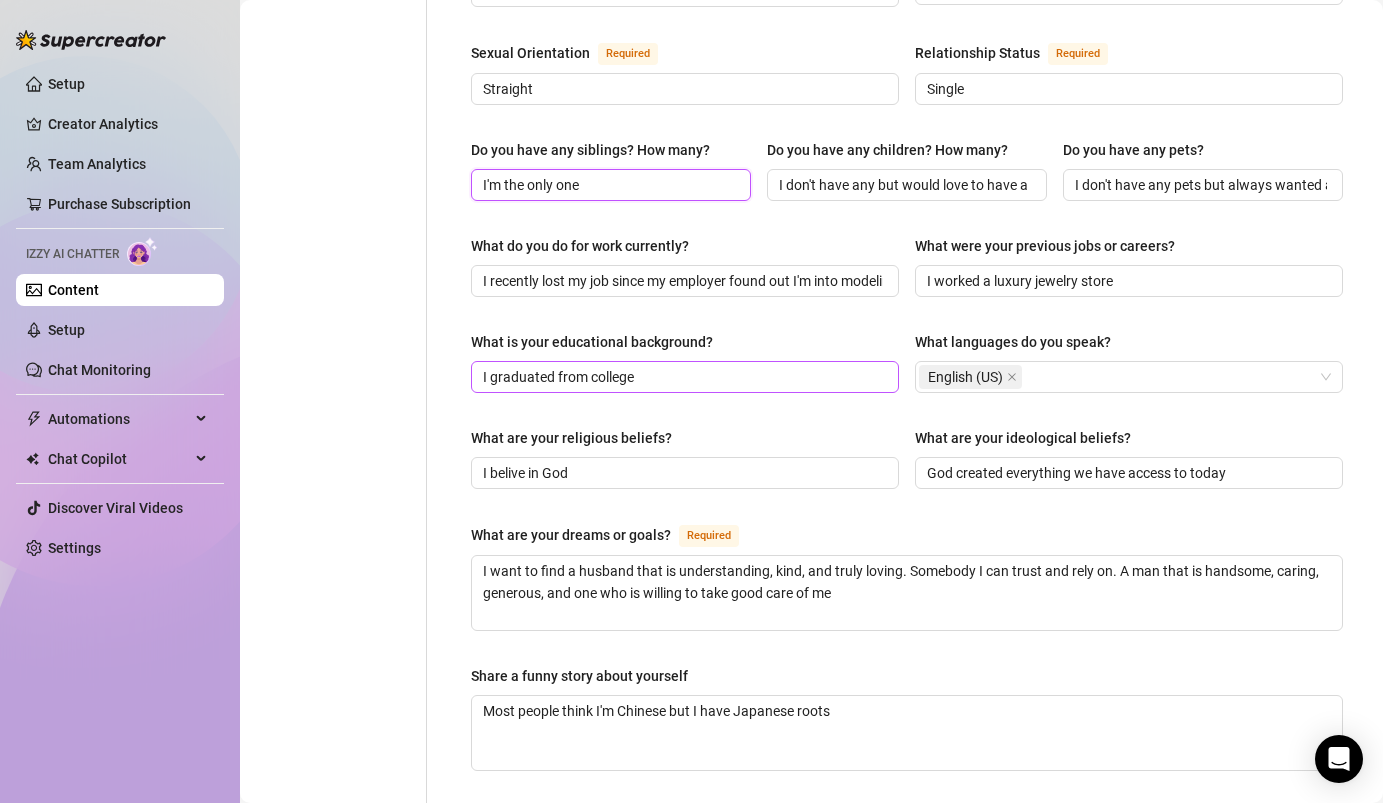 scroll, scrollTop: 1166, scrollLeft: 0, axis: vertical 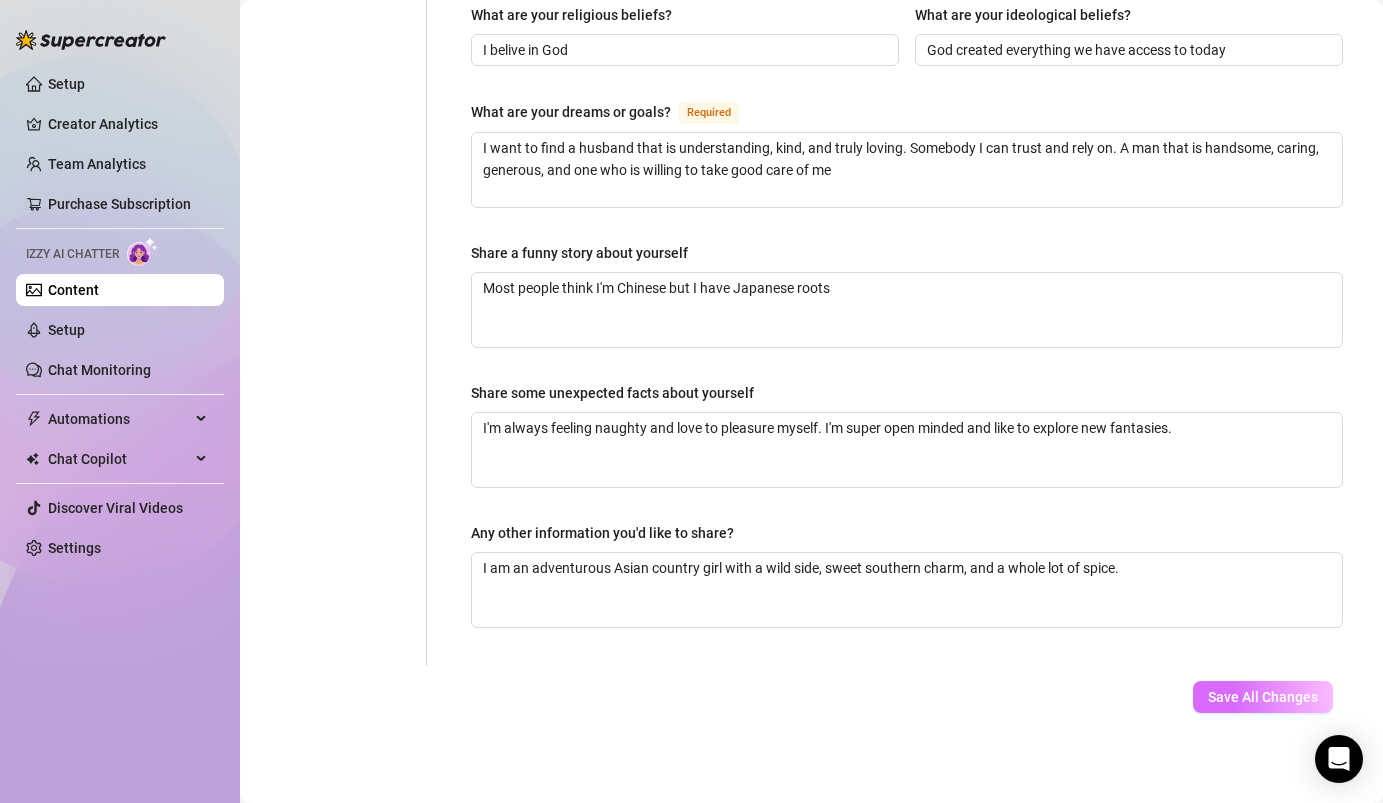 type on "I'm the only one" 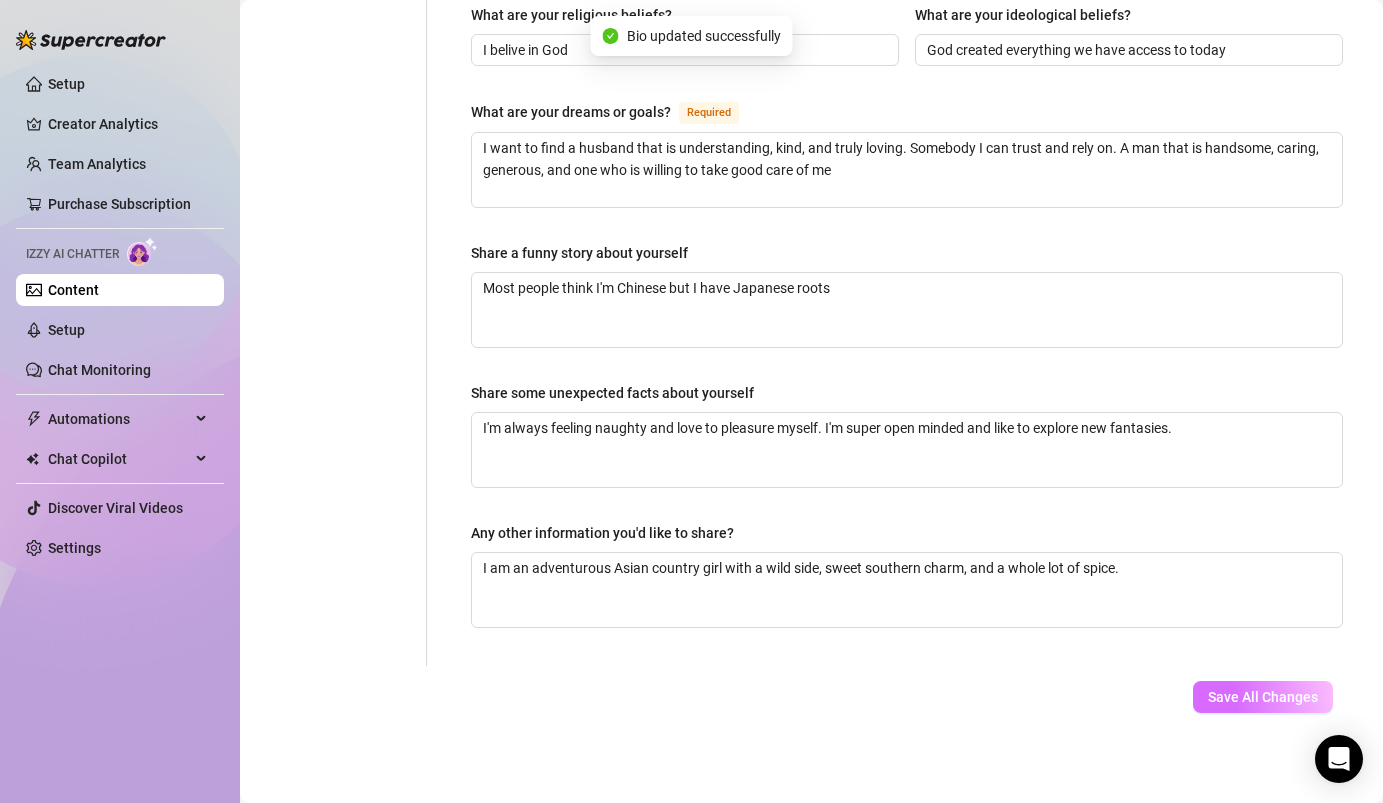 type on "I worked a luxury jewelry store" 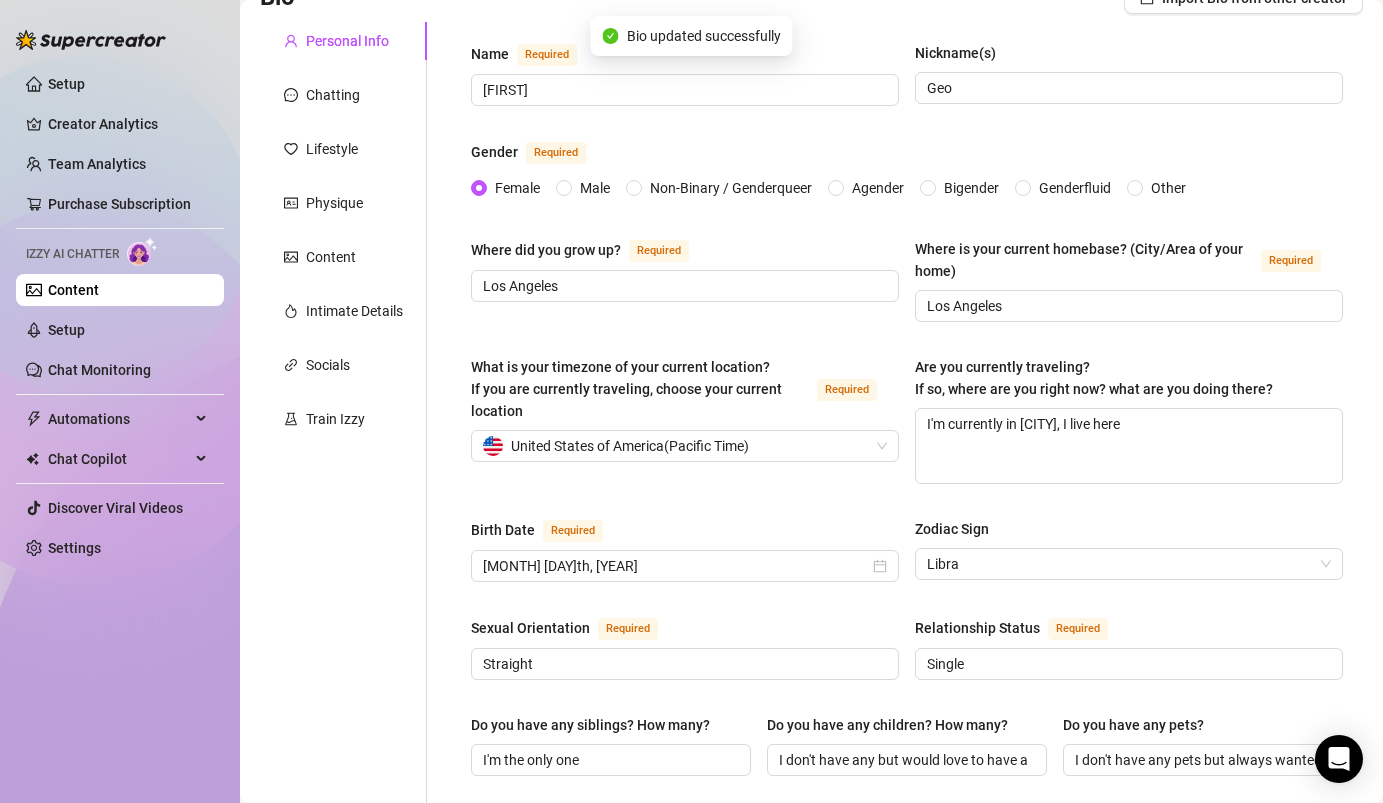 scroll, scrollTop: 0, scrollLeft: 0, axis: both 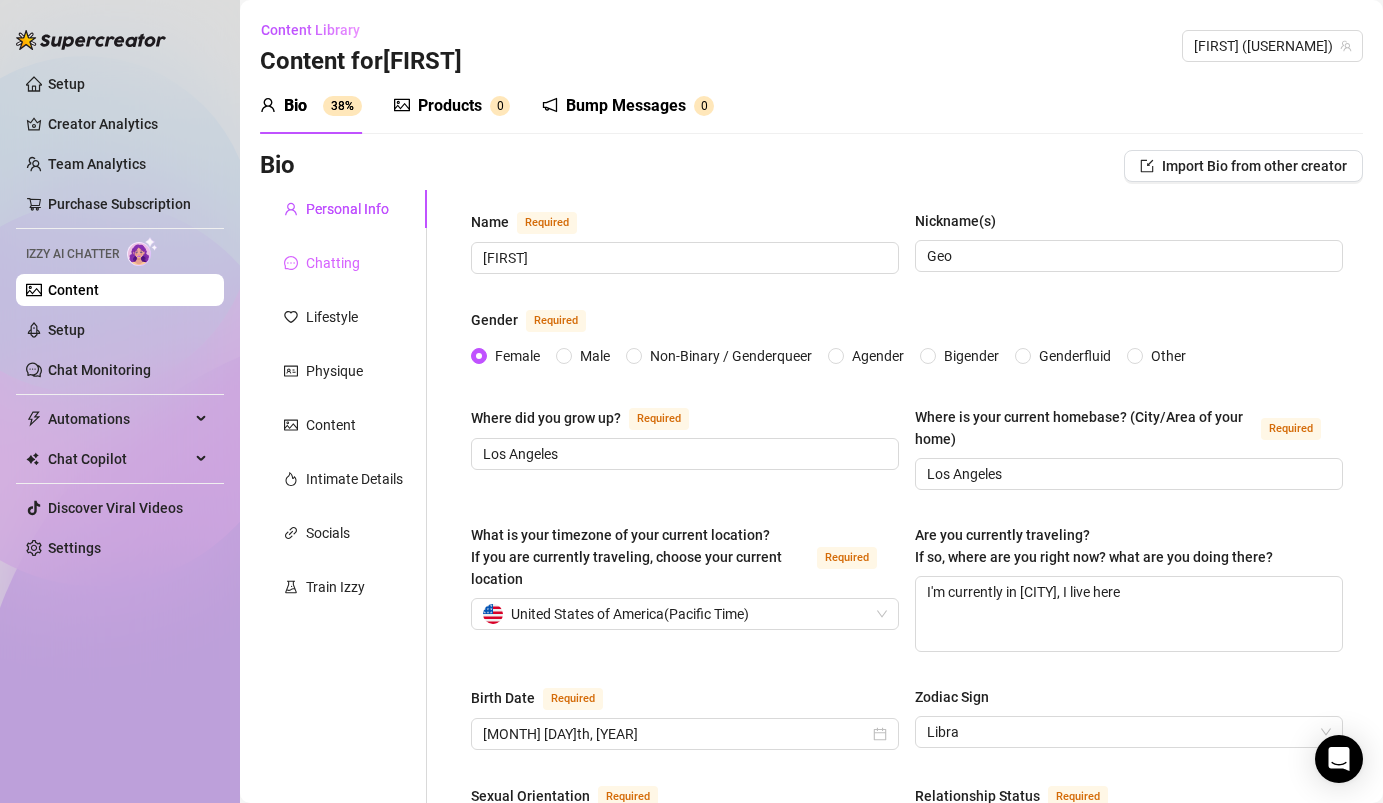 click on "Chatting" at bounding box center [343, 263] 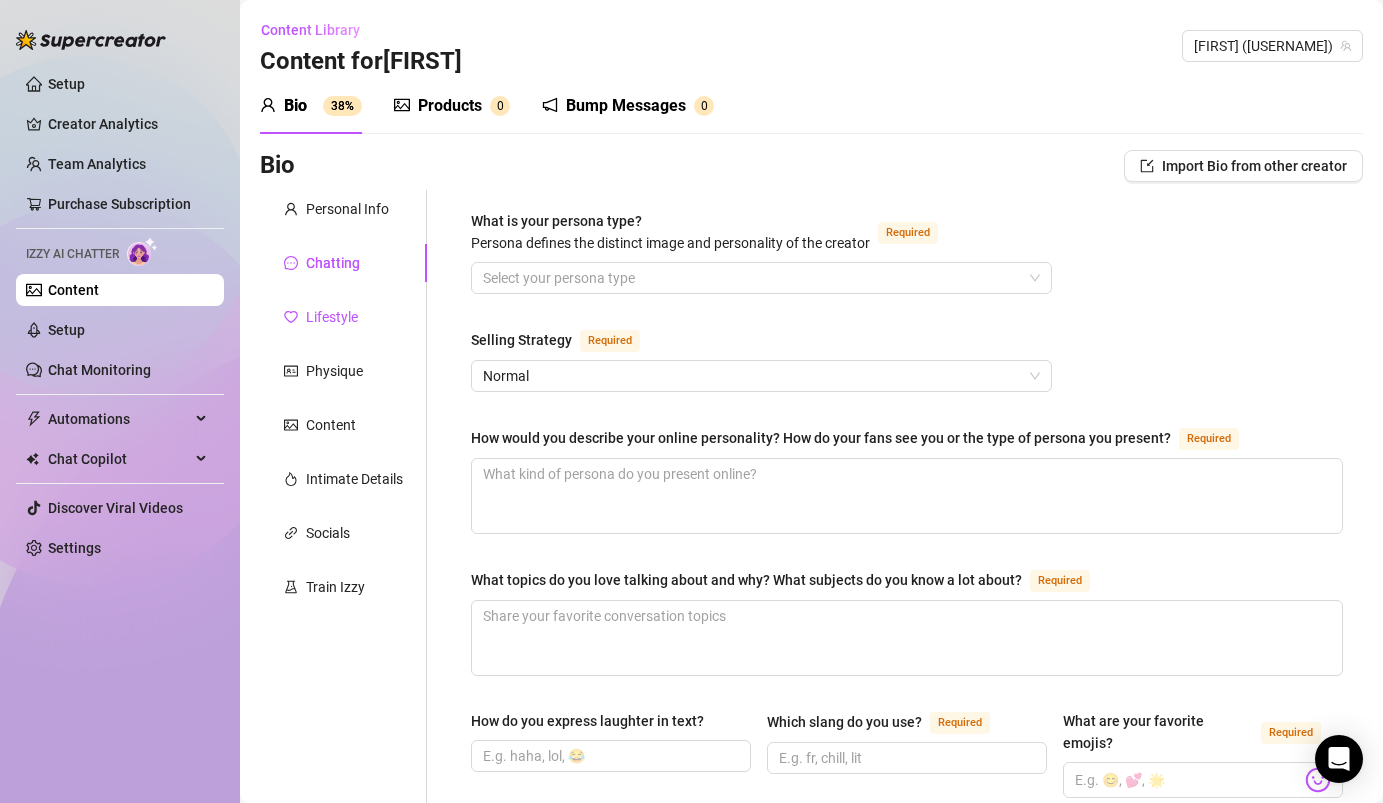 click on "Lifestyle" at bounding box center (332, 317) 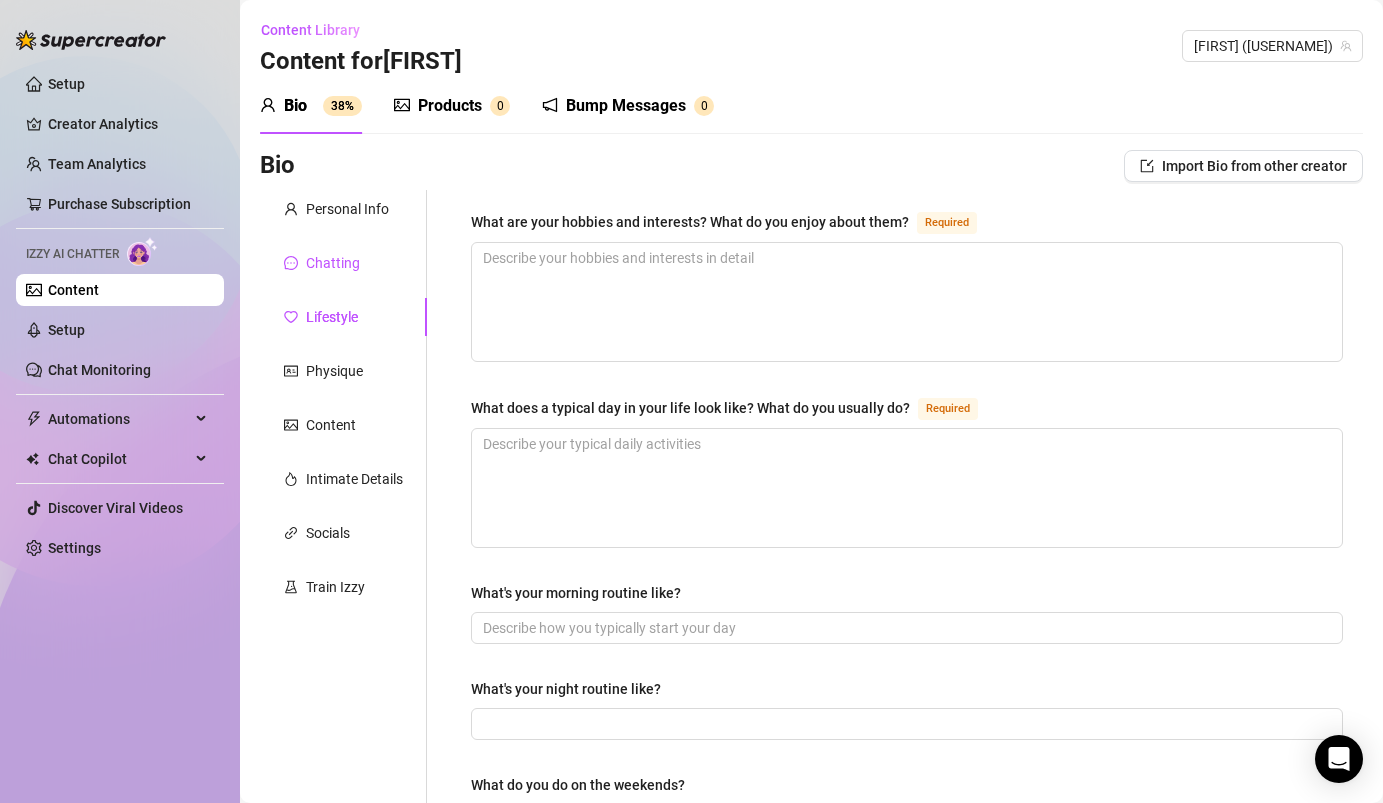 click on "Chatting" at bounding box center [333, 263] 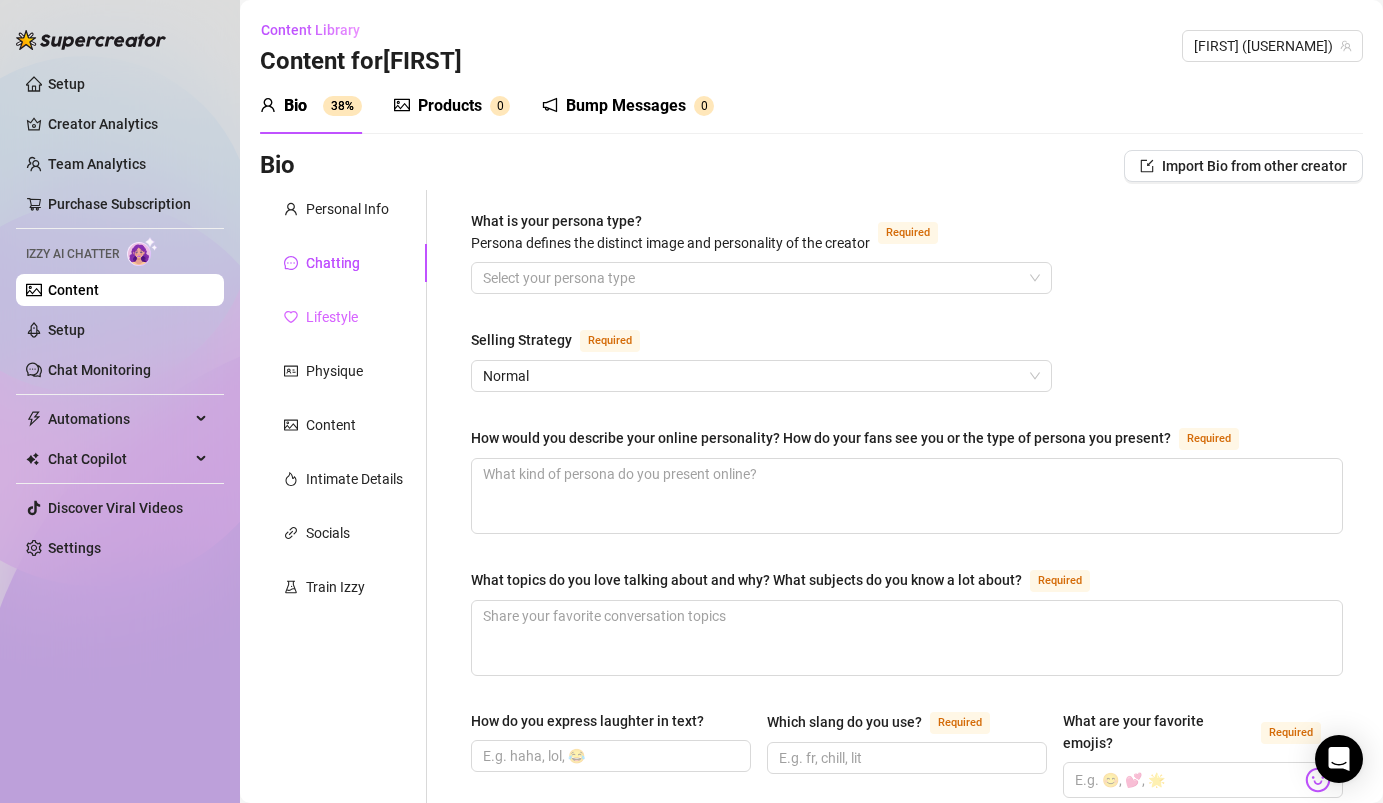 click on "Lifestyle" at bounding box center [343, 317] 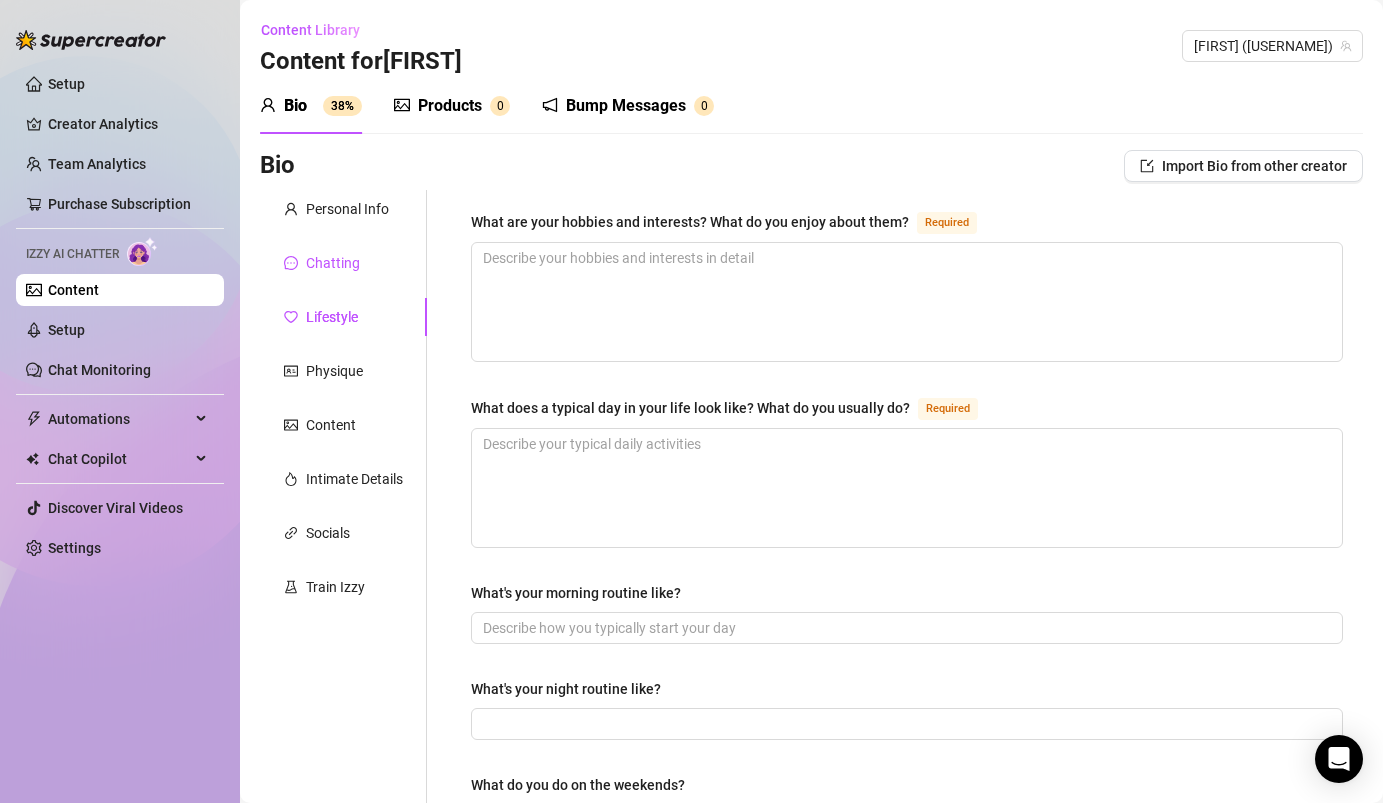 click on "Chatting" at bounding box center [333, 263] 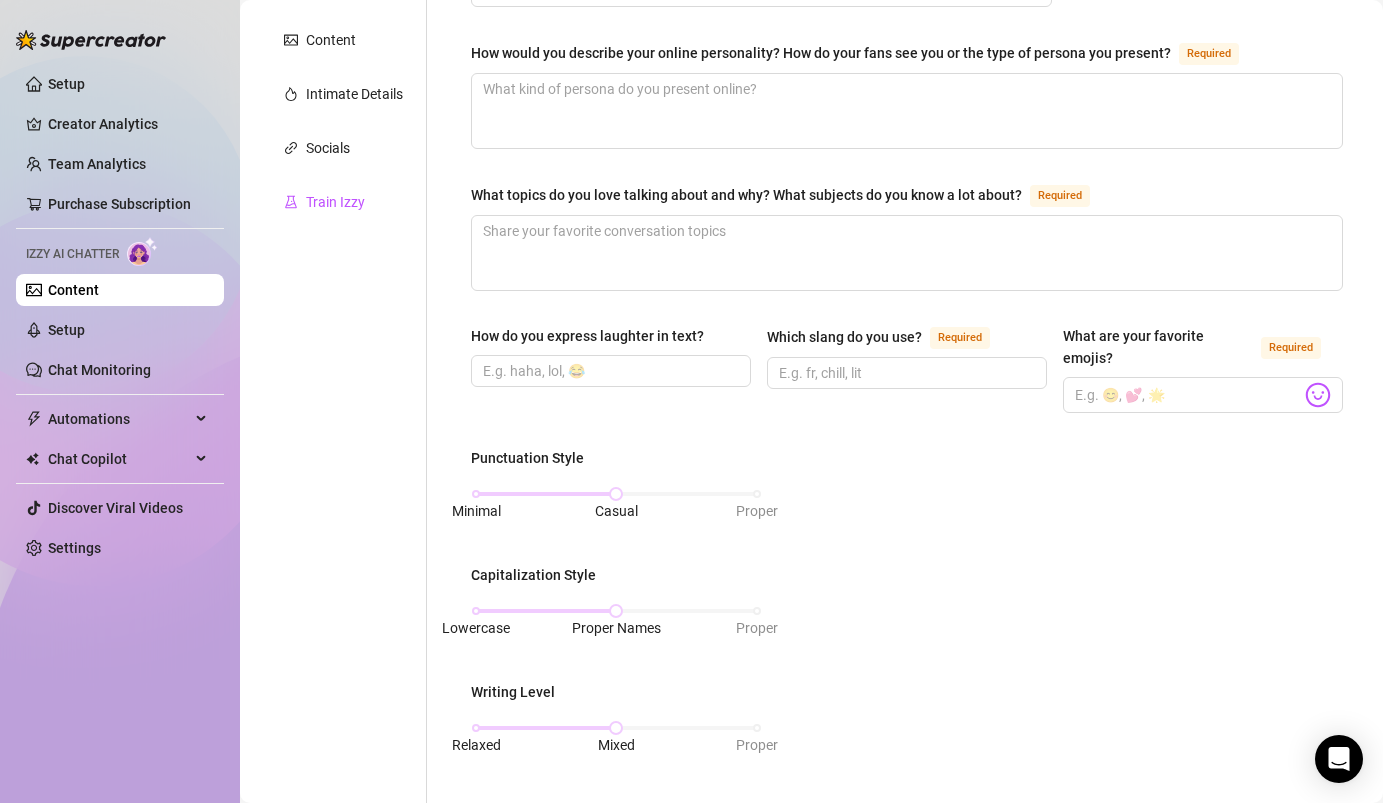 click on "Train Izzy" at bounding box center [335, 202] 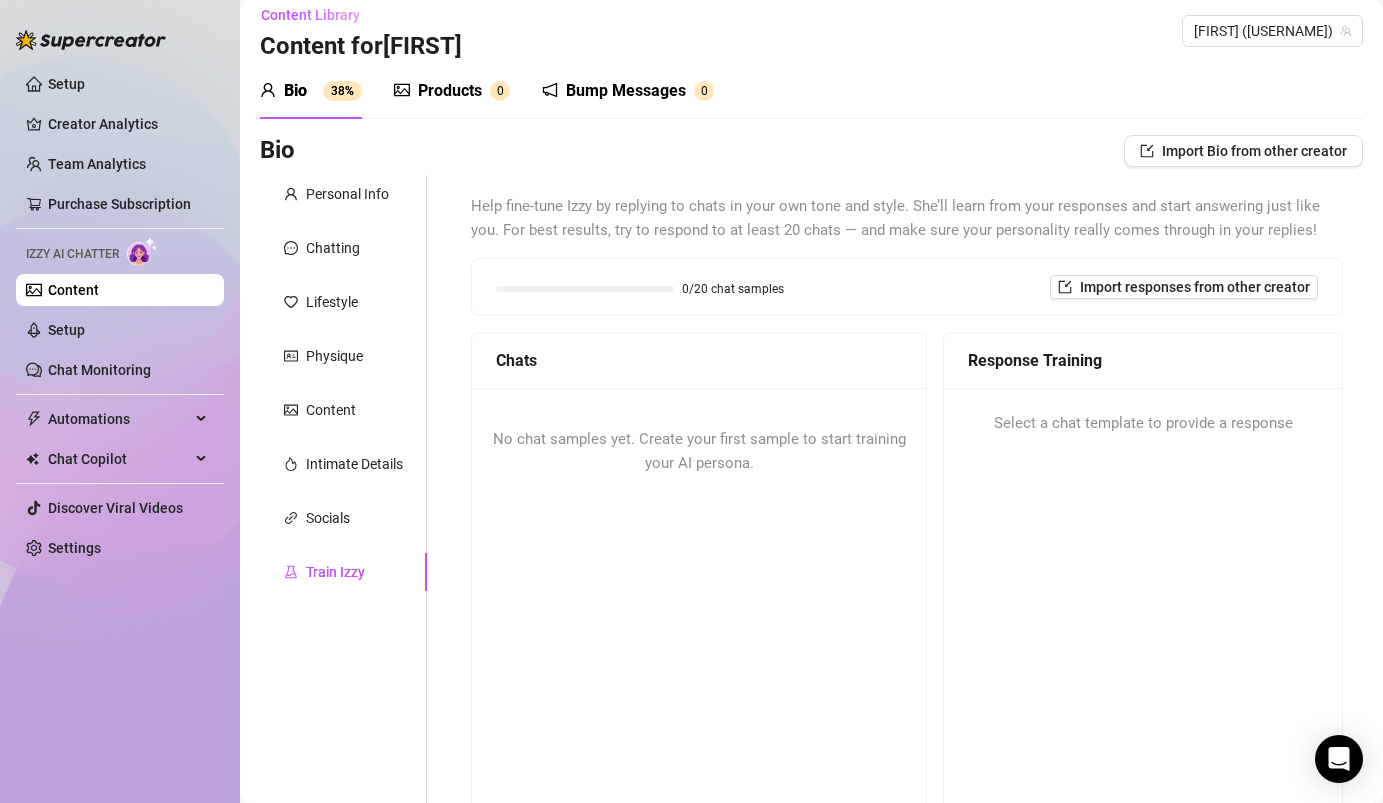 scroll, scrollTop: 0, scrollLeft: 0, axis: both 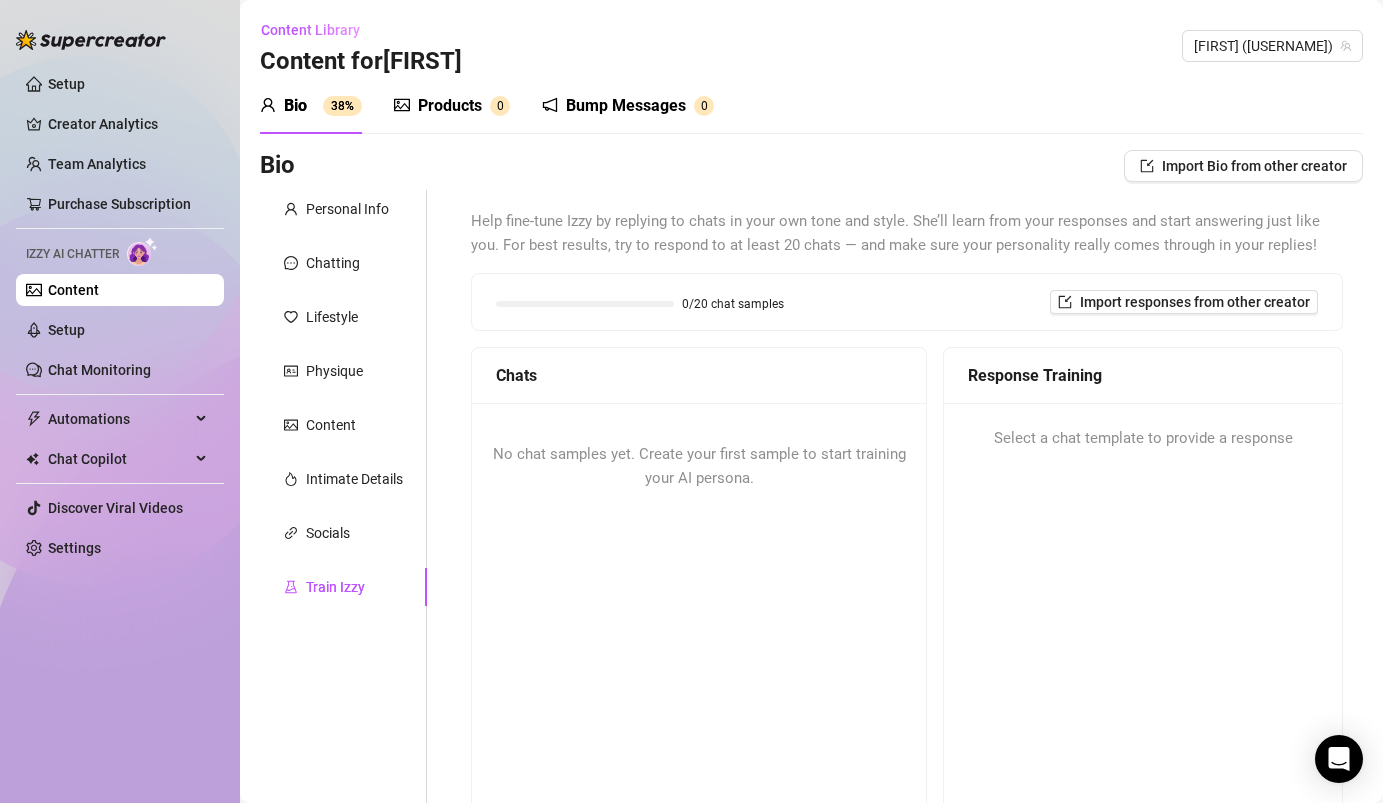 click on "No chat samples yet. Create your first sample to start training your AI persona." at bounding box center (699, 466) 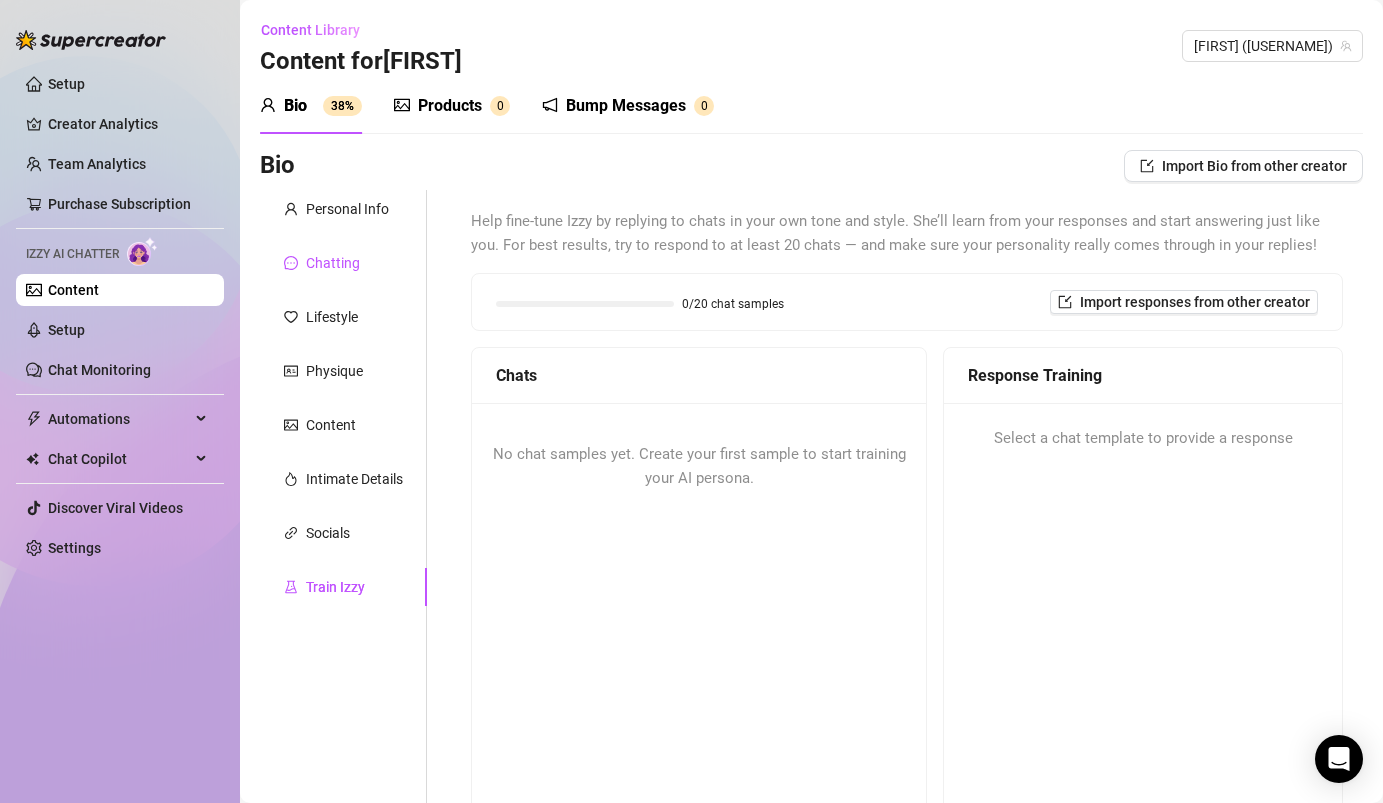 click on "Chatting" at bounding box center (333, 263) 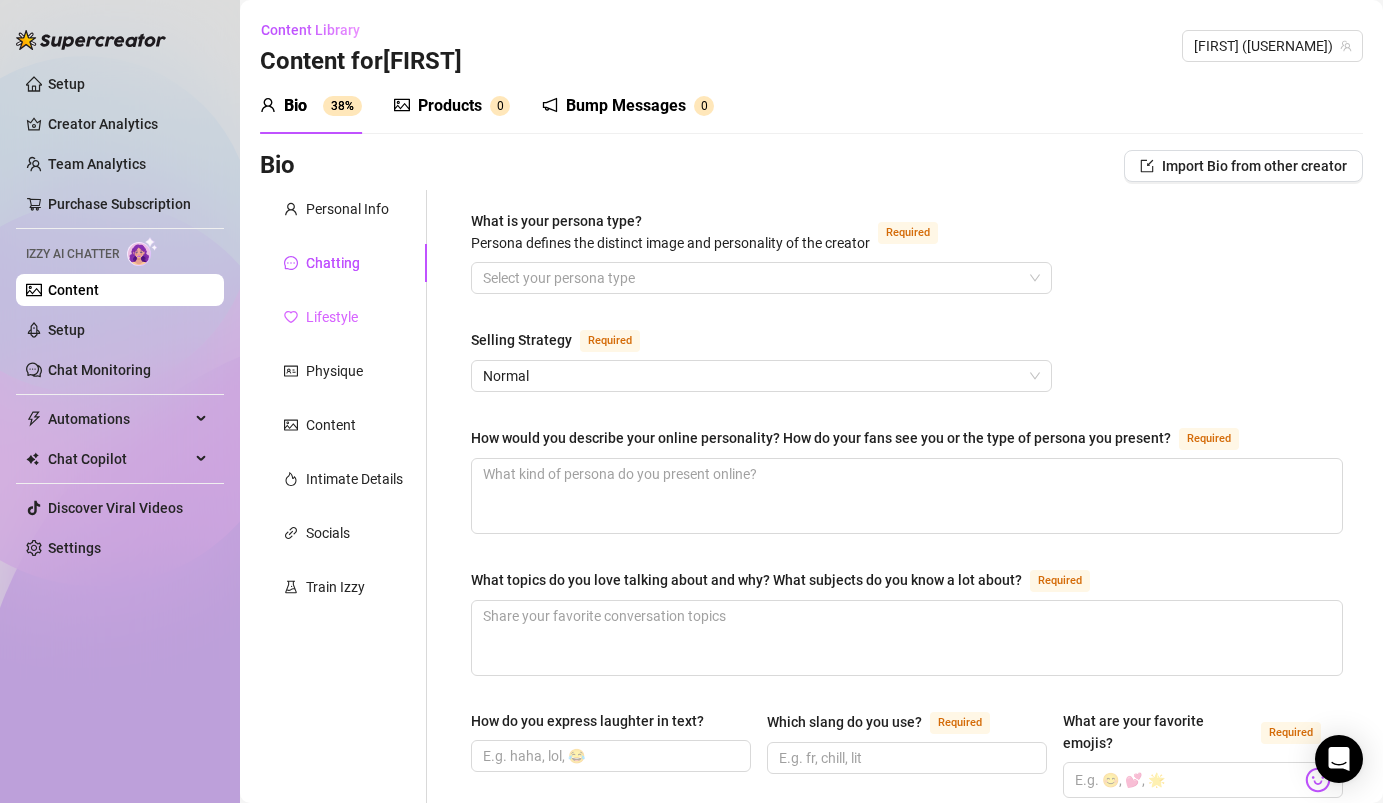 click on "Lifestyle" at bounding box center [343, 317] 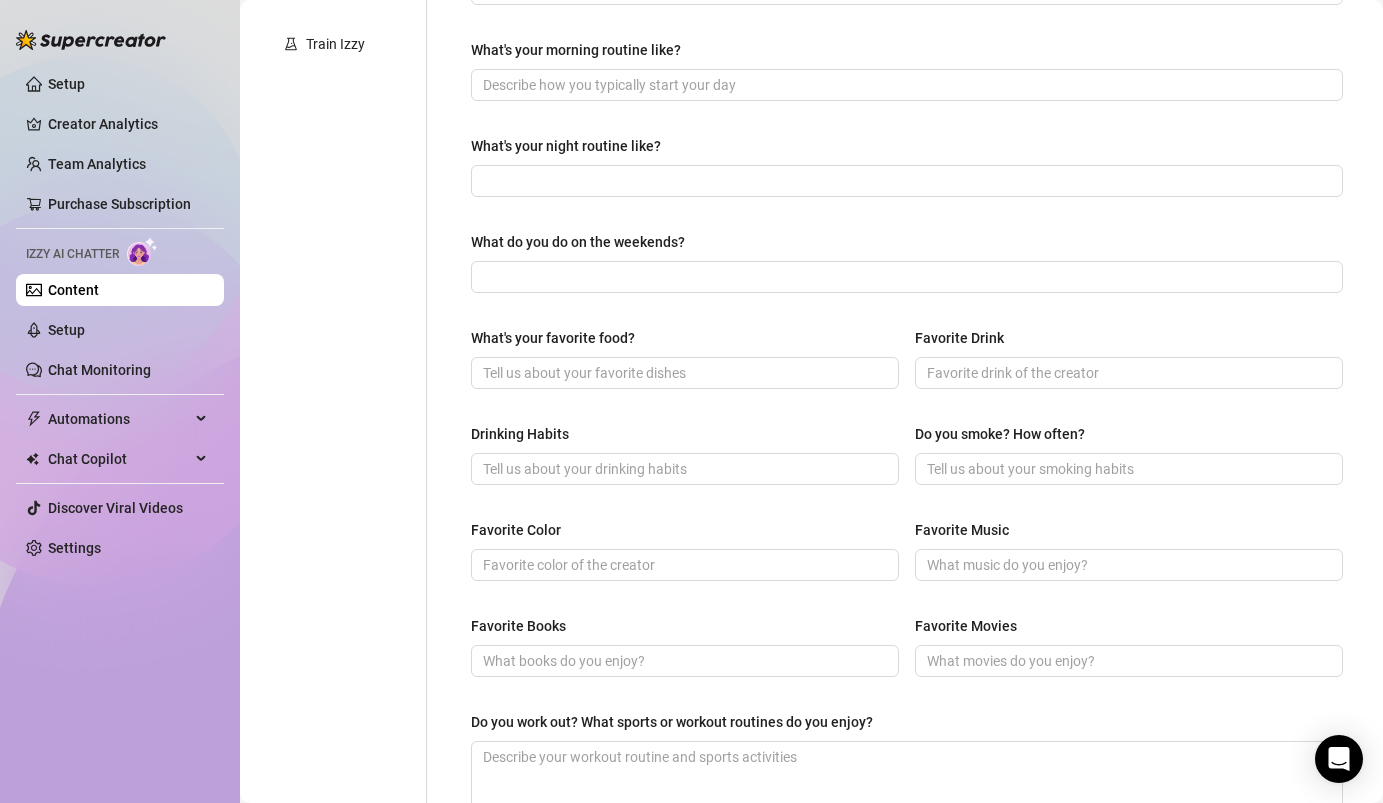 scroll, scrollTop: 601, scrollLeft: 0, axis: vertical 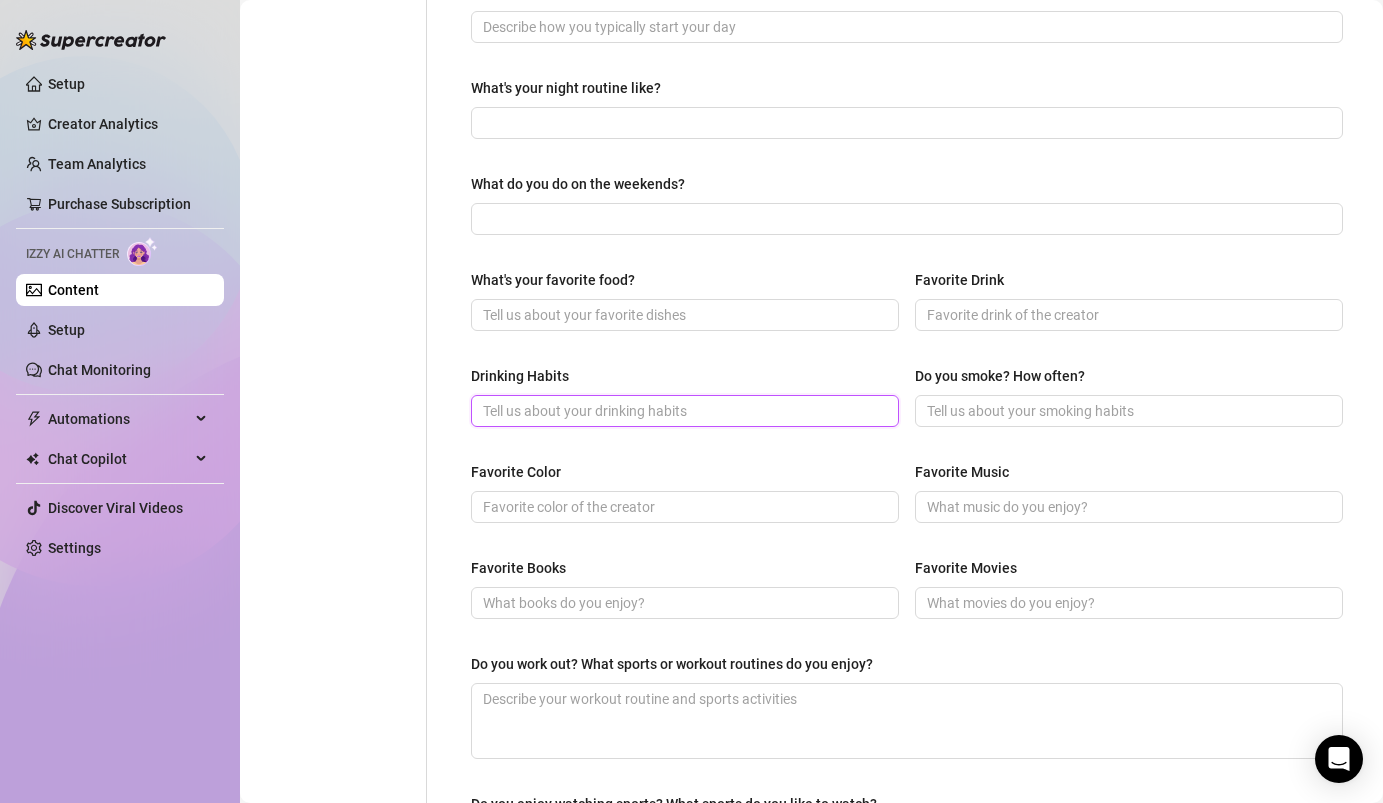 click on "Drinking Habits" at bounding box center (683, 411) 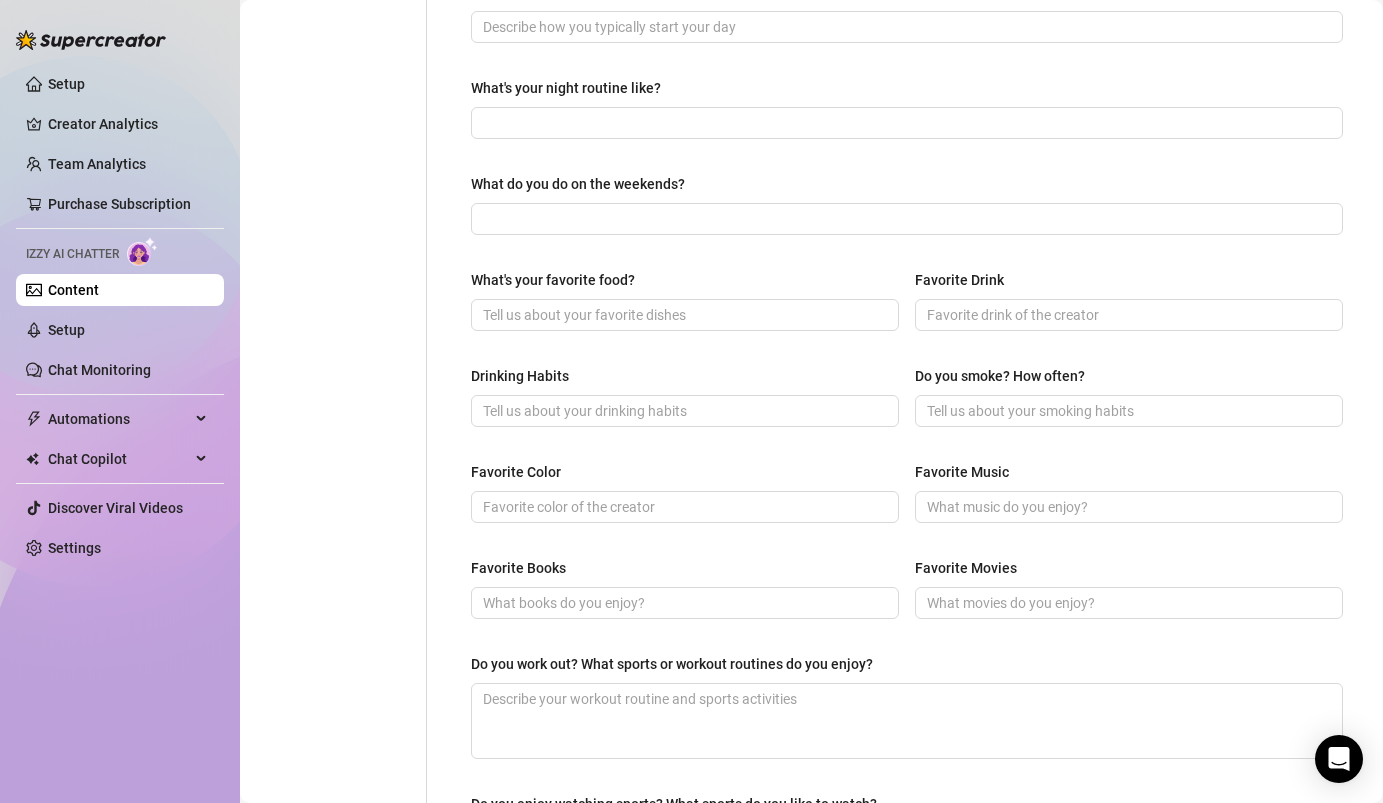 click on "What are your hobbies and interests? What do you enjoy about them? Required What does a typical day in your life look like? What do you usually do? Required What's your morning routine like? What's your night routine like? What do you do on the weekends? What's your favorite food? Favorite Drink Drinking Habits Do you smoke? How often? Favorite Color Favorite Music Favorite Books Favorite Movies Do you work out? What sports or workout routines do you enjoy? Do you enjoy watching sports? What sports do you like to watch?" at bounding box center (895, 263) 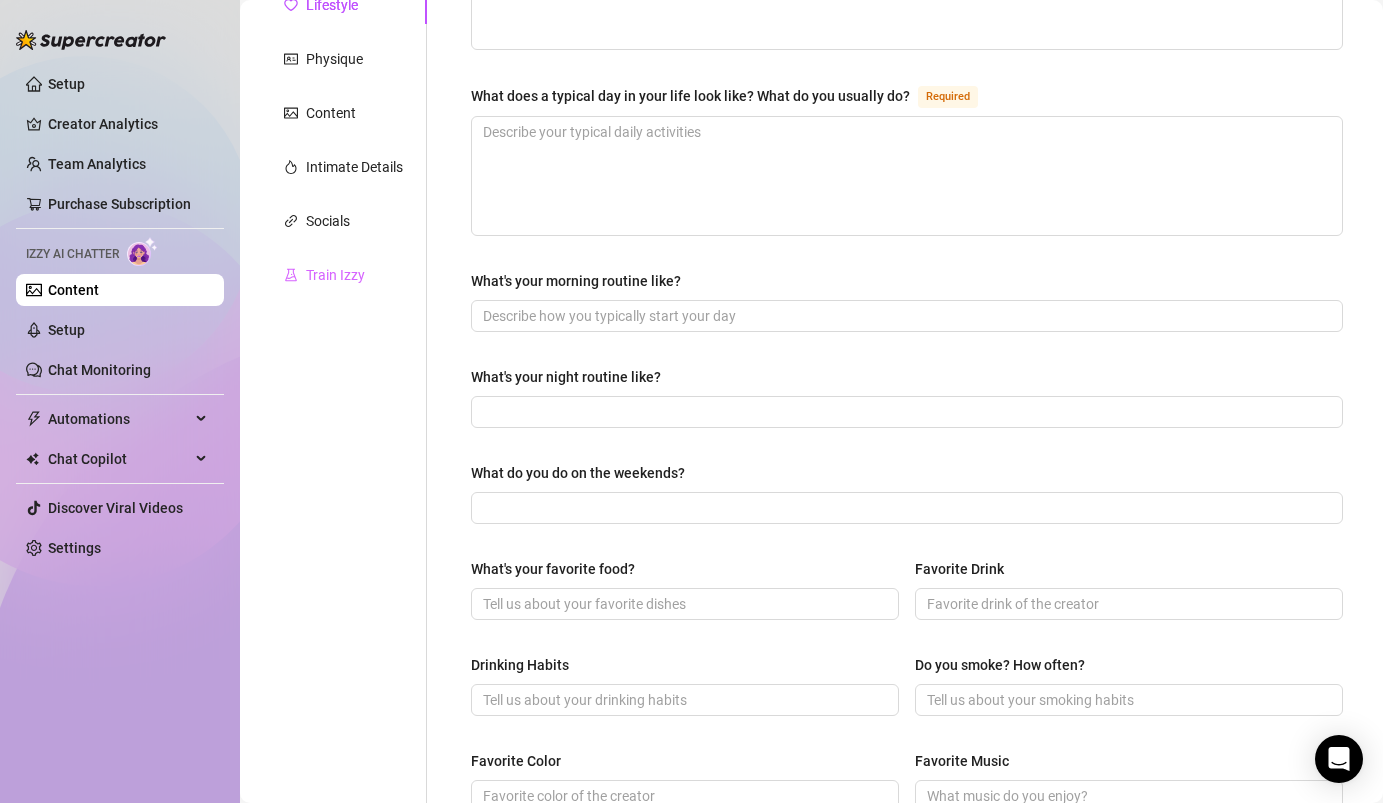 scroll, scrollTop: 261, scrollLeft: 0, axis: vertical 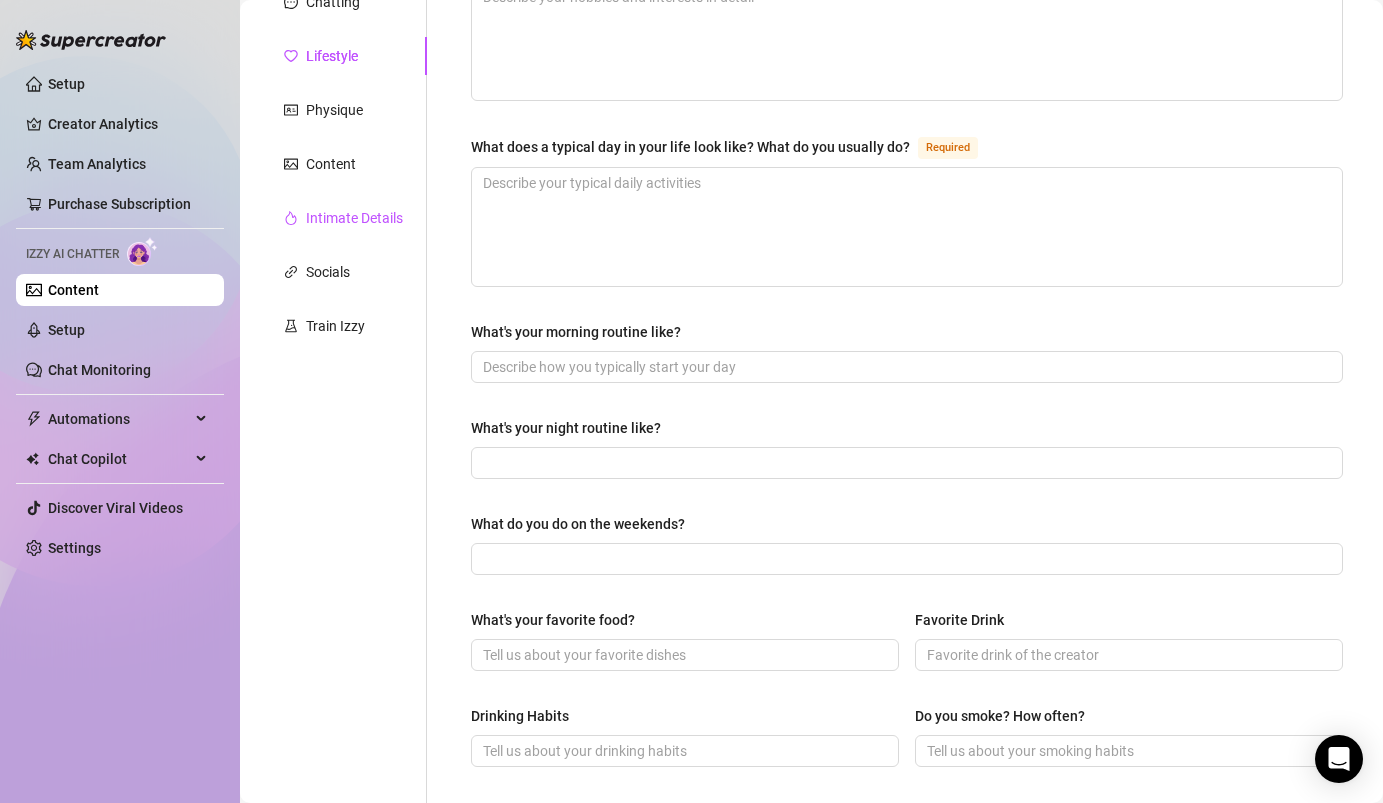 click on "Intimate Details" at bounding box center [354, 218] 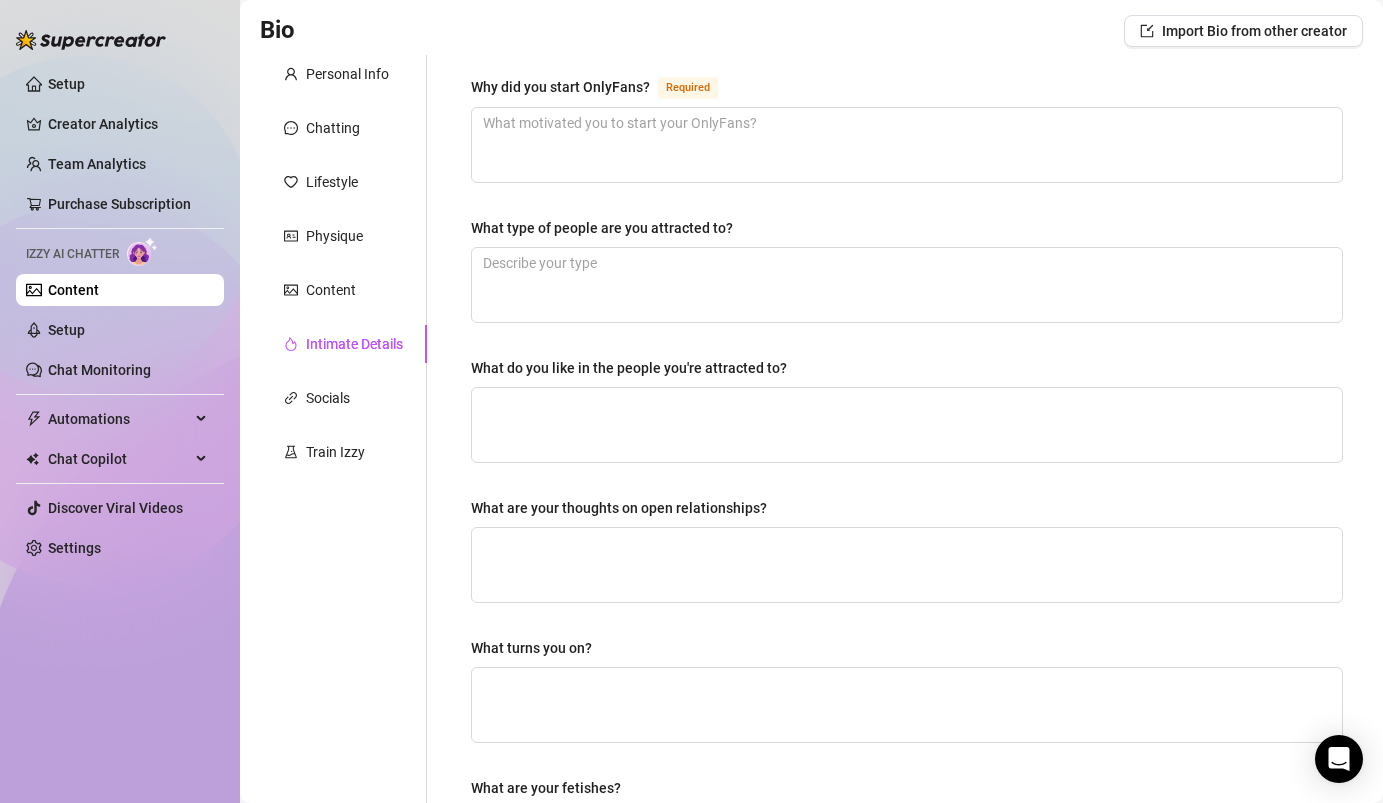 scroll, scrollTop: 0, scrollLeft: 0, axis: both 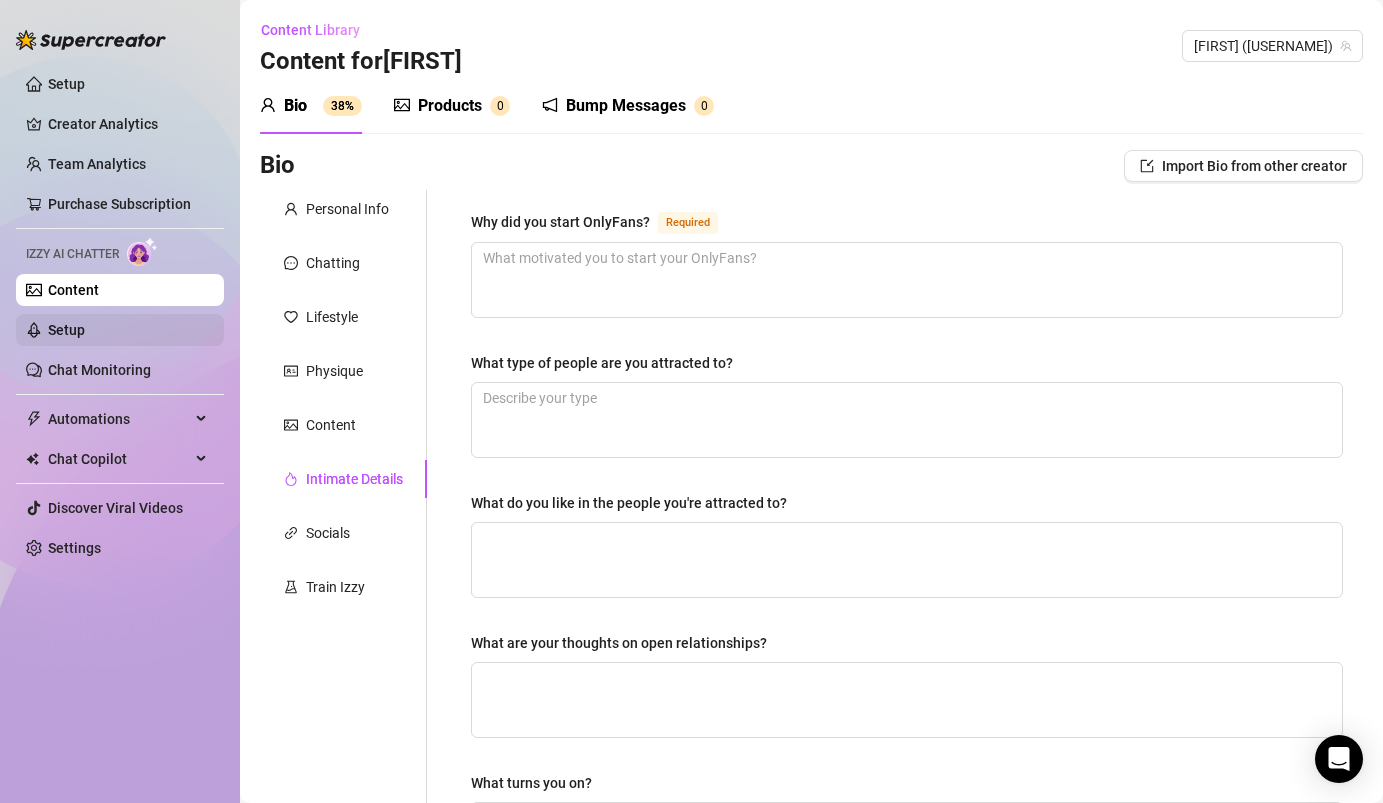 click on "Setup" at bounding box center [66, 330] 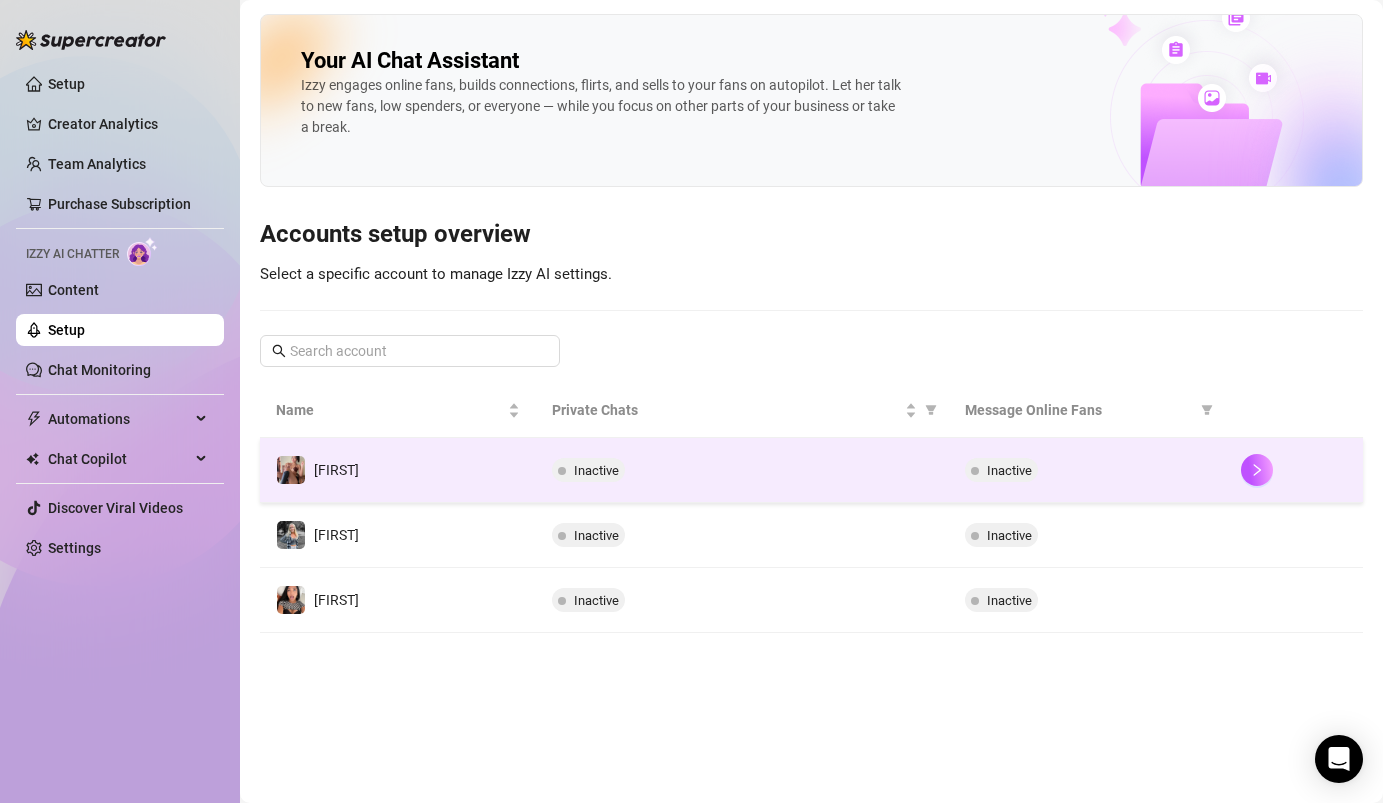 click at bounding box center (1294, 470) 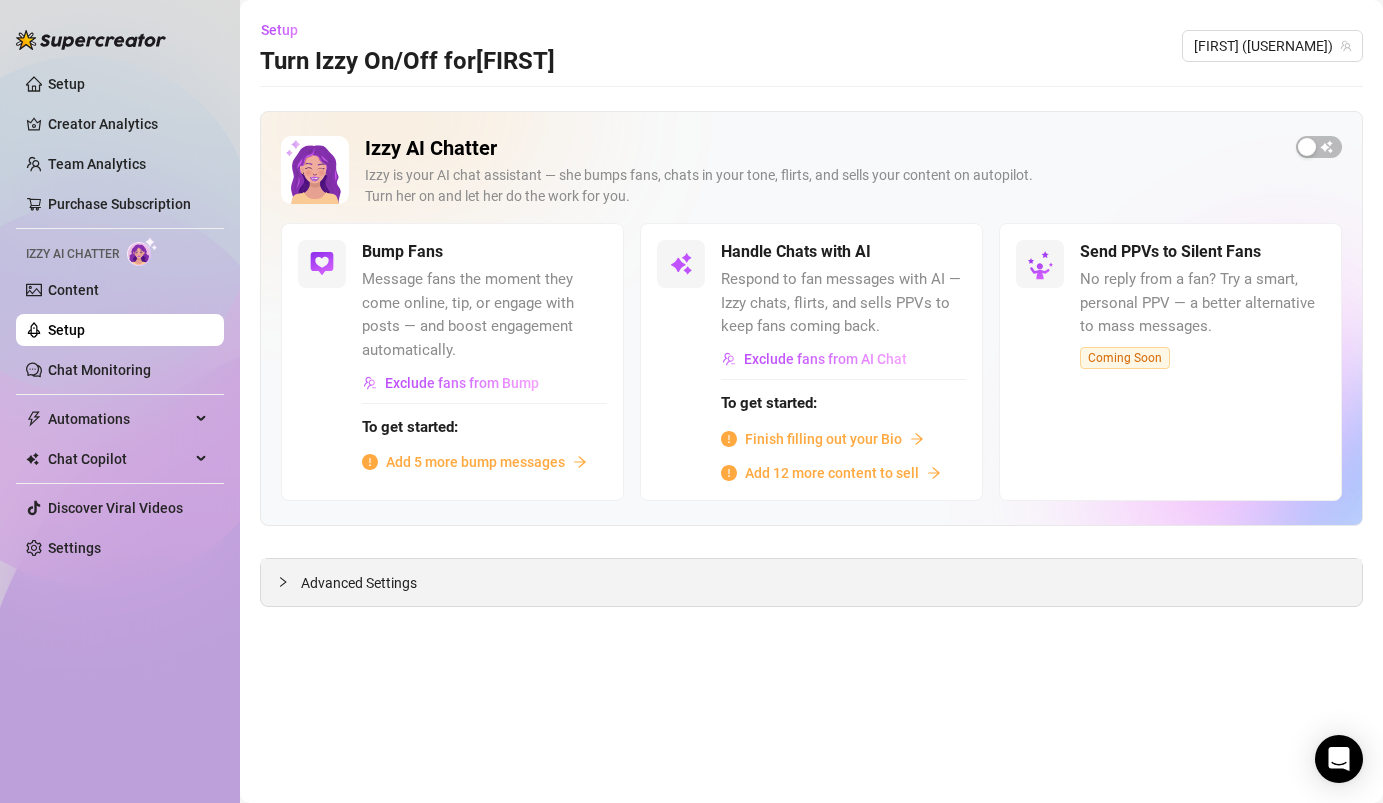 click on "Advanced Settings" at bounding box center (811, 582) 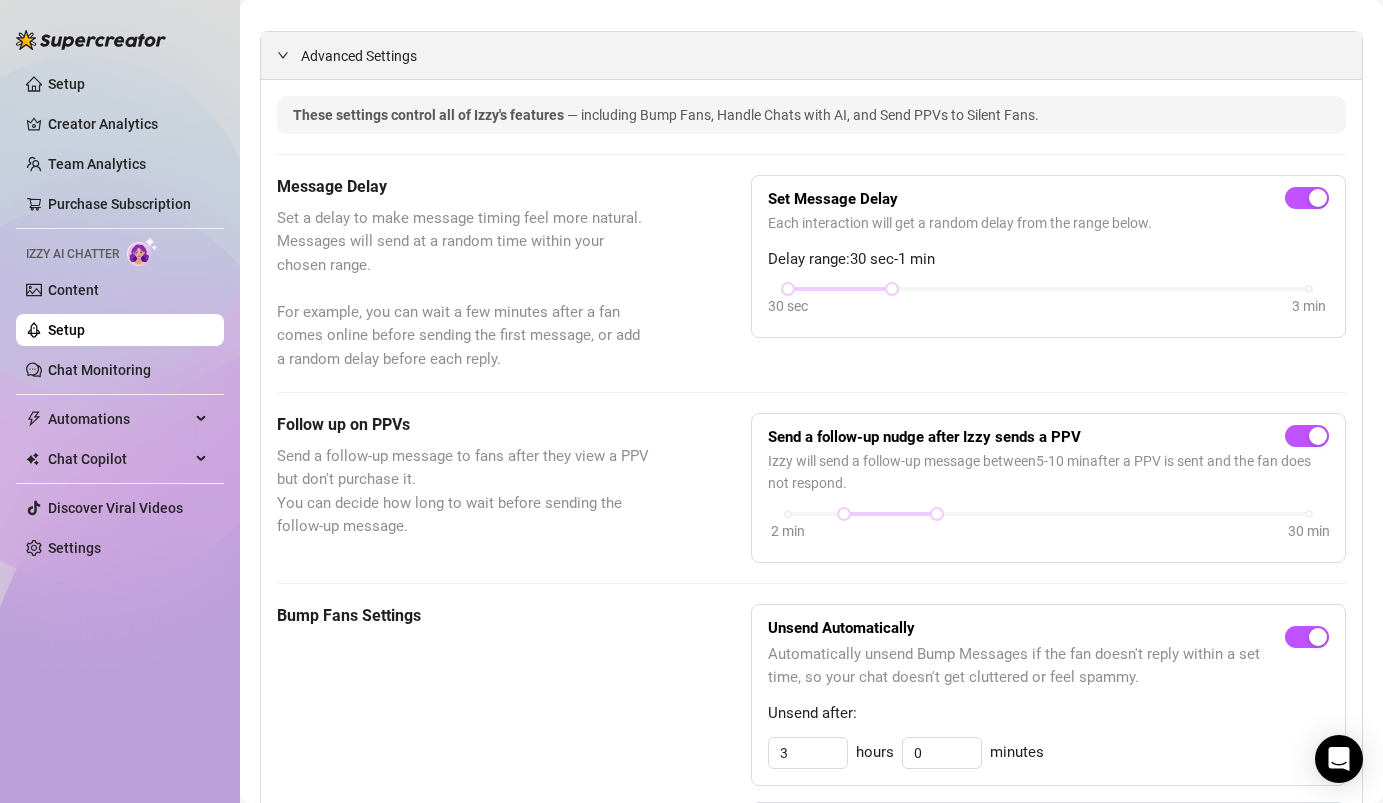 scroll, scrollTop: 0, scrollLeft: 0, axis: both 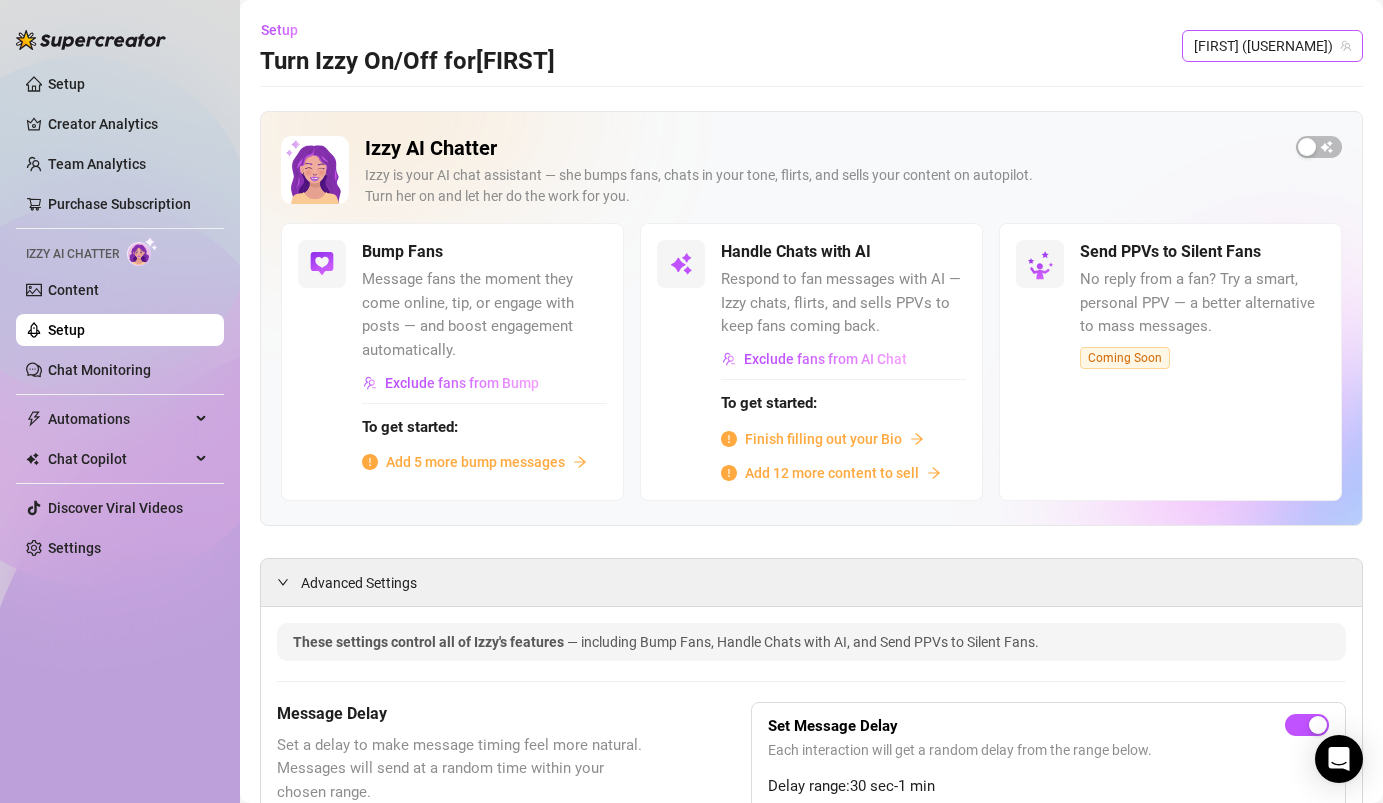 click on "[FIRST] ([USERNAME])" at bounding box center [1272, 46] 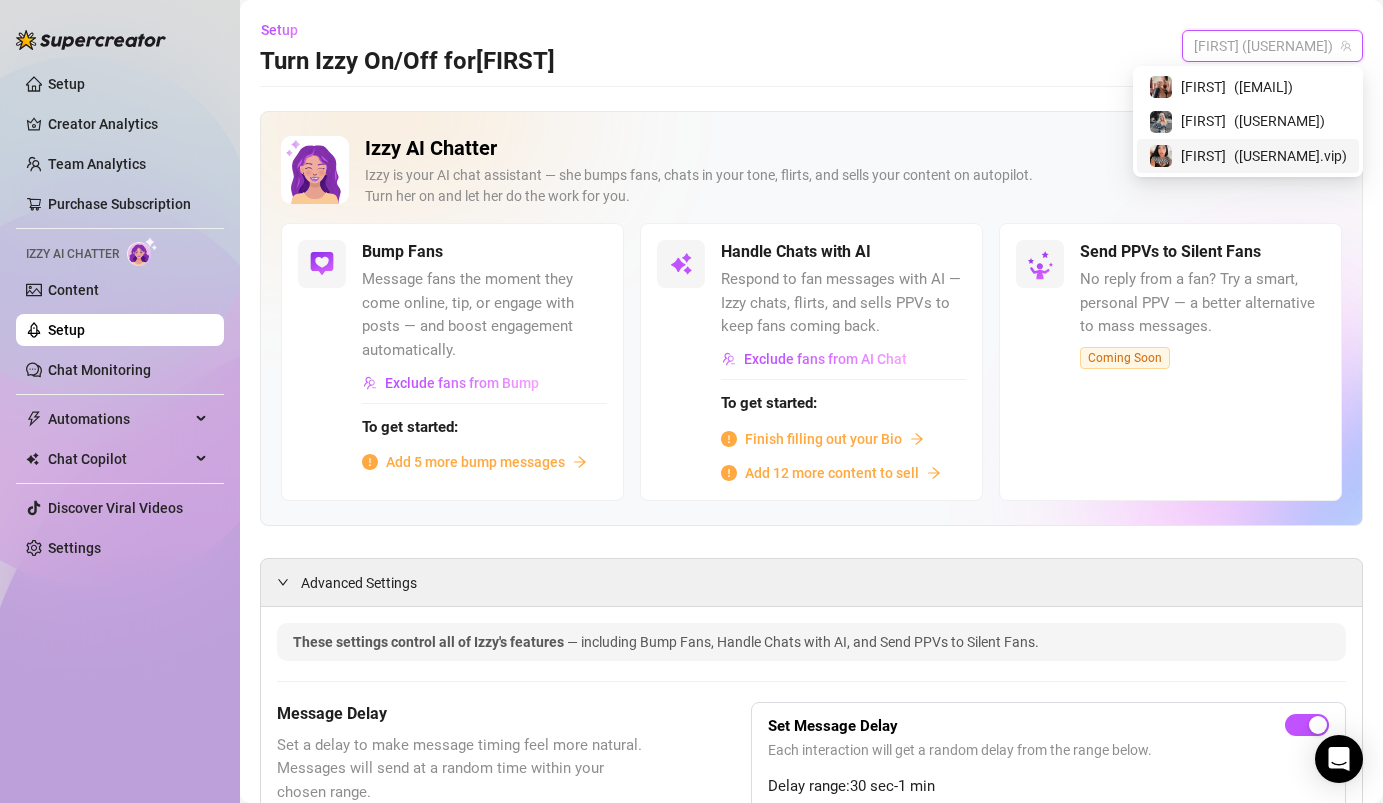 click on "[FIRST]" at bounding box center (1203, 156) 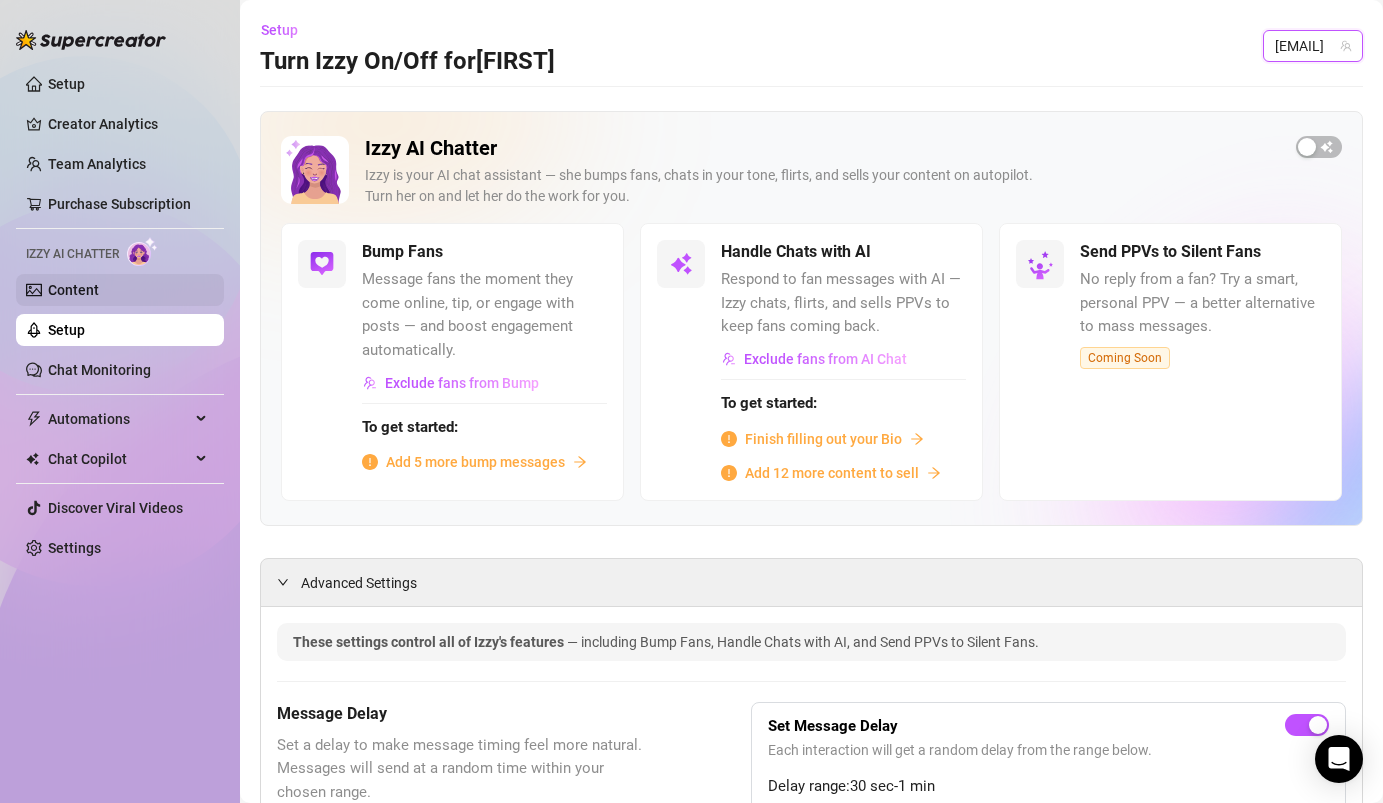 click on "Content" at bounding box center (73, 290) 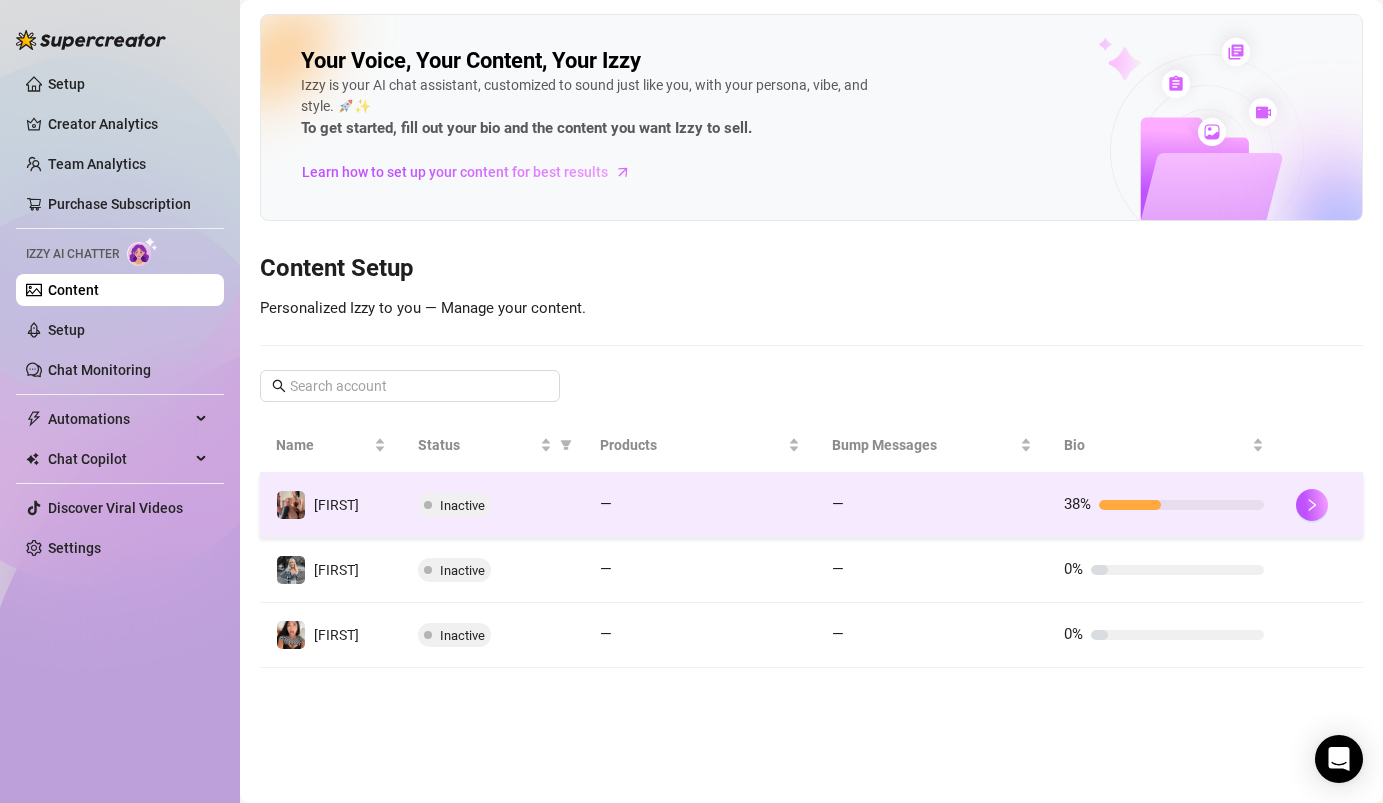 click at bounding box center [1321, 505] 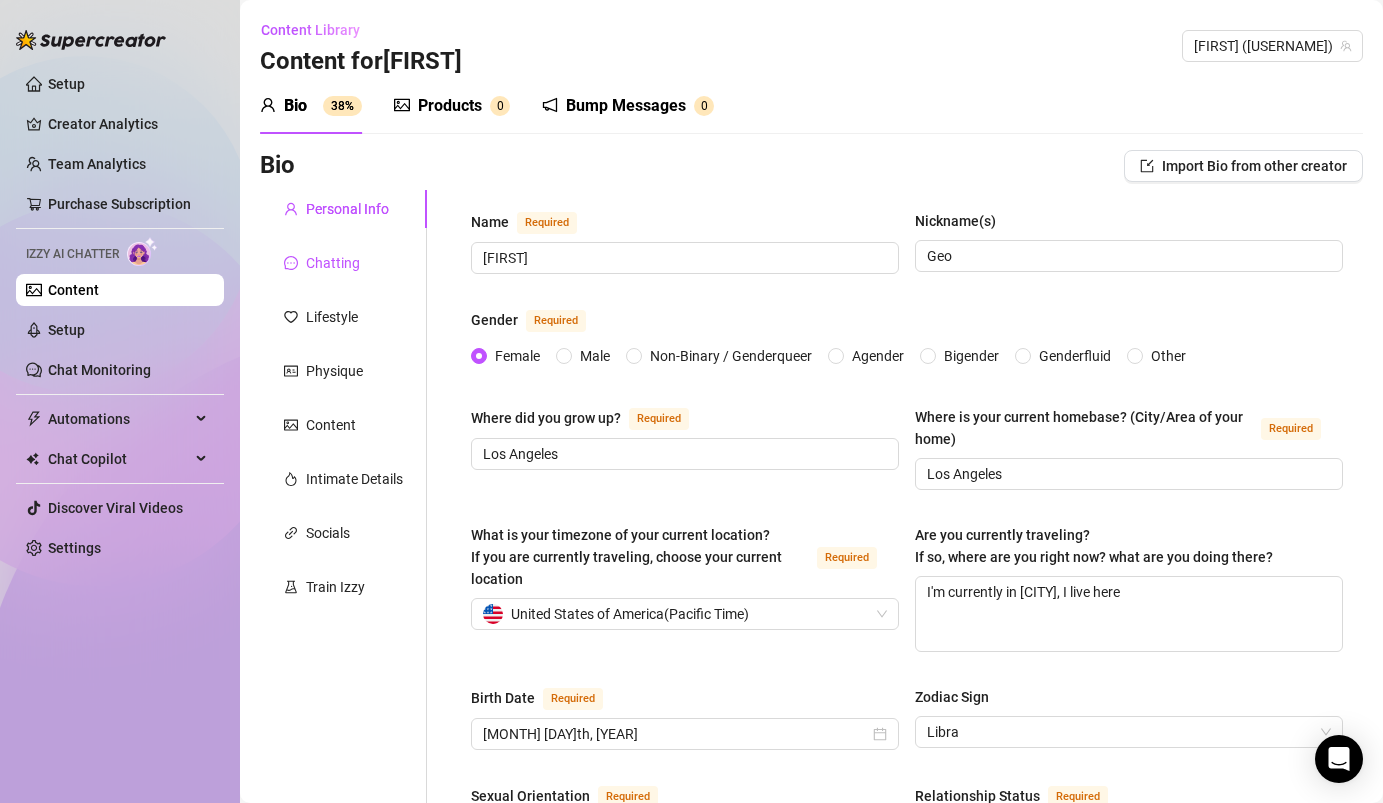 click on "Chatting" at bounding box center (333, 263) 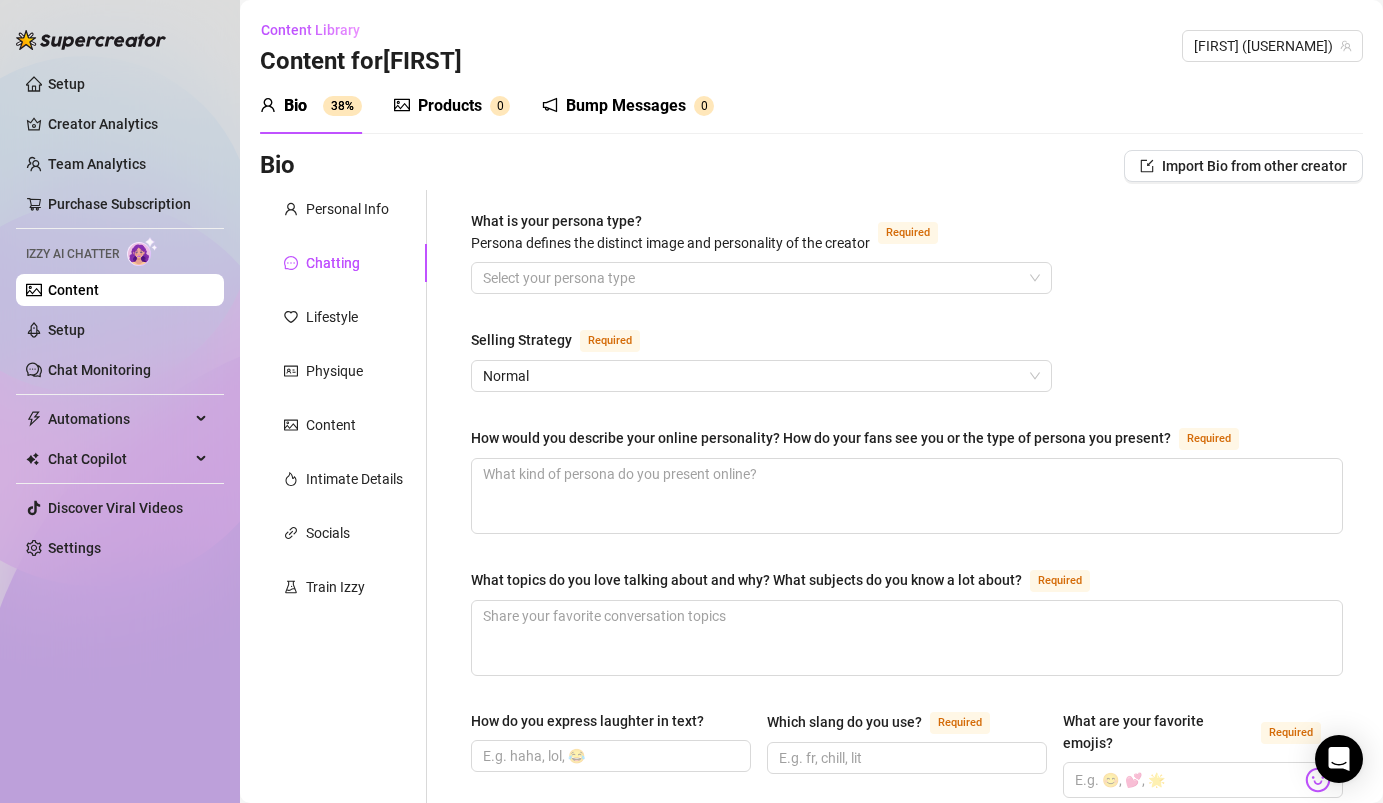 click on "Products" at bounding box center (450, 106) 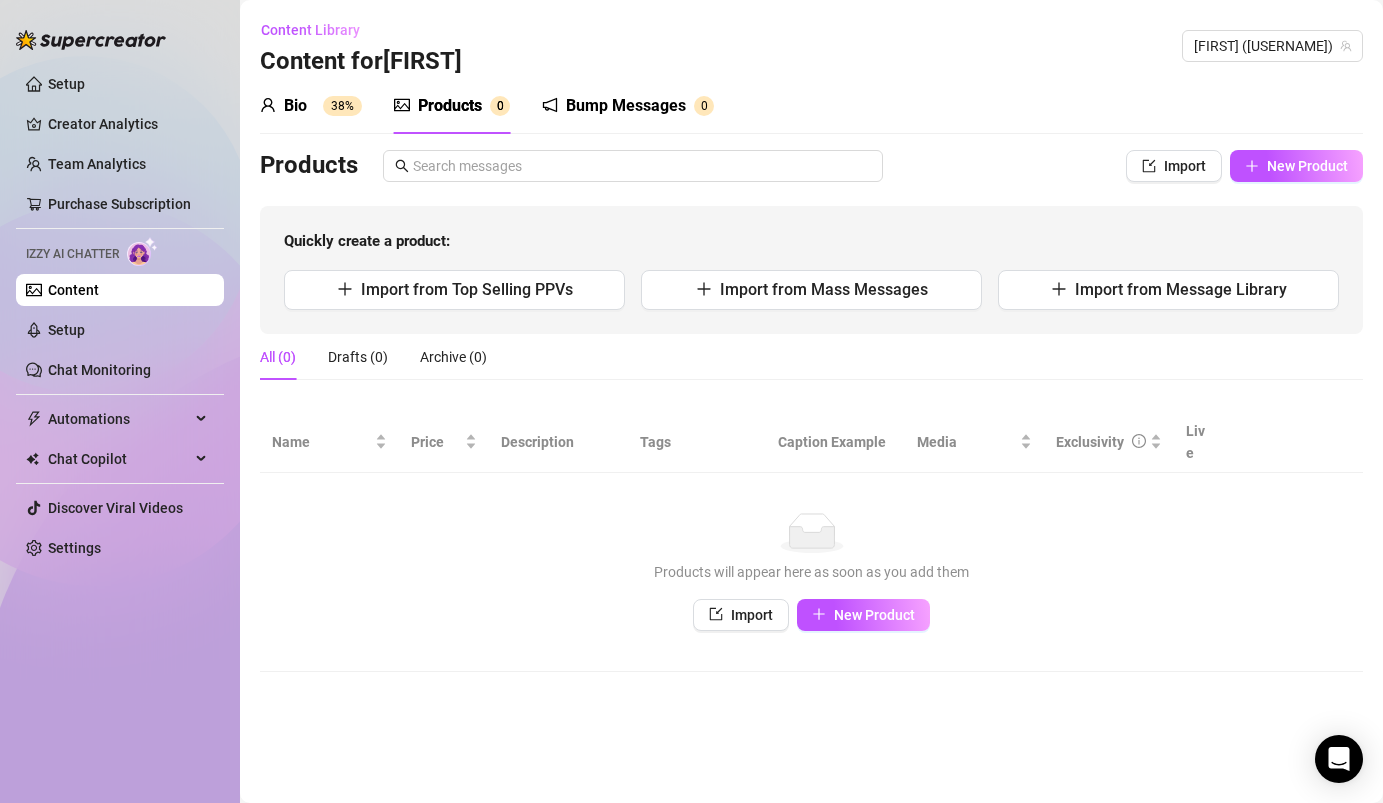 click on "Bump Messages" at bounding box center [626, 106] 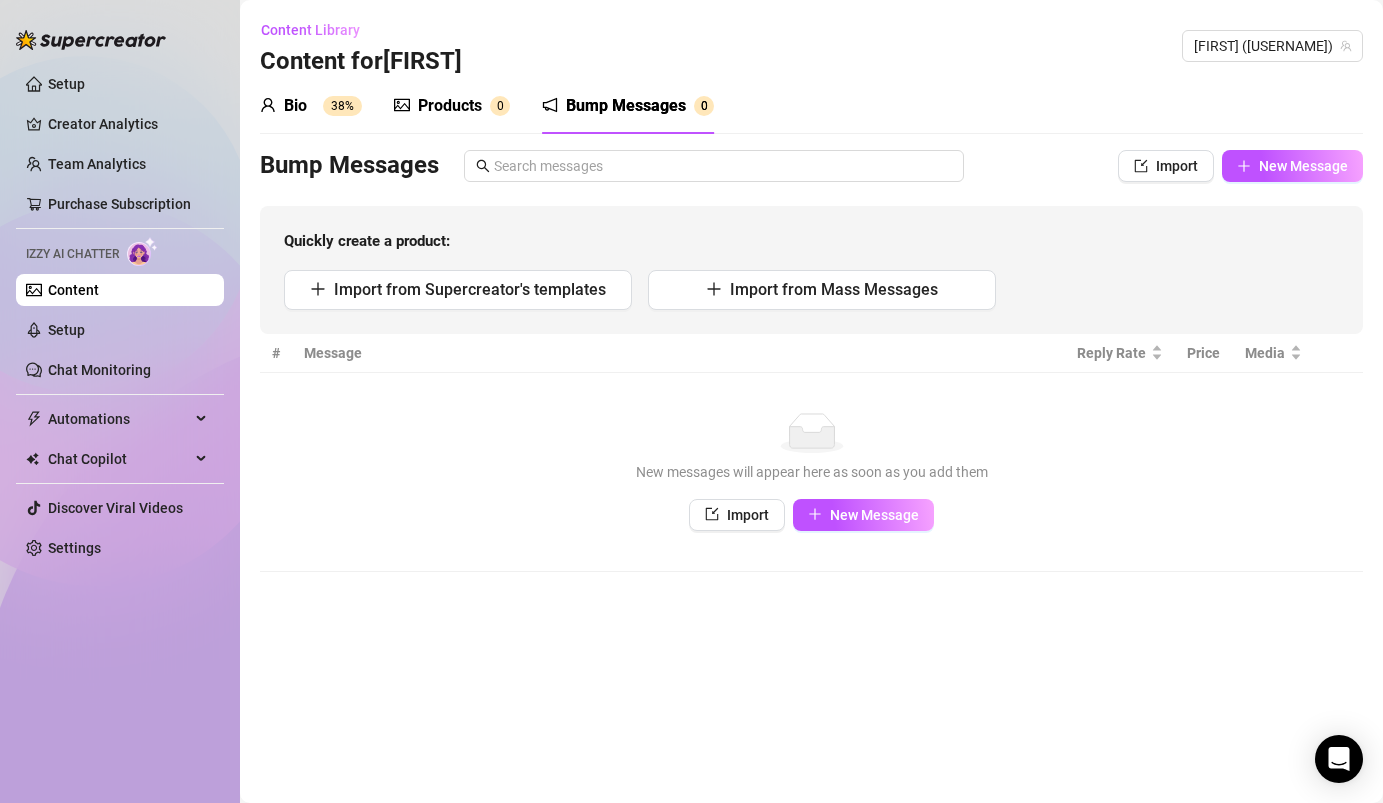 click on "38%" at bounding box center (342, 106) 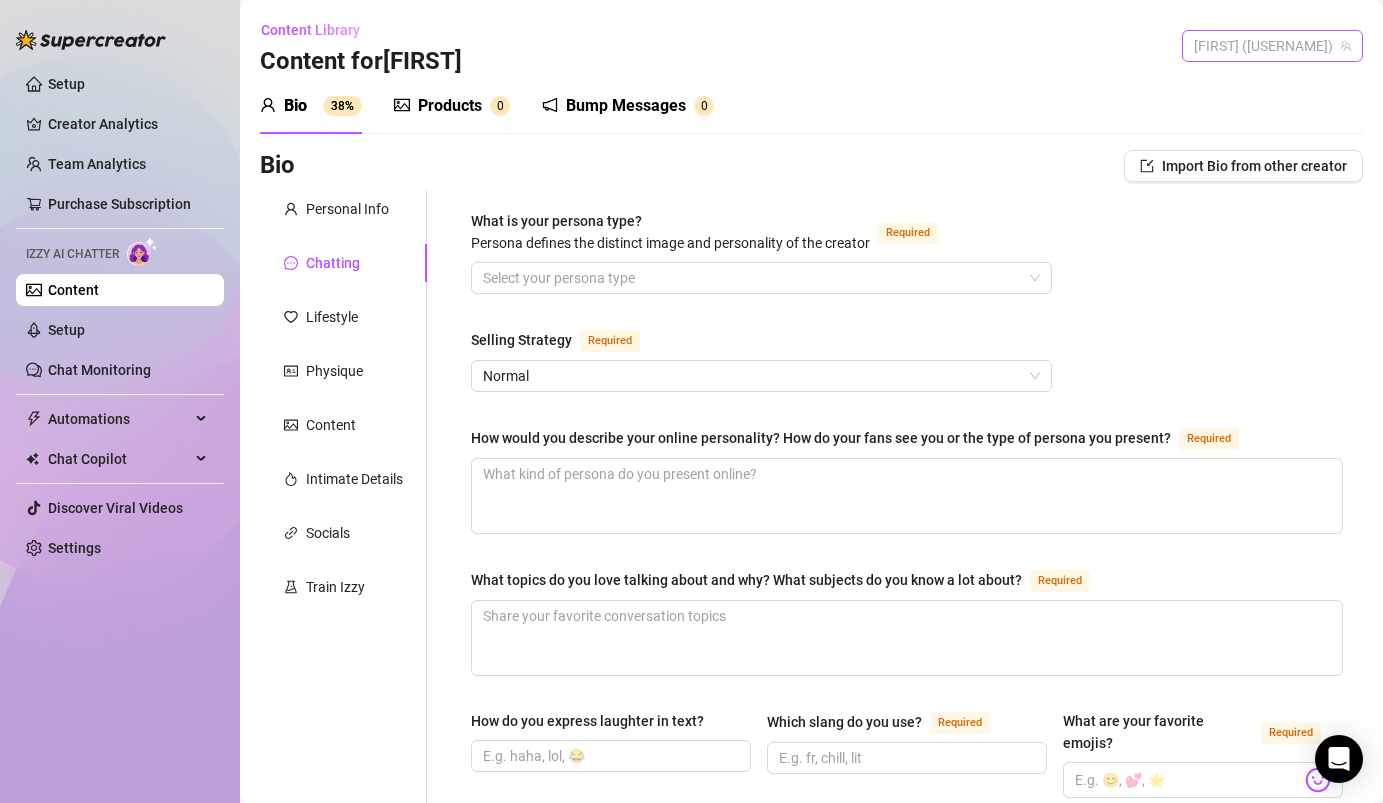 click on "[FIRST] ([USERNAME])" at bounding box center [1272, 46] 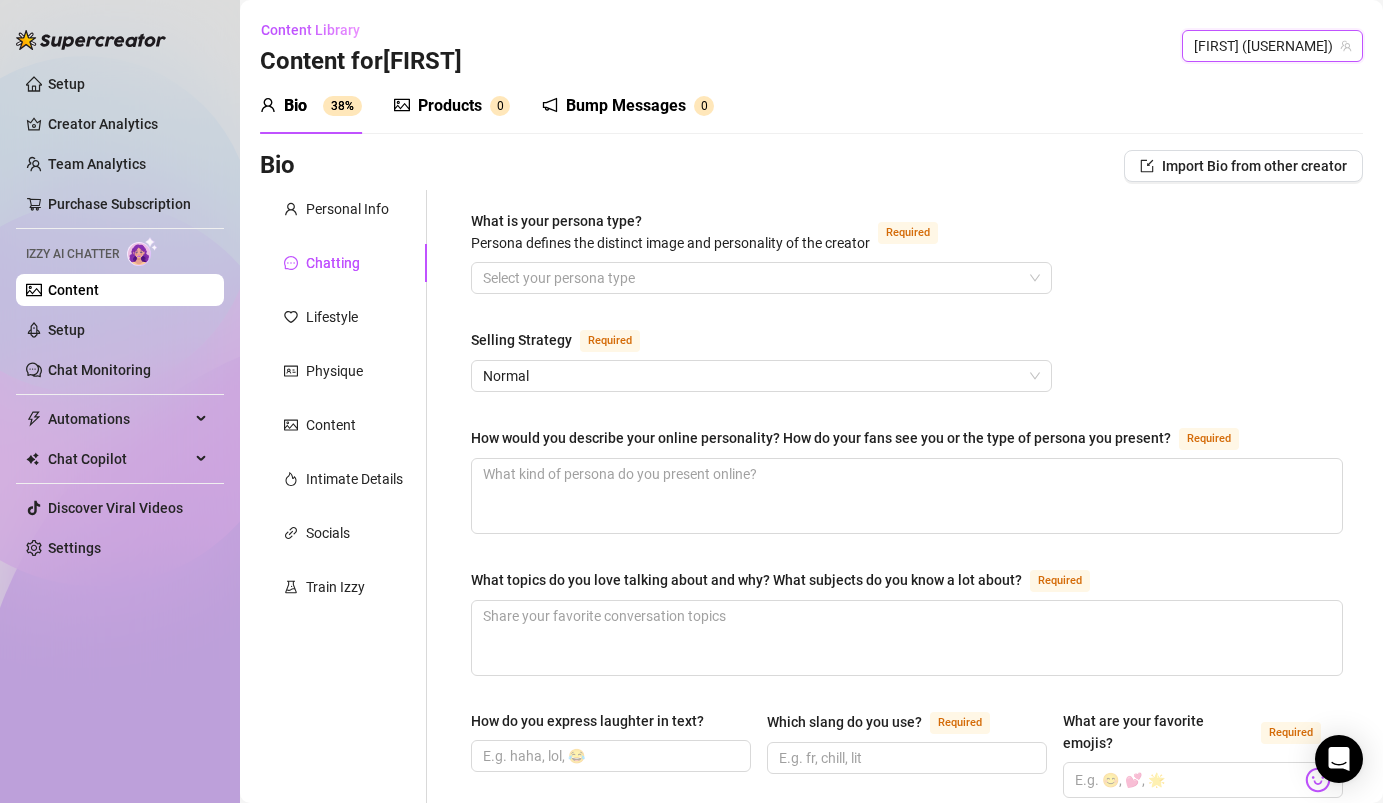 click on "[FIRST] ([USERNAME])" at bounding box center (1272, 46) 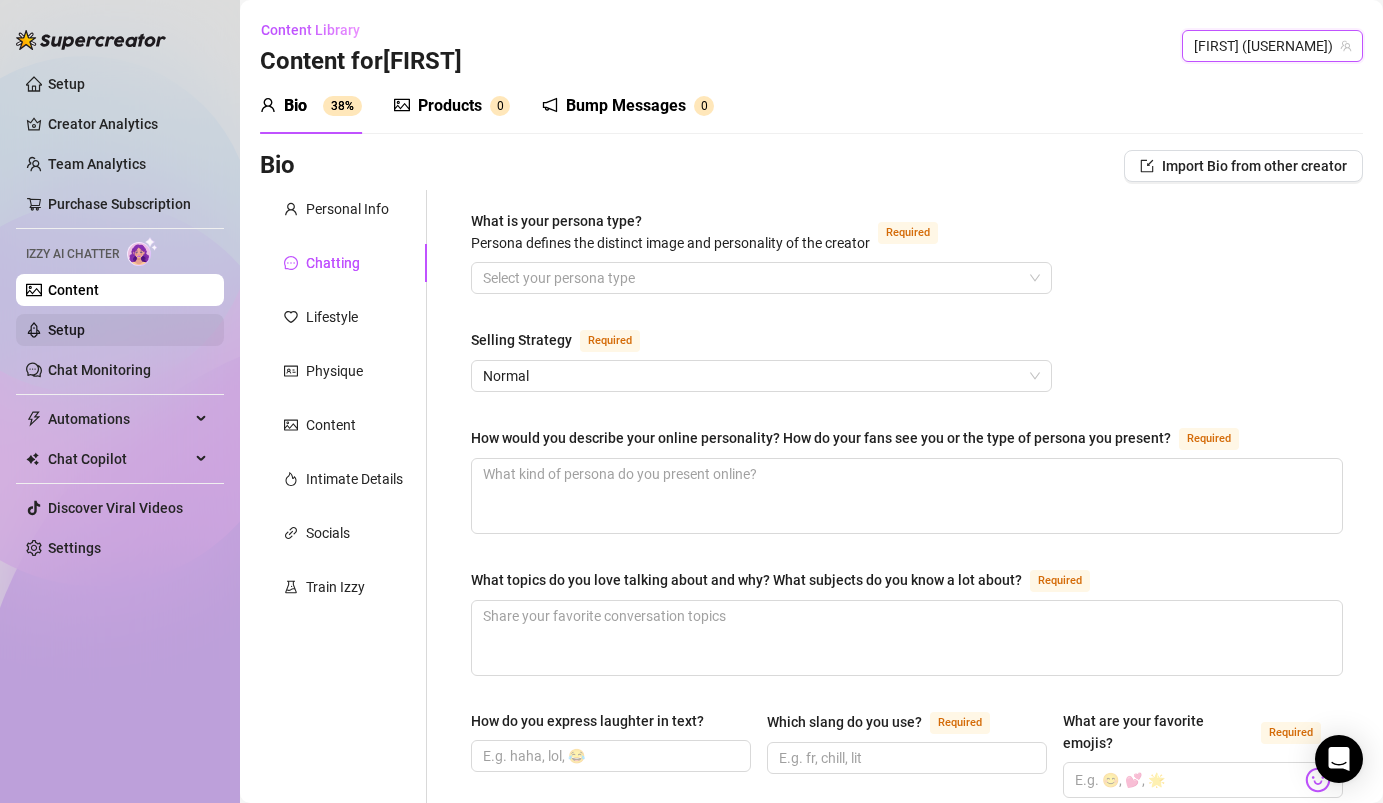 click on "Setup" at bounding box center [66, 330] 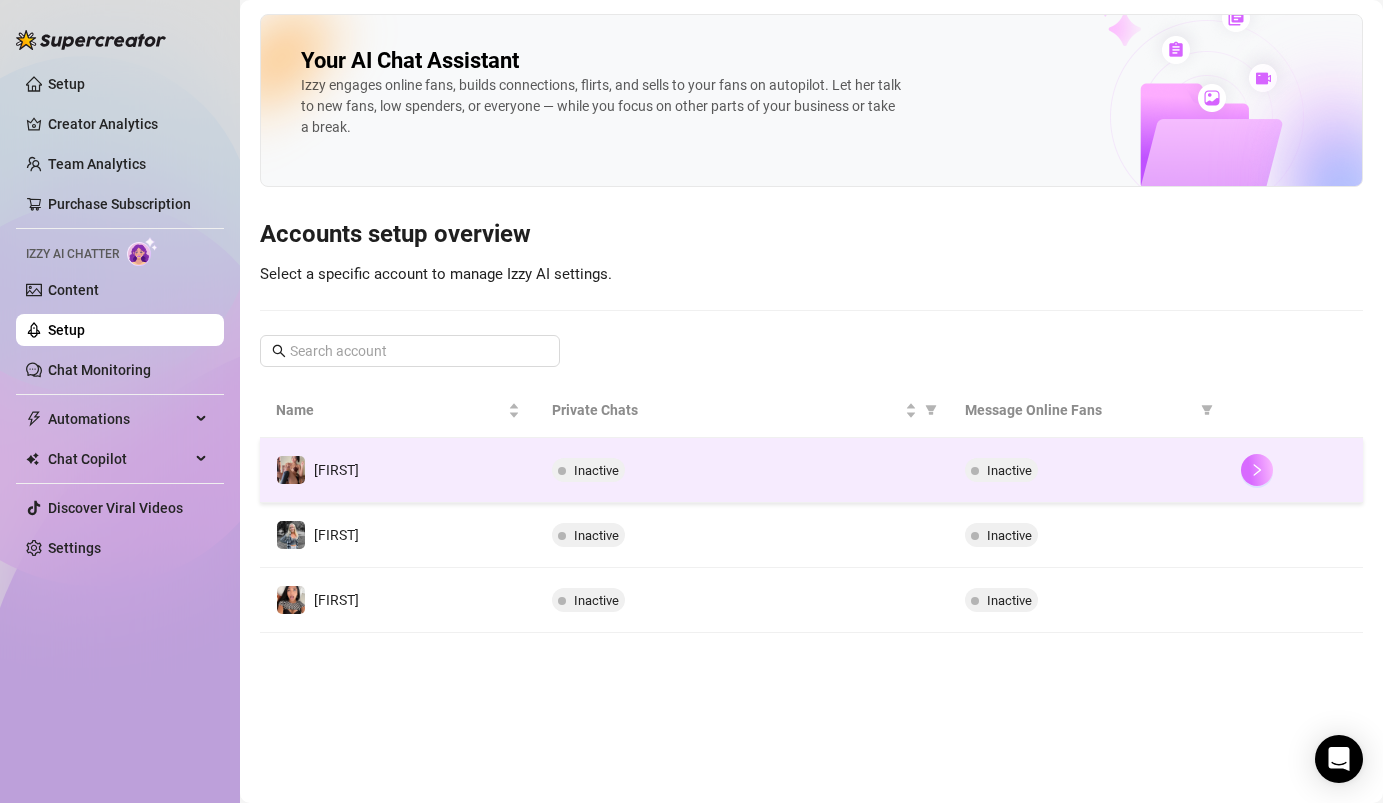 click at bounding box center [1257, 470] 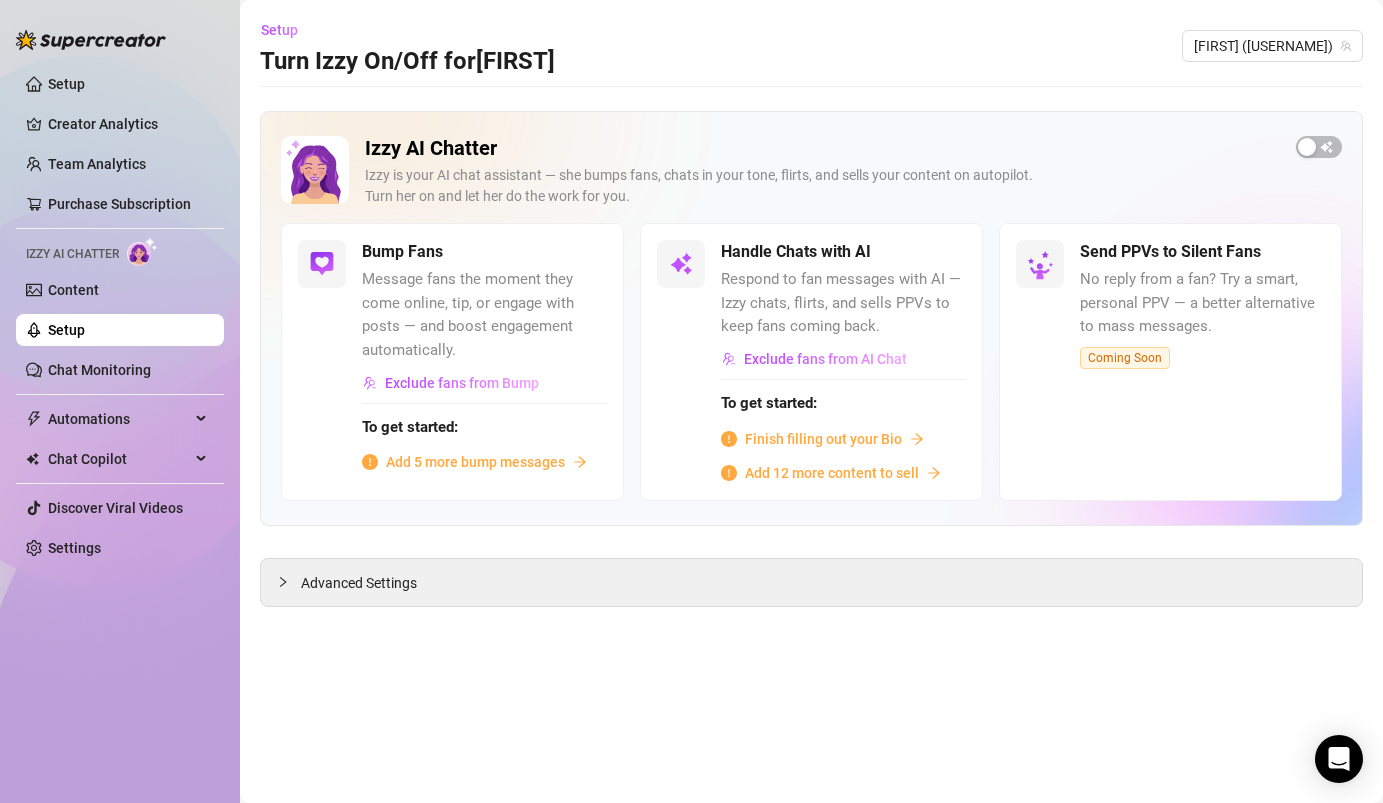 click on "Izzy AI Chatter Izzy is your AI chat assistant — she bumps fans, chats in your tone, flirts, and sells your content on autopilot. Turn her on and let her do the work for you." at bounding box center [811, 179] 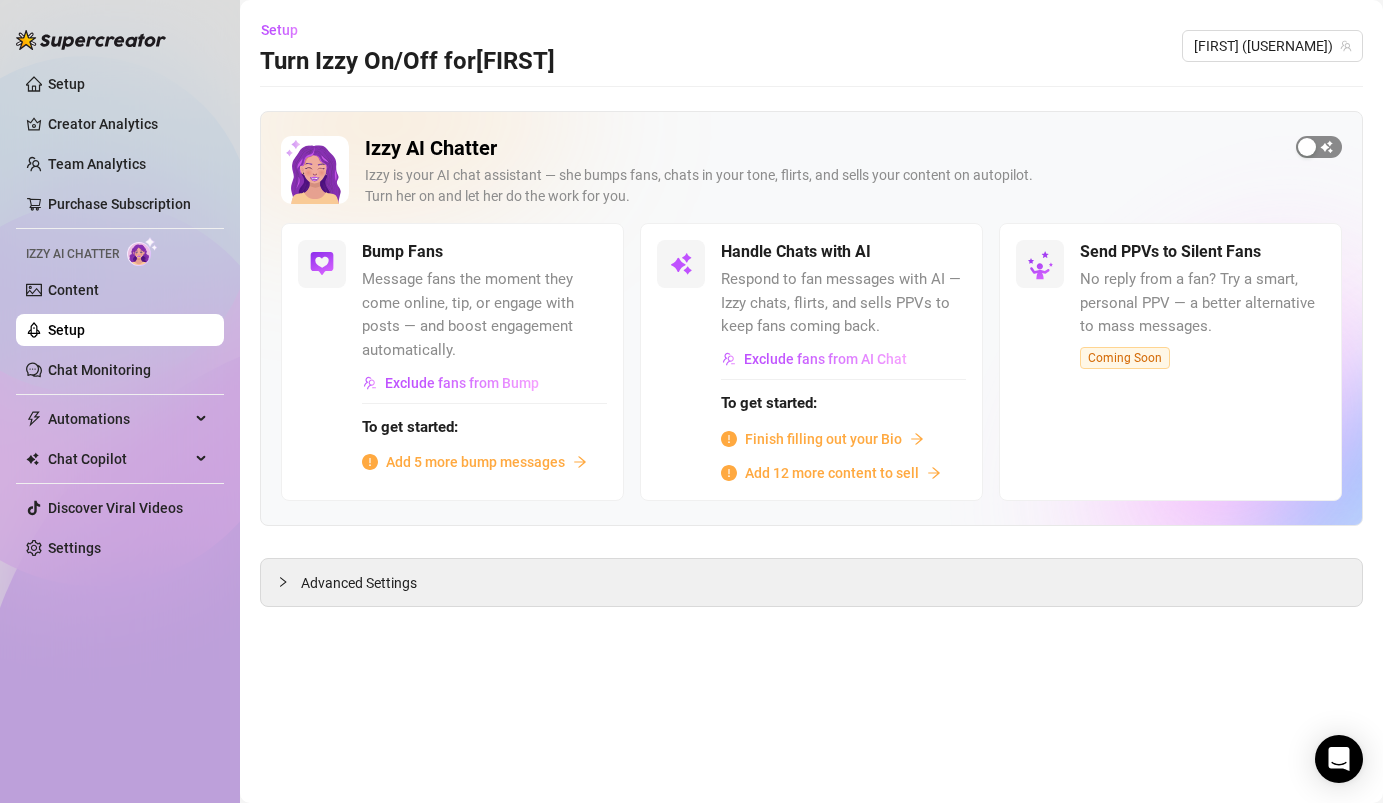 click at bounding box center [1319, 147] 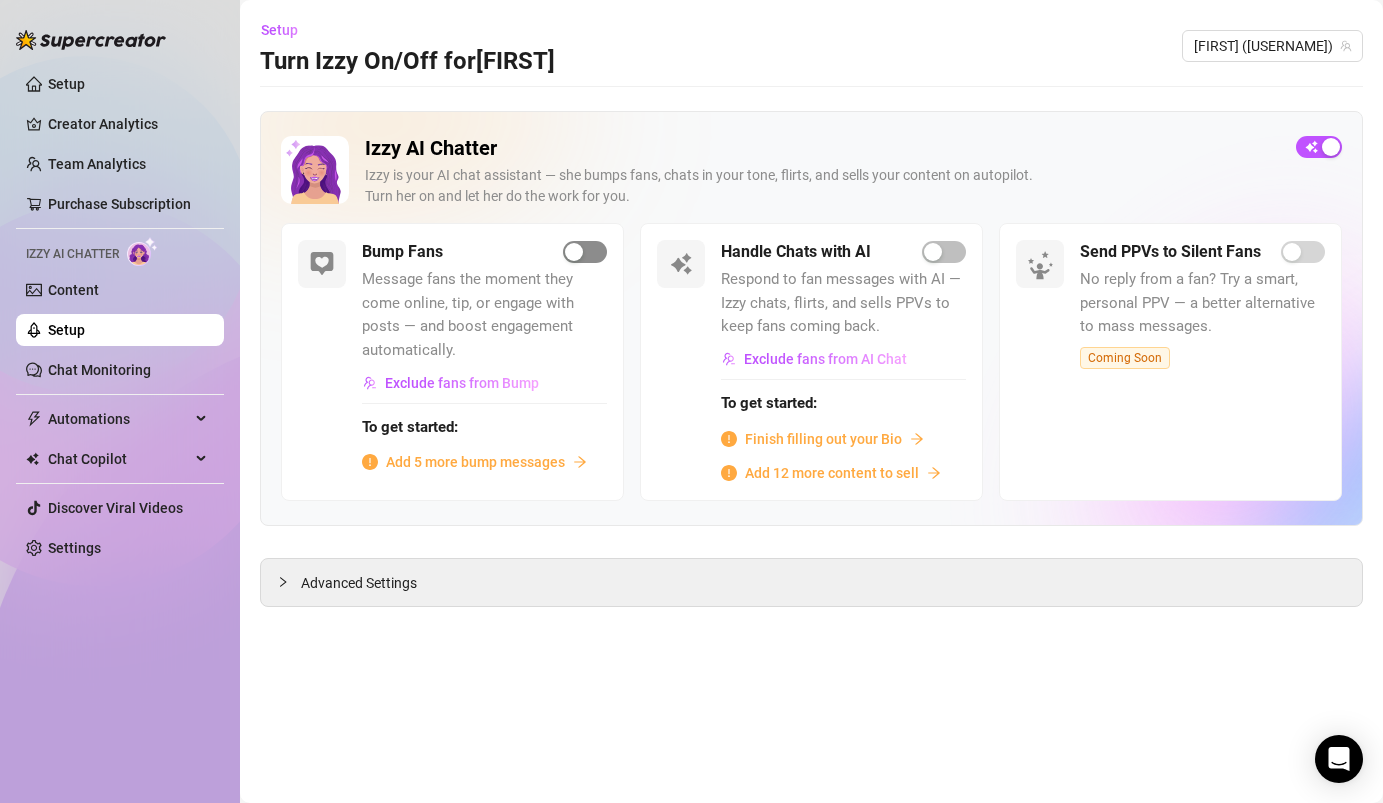 click at bounding box center [585, 252] 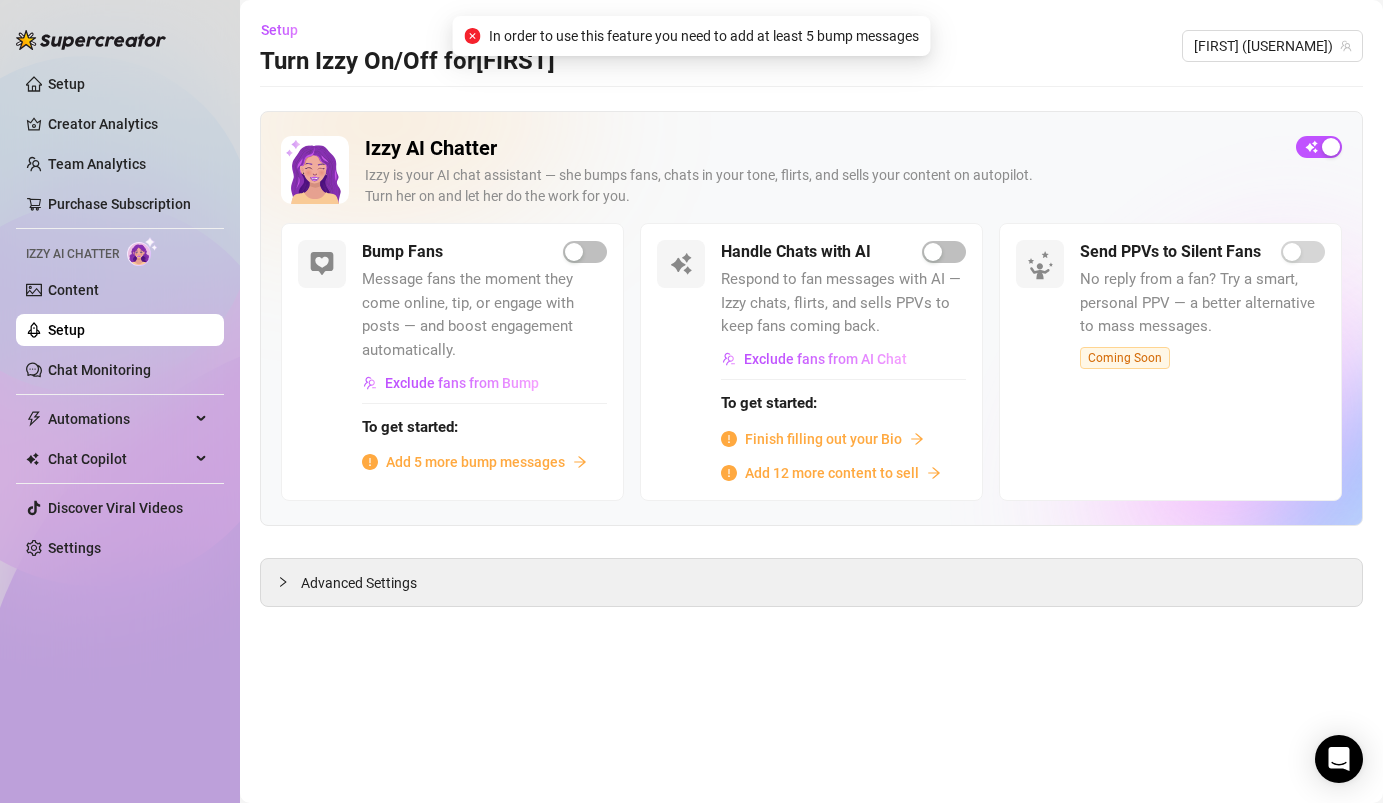 click on "Add 5 more bump messages" at bounding box center (475, 462) 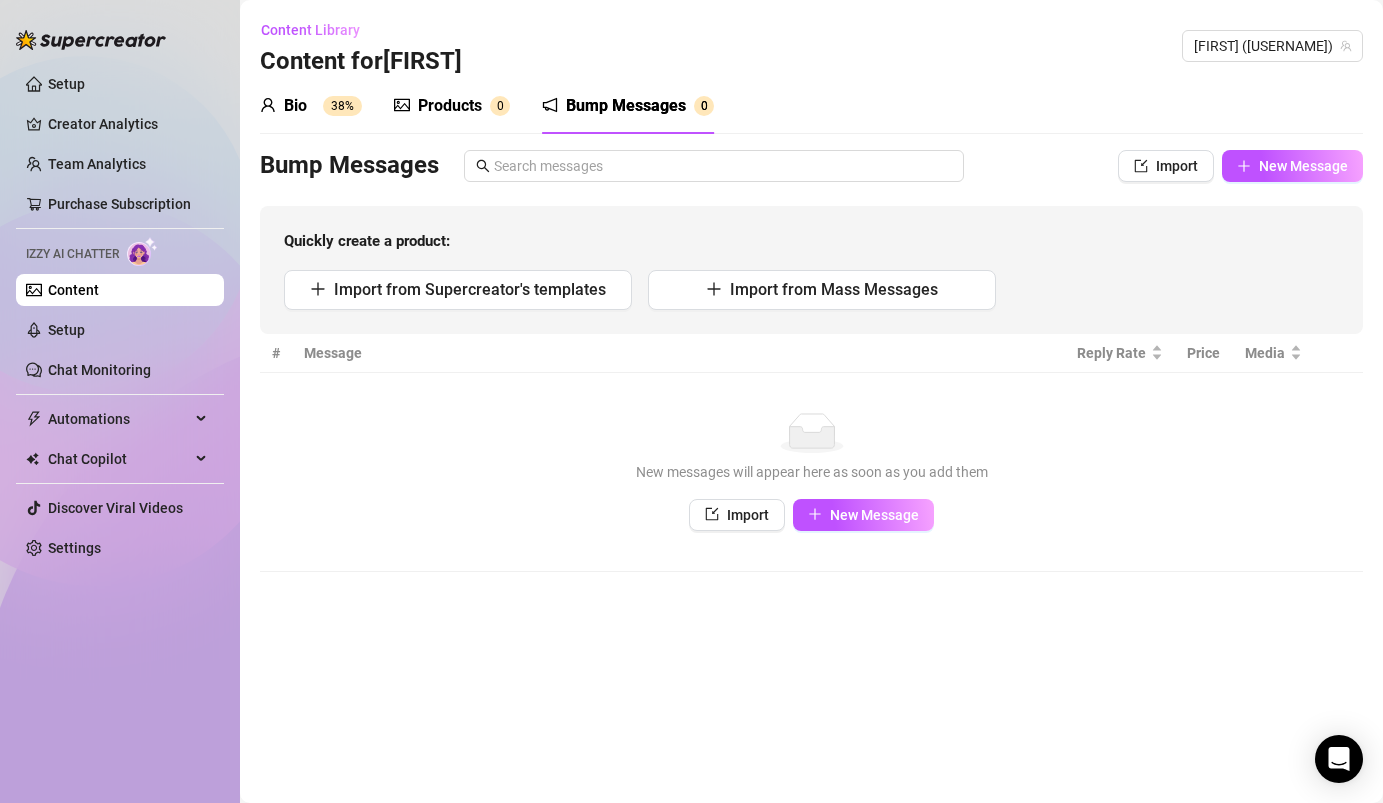 click on "No data New messages will appear here as soon as you add them Import New Message" at bounding box center [811, 472] 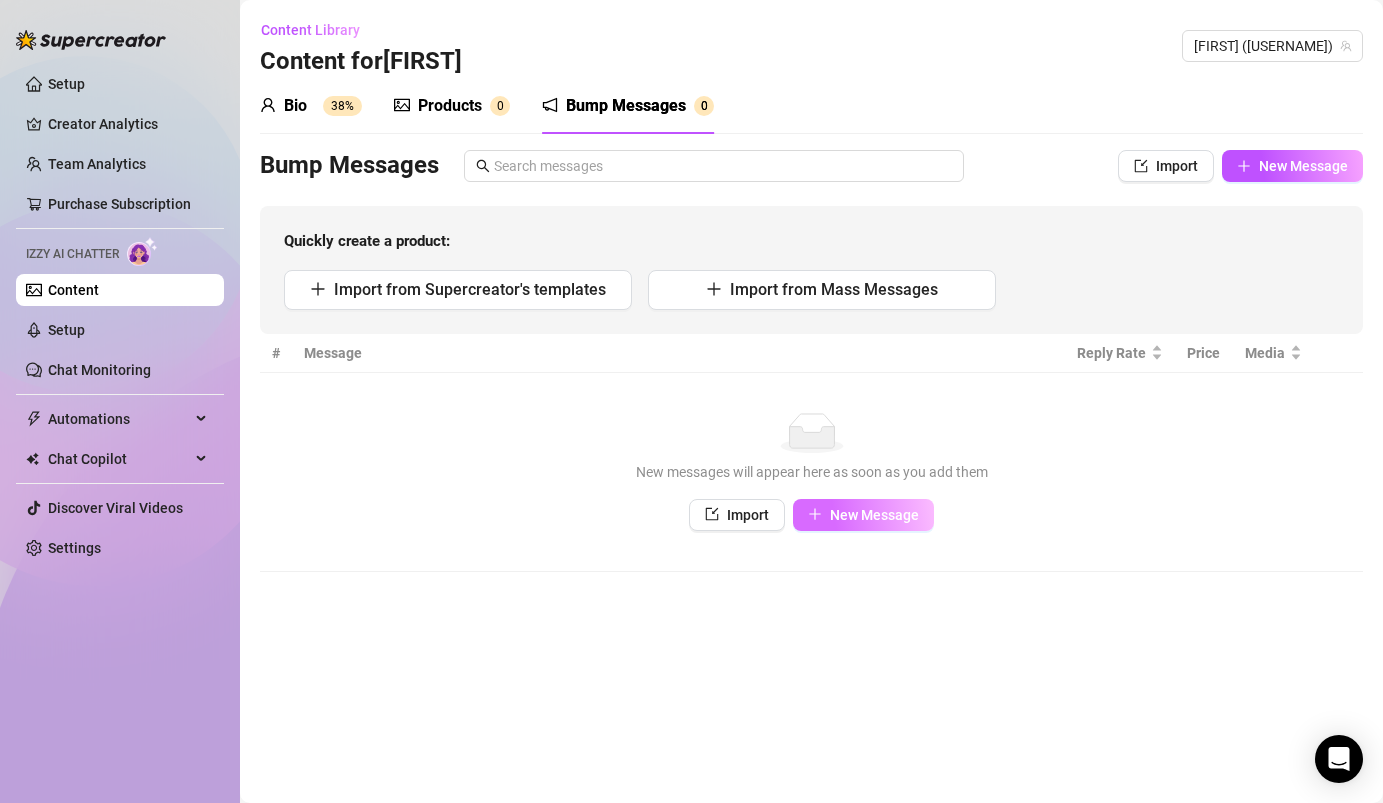 click on "New Message" at bounding box center (863, 515) 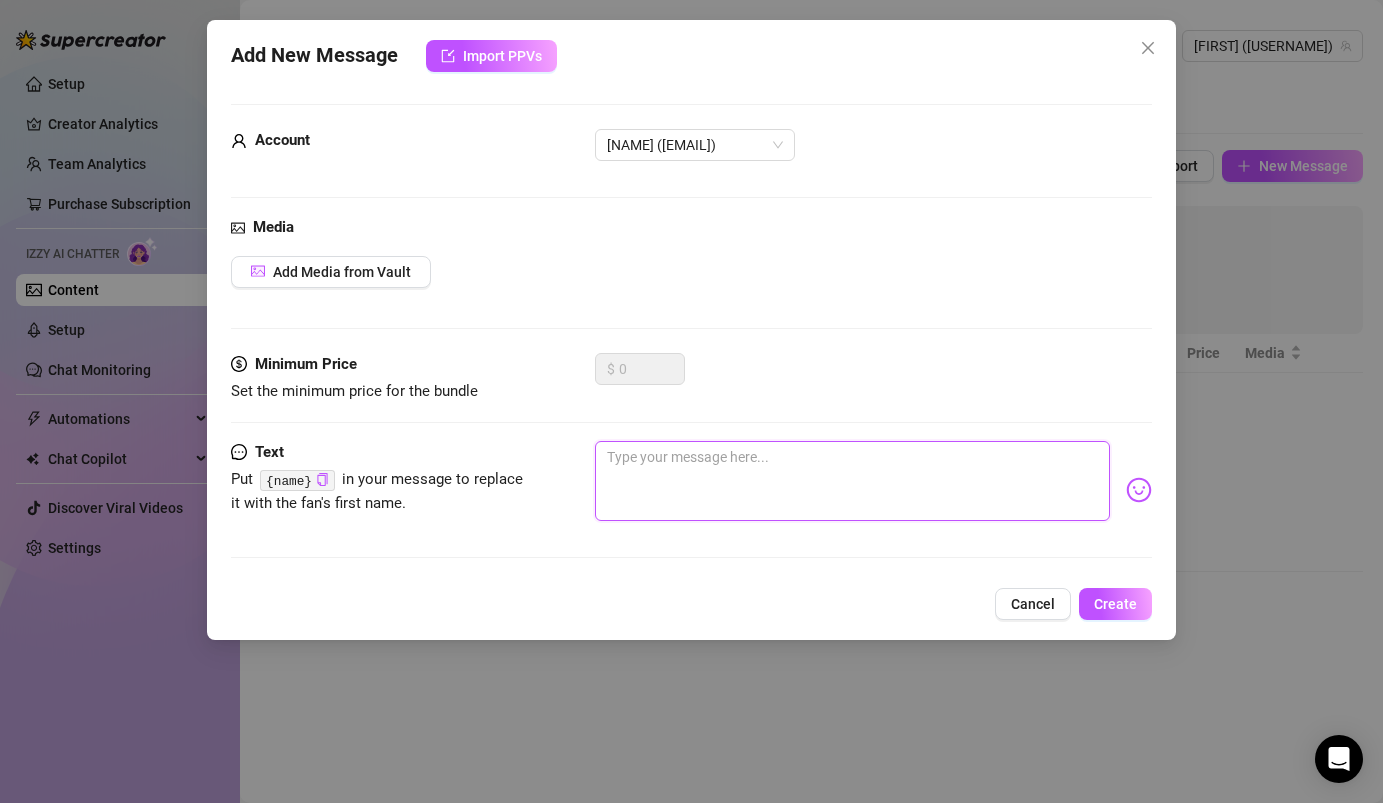 click at bounding box center (852, 481) 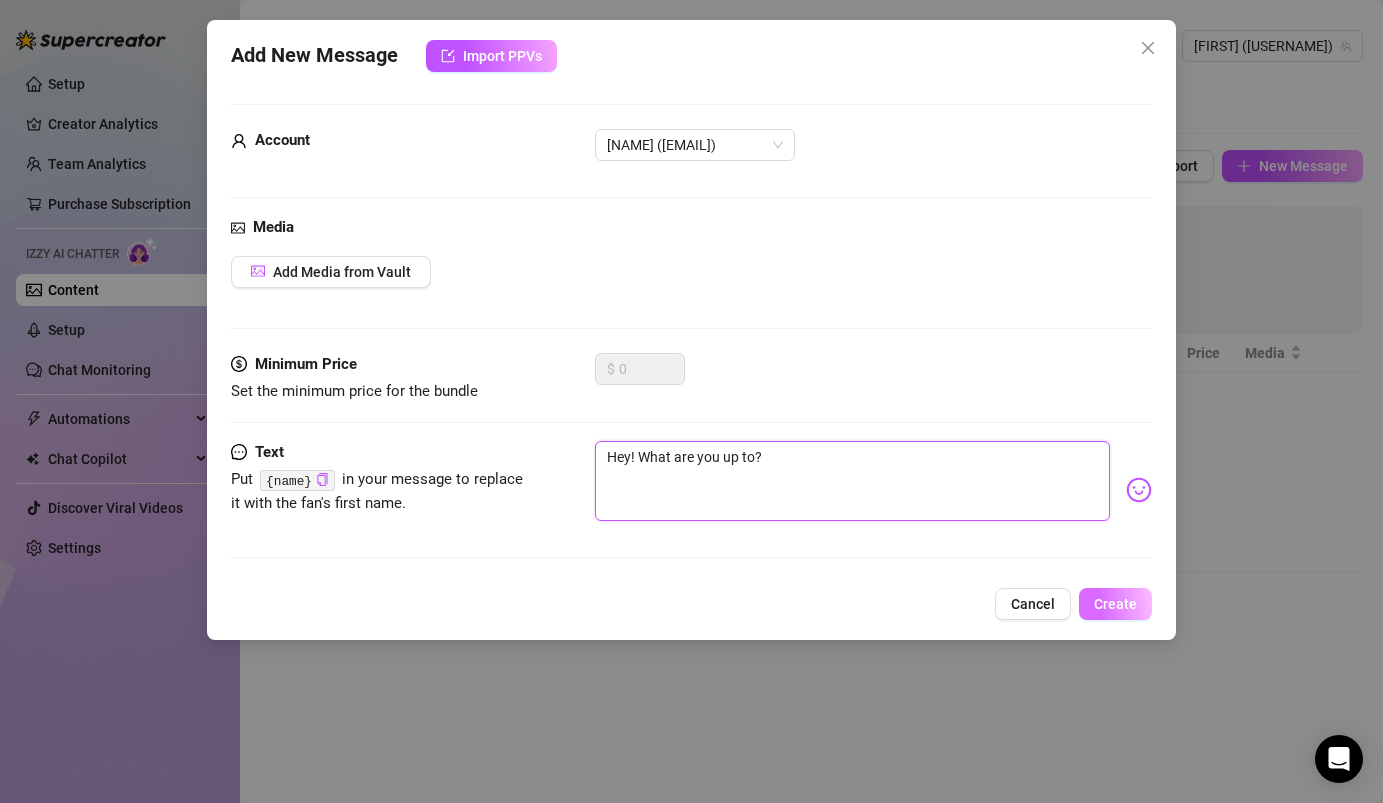 type on "Hey! What are you up to?" 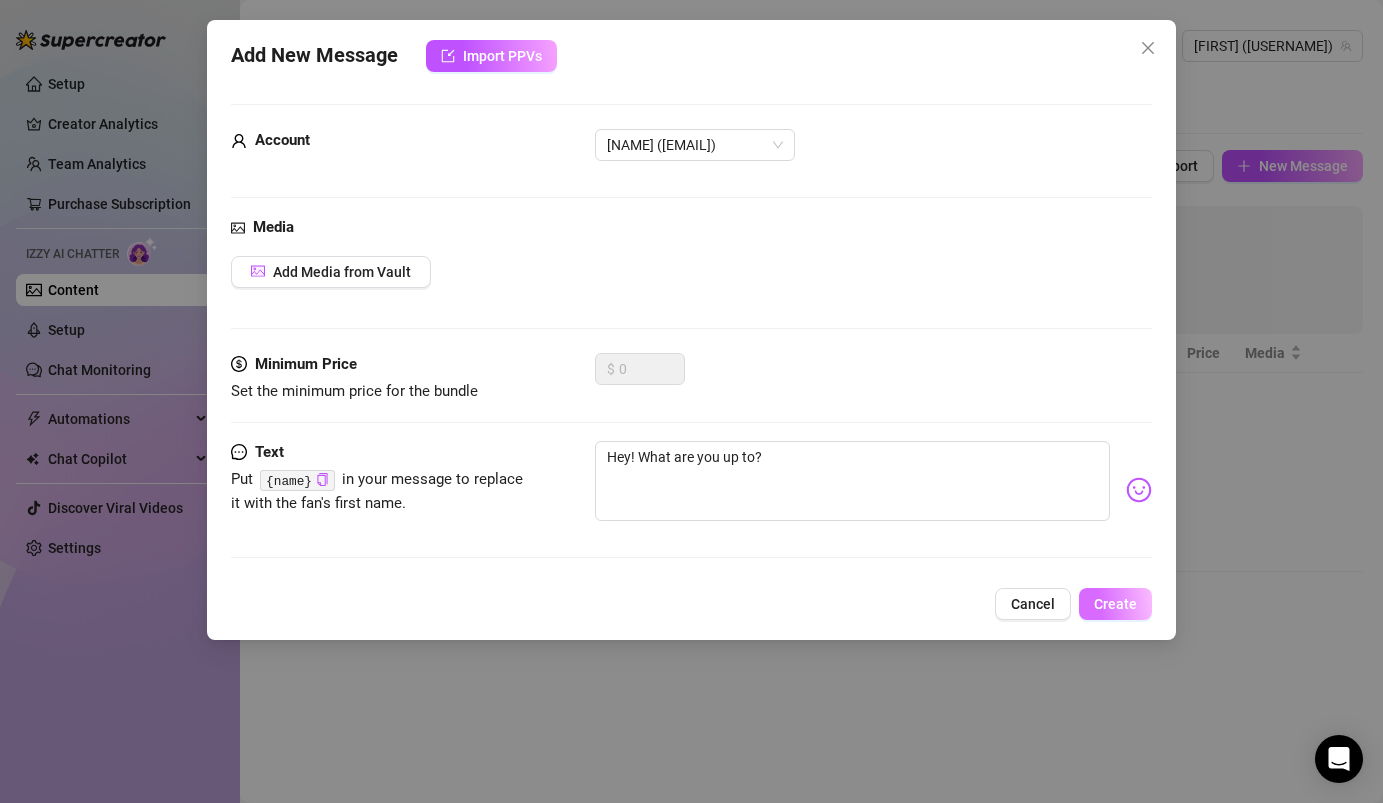 click on "Create" at bounding box center (1115, 604) 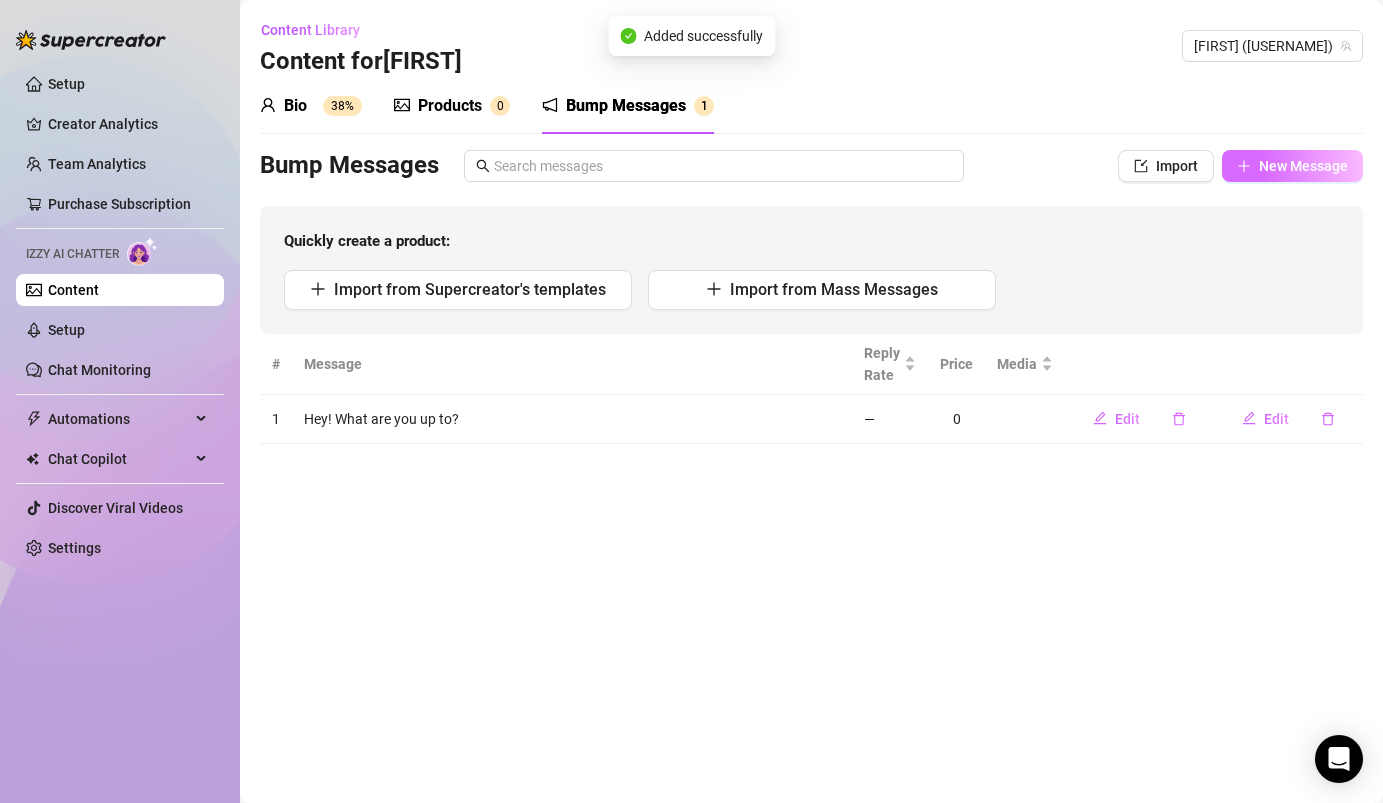 click on "New Message" at bounding box center [1292, 166] 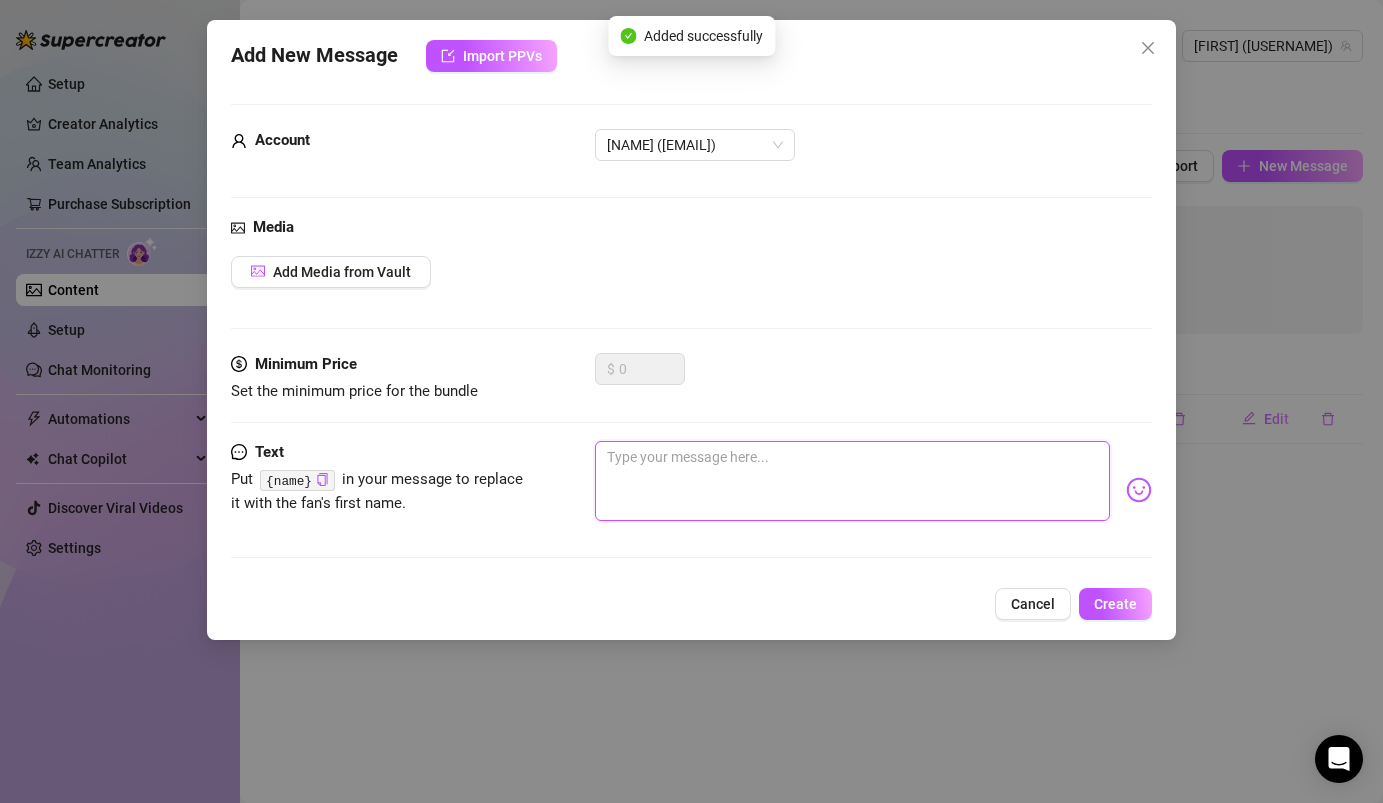 click at bounding box center [852, 481] 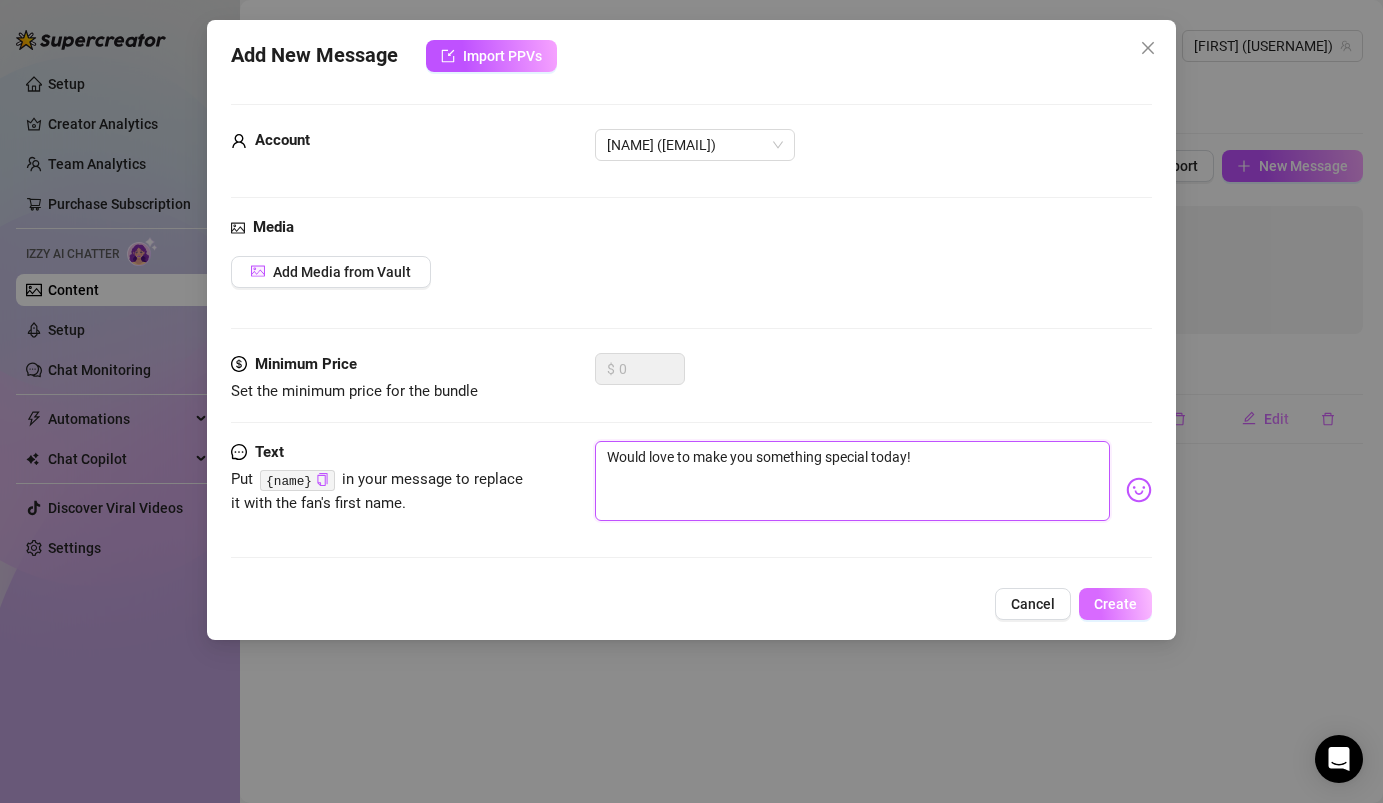 type on "Would love to make you something special today!" 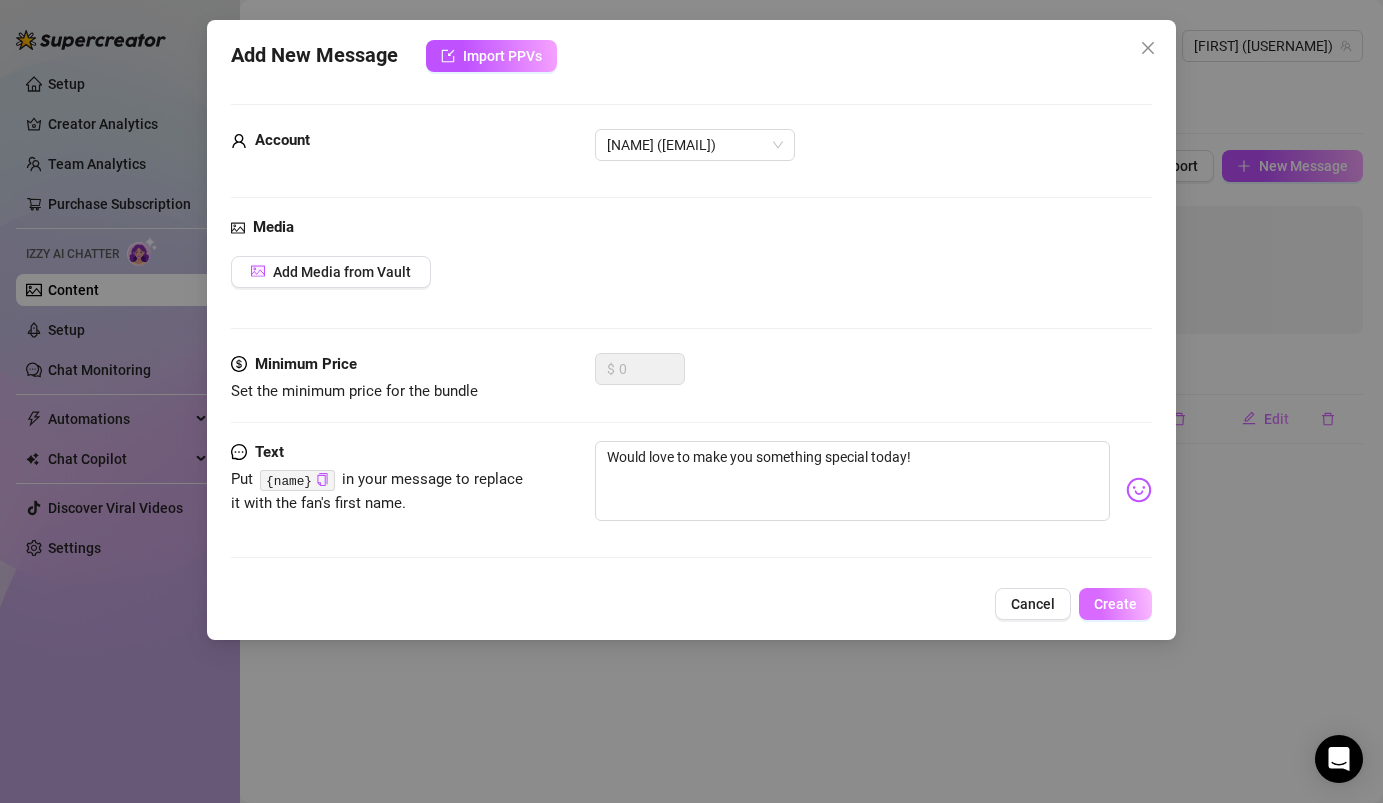 click on "Create" at bounding box center (1115, 604) 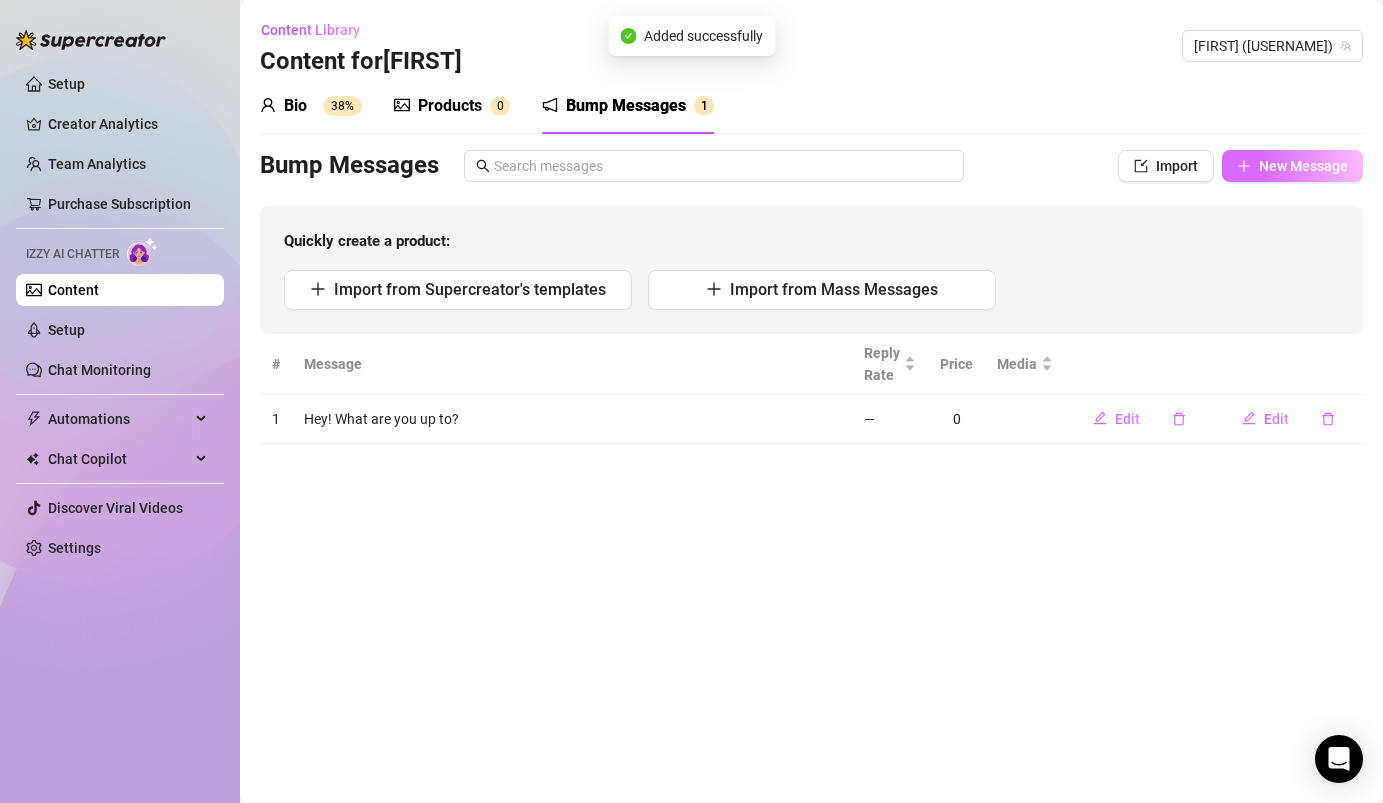 click on "New Message" at bounding box center (1303, 166) 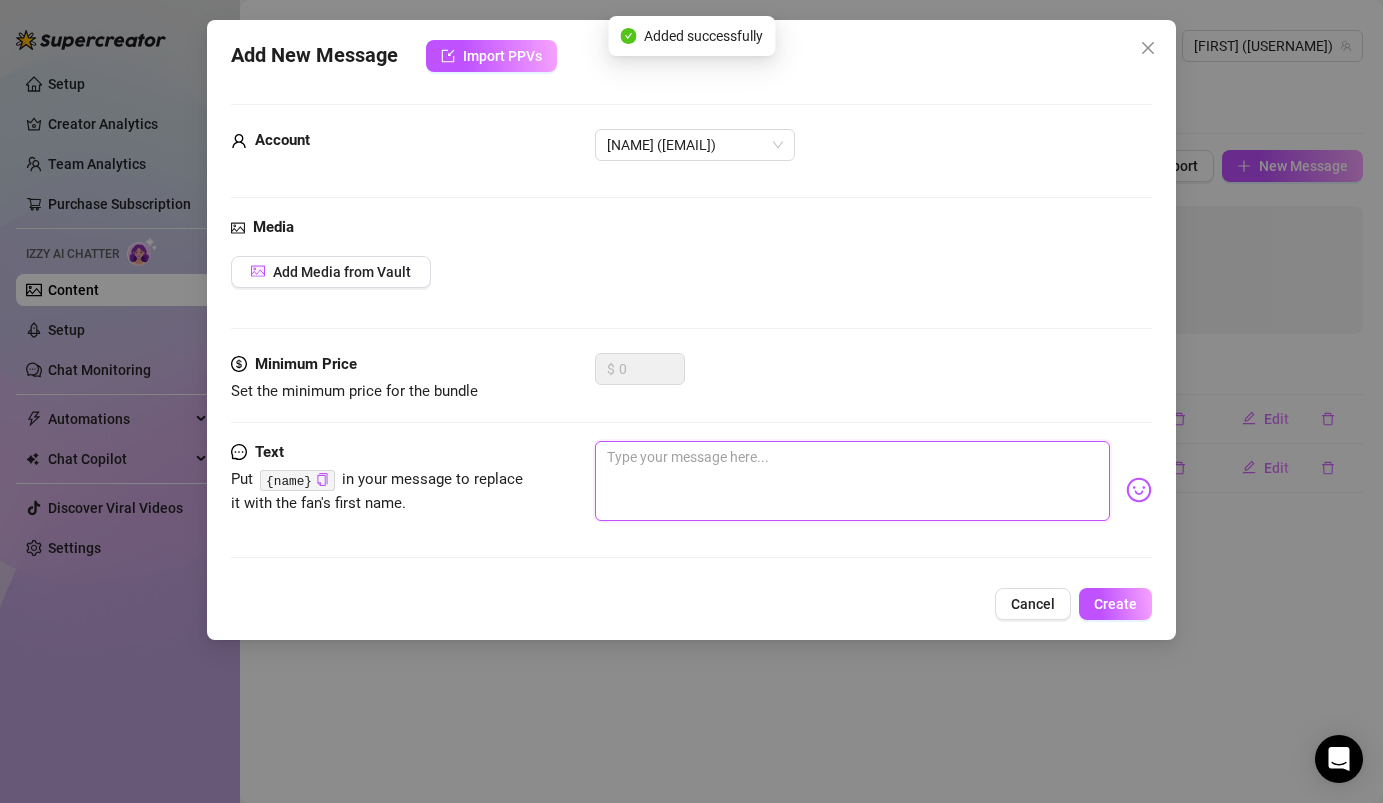 click at bounding box center [852, 481] 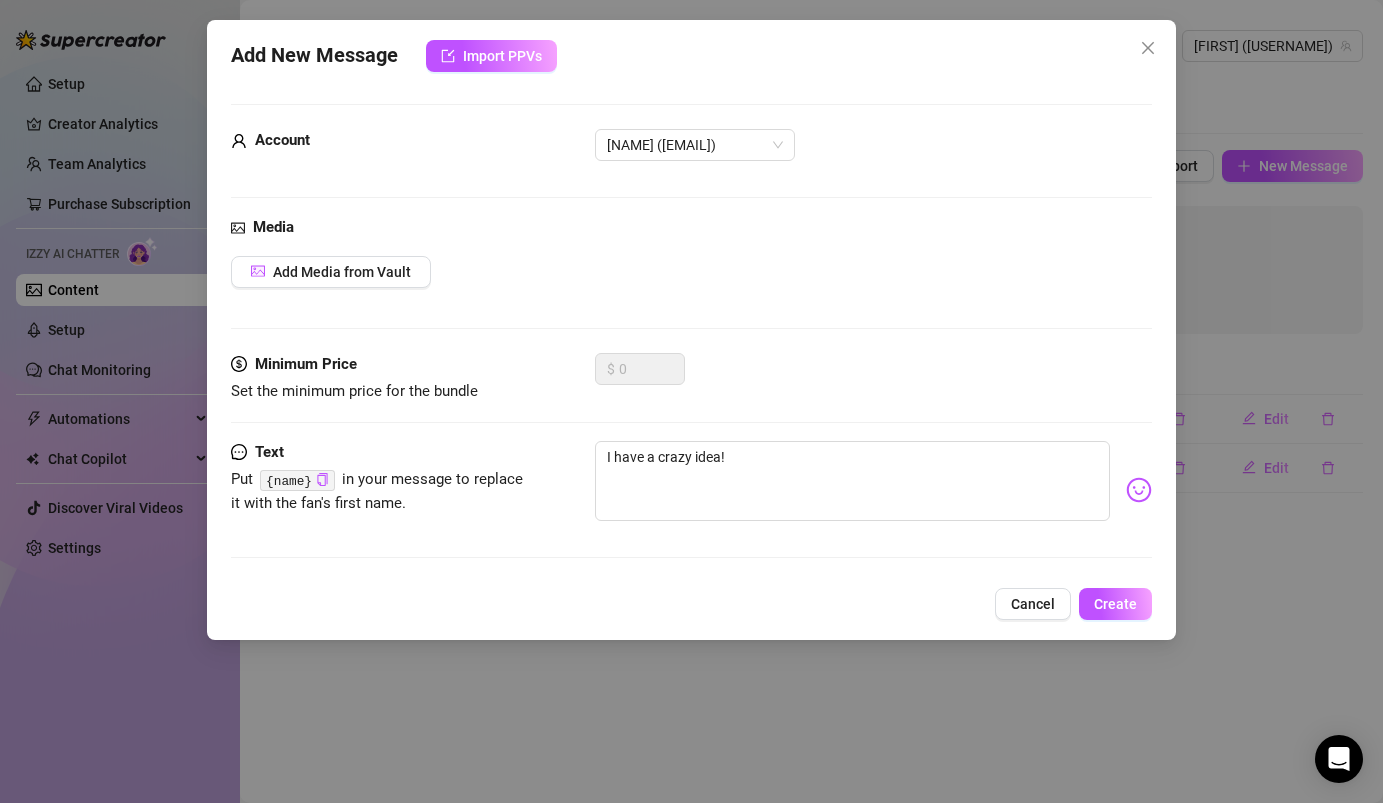 click on "Add New Message Import PPVs Account [FIRST] (@[USERNAME]) Media Add Media from Vault Minimum Price Set the minimum price for the bundle $ 0 Text Put   {name}   in your message to replace it with the fan's first name. I have a crazy idea! Cancel Create" at bounding box center (691, 330) 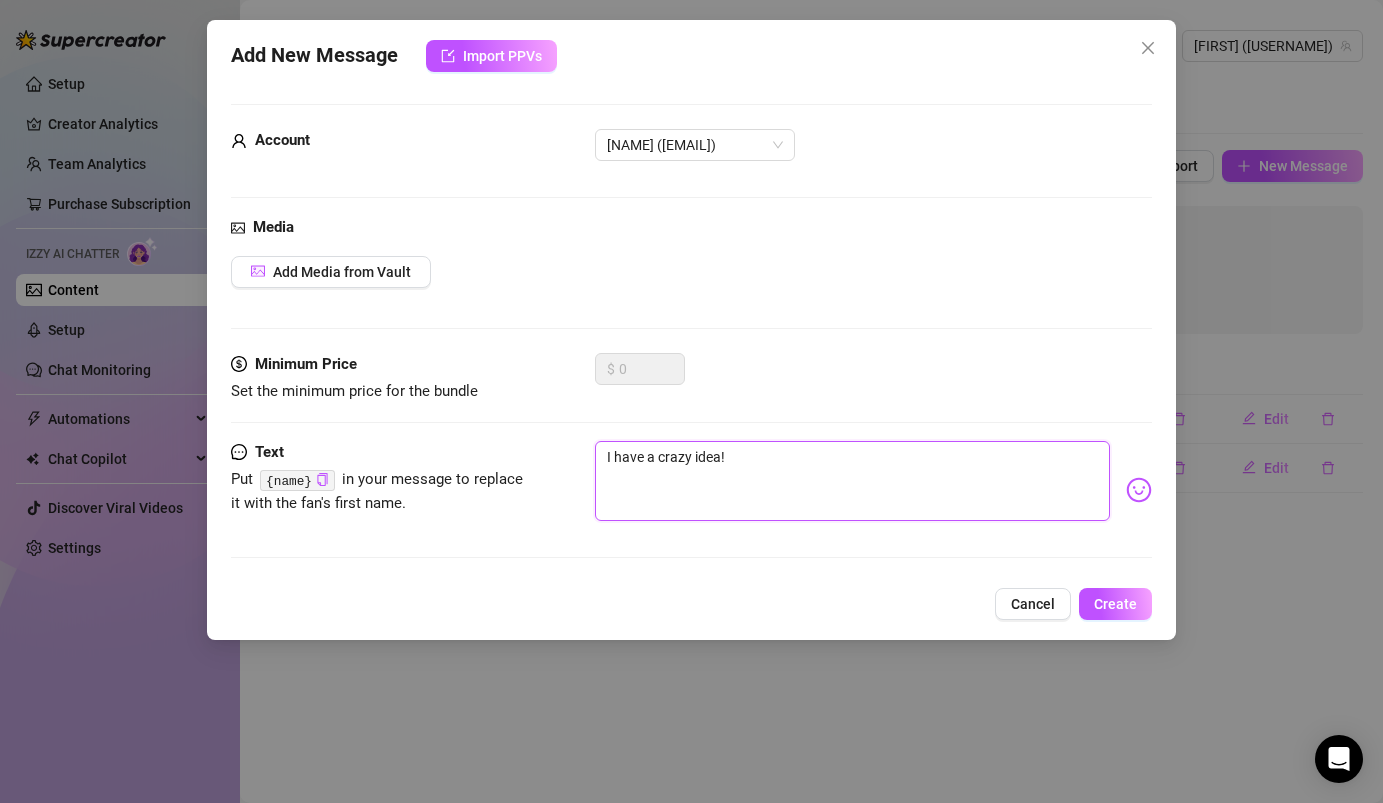 click on "I have a crazy idea!" at bounding box center [852, 481] 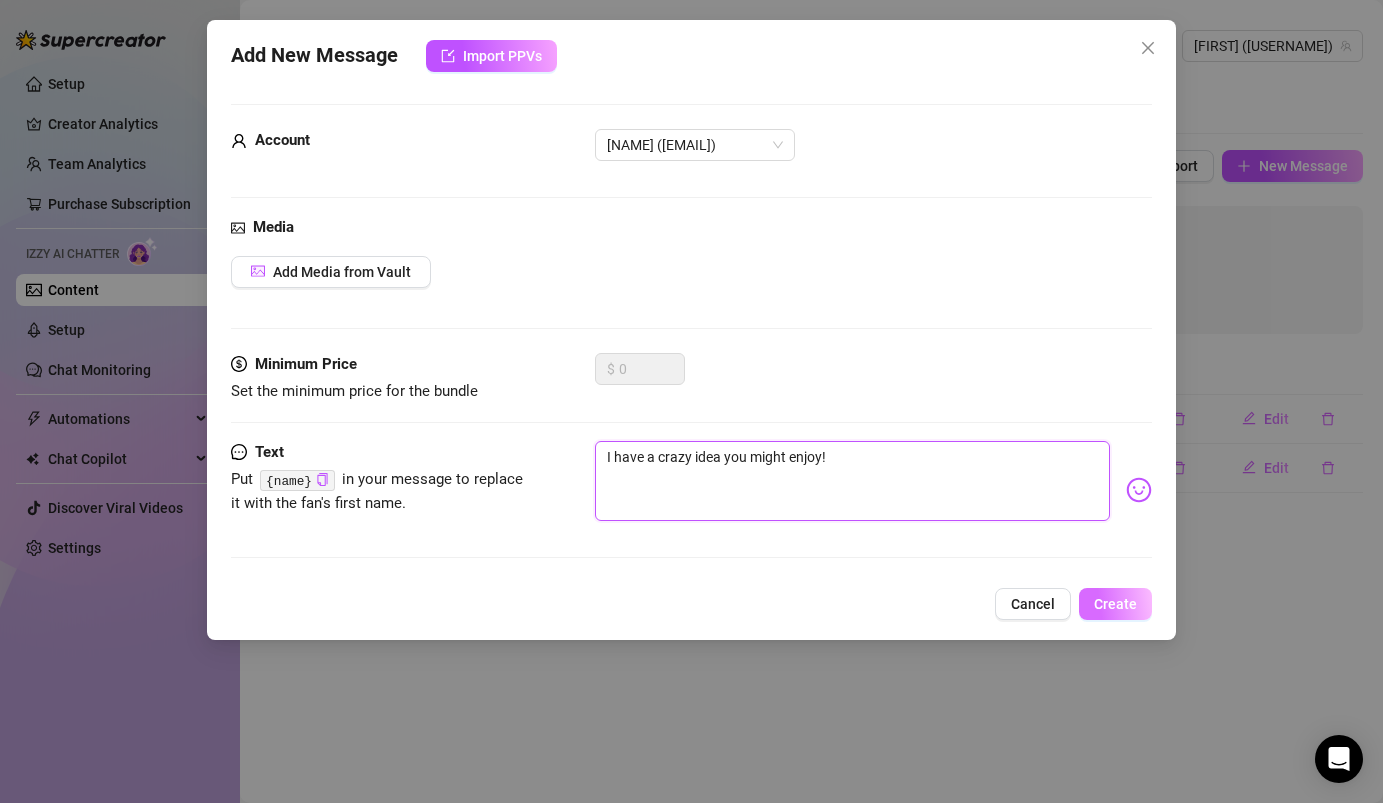 type on "I have a crazy idea you might enjoy!" 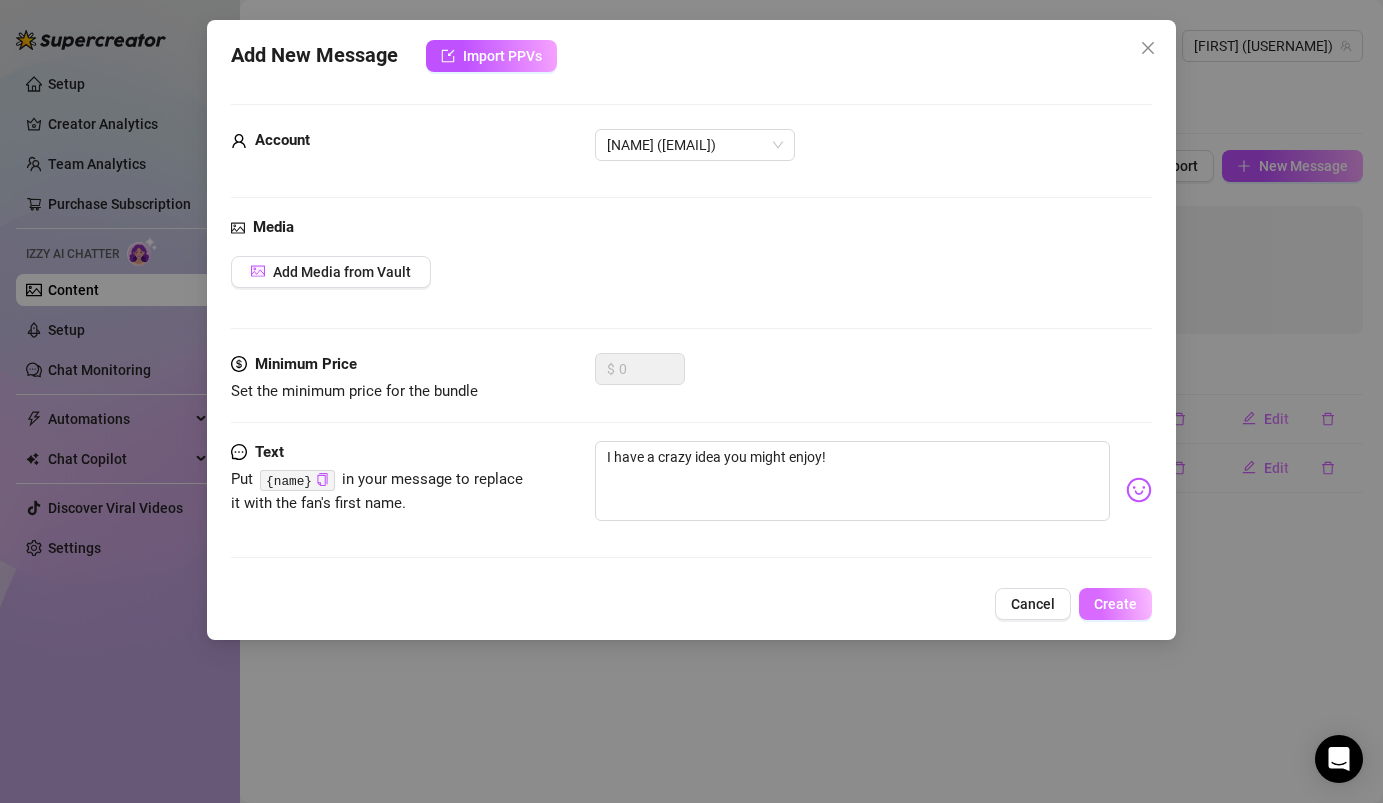 click on "Create" at bounding box center (1115, 604) 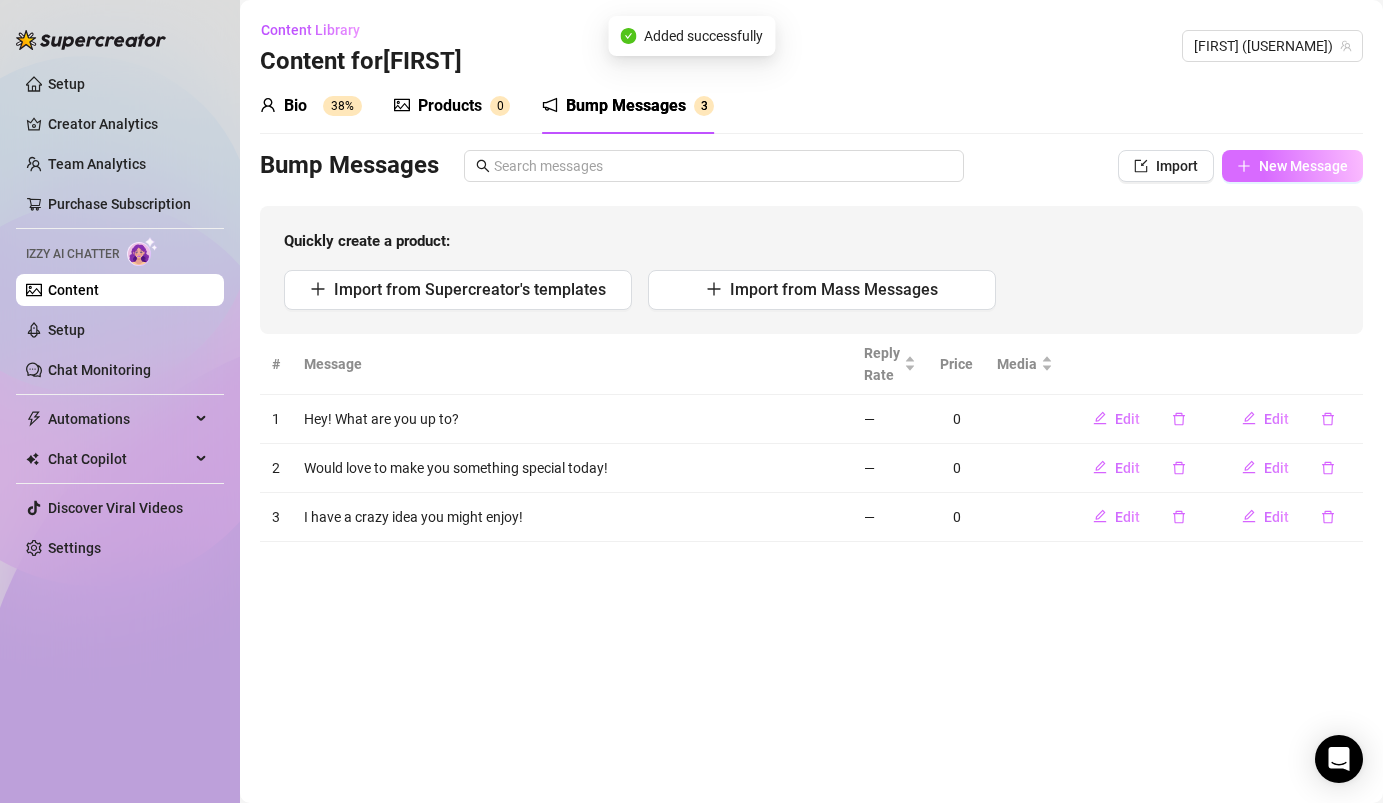 click on "New Message" at bounding box center (1292, 166) 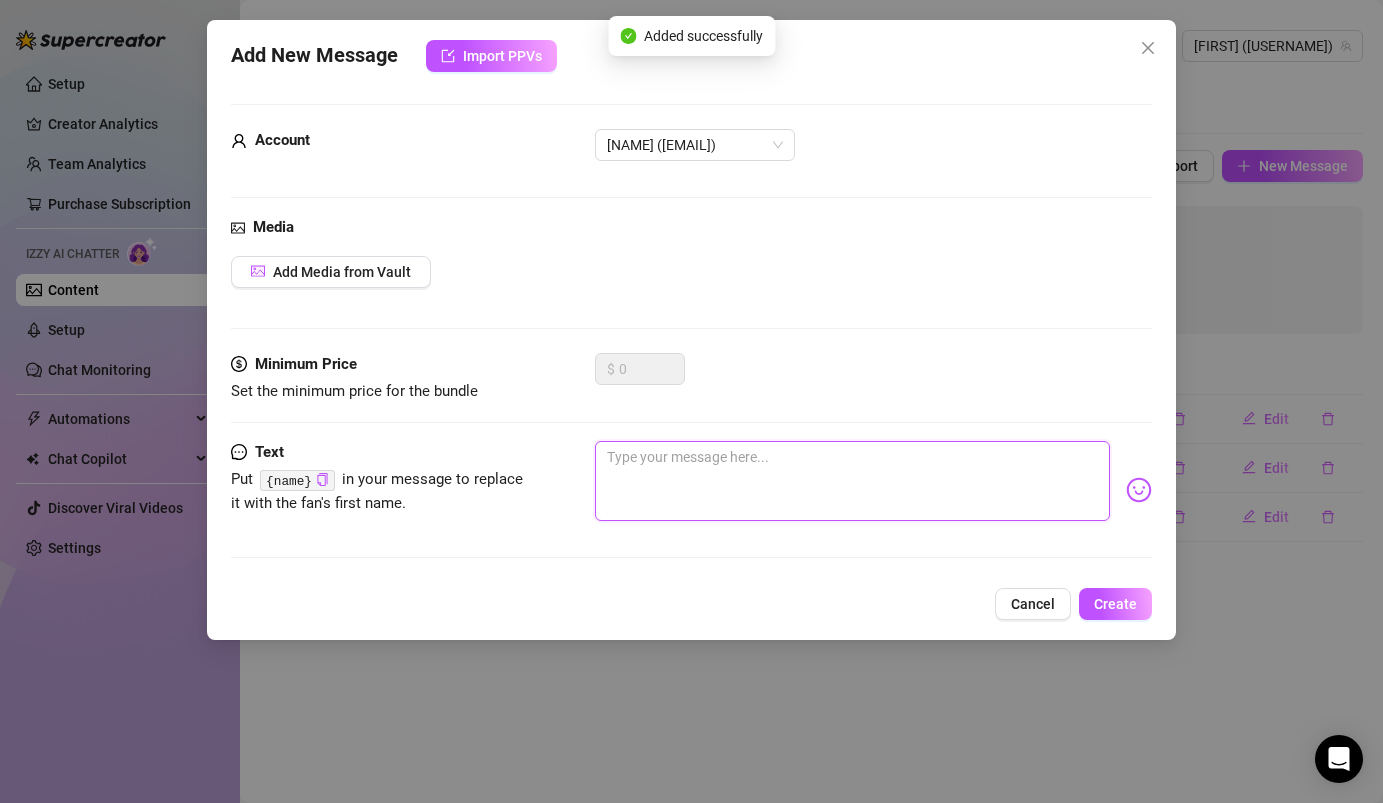 click at bounding box center [852, 481] 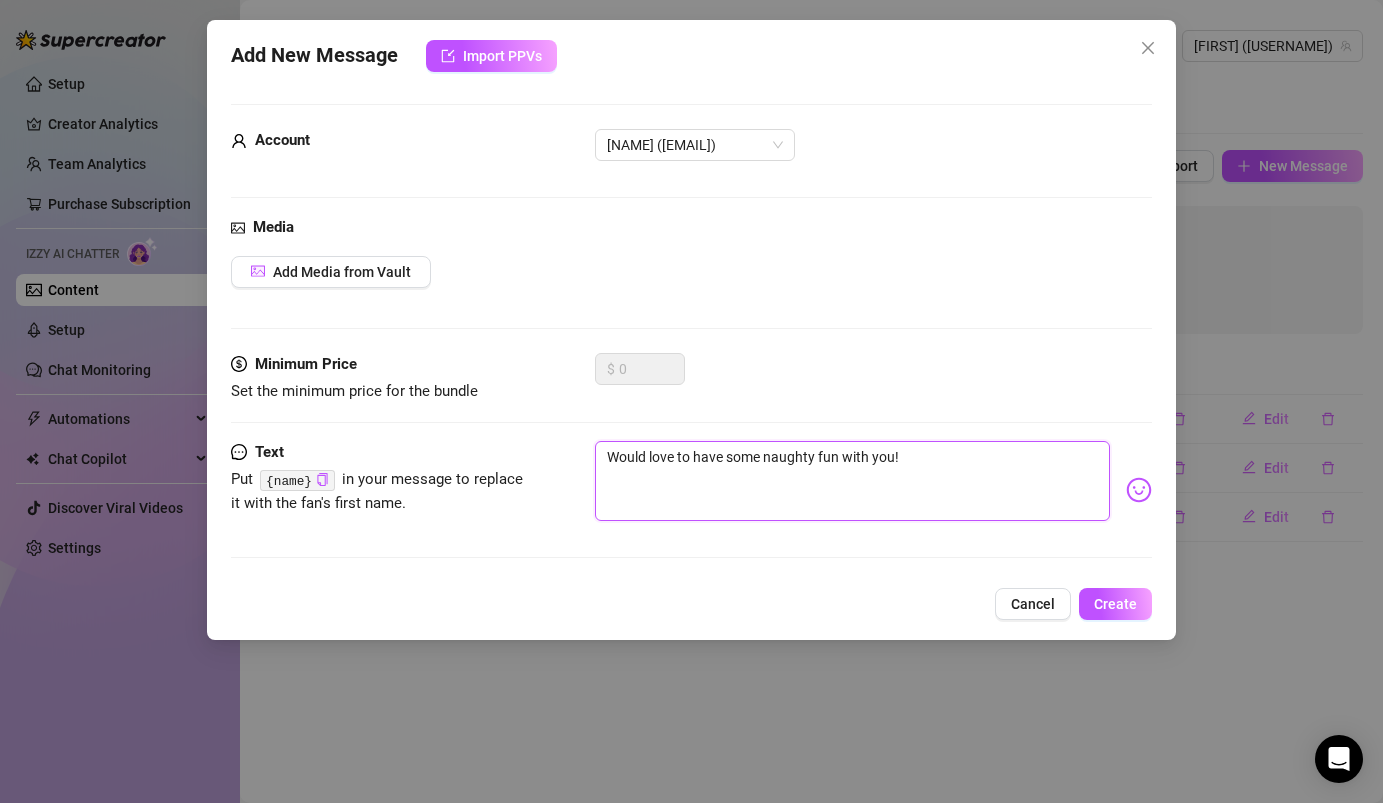 type on "Would love to have some naughty fun with you!" 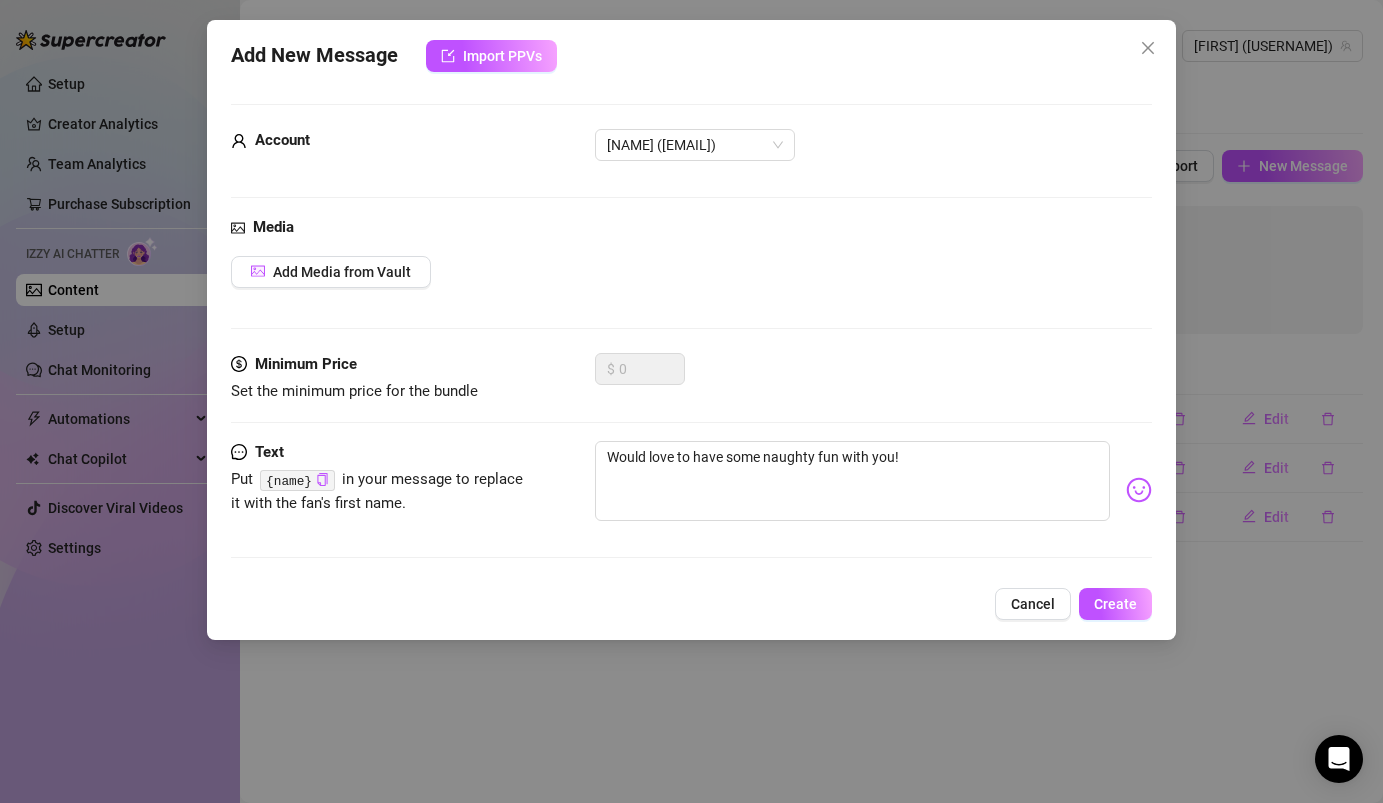 click on "Cancel Create" at bounding box center [691, 604] 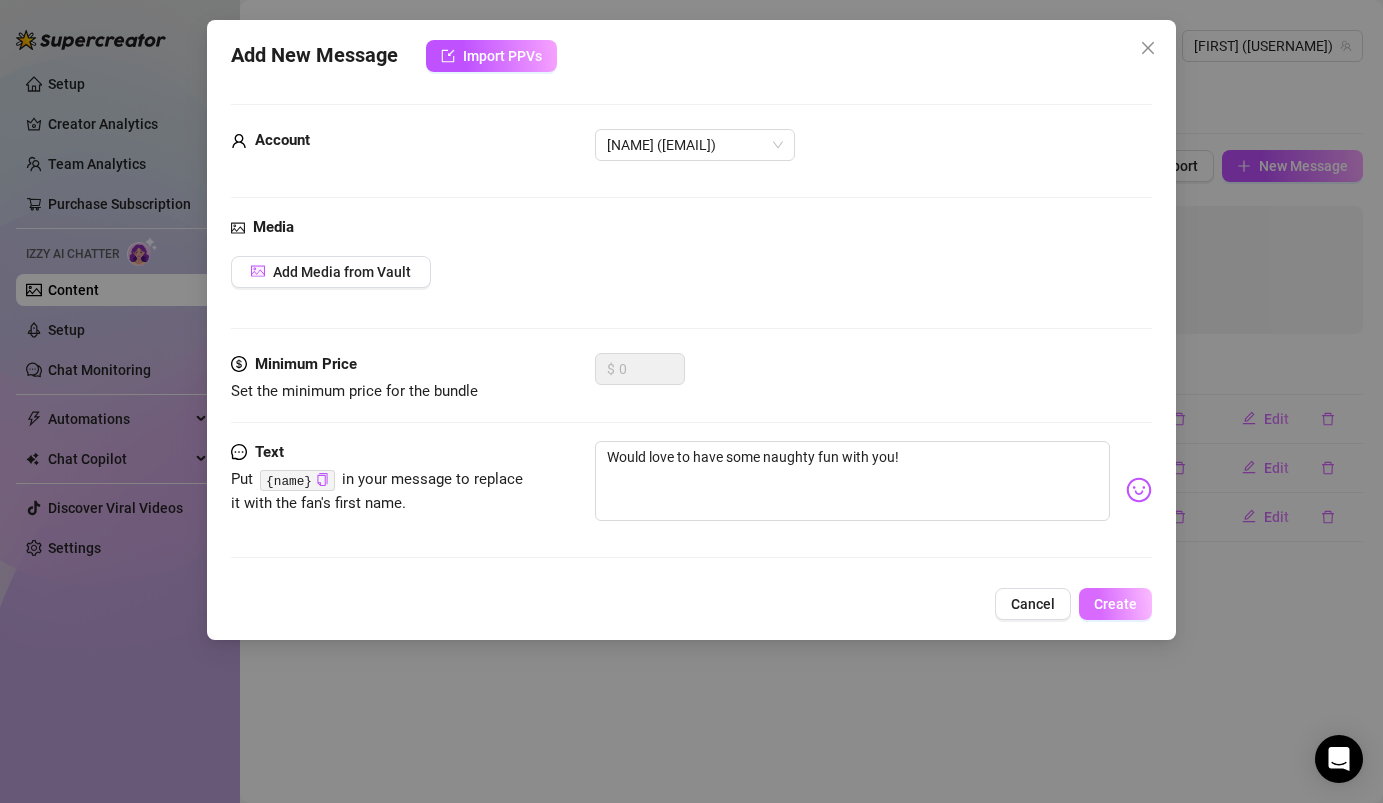 click on "Create" at bounding box center (1115, 604) 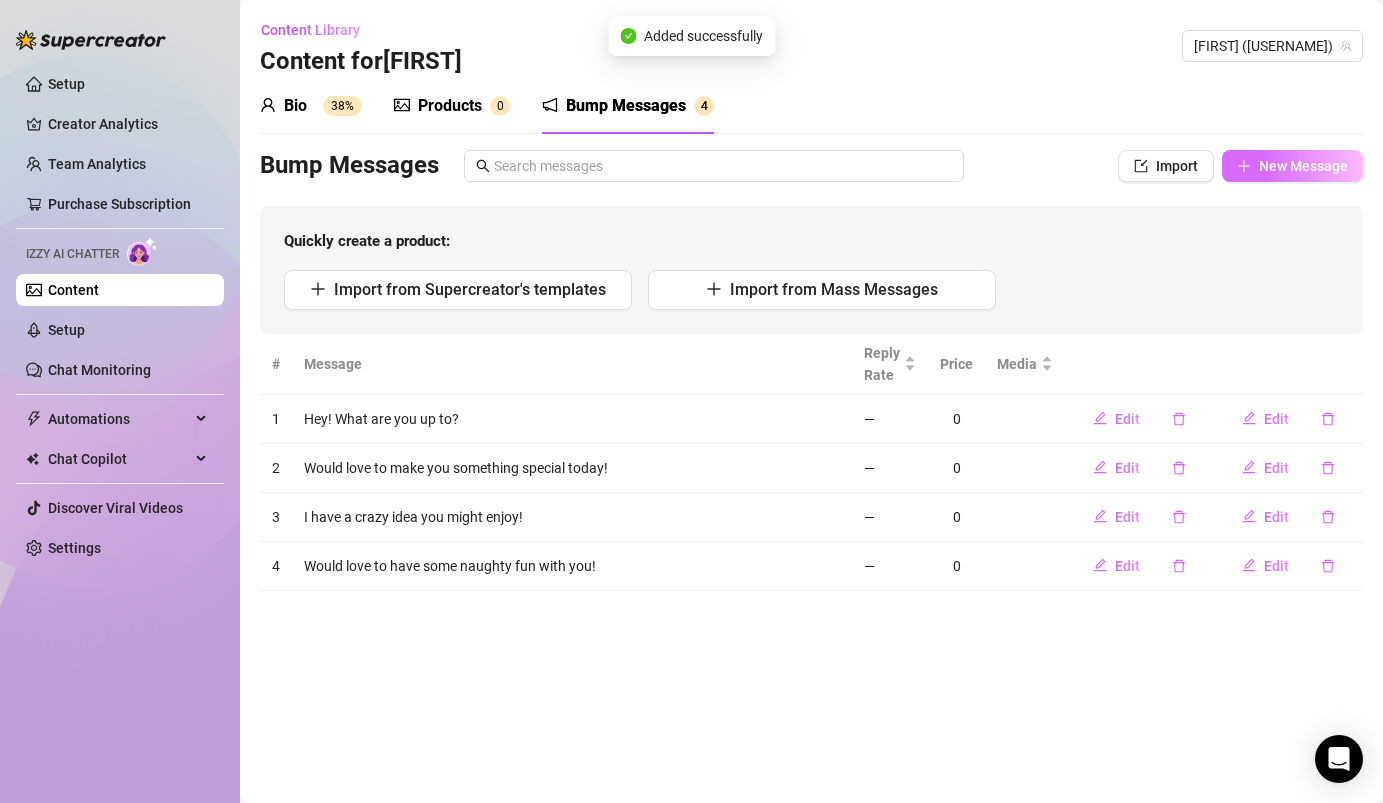 click on "New Message" at bounding box center [1303, 166] 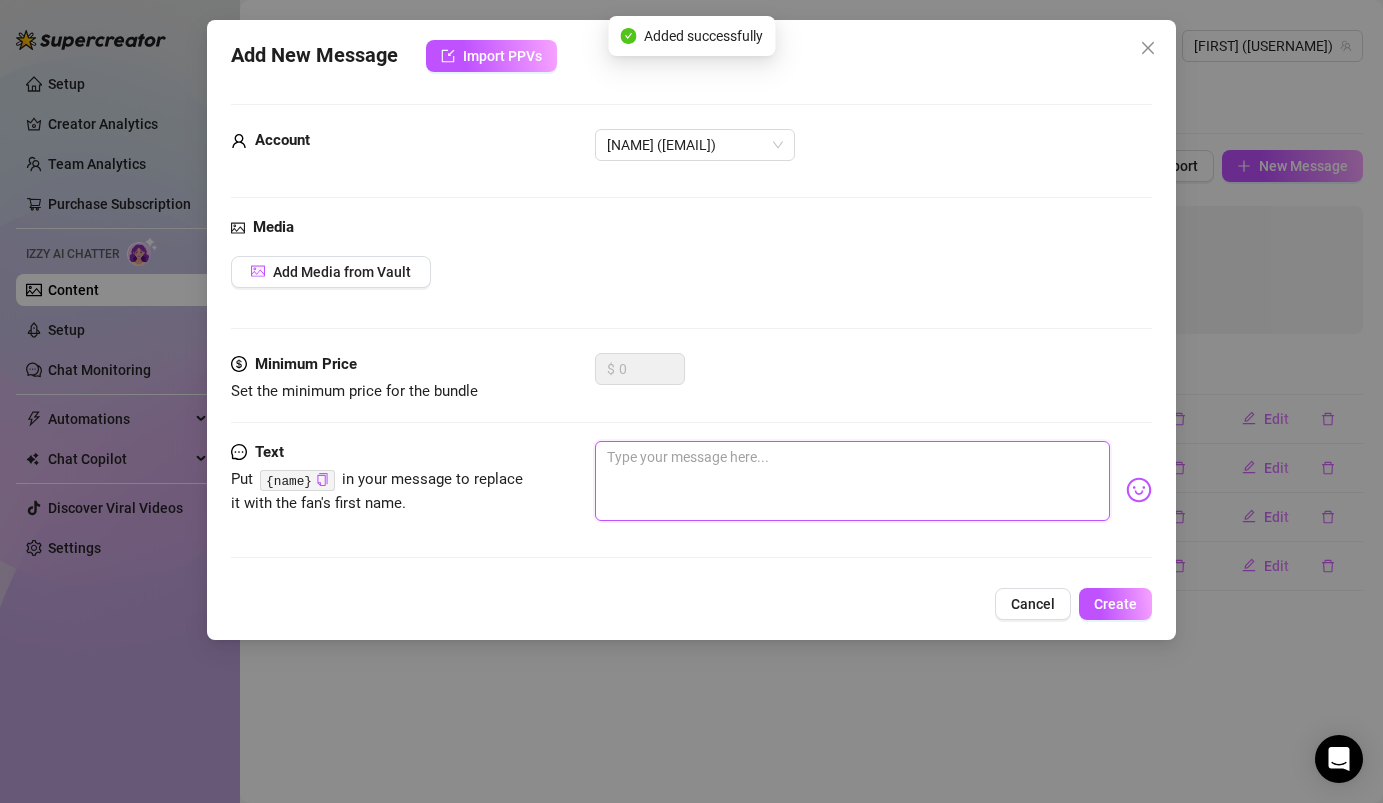 click at bounding box center (852, 481) 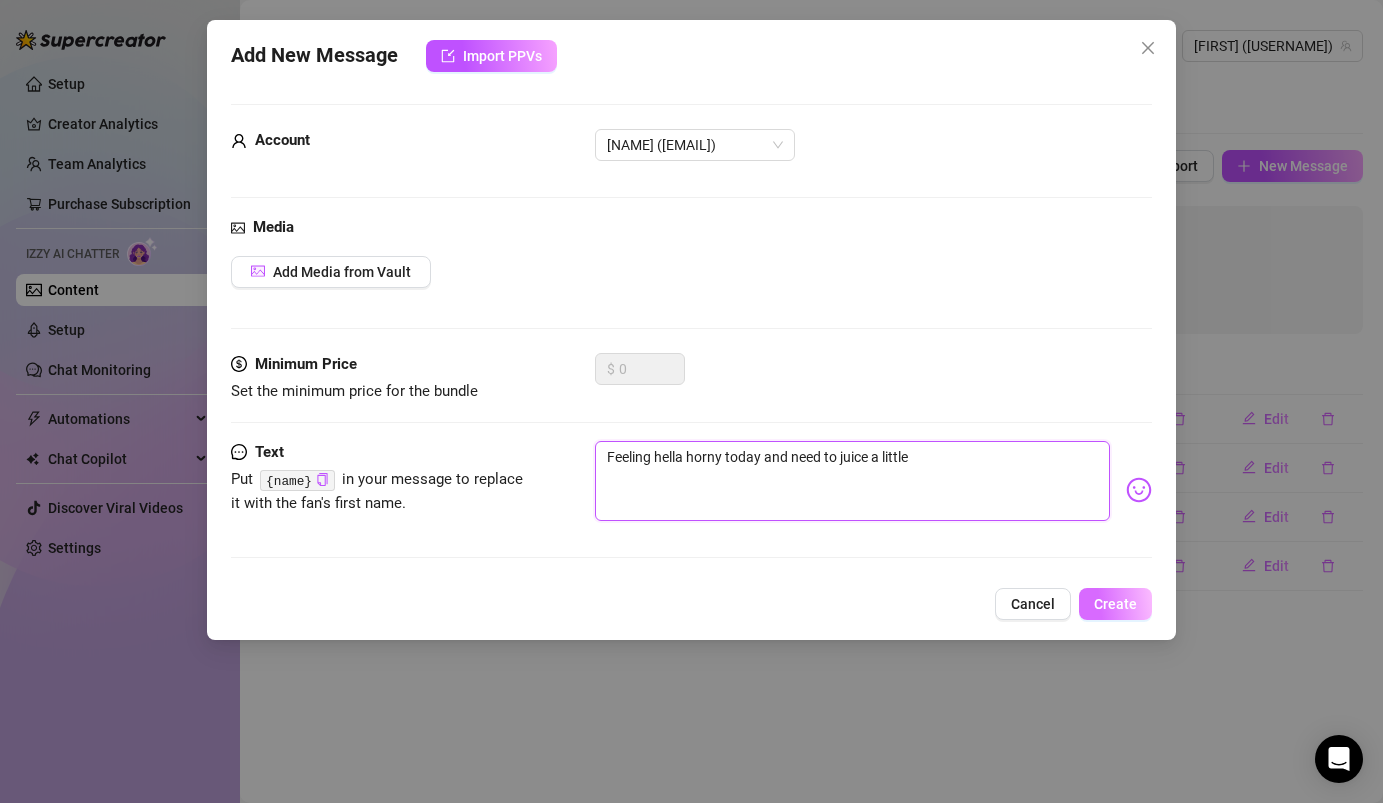 type on "Feeling hella horny today and need to juice a little" 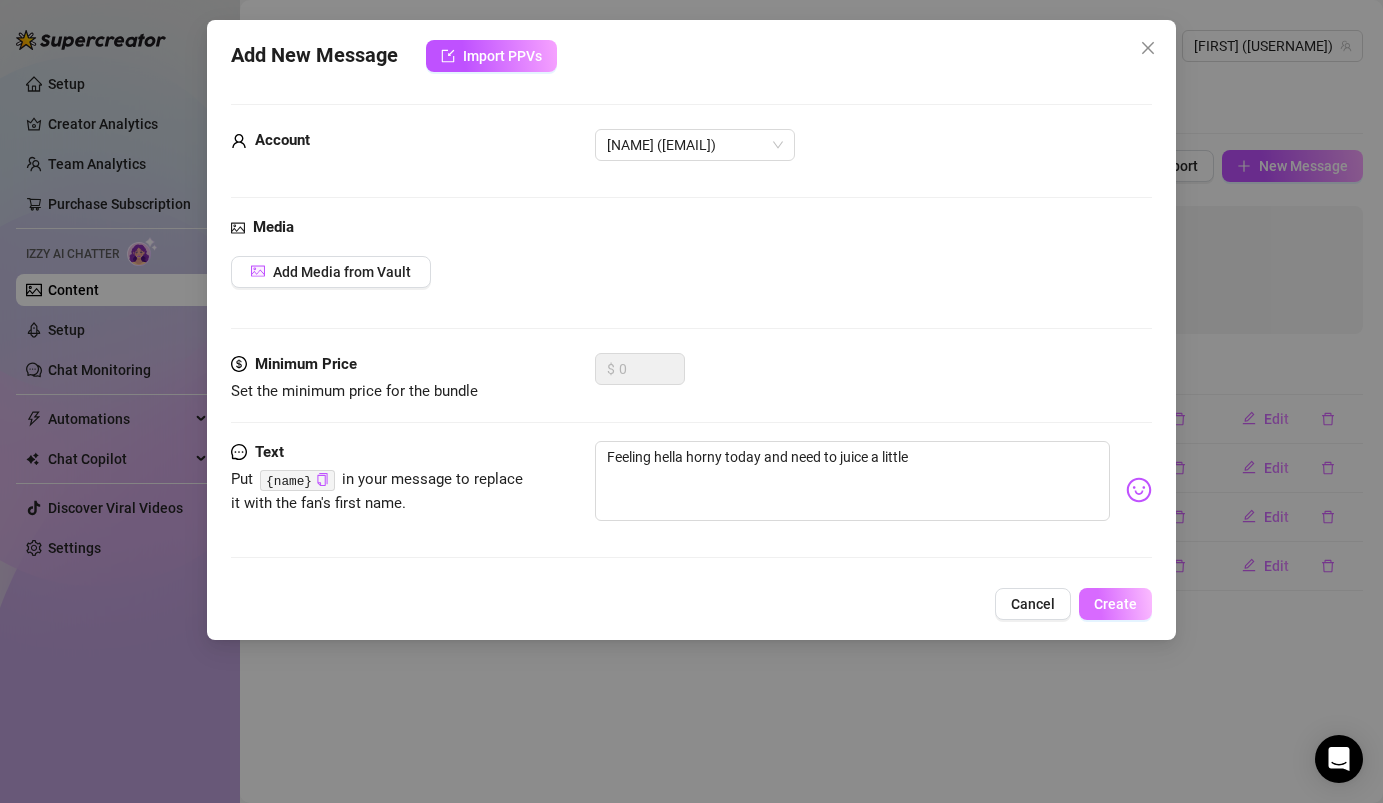 click on "Create" at bounding box center (1115, 604) 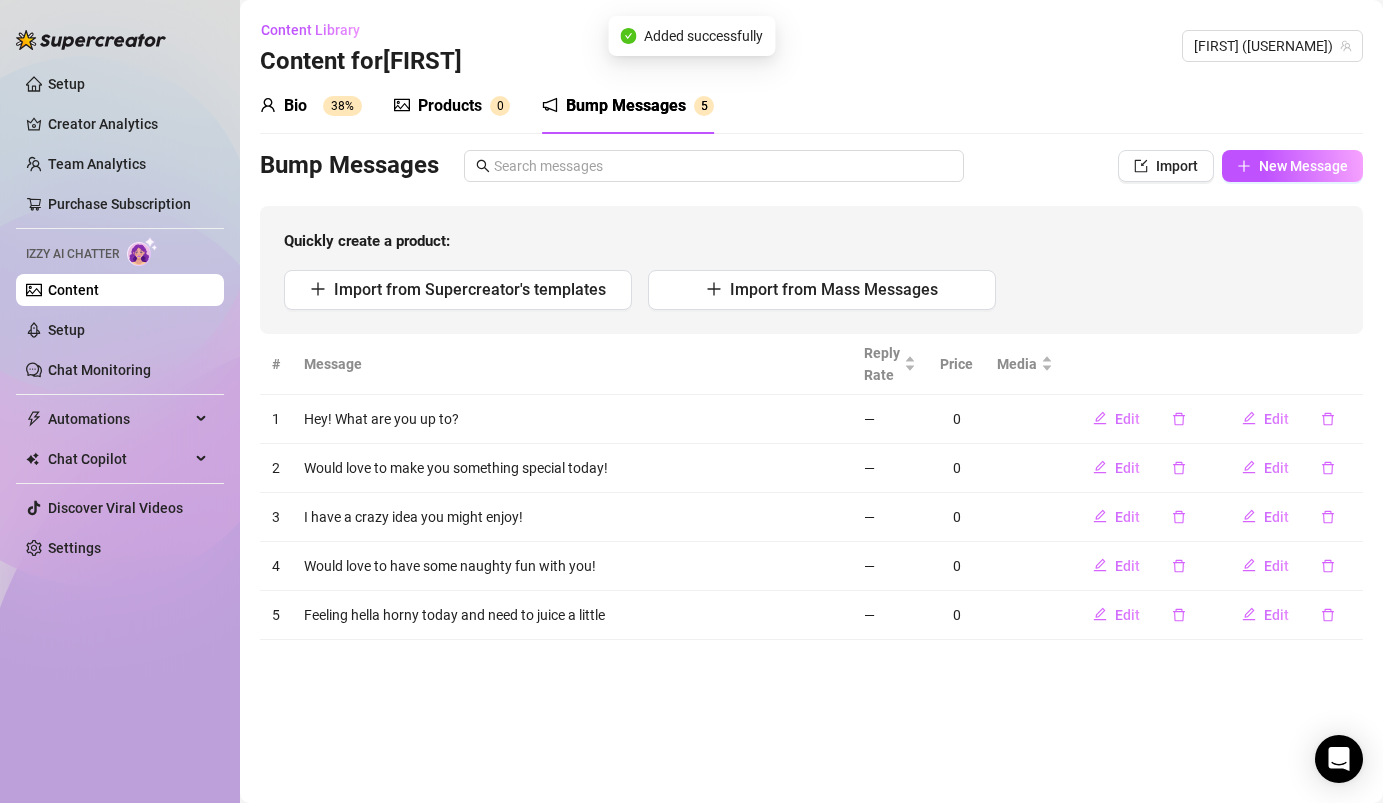 click on "Products 0" at bounding box center (452, 106) 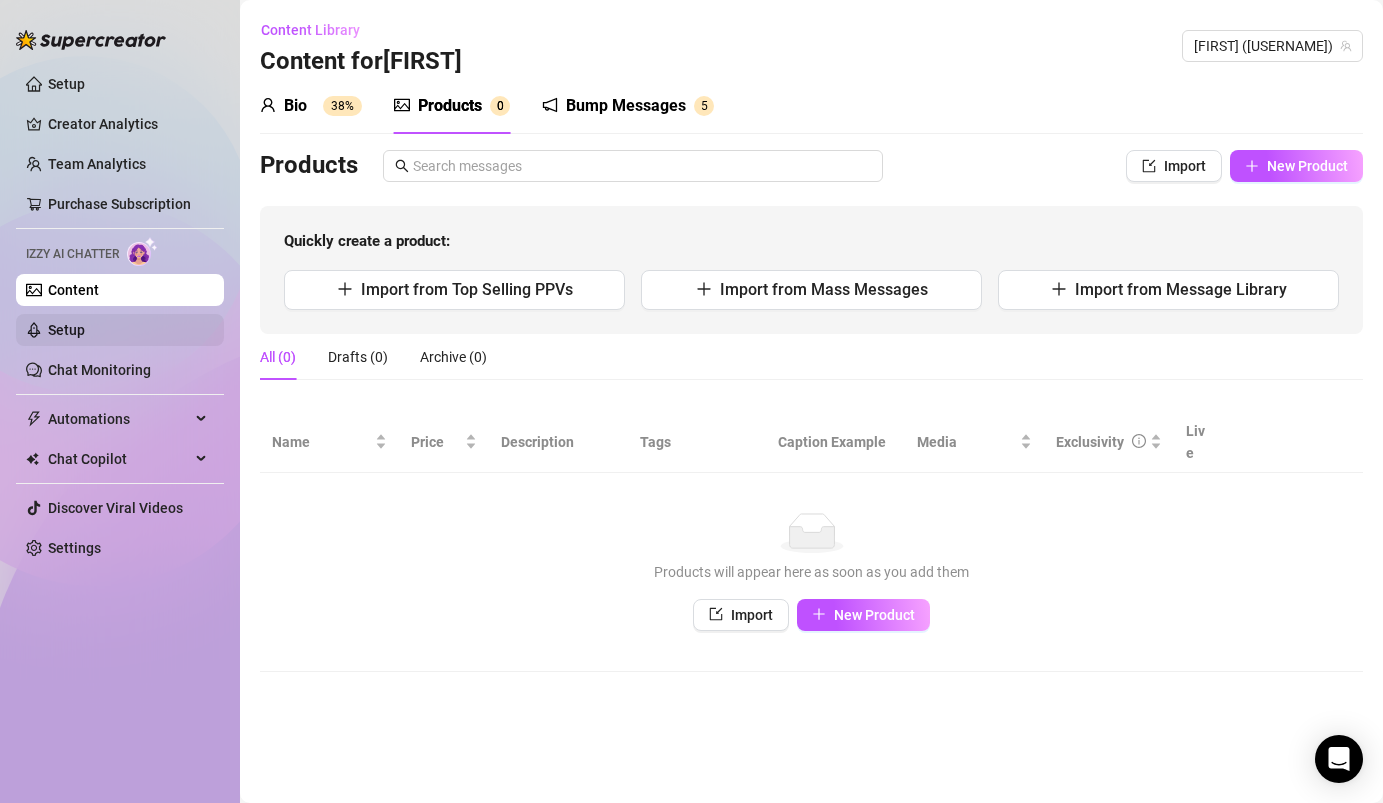 click on "Setup" at bounding box center [66, 330] 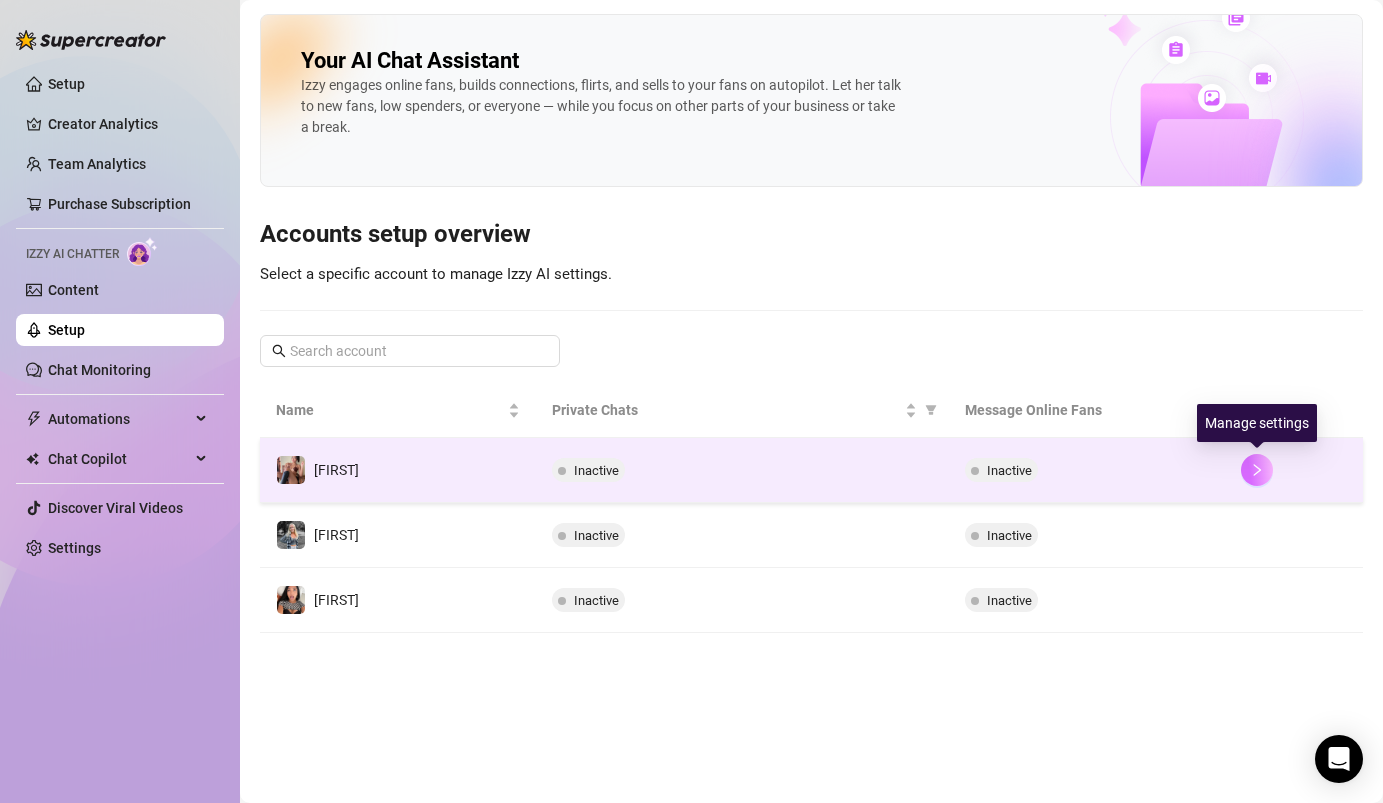 click at bounding box center [1257, 470] 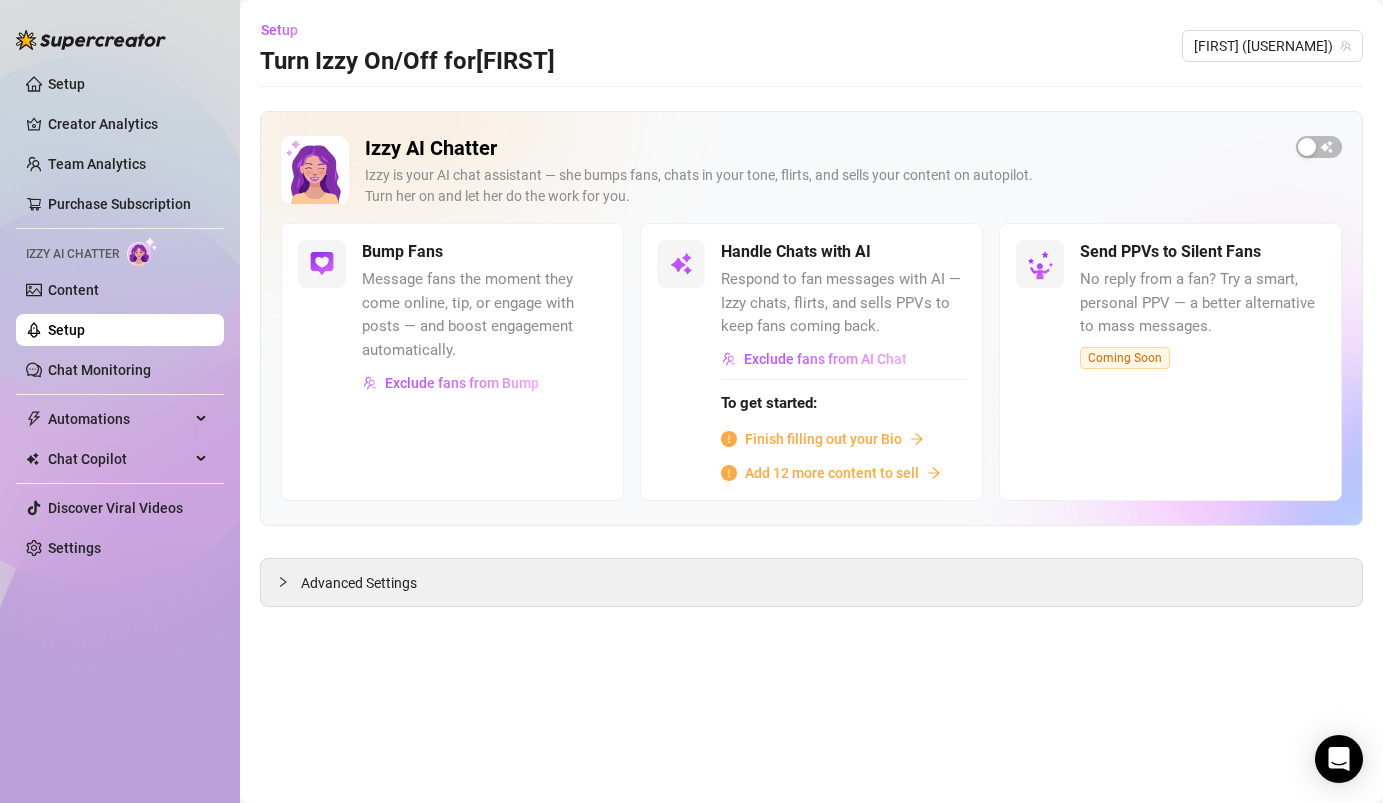 click on "Add 12 more content to sell" at bounding box center [832, 473] 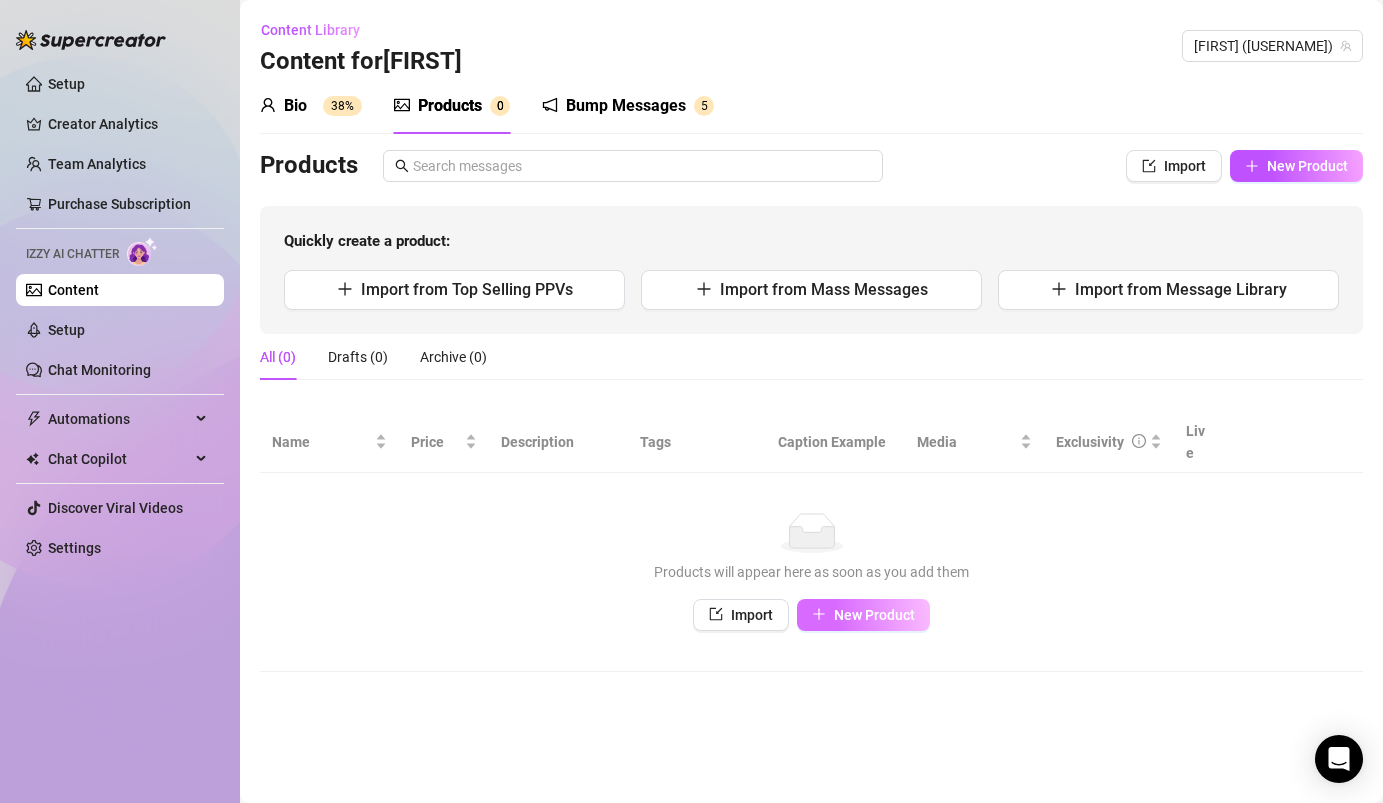 click on "New Product" at bounding box center [874, 615] 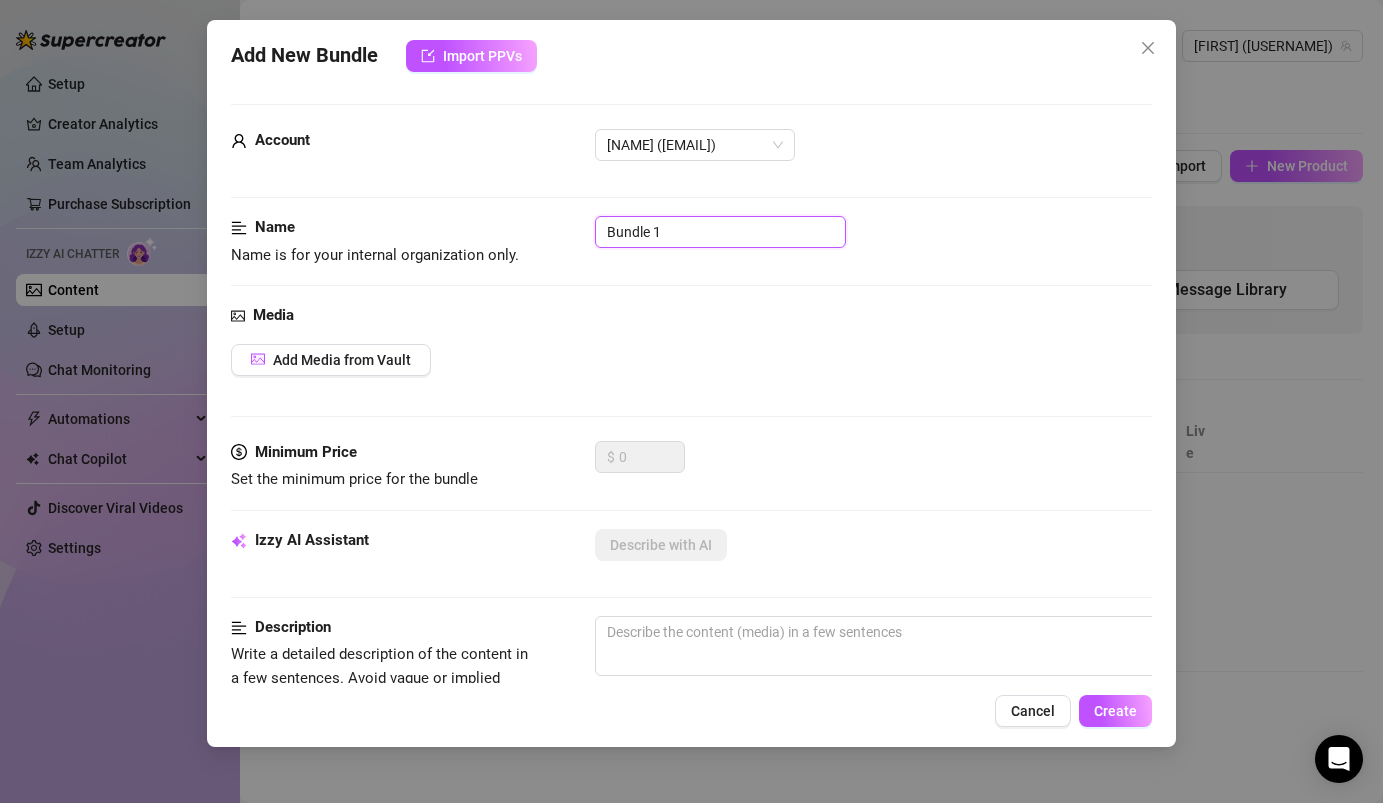 click on "Bundle 1" at bounding box center [720, 232] 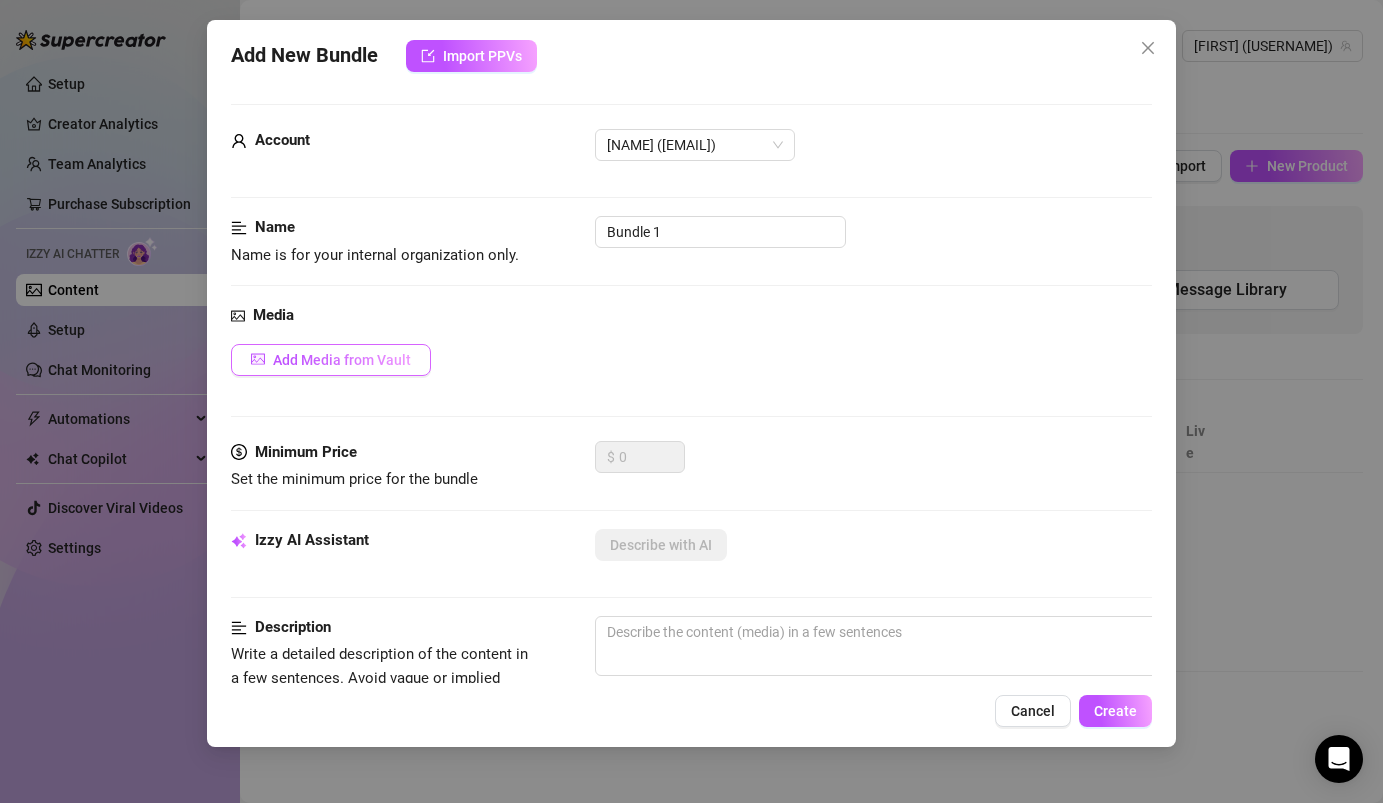click on "Add Media from Vault" at bounding box center (342, 360) 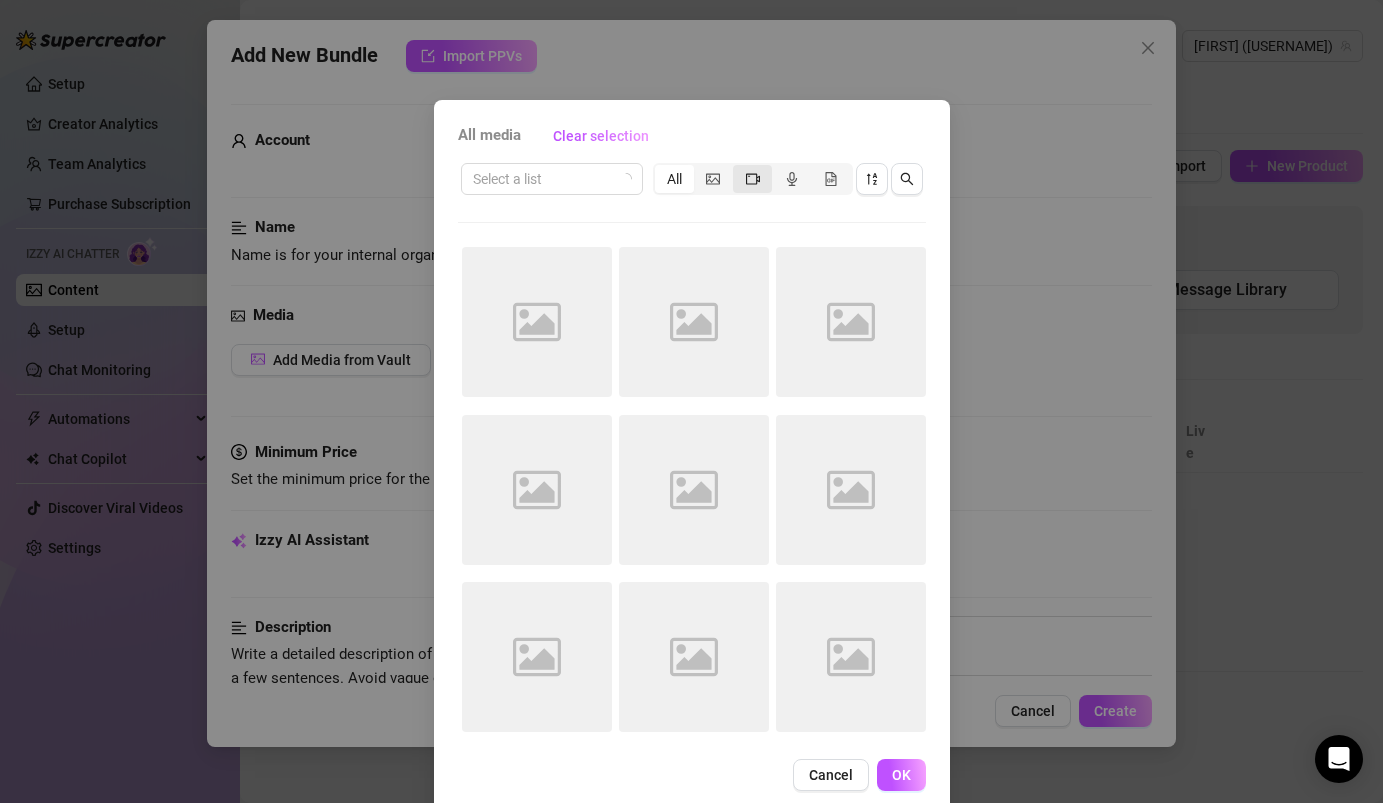 click 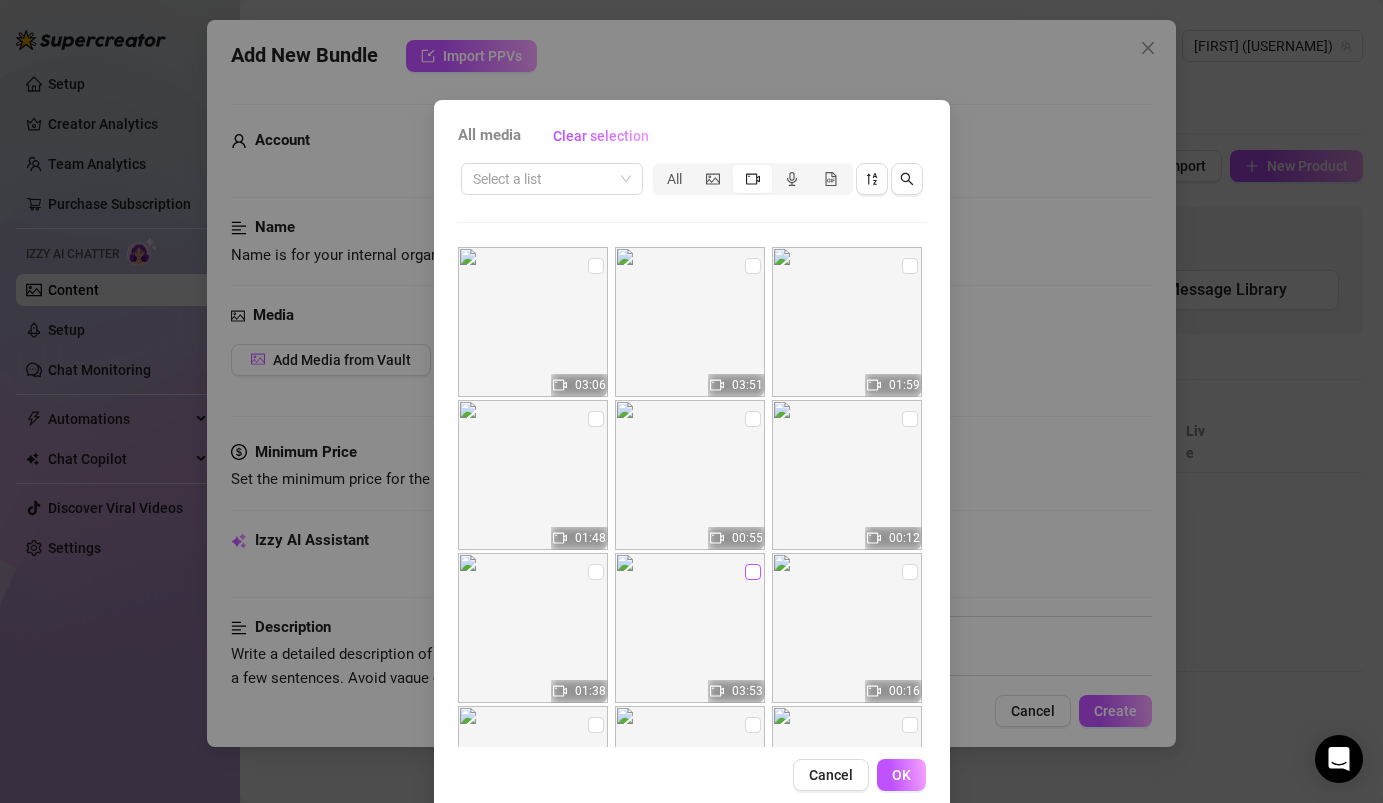click at bounding box center (753, 572) 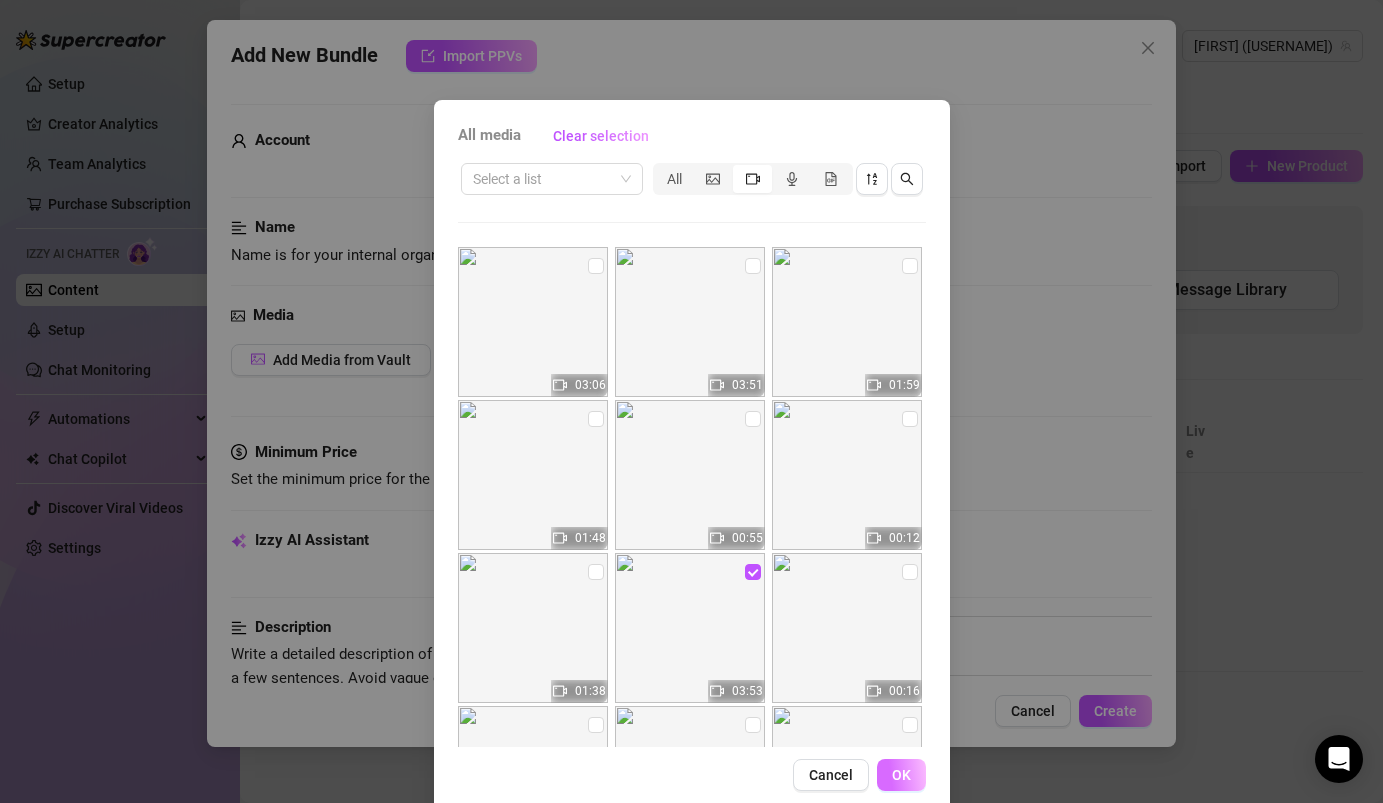 click on "OK" at bounding box center [901, 775] 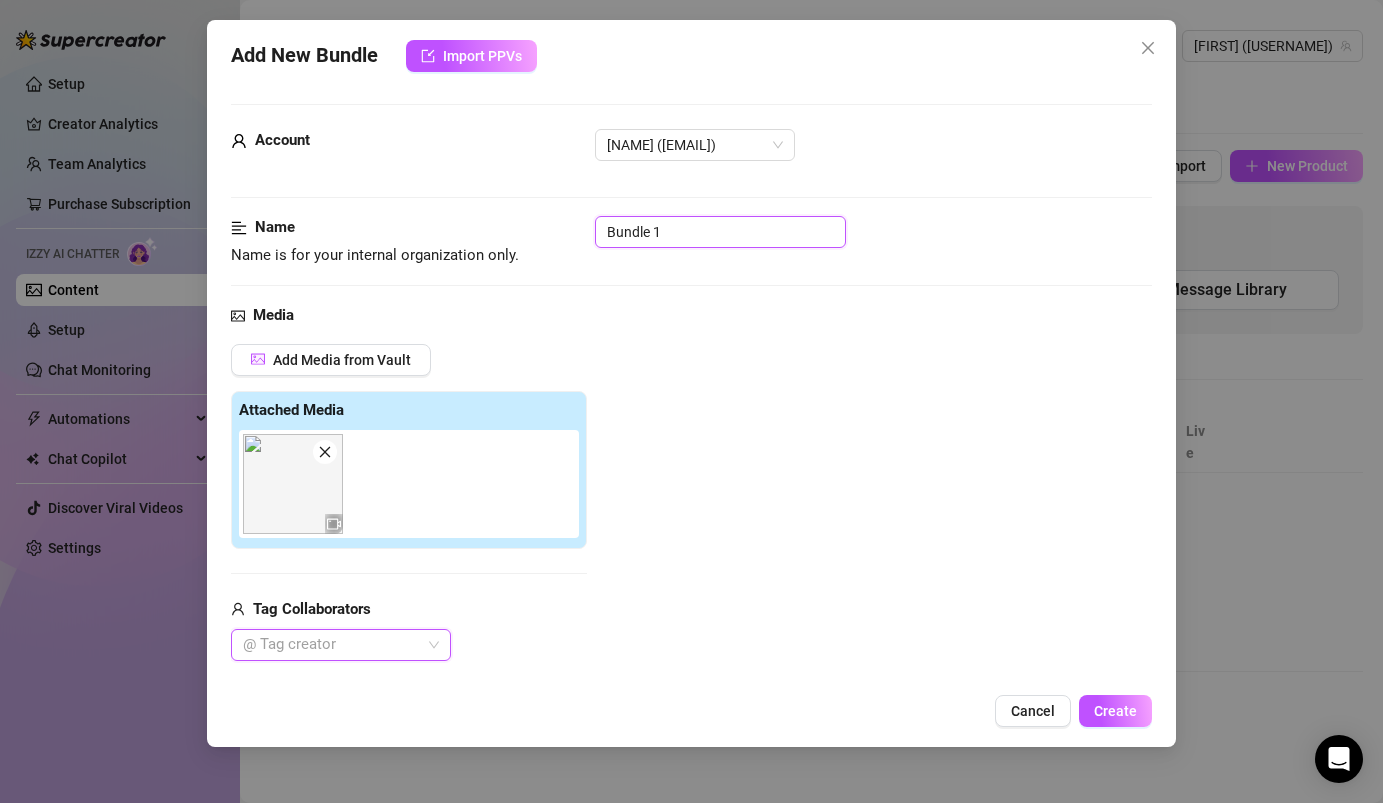 click on "Bundle 1" at bounding box center [720, 232] 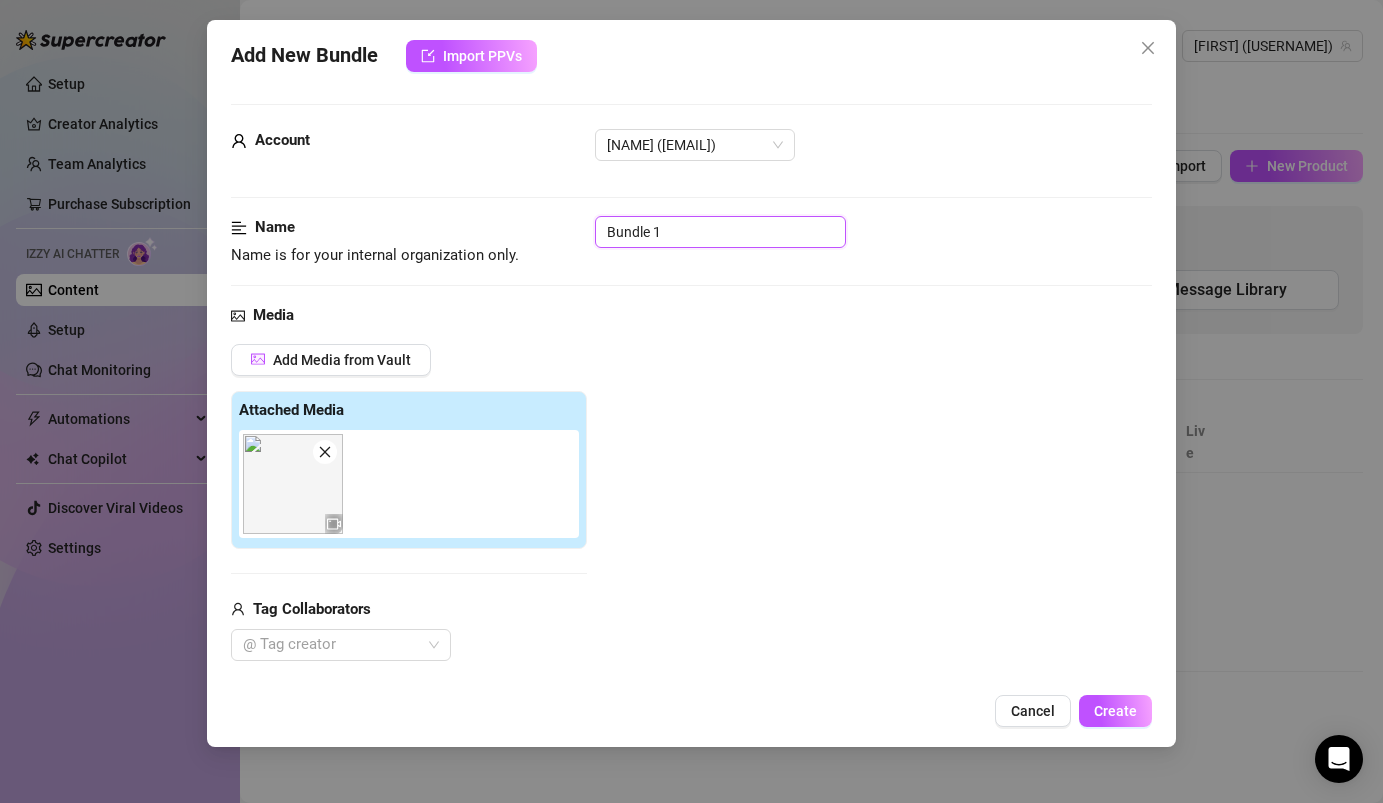 click on "Bundle 1" at bounding box center [720, 232] 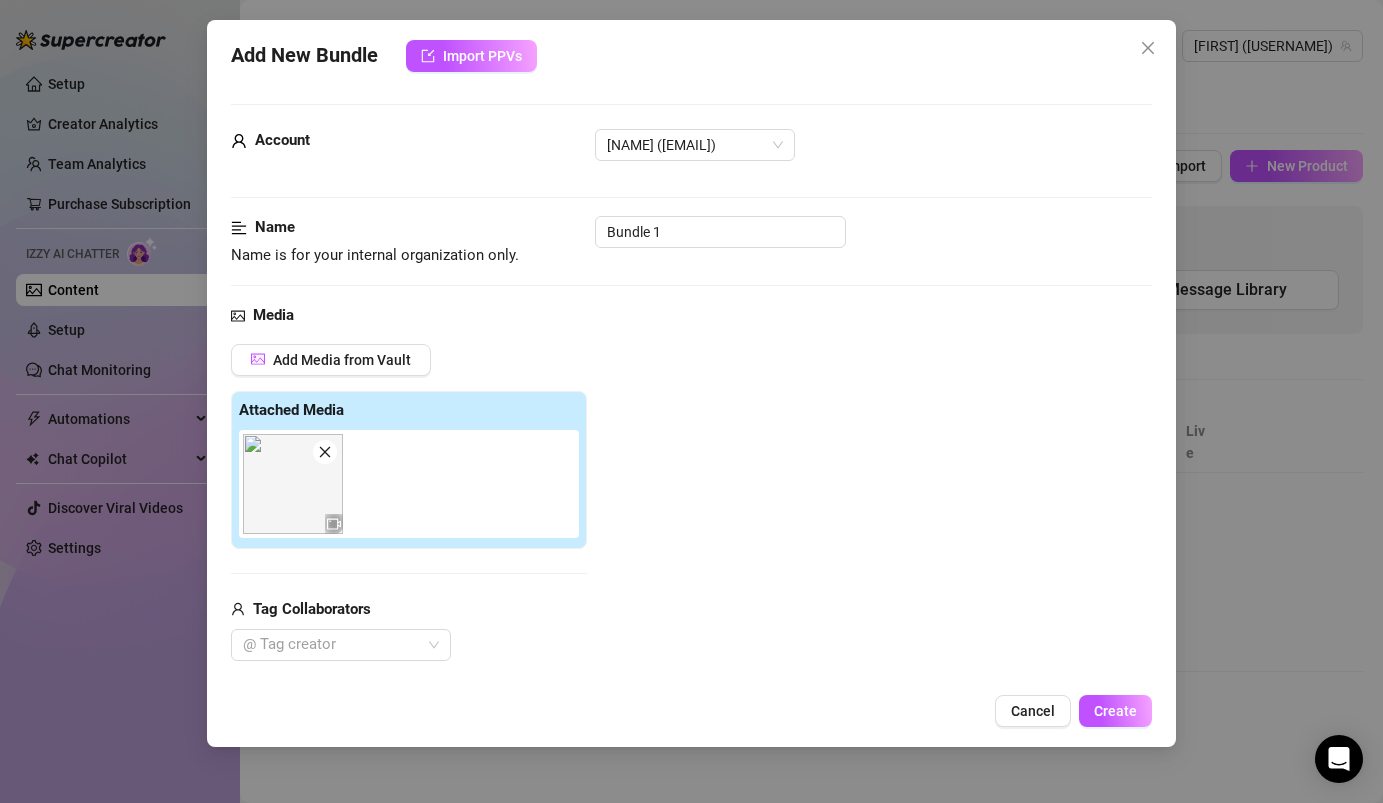 click on "Media" at bounding box center (691, 316) 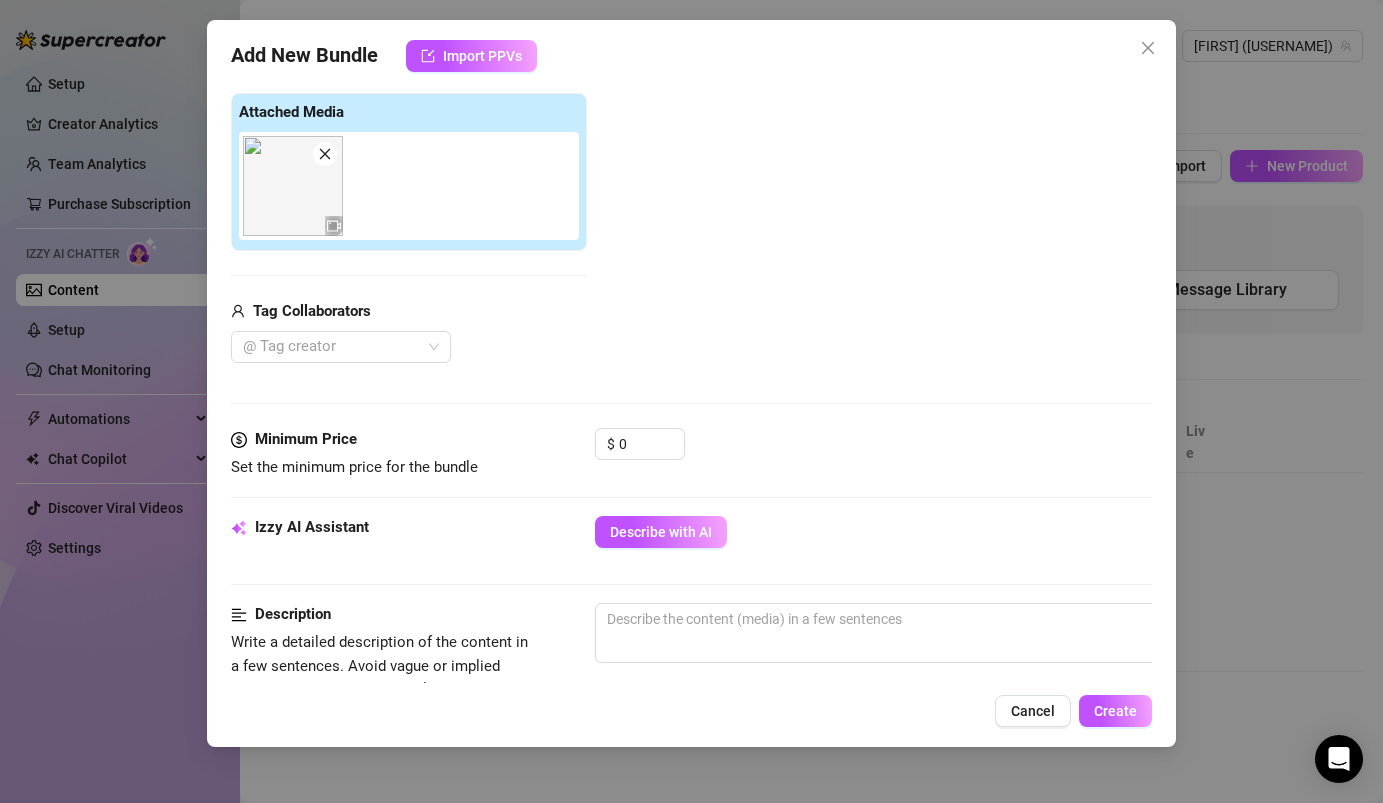 scroll, scrollTop: 378, scrollLeft: 0, axis: vertical 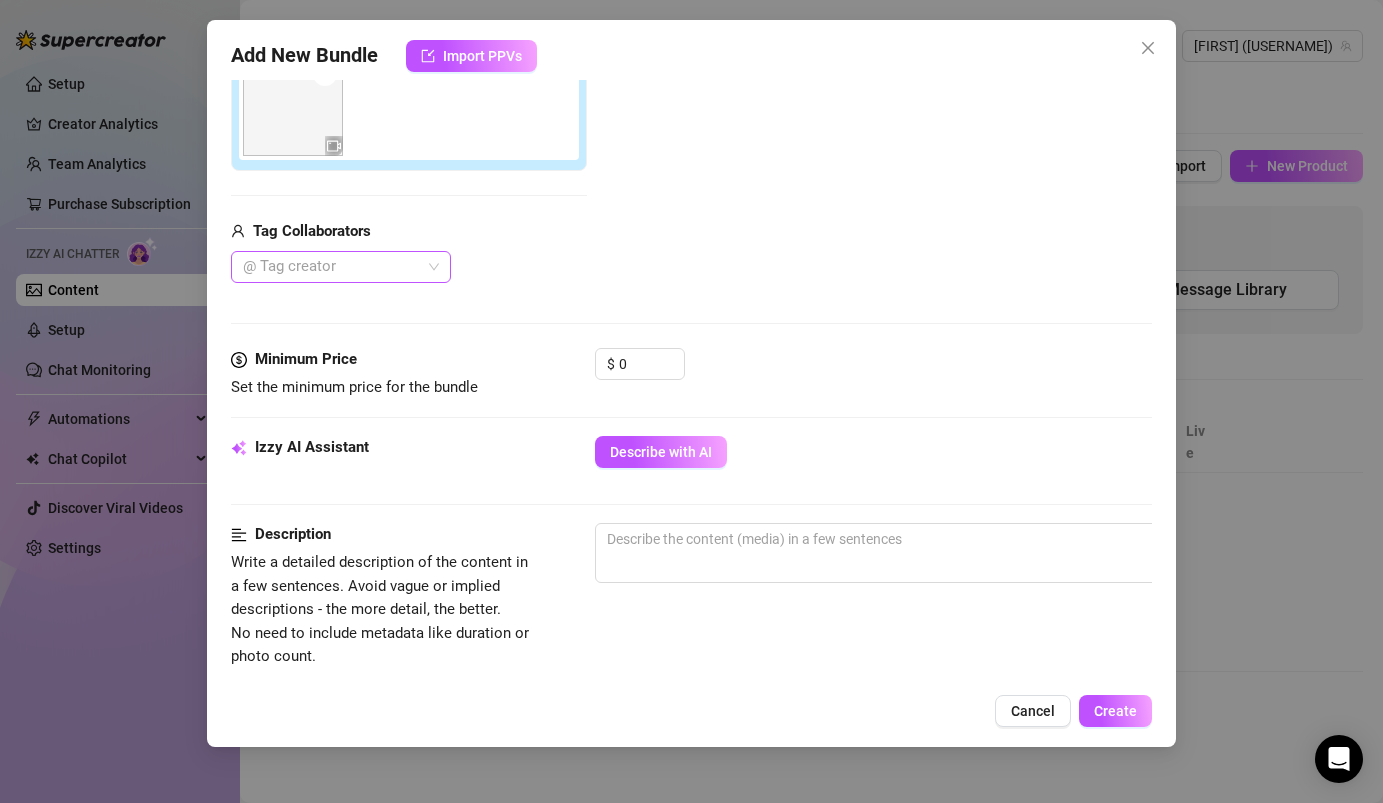 click at bounding box center (330, 267) 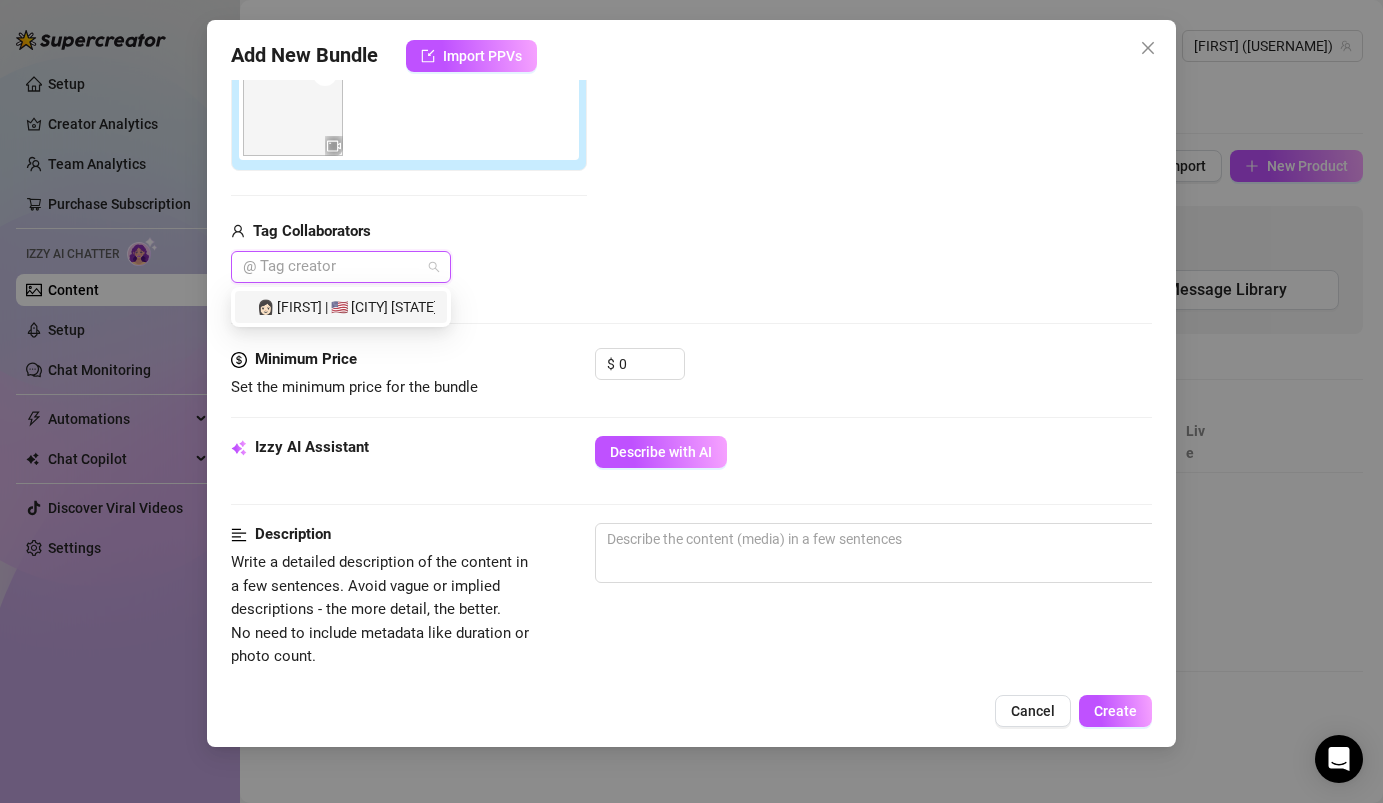 click on "Add Media from Vault Attached Media Tag Collaborators   @ Tag creator" at bounding box center [691, 125] 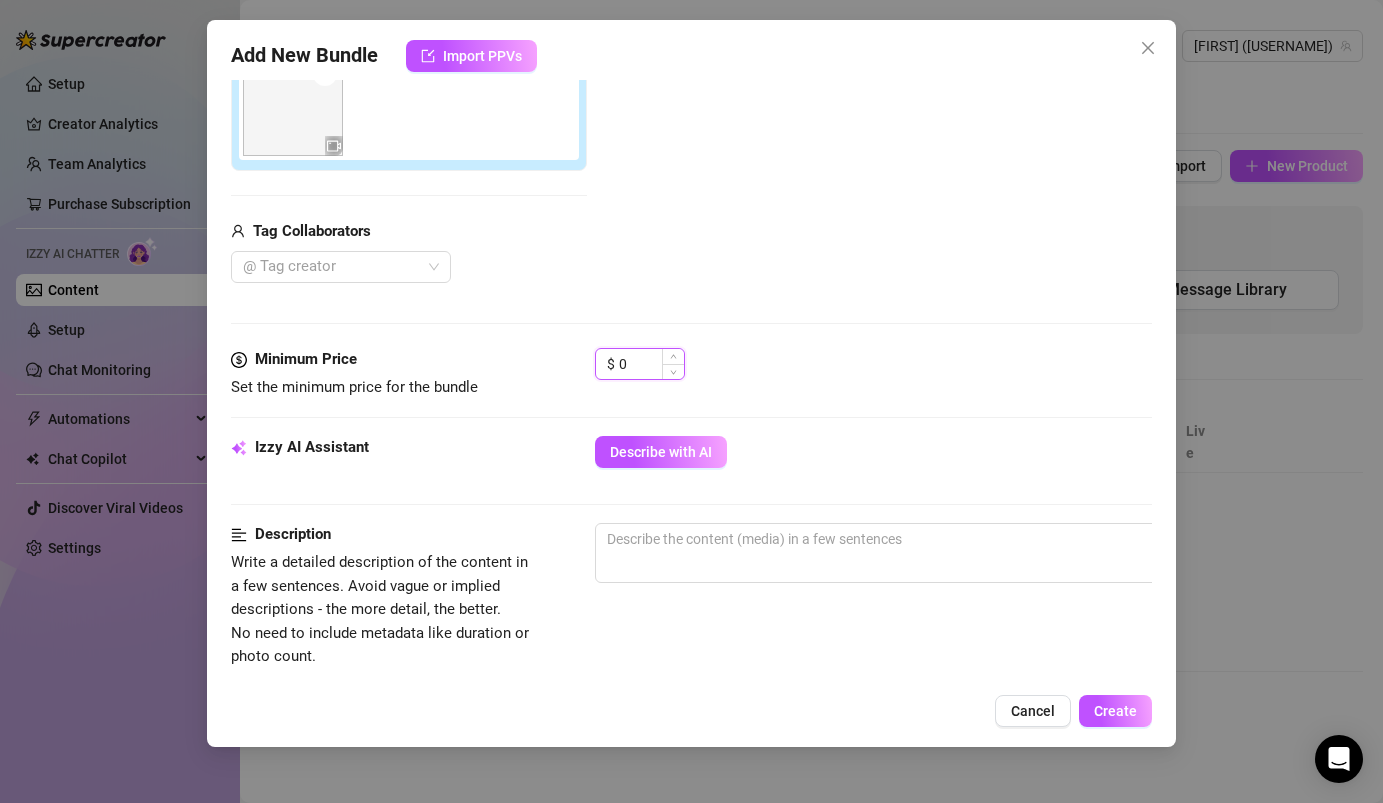 click on "0" at bounding box center (651, 364) 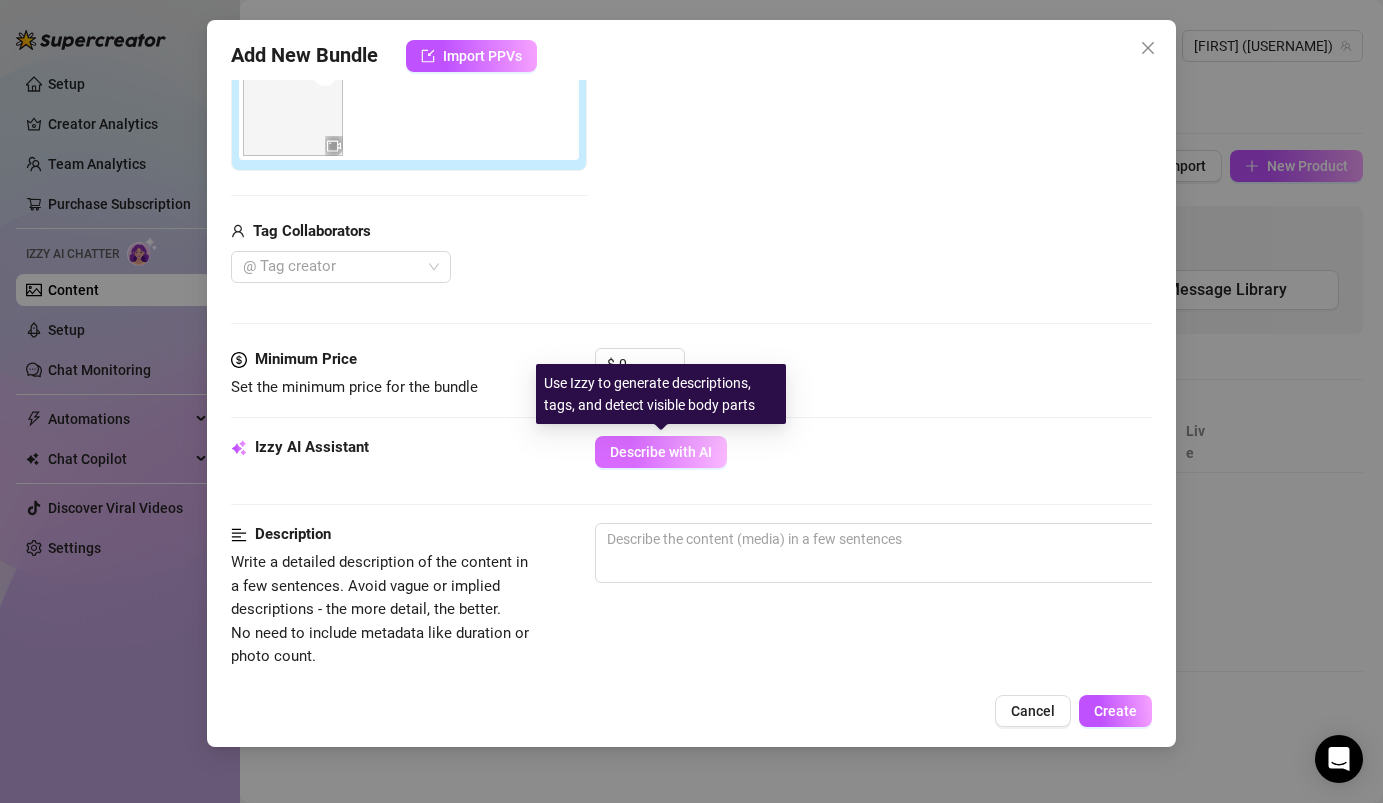 click on "Describe with AI" at bounding box center [661, 452] 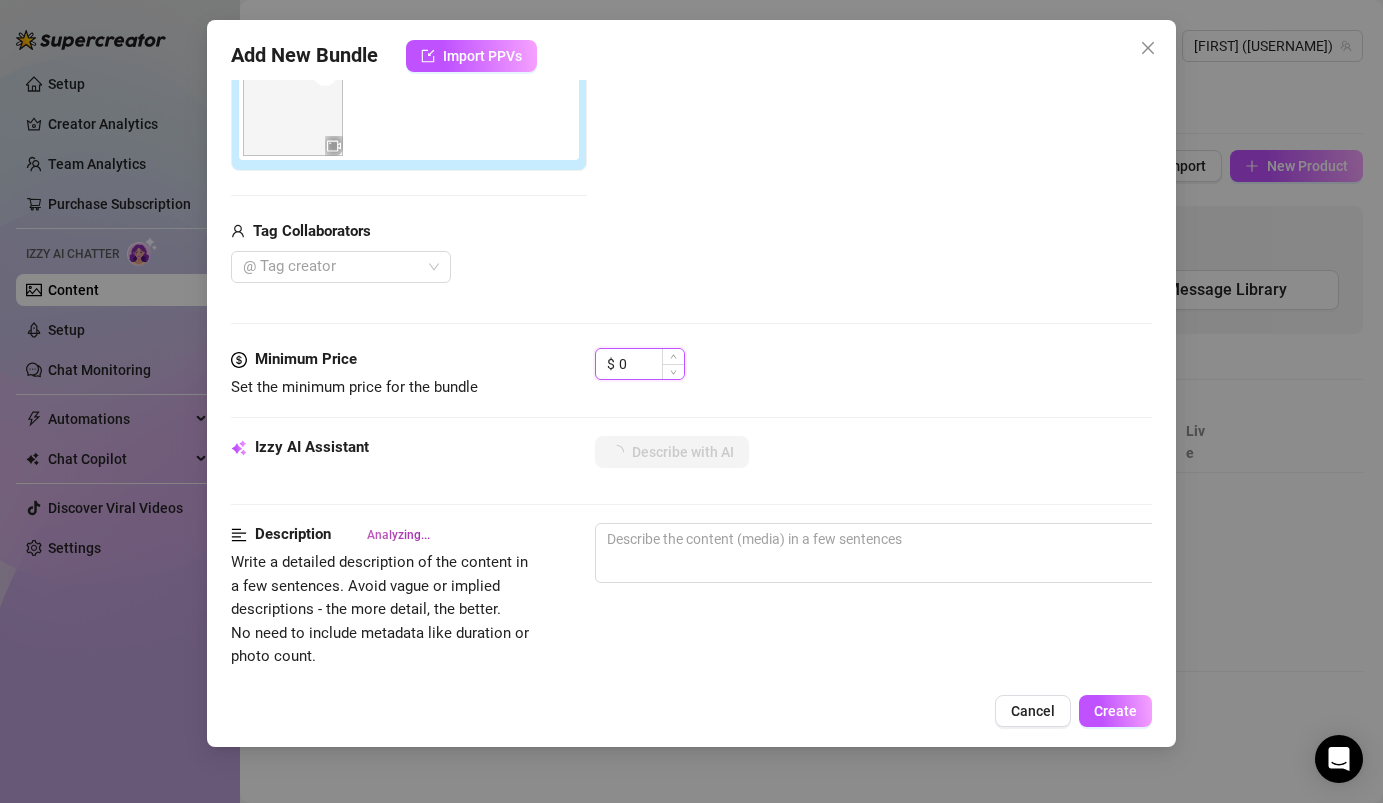 click on "0" at bounding box center (651, 364) 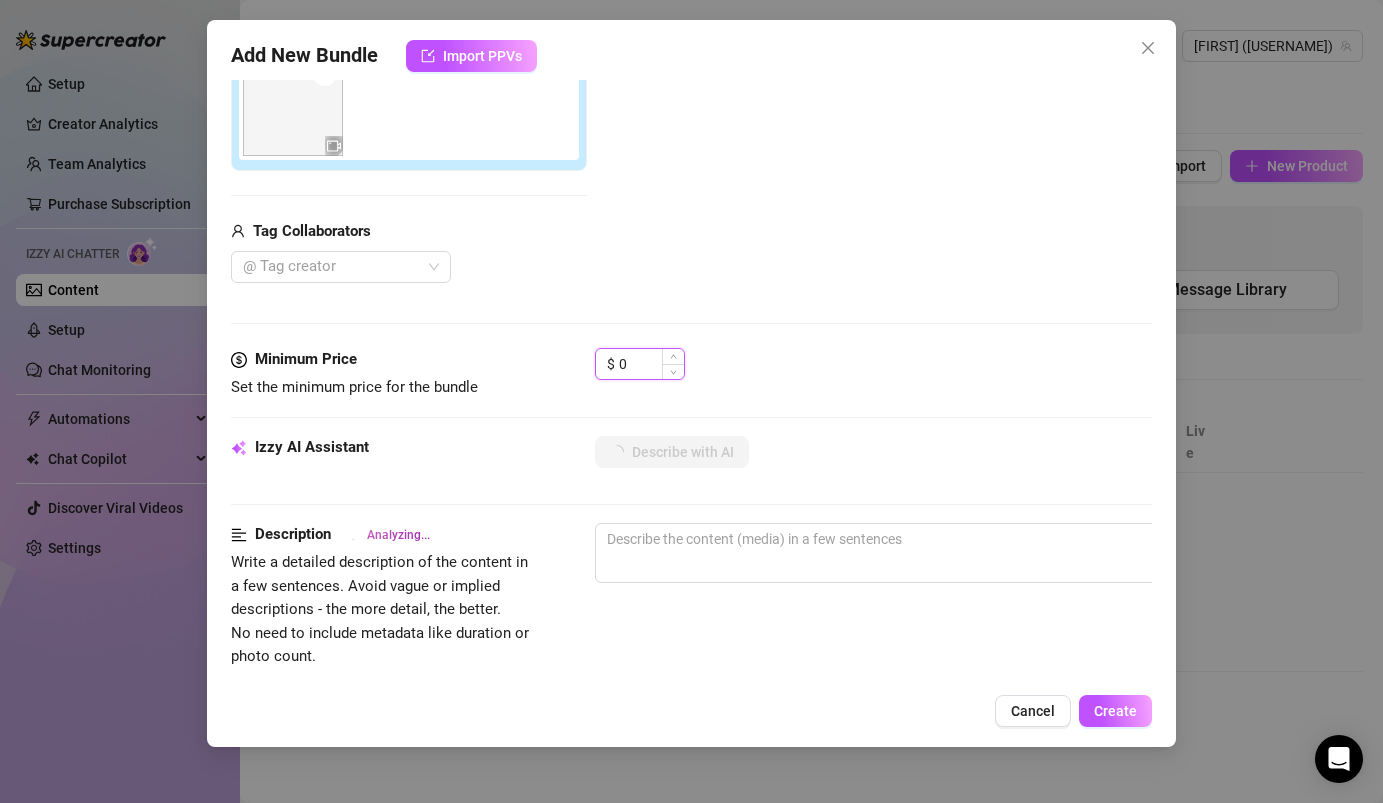 click on "0" at bounding box center [651, 364] 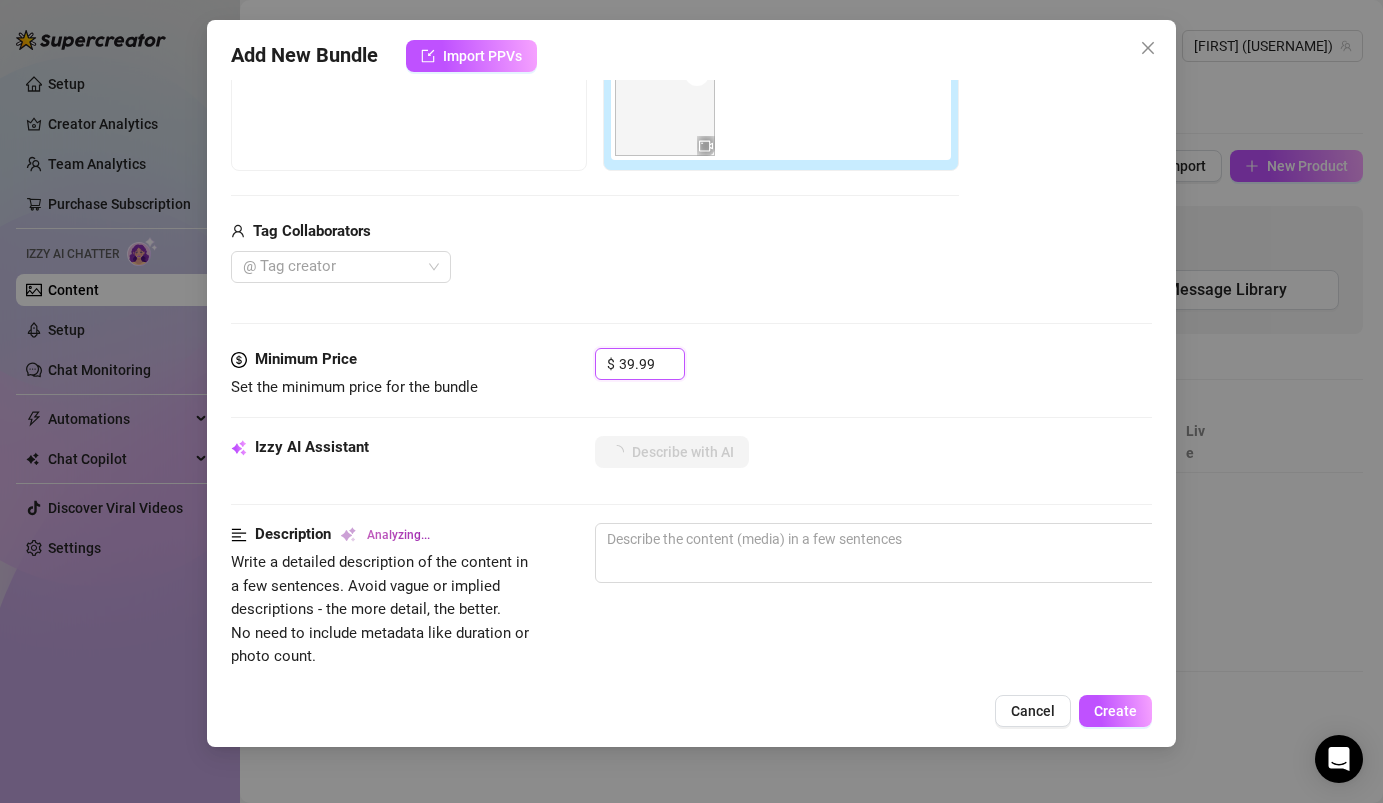 type on "39.99" 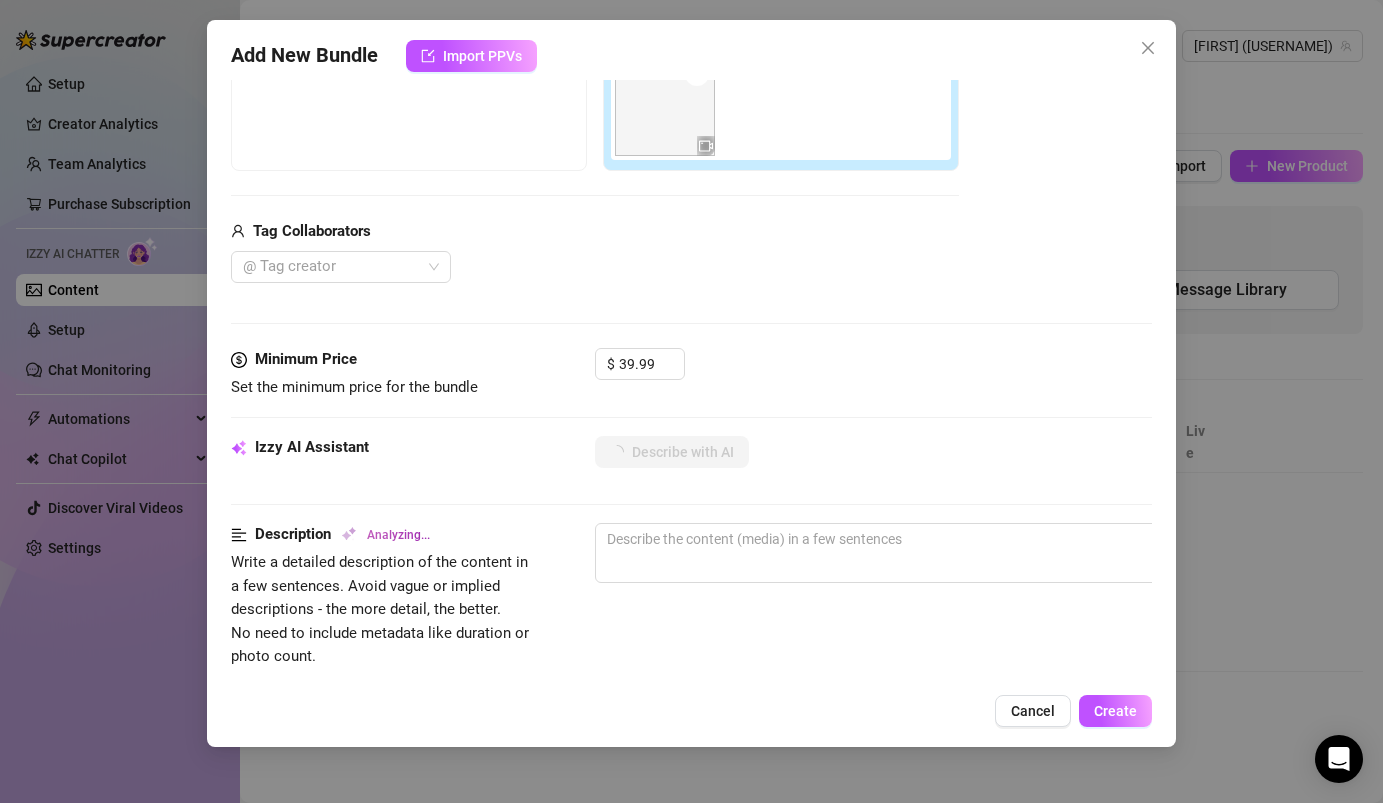 click on "Minimum Price Set the minimum price for the bundle $ 39.99" at bounding box center (691, 392) 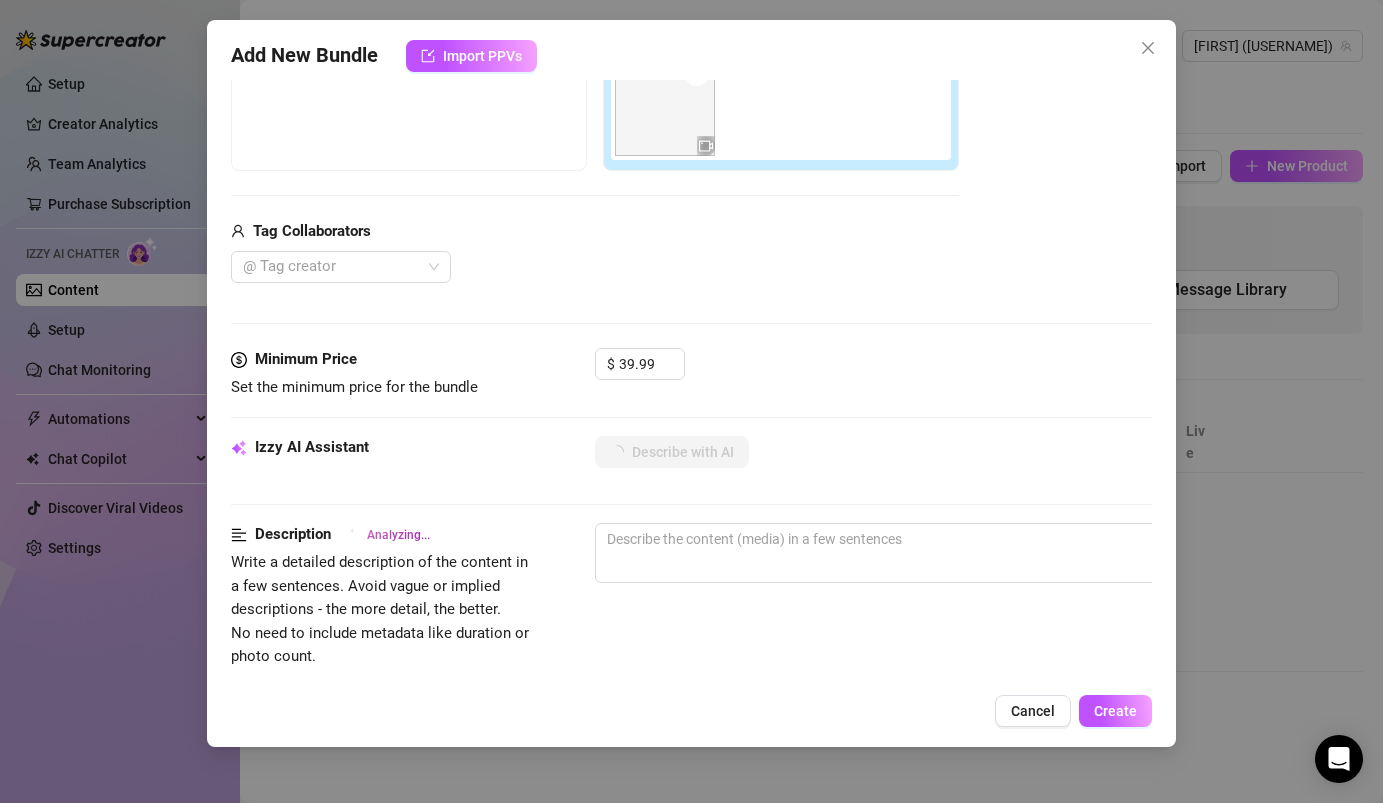 scroll, scrollTop: 0, scrollLeft: 0, axis: both 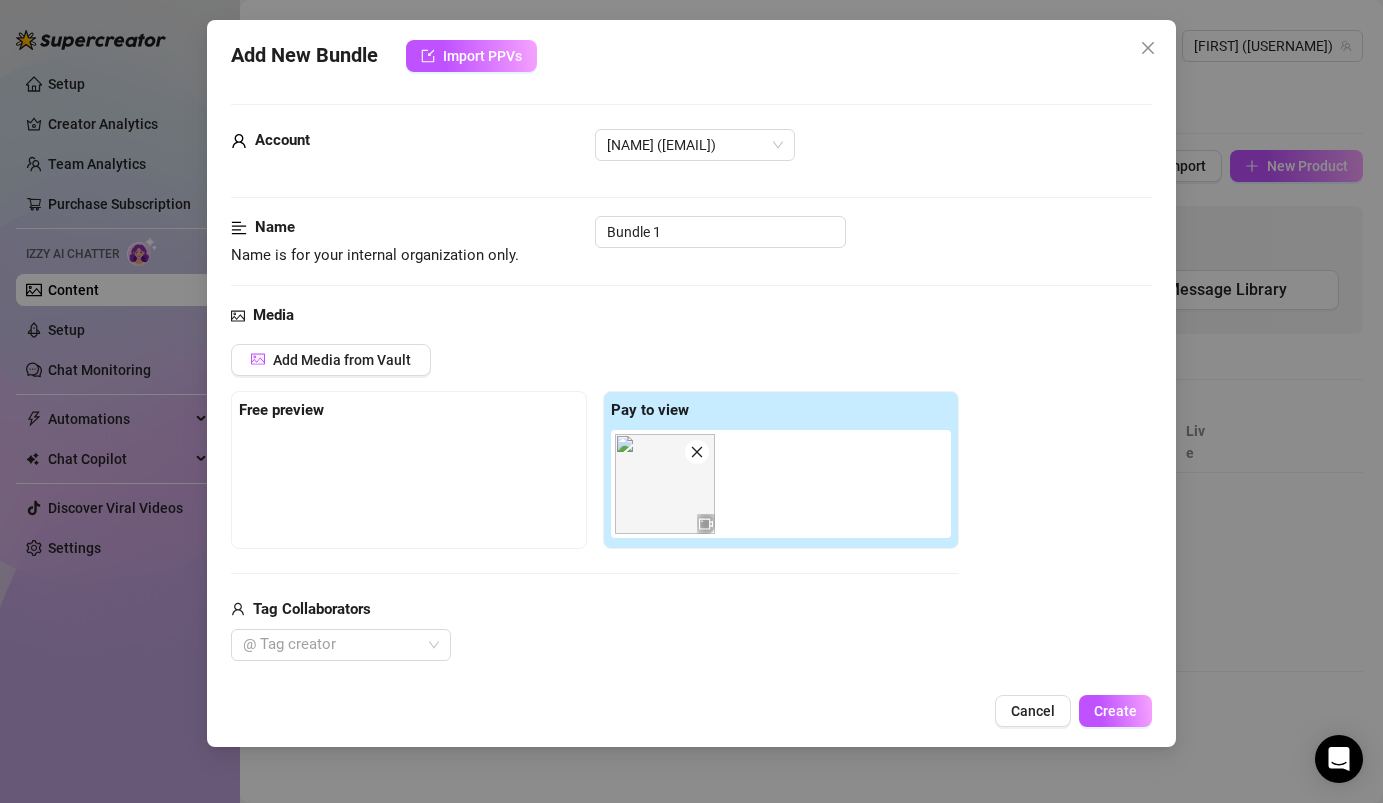 click at bounding box center [409, 480] 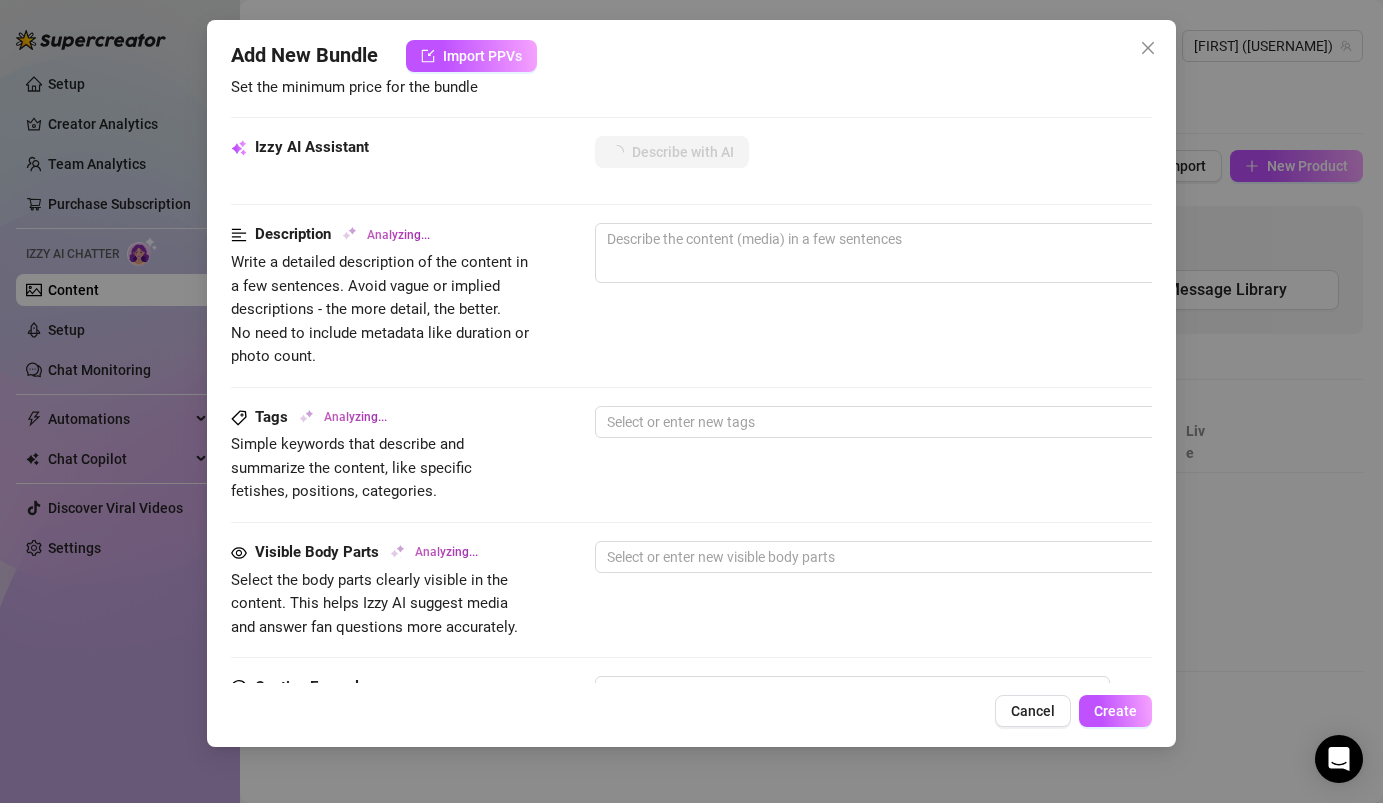 scroll, scrollTop: 1077, scrollLeft: 0, axis: vertical 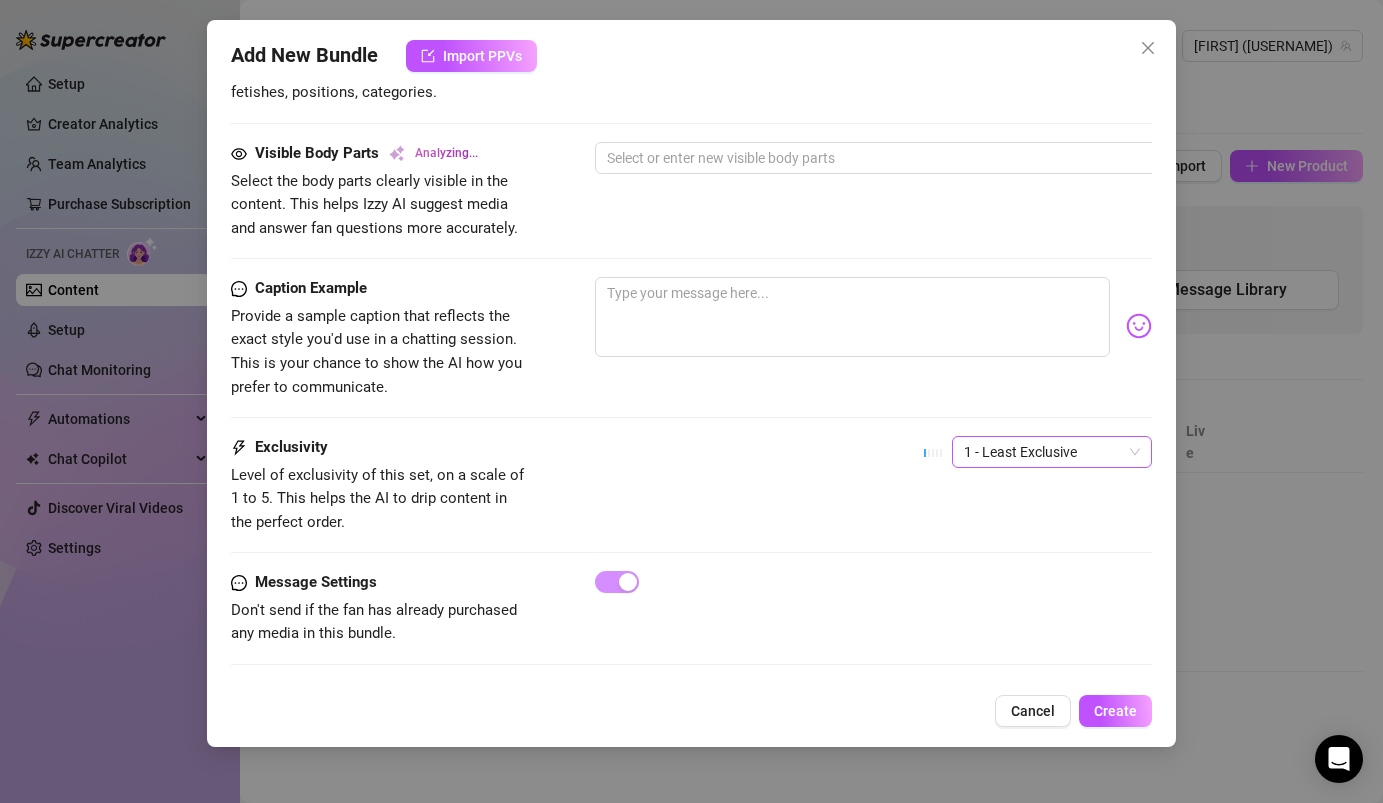 click on "1 - Least Exclusive" at bounding box center [1052, 452] 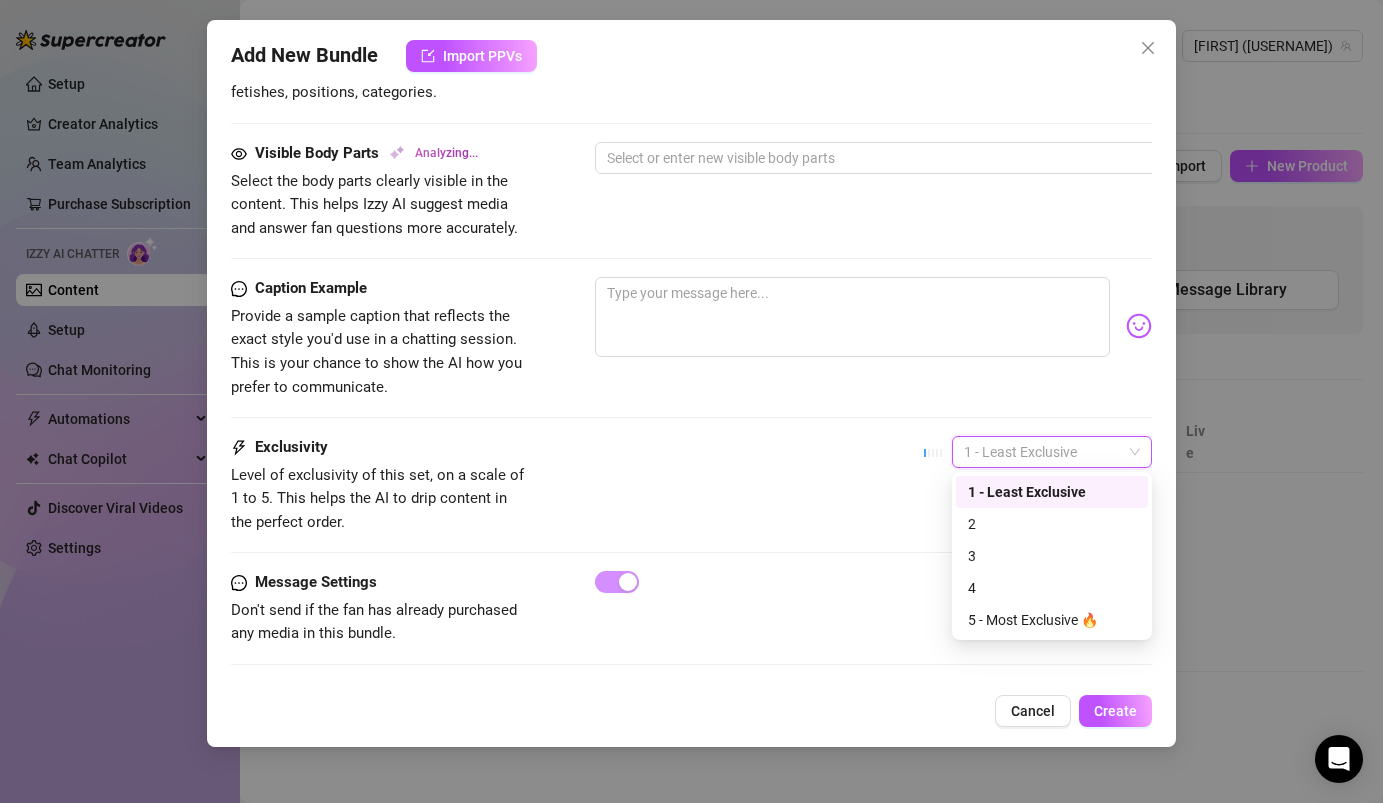 click on "Exclusivity Level of exclusivity of this set, on a scale of 1 to 5. This helps the AI to drip content in the perfect order. 1 - Least Exclusive" at bounding box center [691, 485] 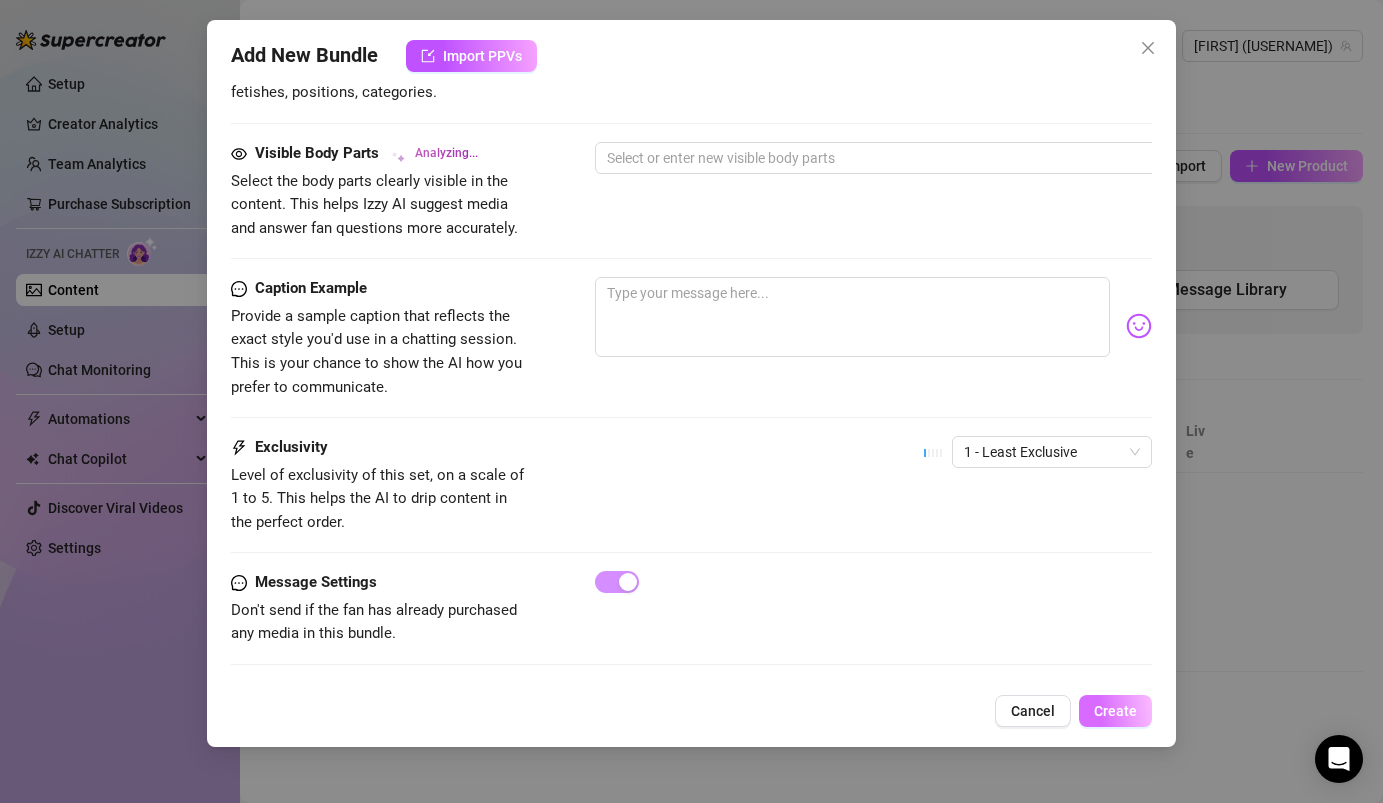 click on "Create" at bounding box center [1115, 711] 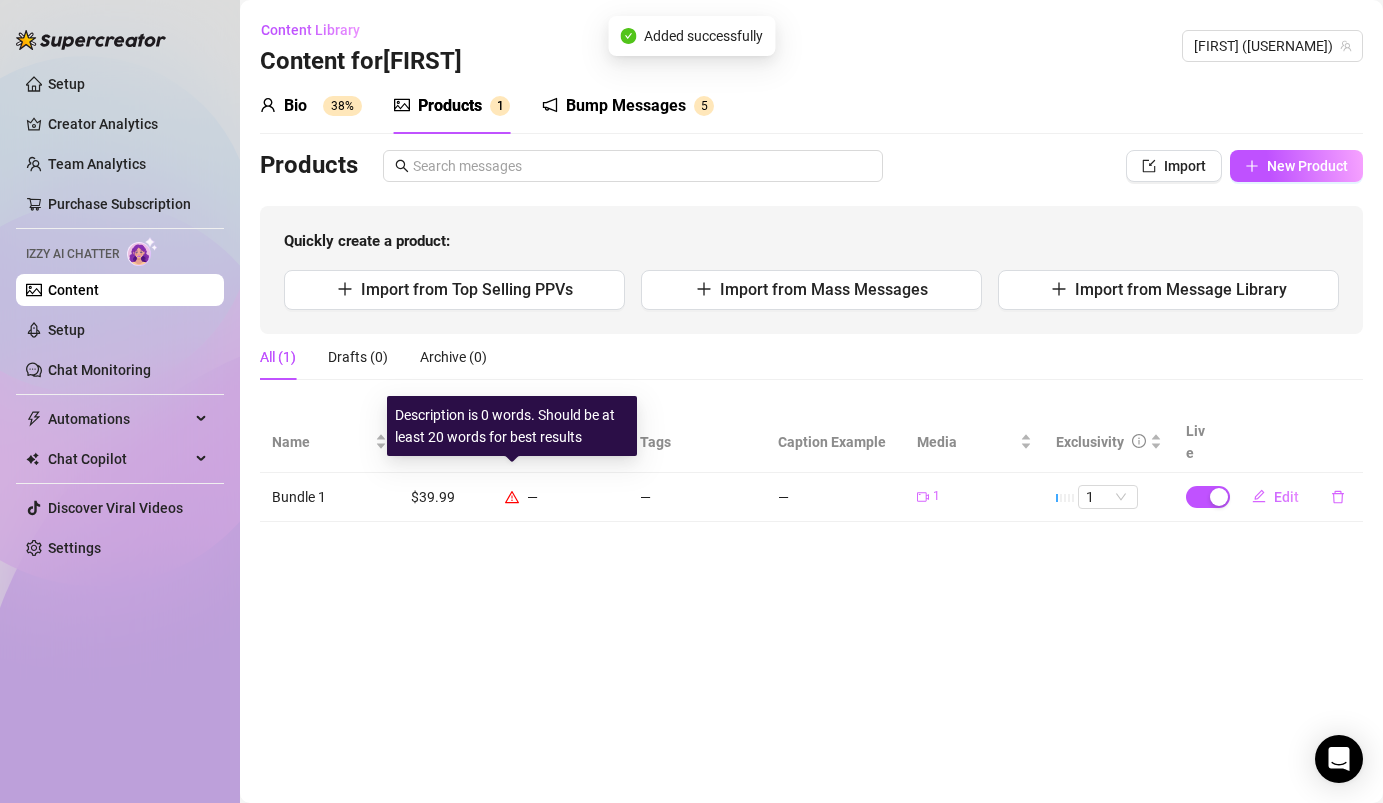 click 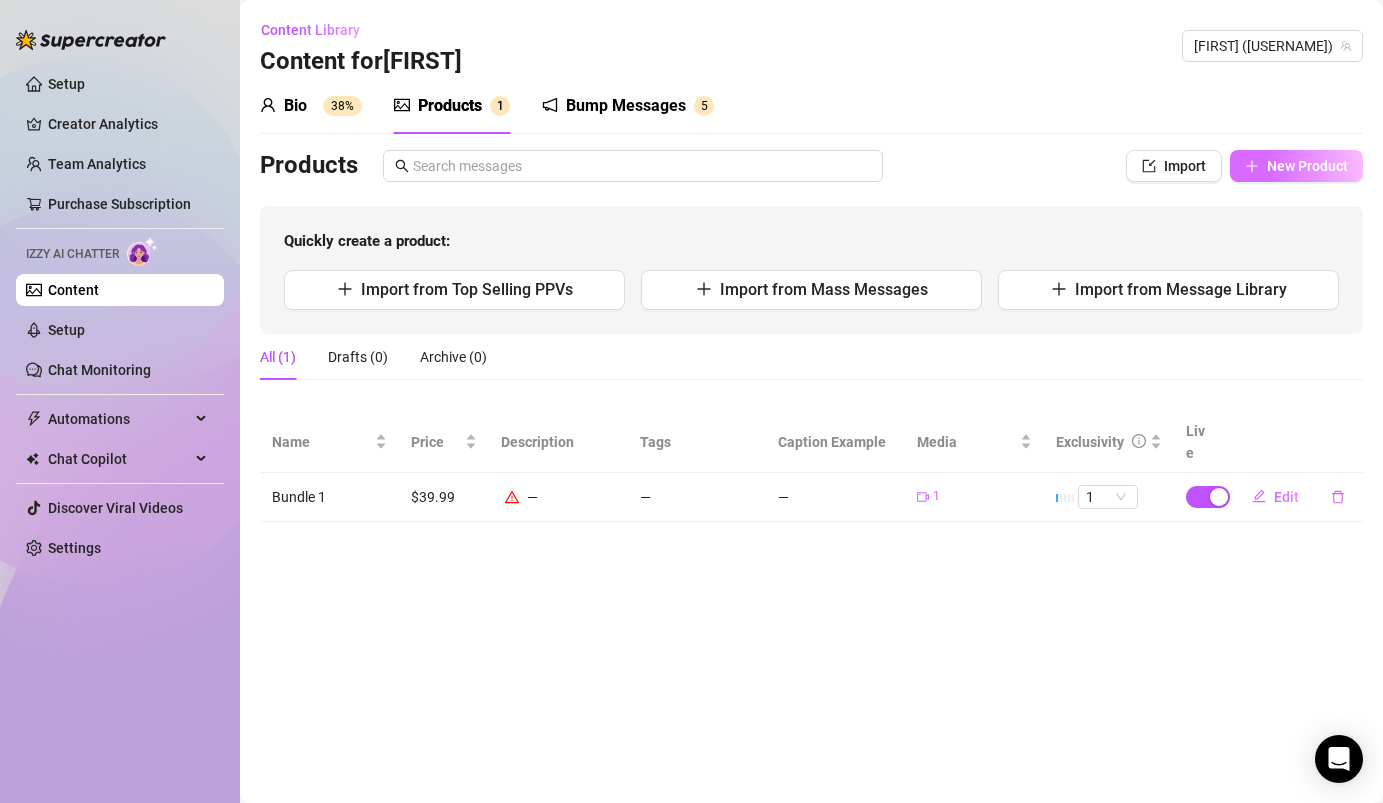 click 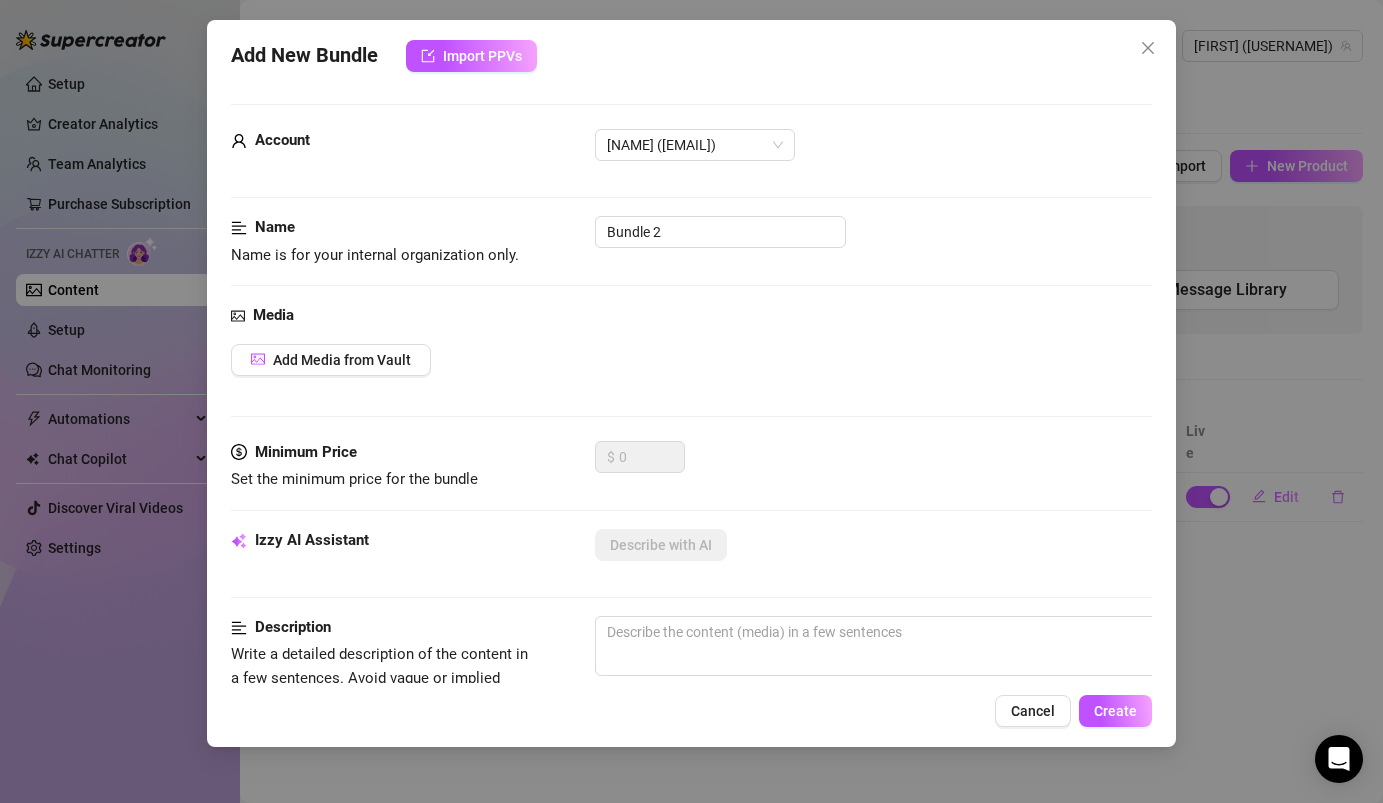click on "Media Add Media from Vault" at bounding box center [691, 372] 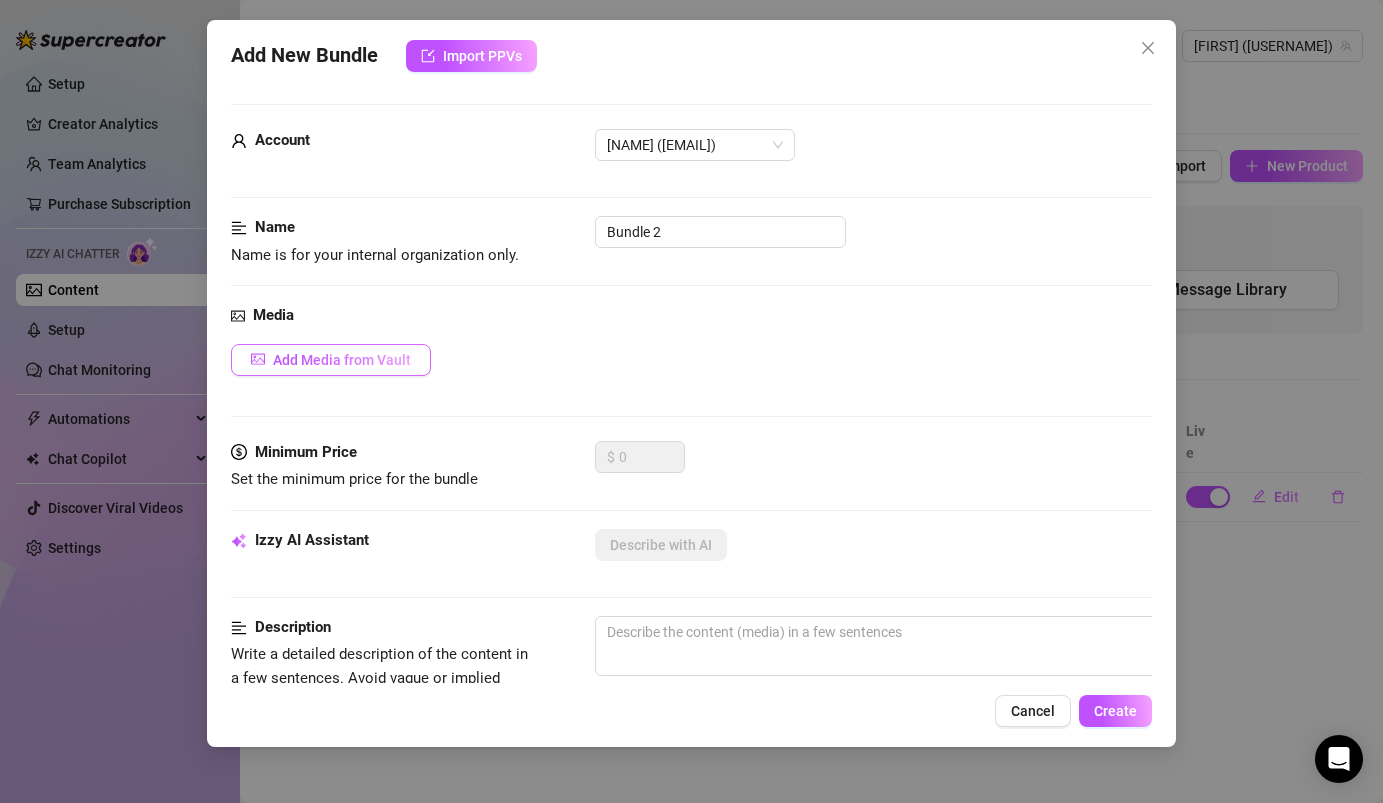 click on "Add Media from Vault" at bounding box center (331, 360) 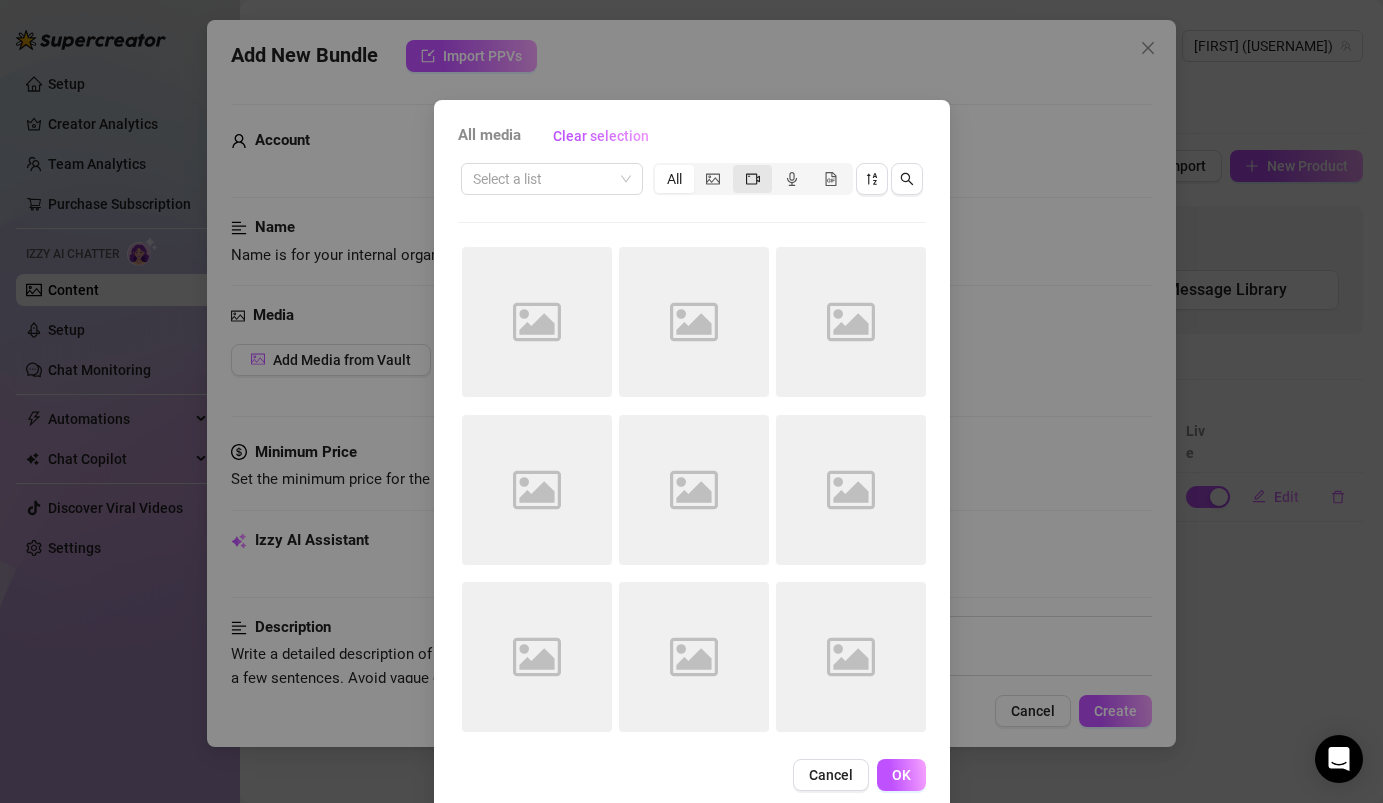 click 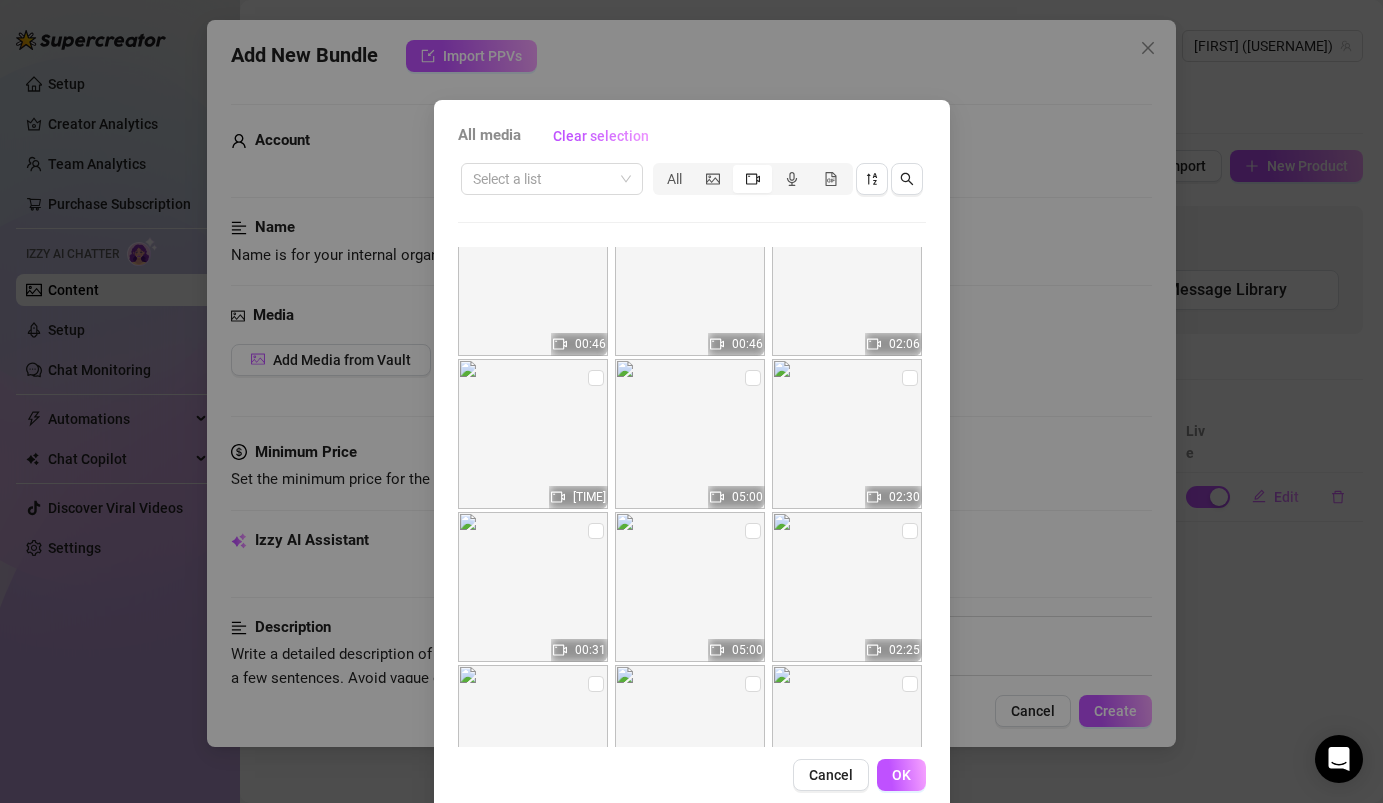 scroll, scrollTop: 651, scrollLeft: 0, axis: vertical 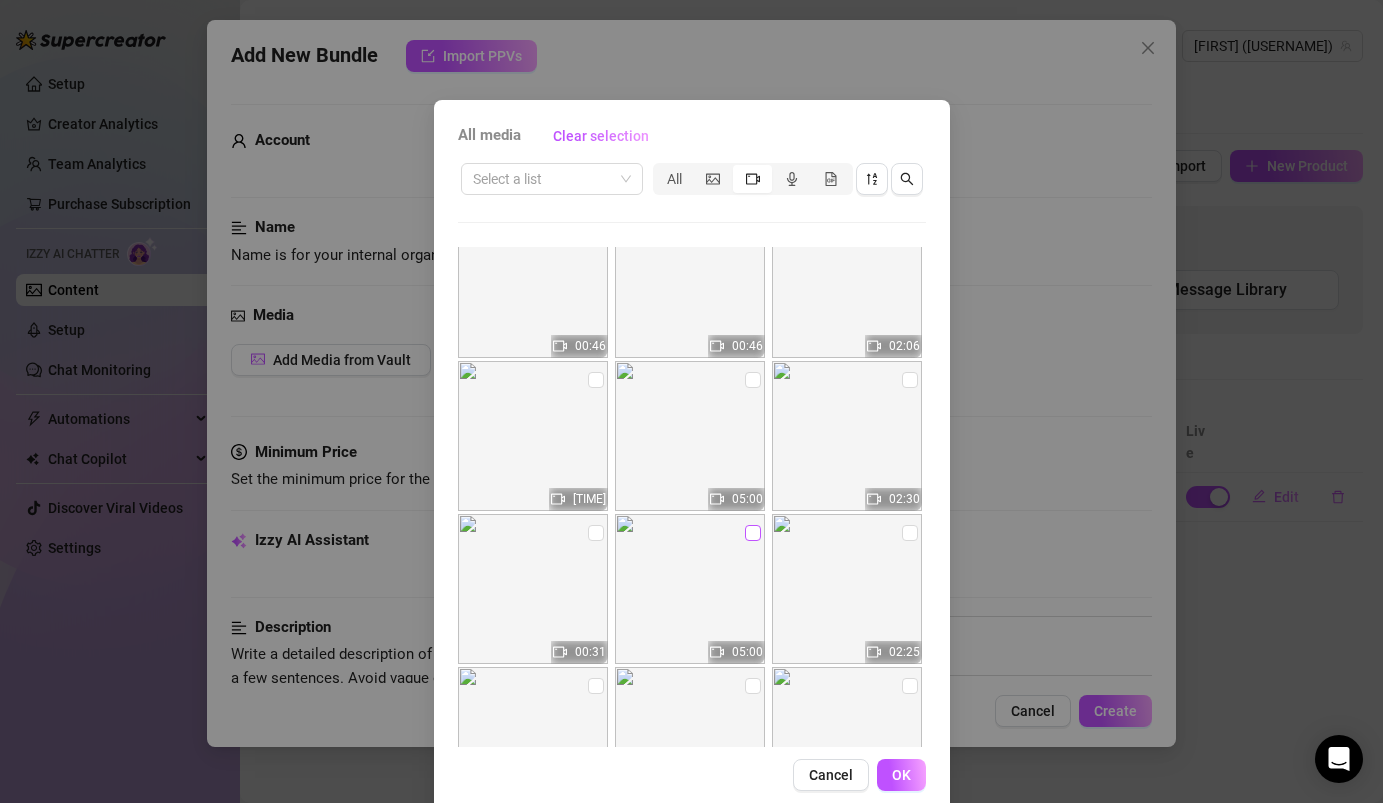 click at bounding box center [753, 533] 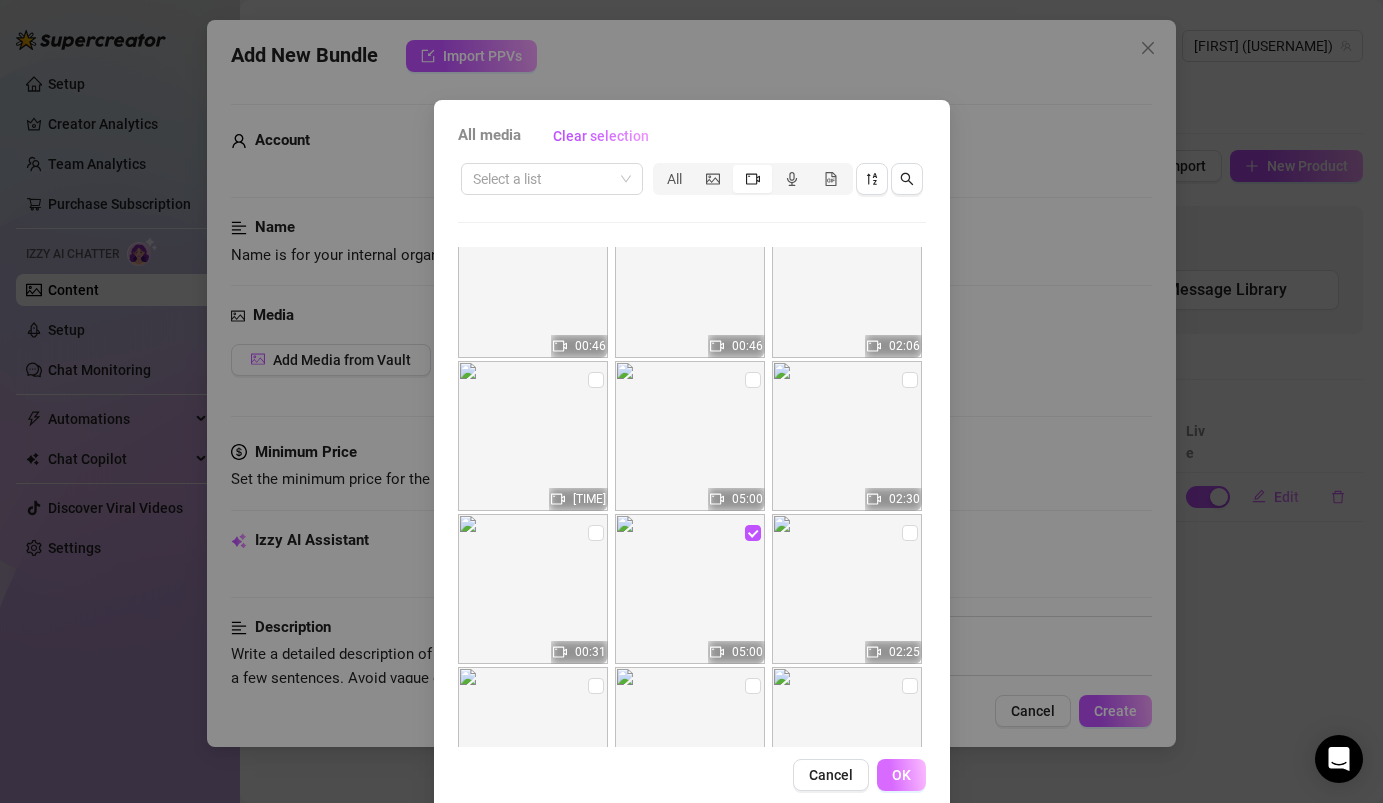 click on "OK" at bounding box center [901, 775] 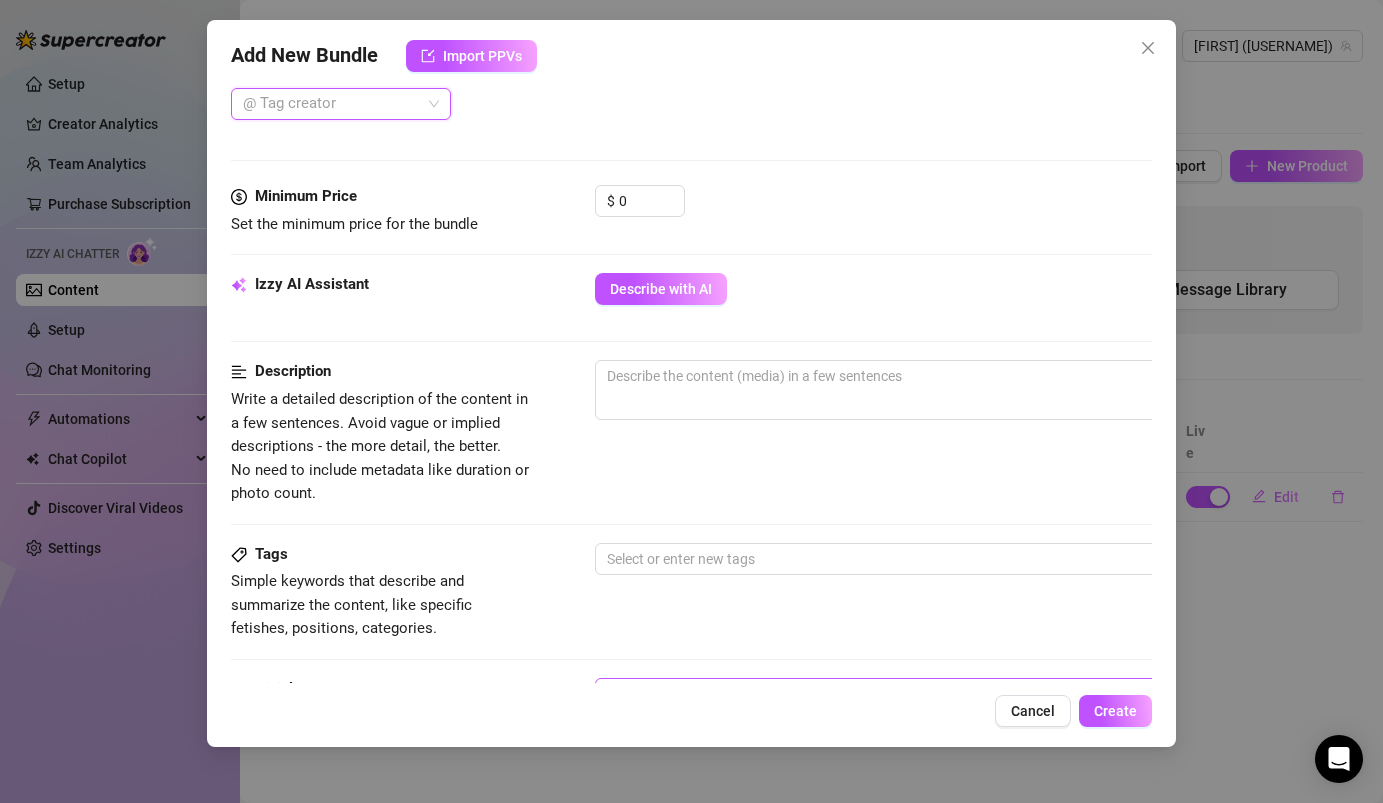 scroll, scrollTop: 627, scrollLeft: 0, axis: vertical 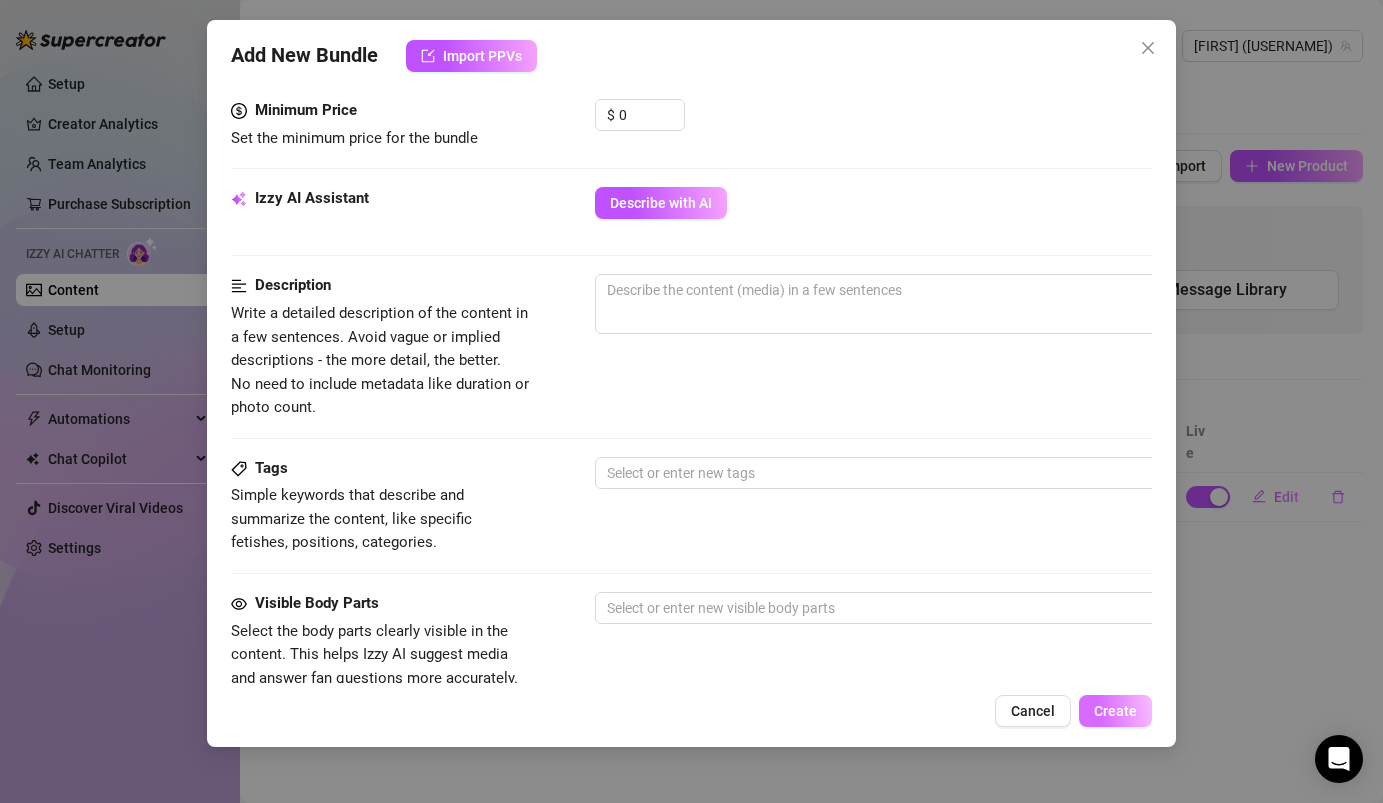 click on "Create" at bounding box center [1115, 711] 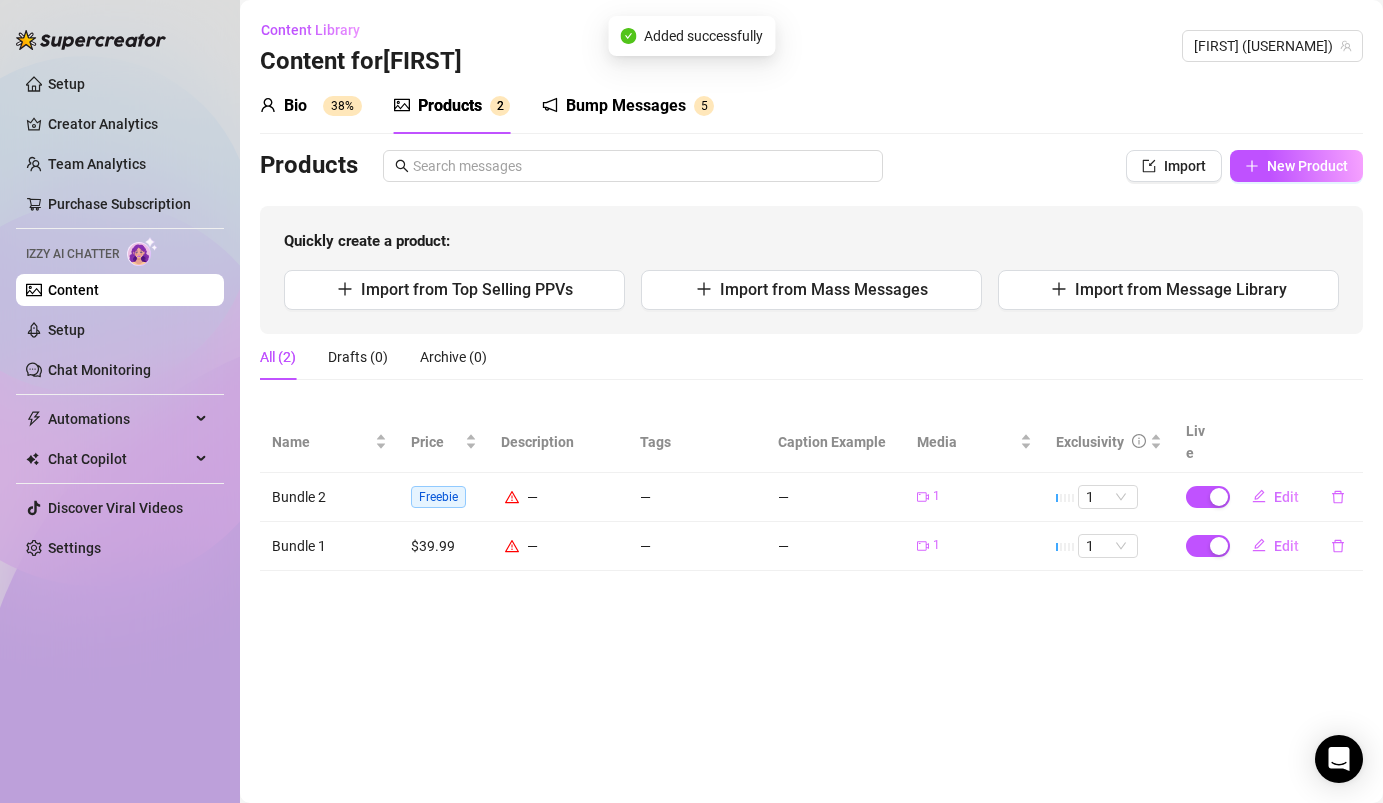 click on "Freebie" at bounding box center (438, 497) 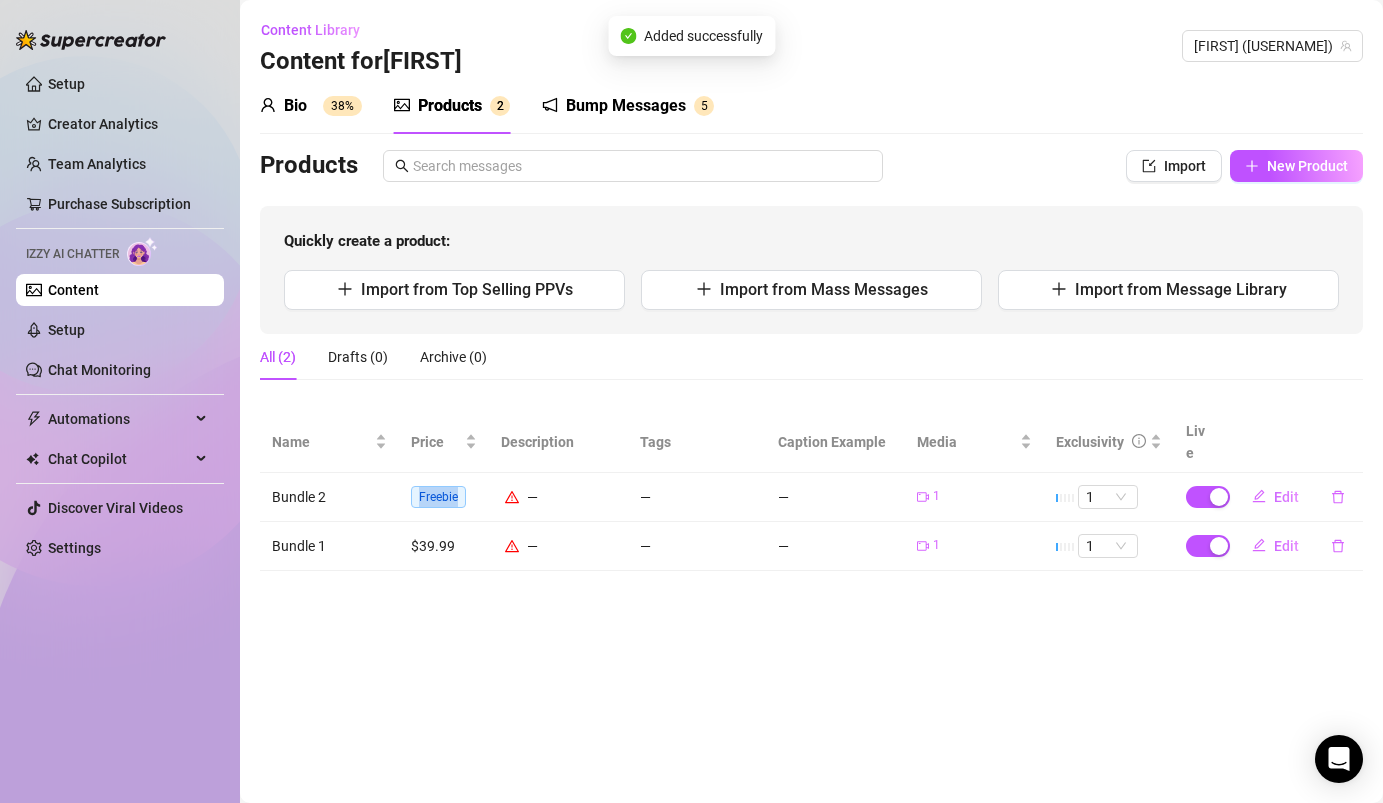 click on "Freebie" at bounding box center (438, 497) 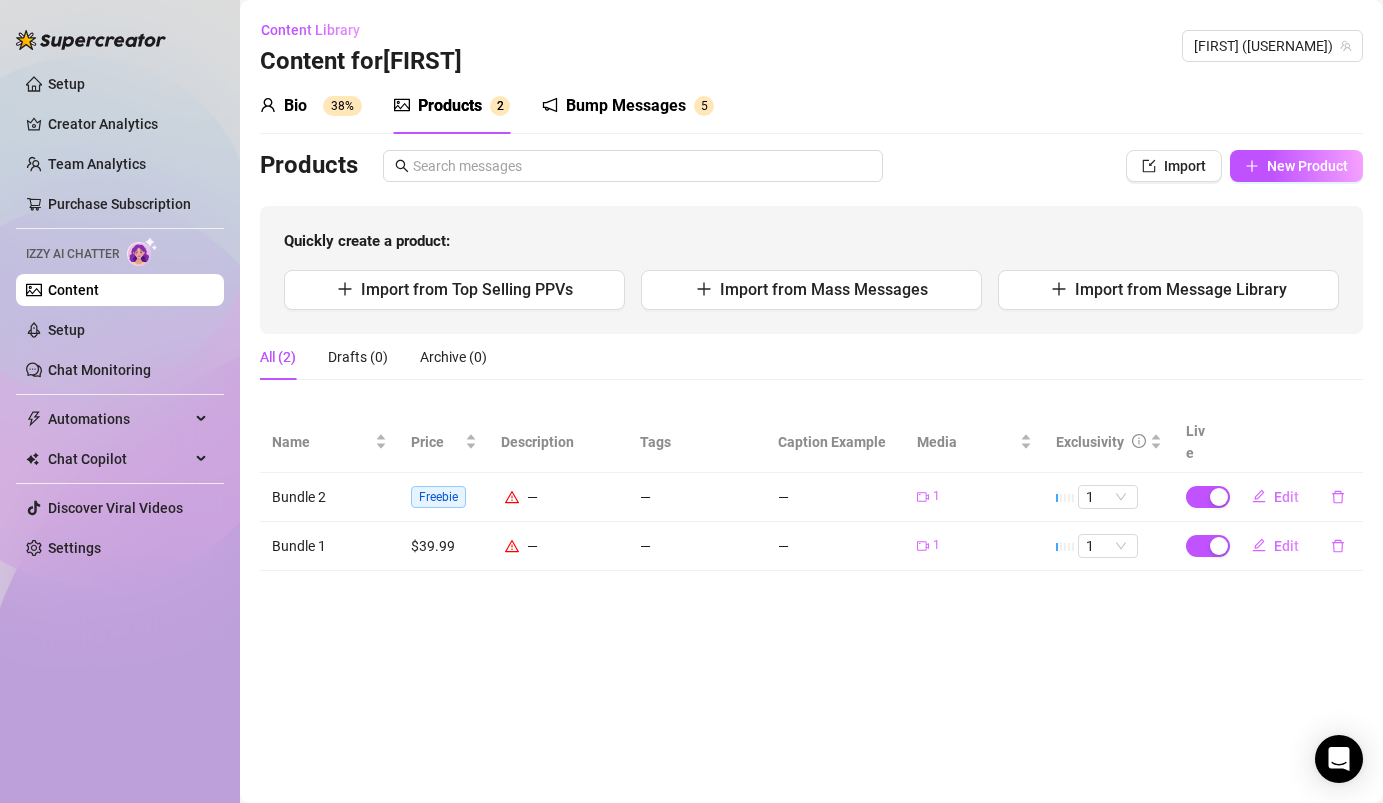 click on "Content Library Content for [NAME] [NAME] ([EMAIL]) Bio   38% Products 2 Bump Messages 5 Bio Import Bio from other creator Personal Info Chatting Lifestyle Physique Content Intimate Details Socials Train Izzy Name Required [NAME] Nickname(s) Geo Gender Required Female Male Non-Binary / Genderqueer Agender Bigender Genderfluid Other Where did you grow up? Required [CITY] Where is your current homebase? (City/Area of your home) Required [CITY] What is your timezone of your current location? If you are currently traveling, choose your current location Required [COUNTRY] ( Pacific Time ) Are you currently traveling? If so, where are you right now? what are you doing there? I'm currently in [CITY], I live here Birth Date Required October 6th, 1999 Zodiac Sign Libra Sexual Orientation Required Straight Relationship Status Required Single Do you have any siblings? How many? I'm the only one Do you have any children? How many? I don't have any but would love to have a family" at bounding box center [811, 401] 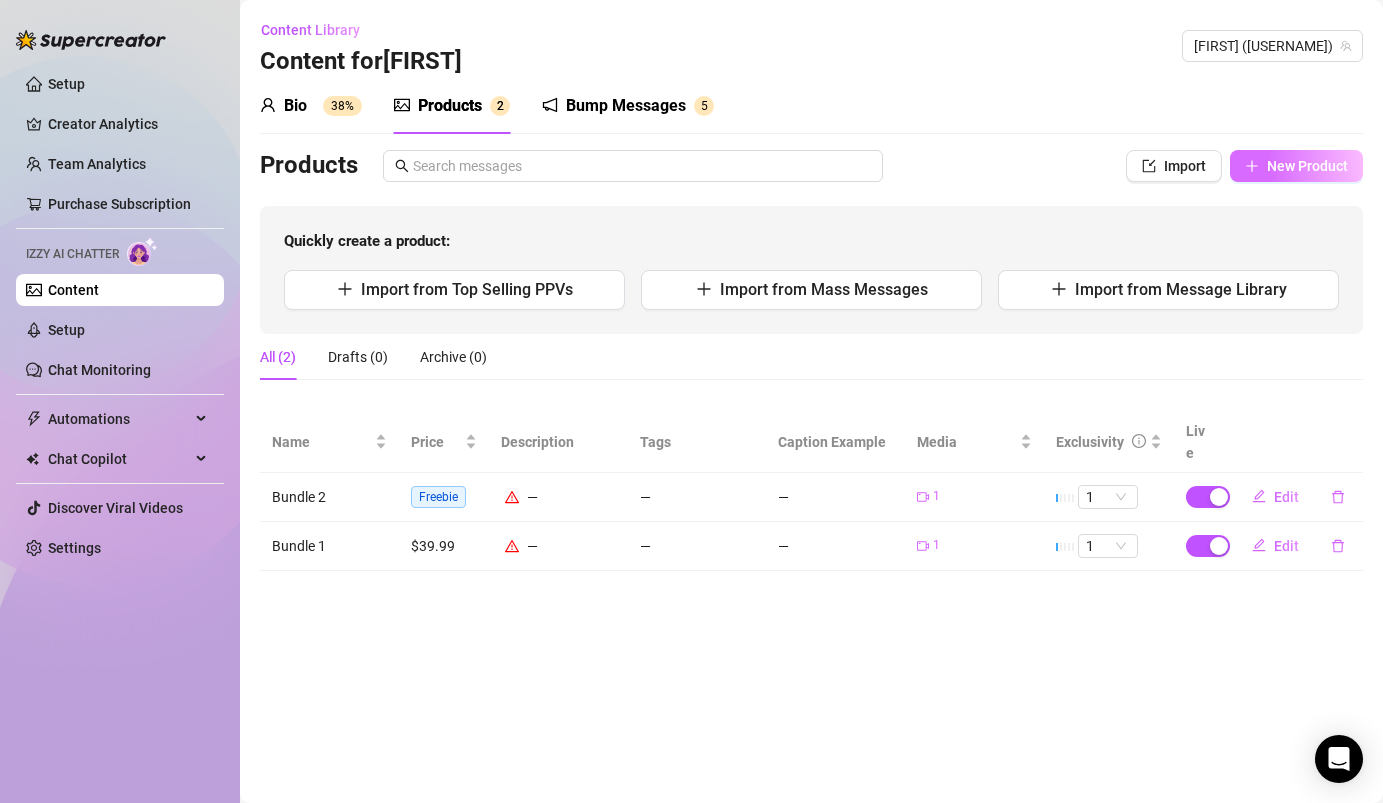 click on "New Product" at bounding box center (1307, 166) 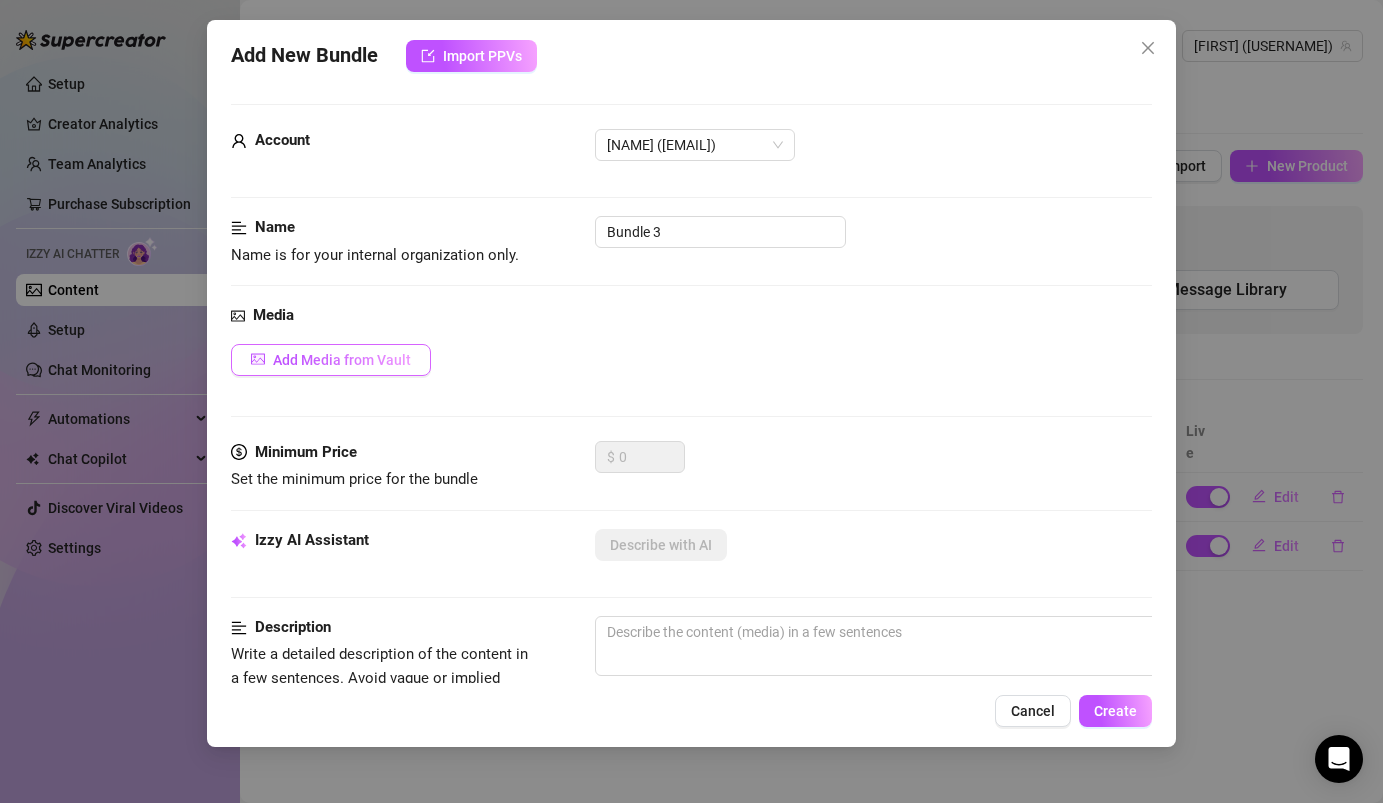 click on "Add Media from Vault" at bounding box center (331, 360) 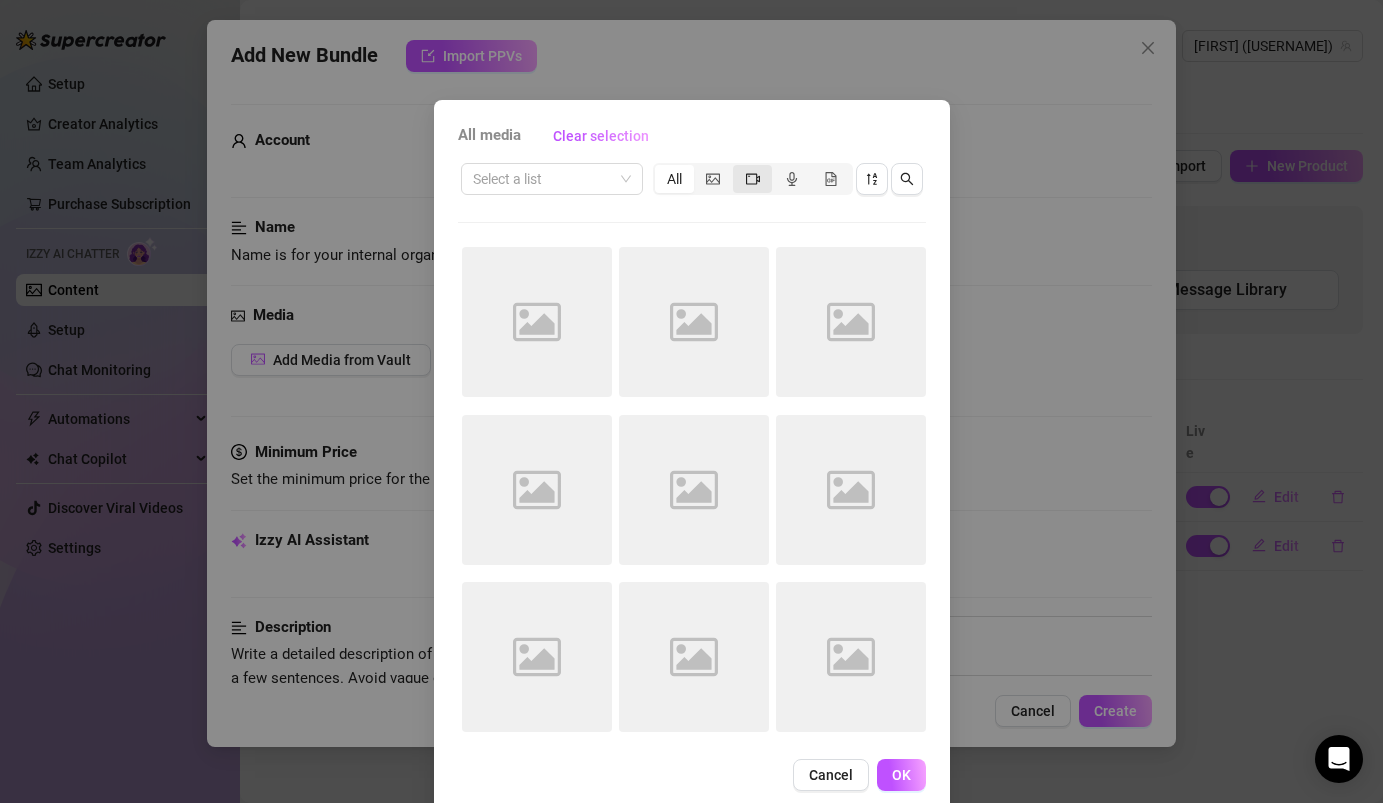 click at bounding box center (752, 179) 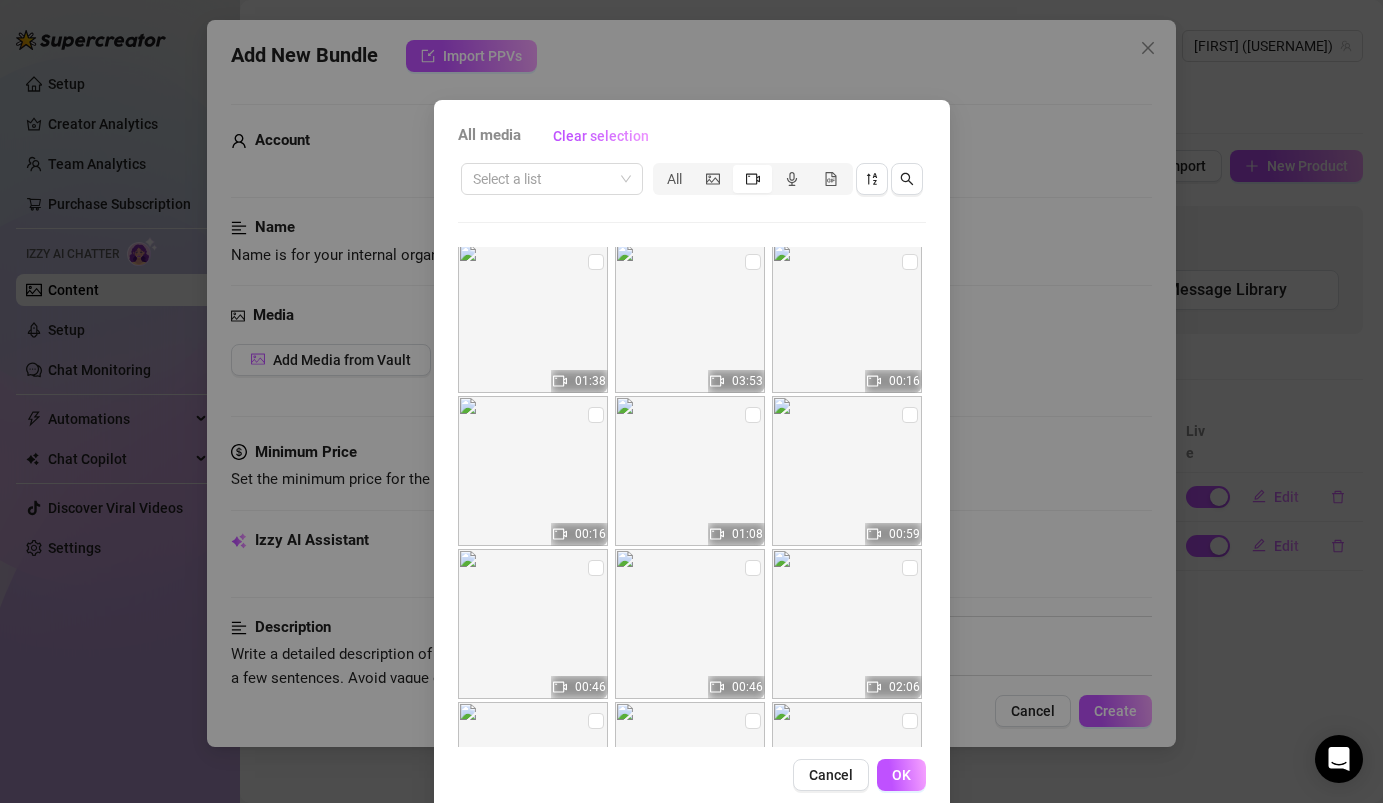 scroll, scrollTop: 312, scrollLeft: 0, axis: vertical 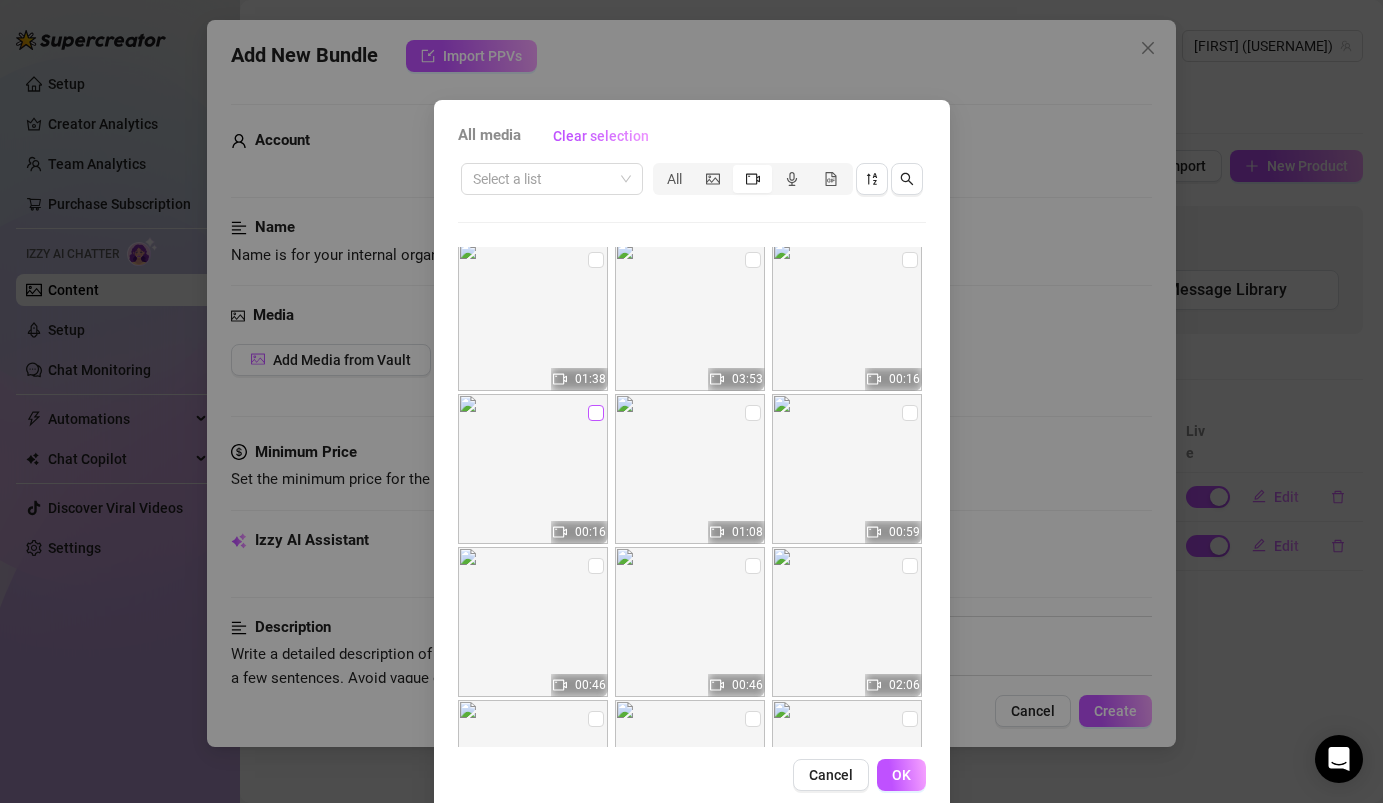 click at bounding box center [596, 413] 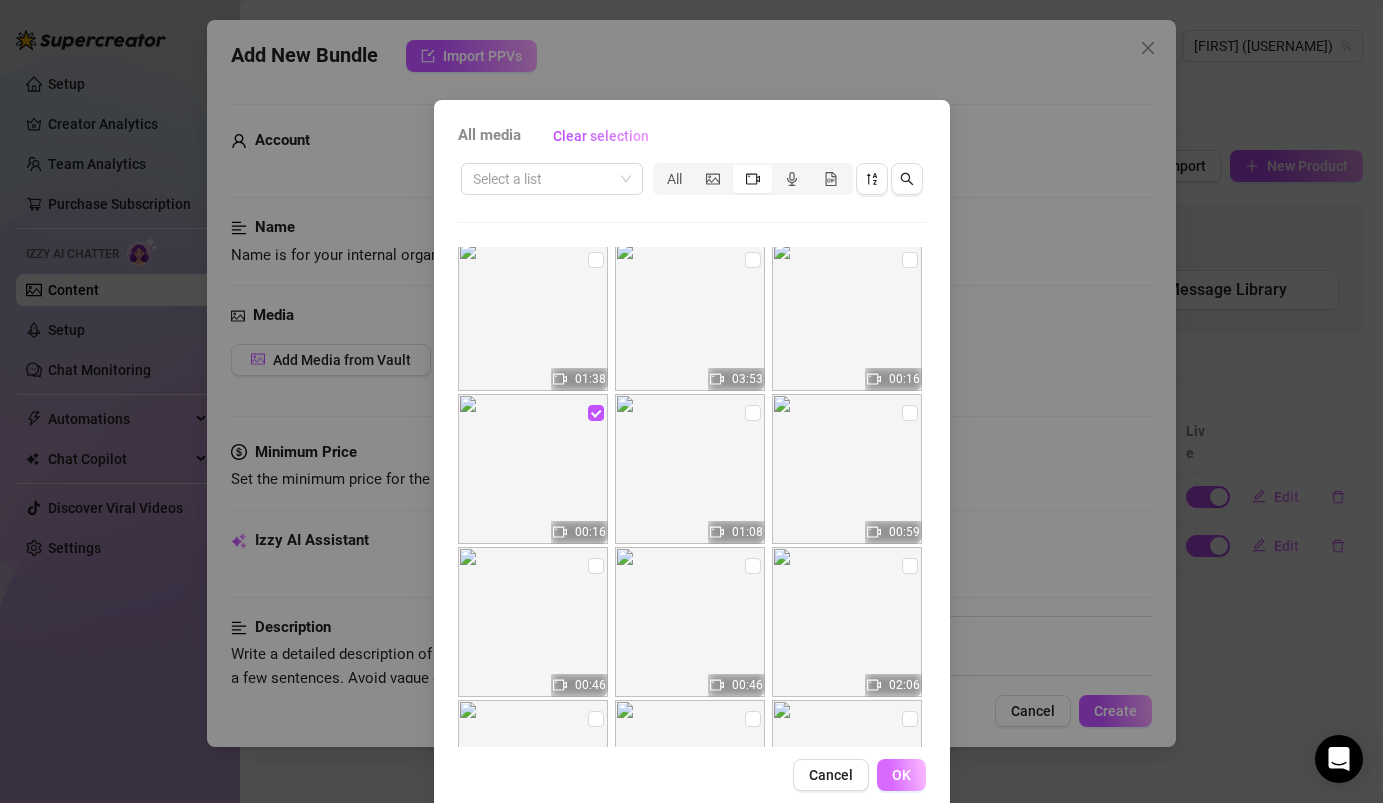 click on "OK" at bounding box center [901, 775] 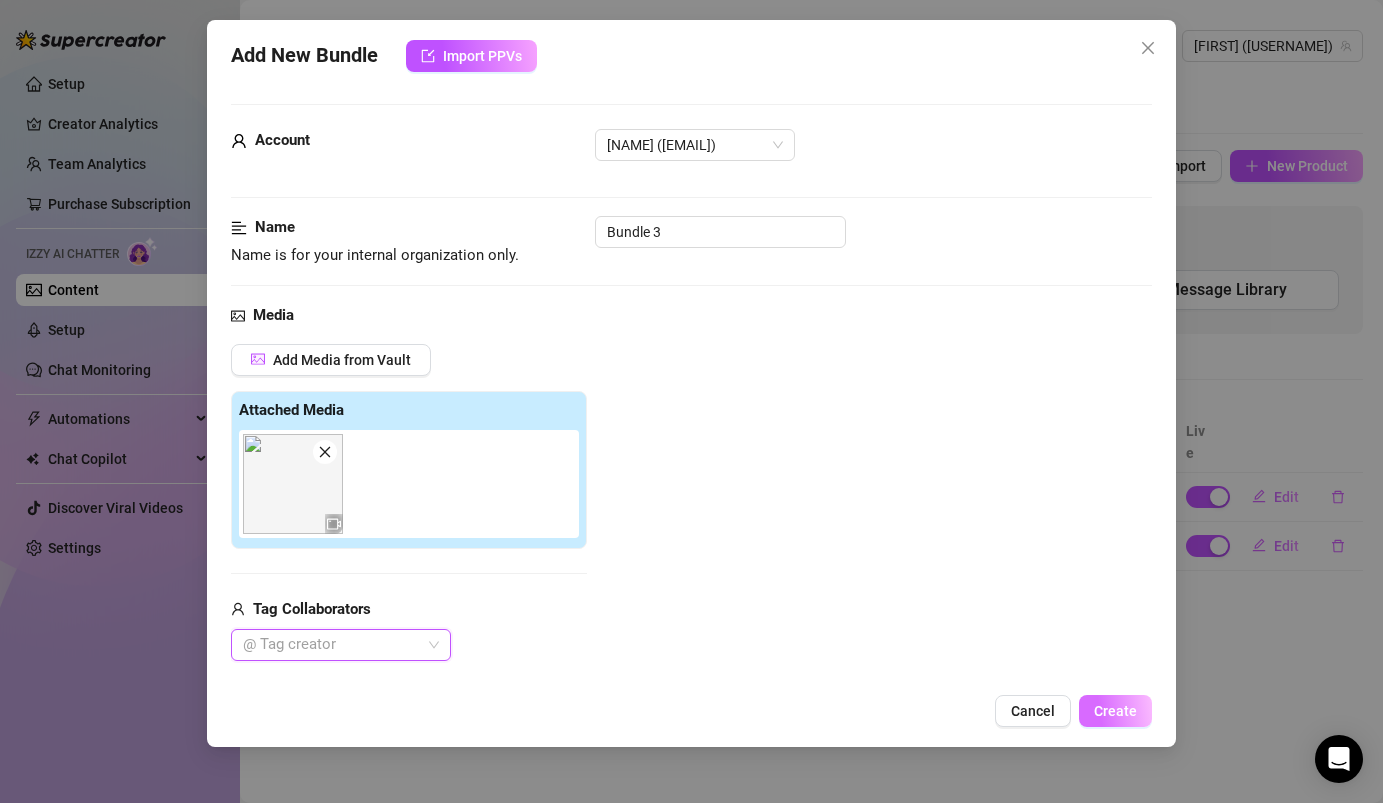 click on "Create" at bounding box center (1115, 711) 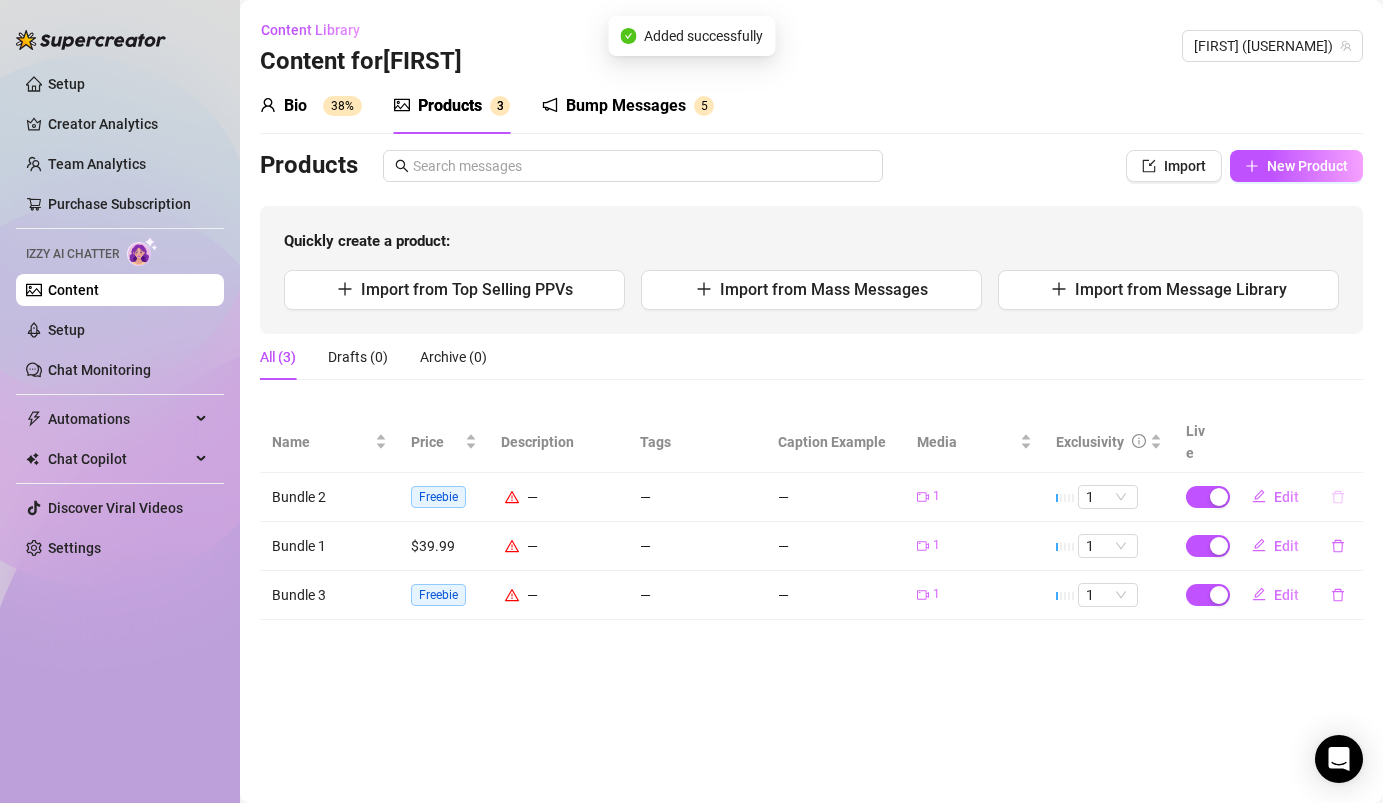 click at bounding box center [1338, 497] 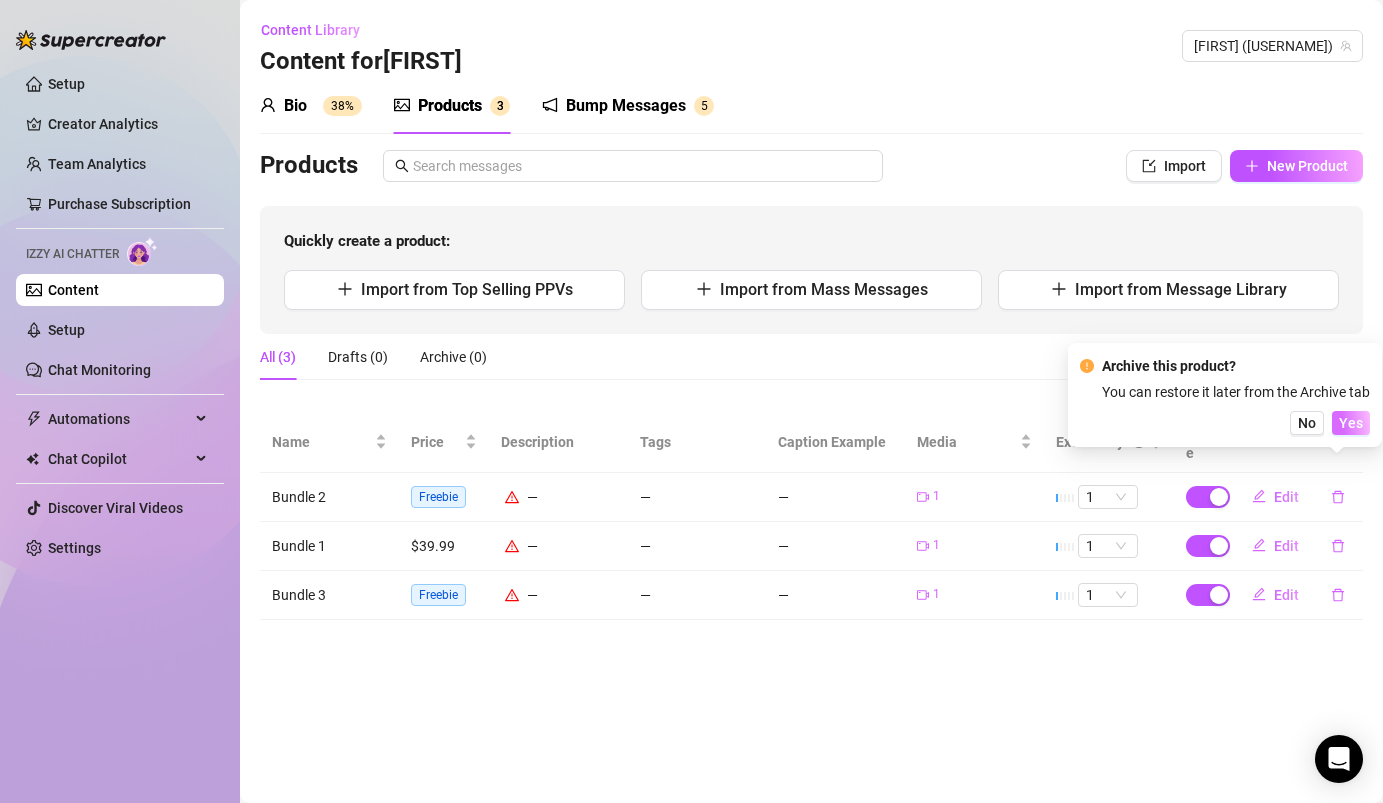 click on "Yes" at bounding box center [1351, 423] 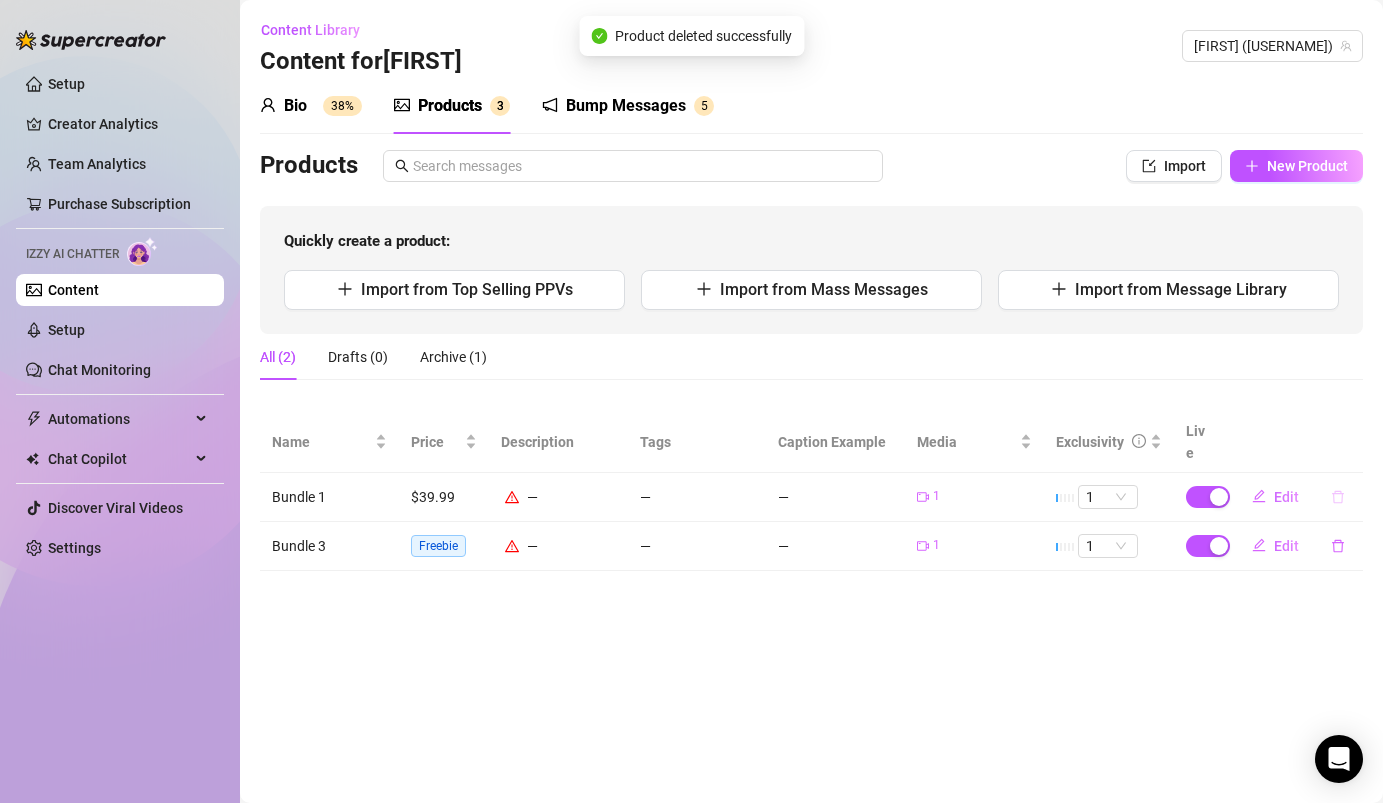 click 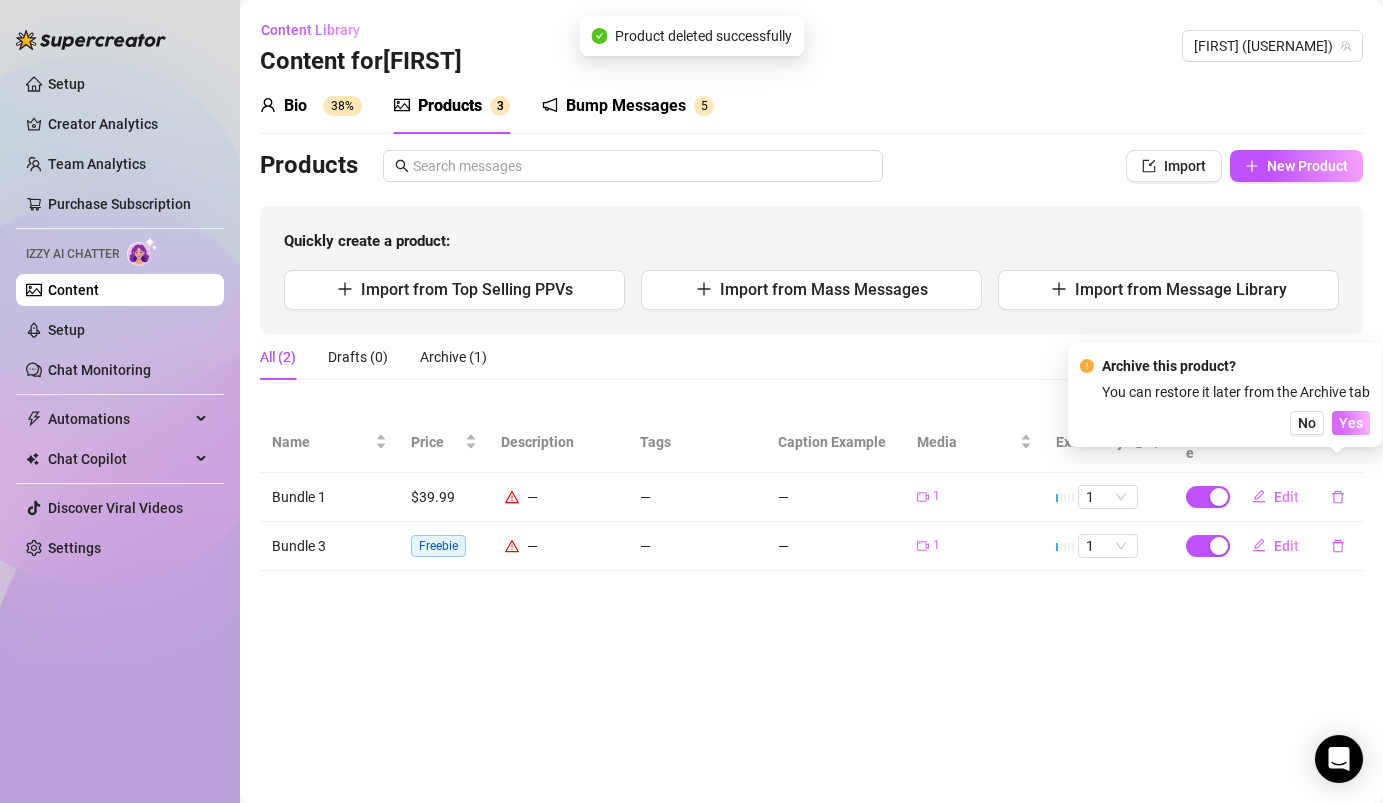 click on "Yes" at bounding box center [1351, 423] 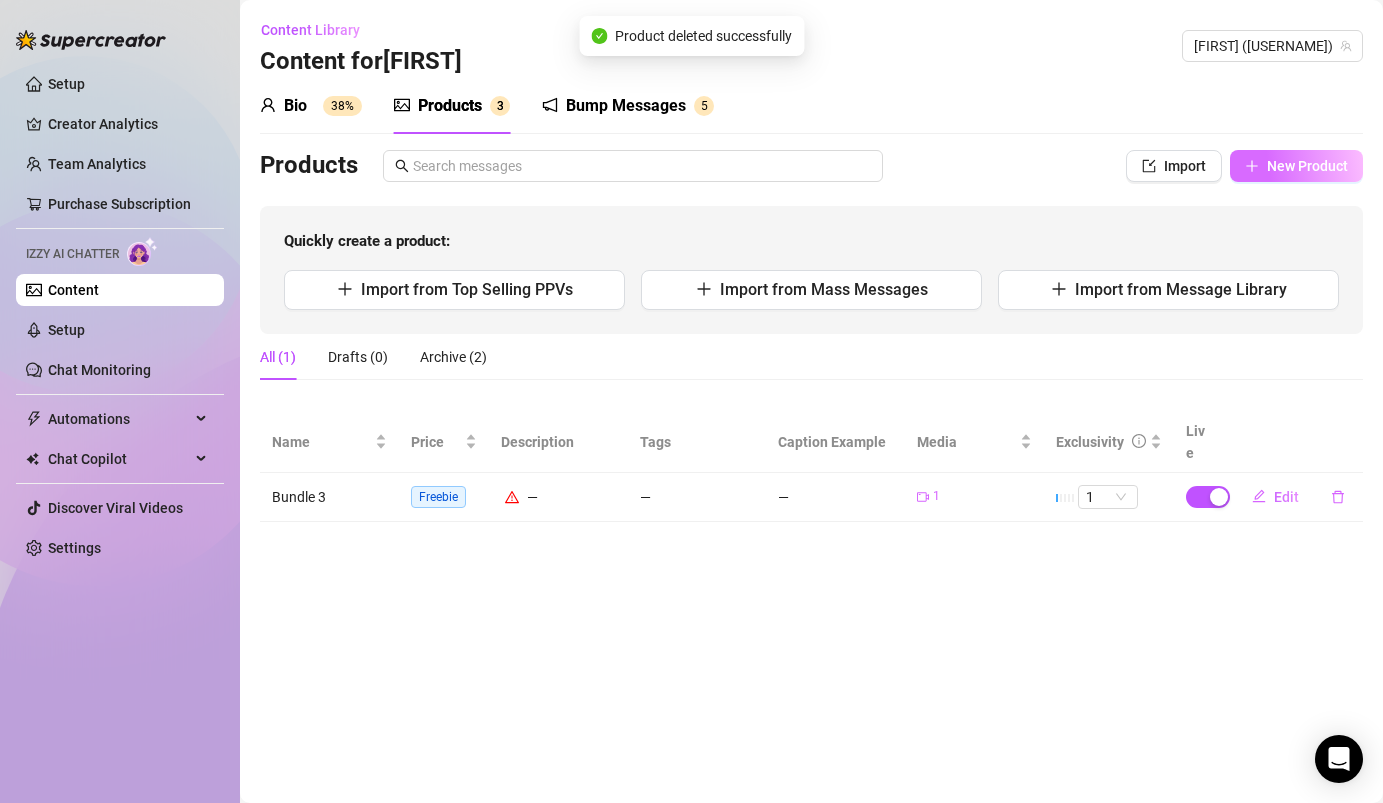 click on "New Product" at bounding box center [1307, 166] 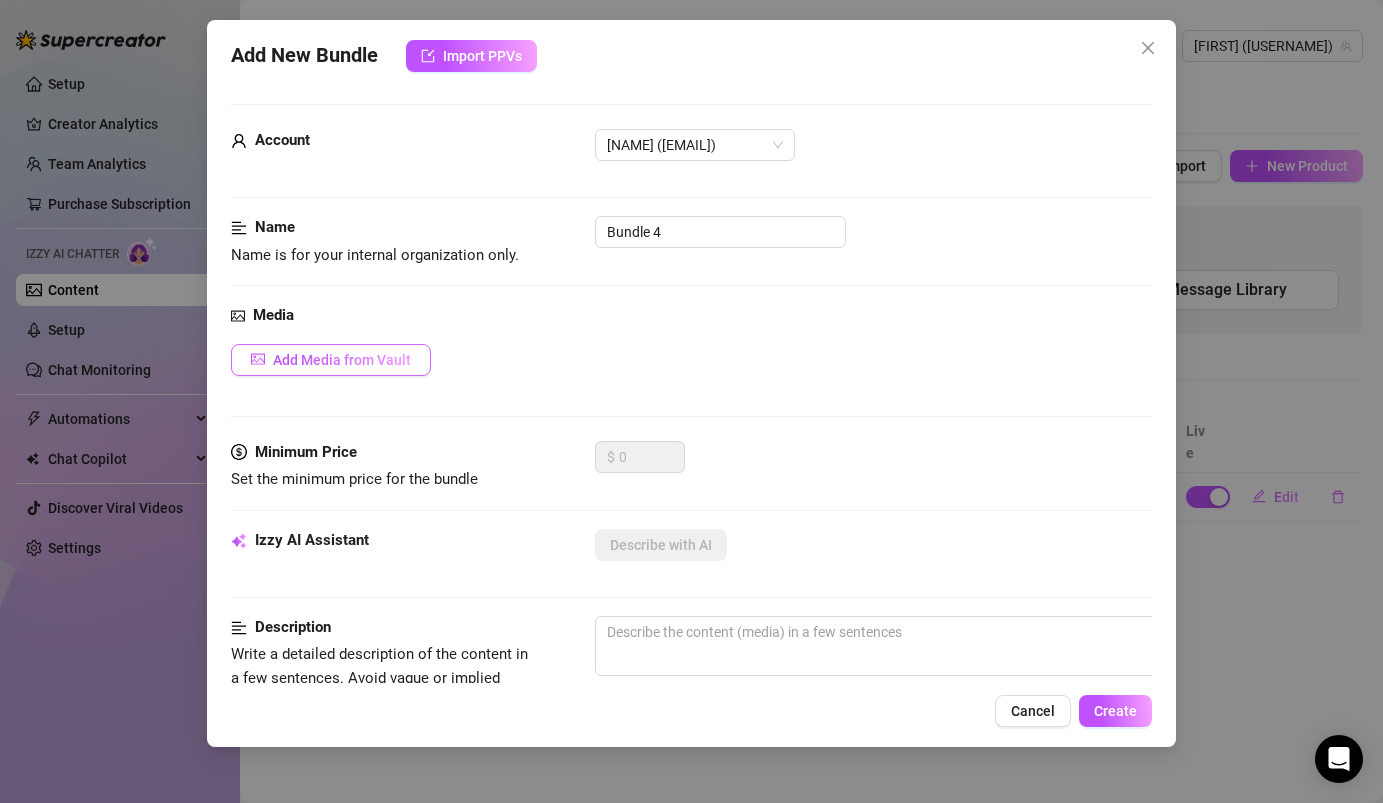 click on "Add Media from Vault" at bounding box center [342, 360] 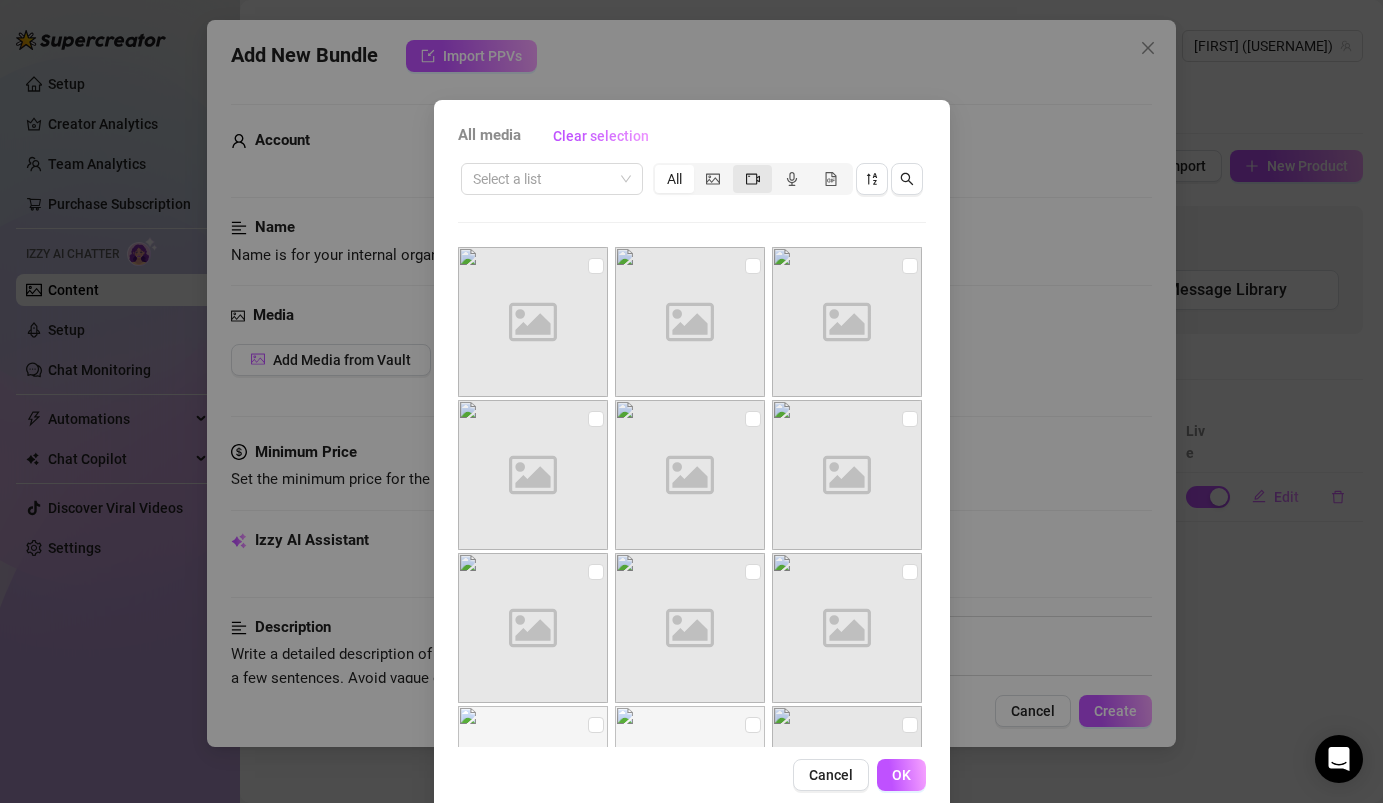 click 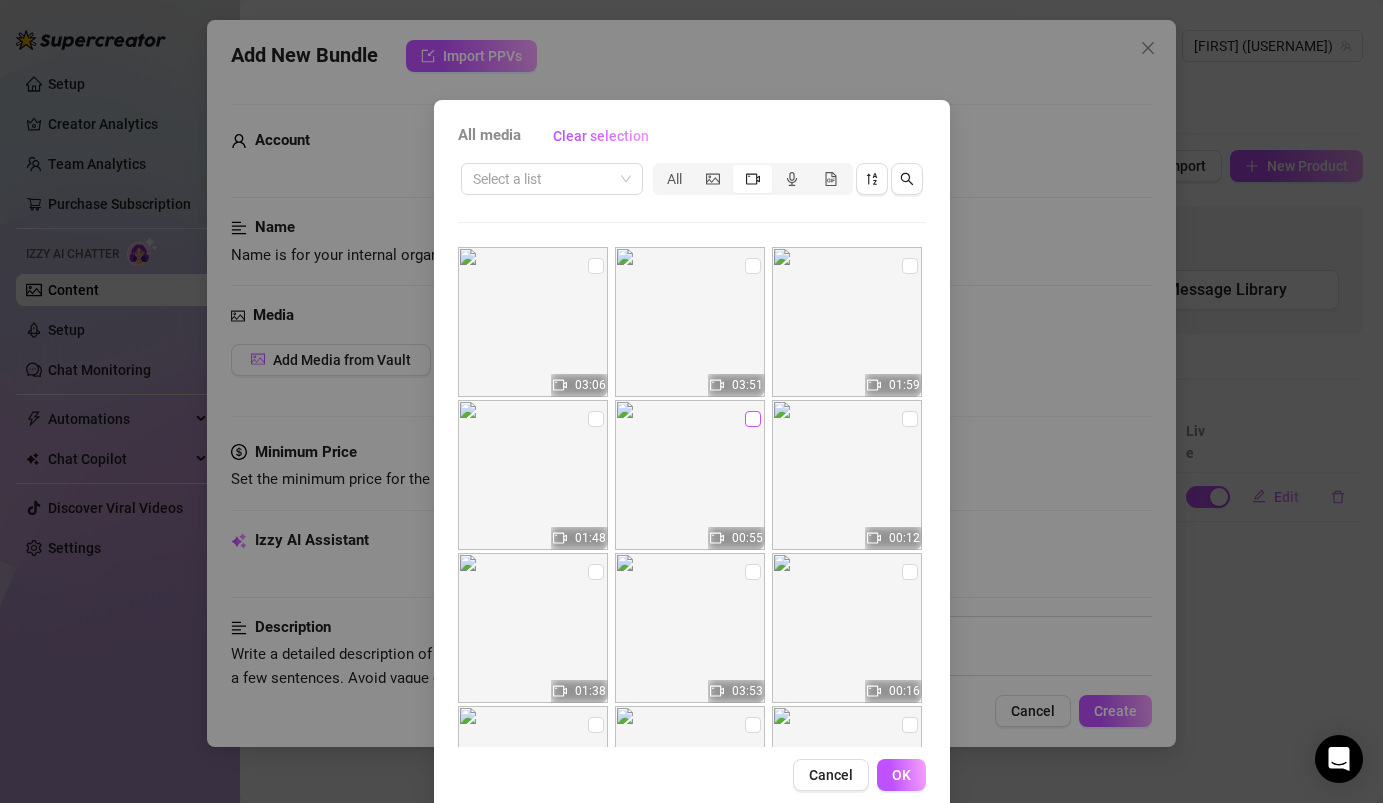 click at bounding box center [753, 419] 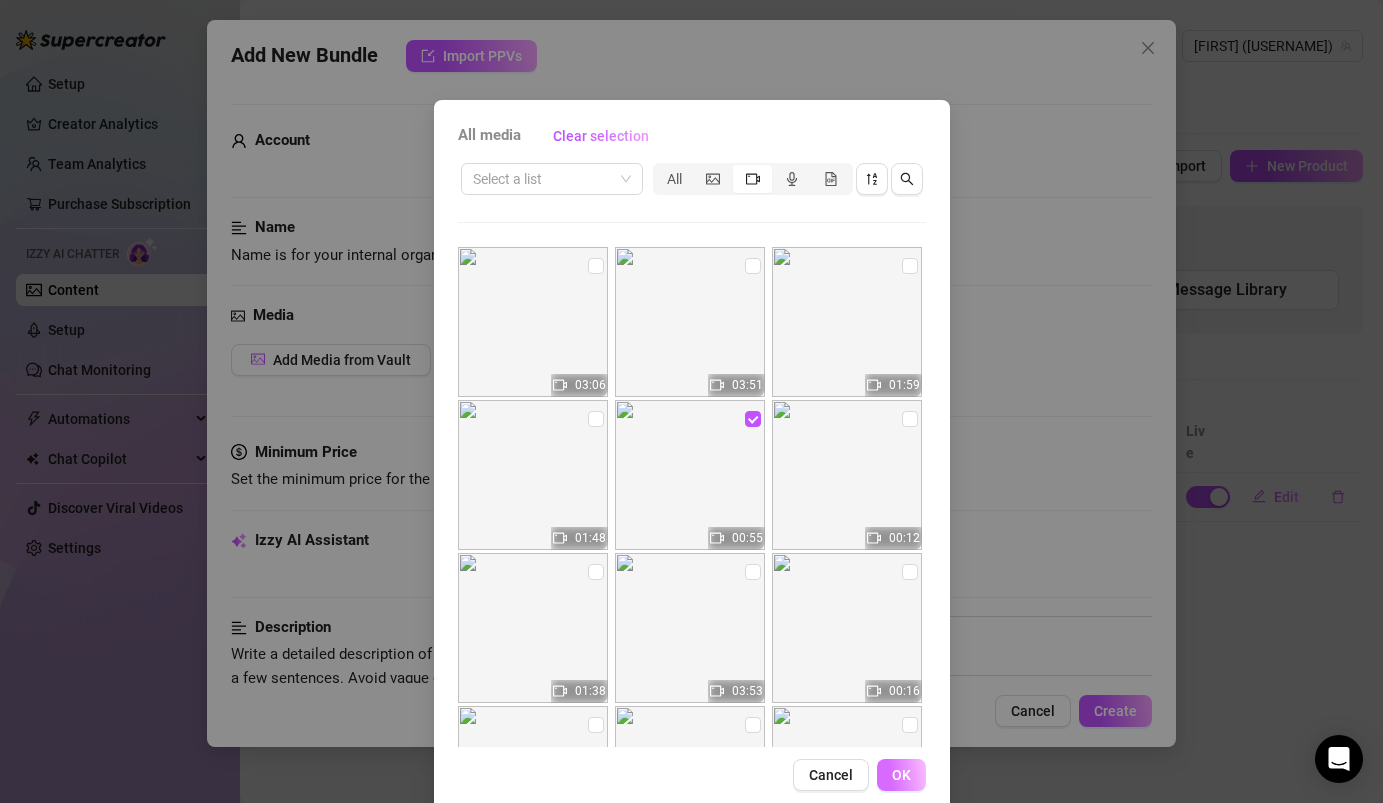 click on "OK" at bounding box center [901, 775] 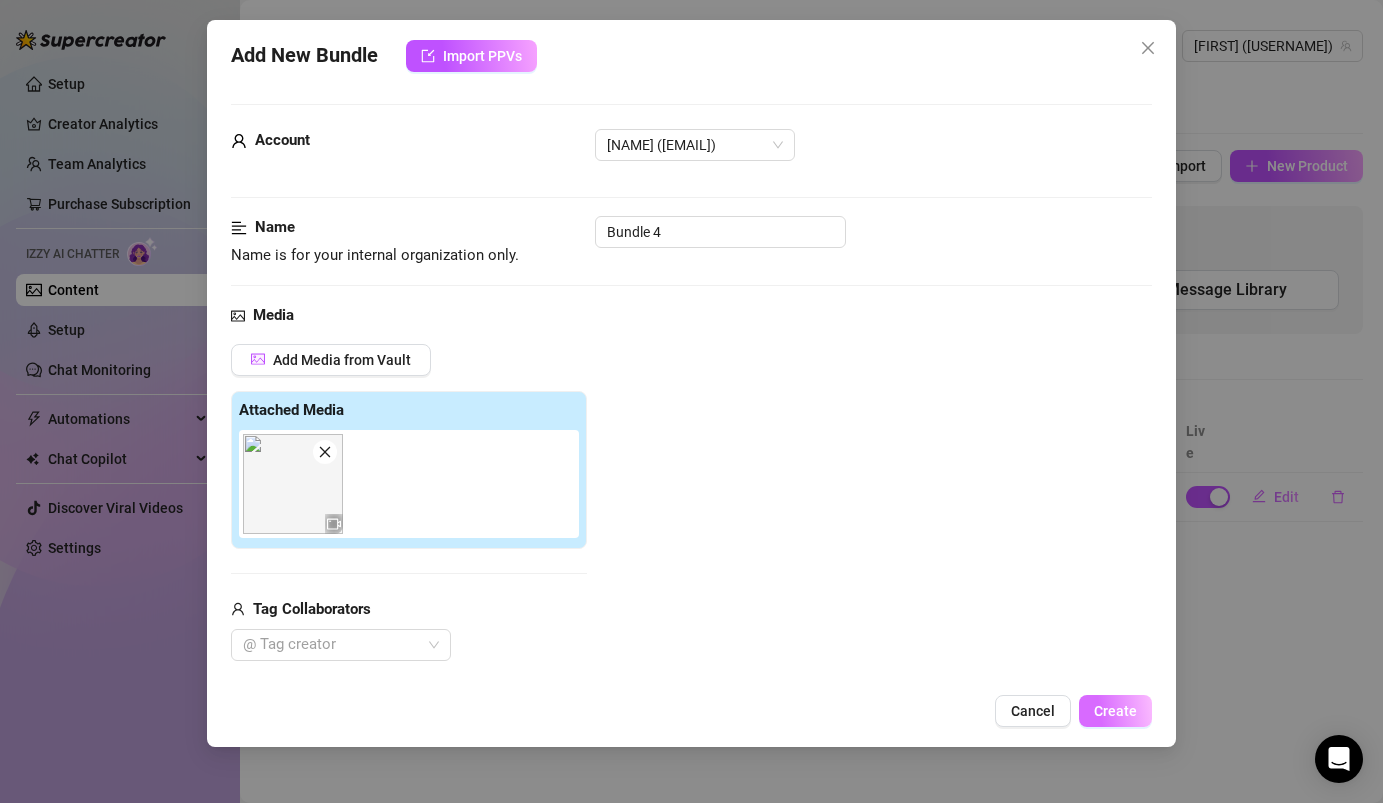 click on "Create" at bounding box center [1115, 711] 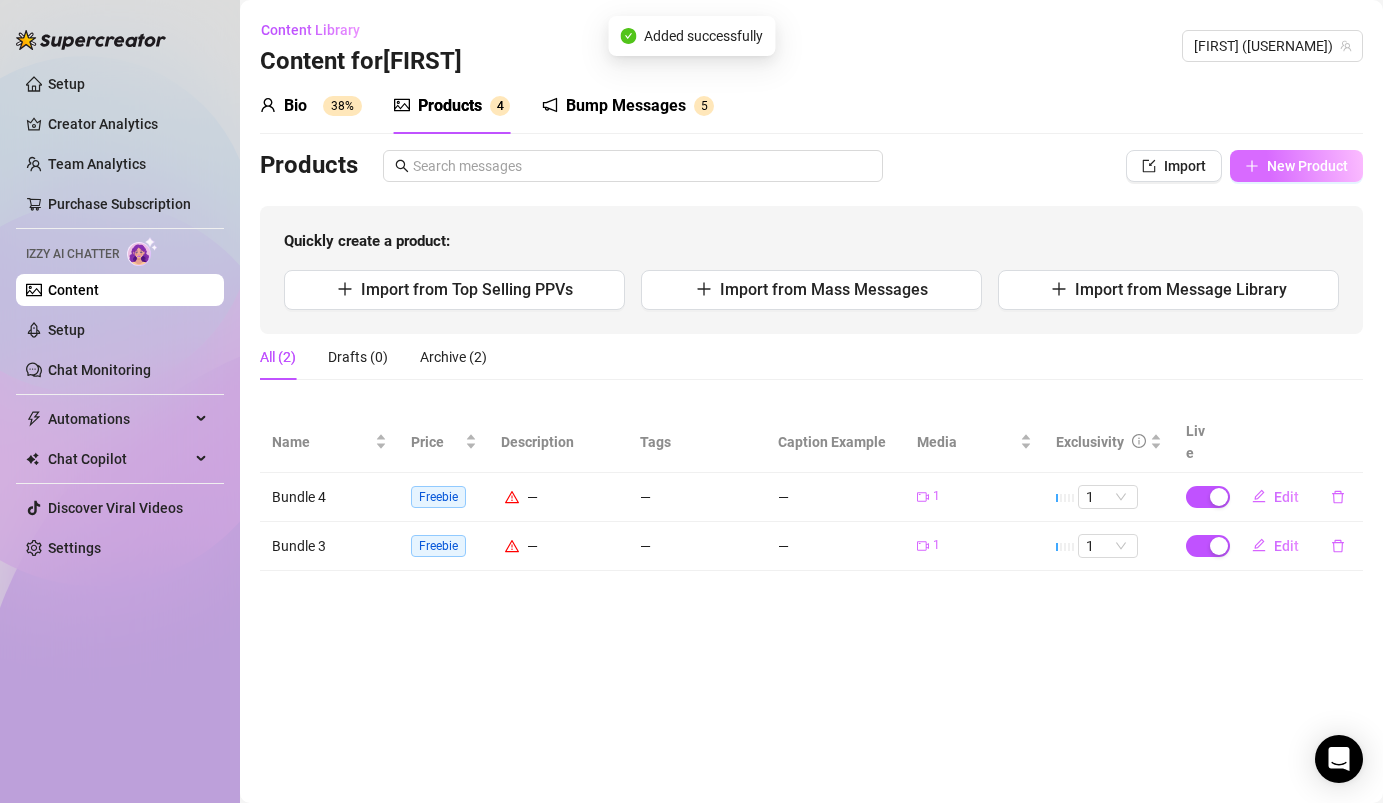 click on "New Product" at bounding box center [1307, 166] 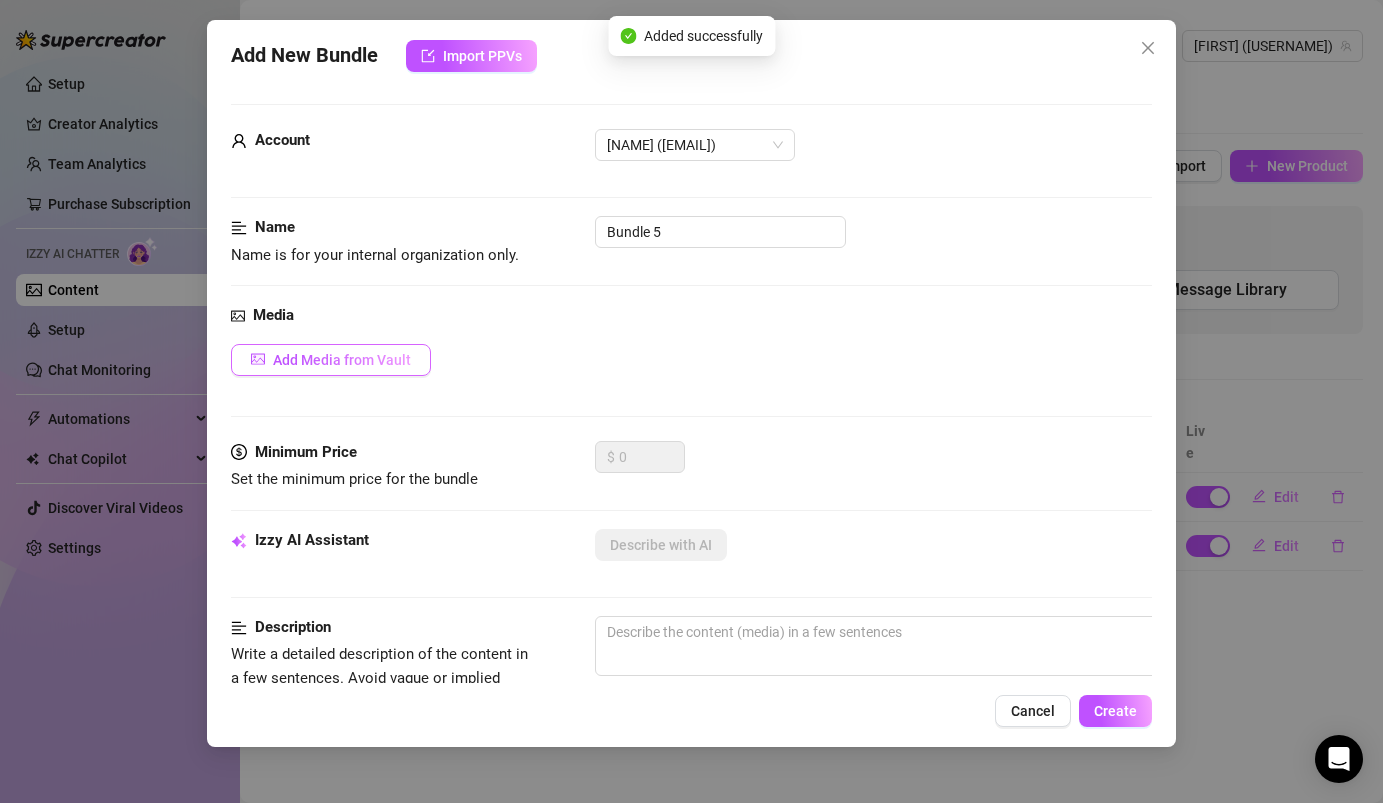 click on "Add Media from Vault" at bounding box center (342, 360) 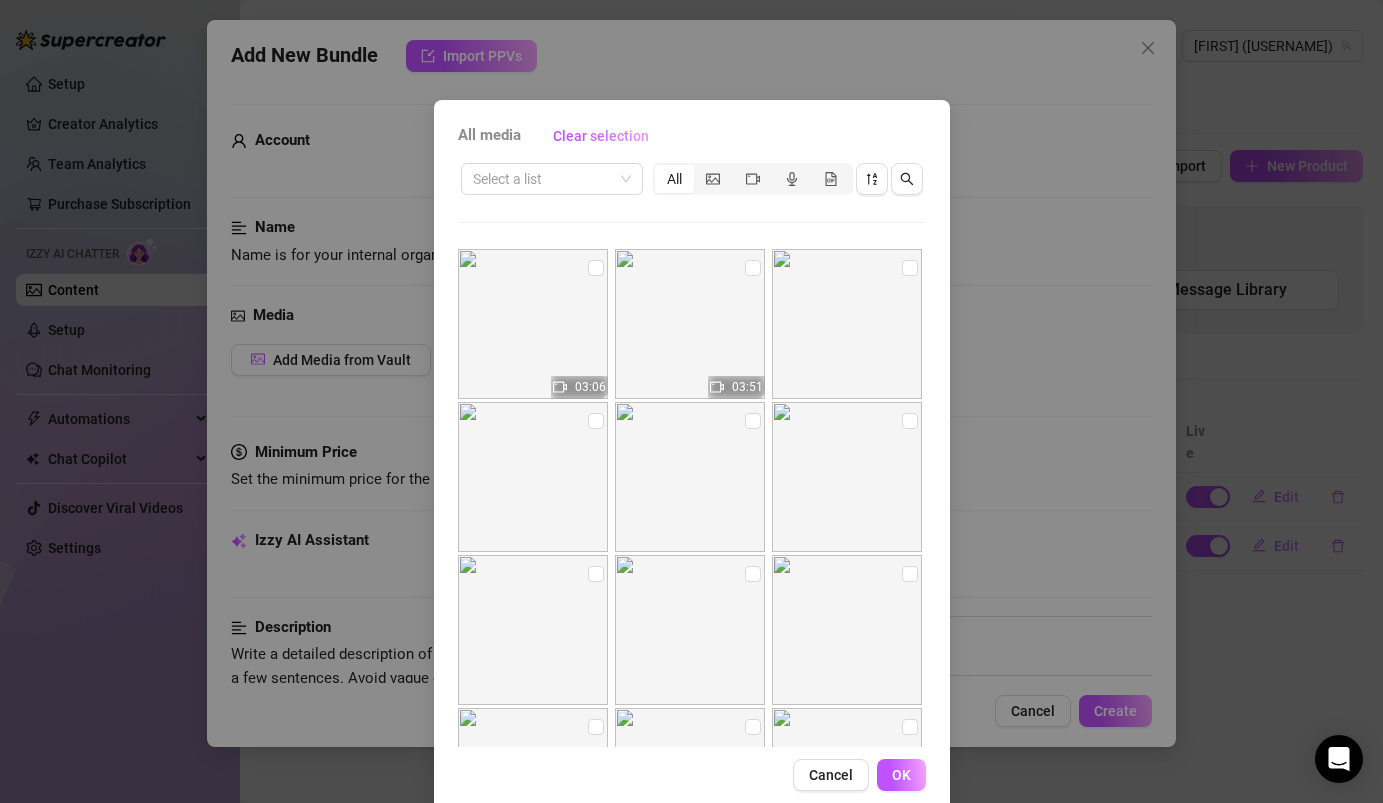 scroll, scrollTop: 45, scrollLeft: 0, axis: vertical 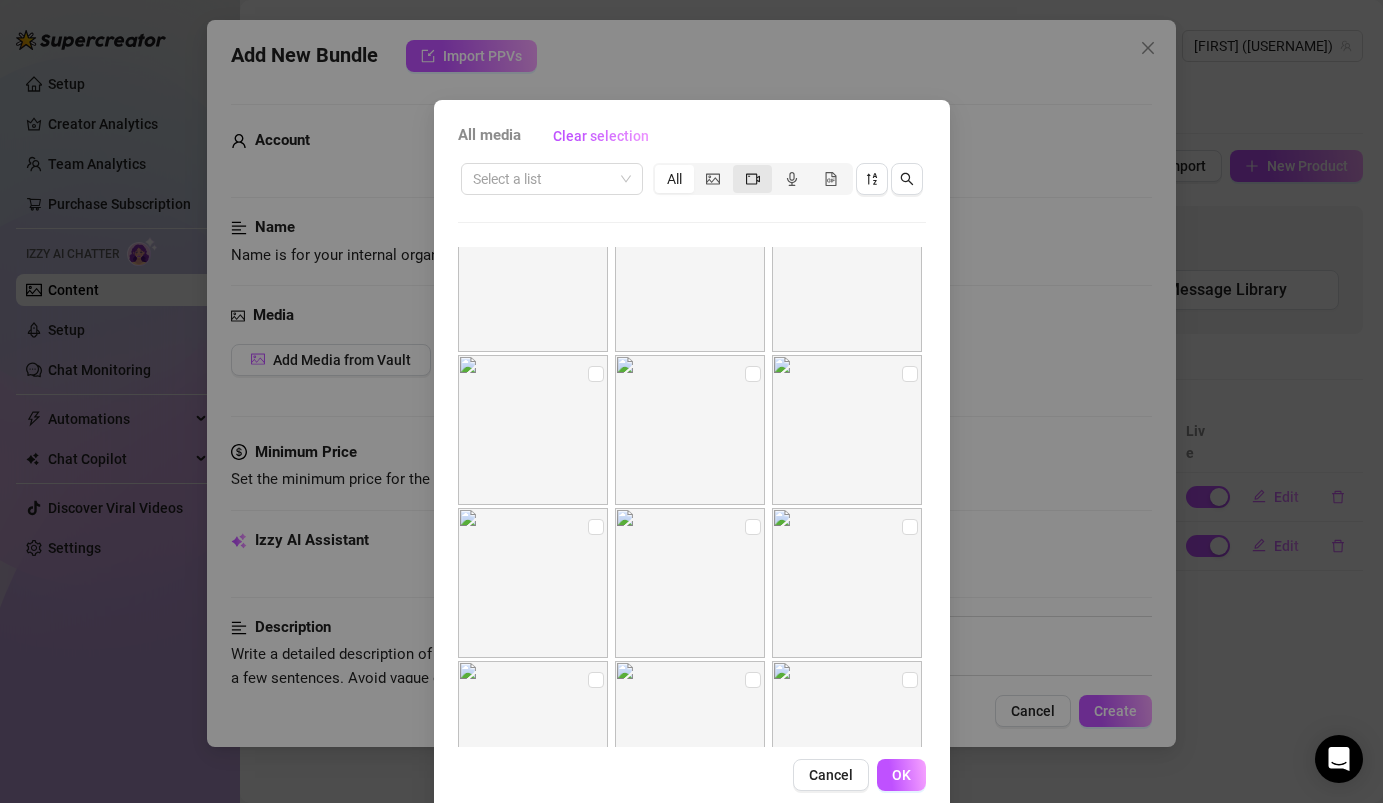 click 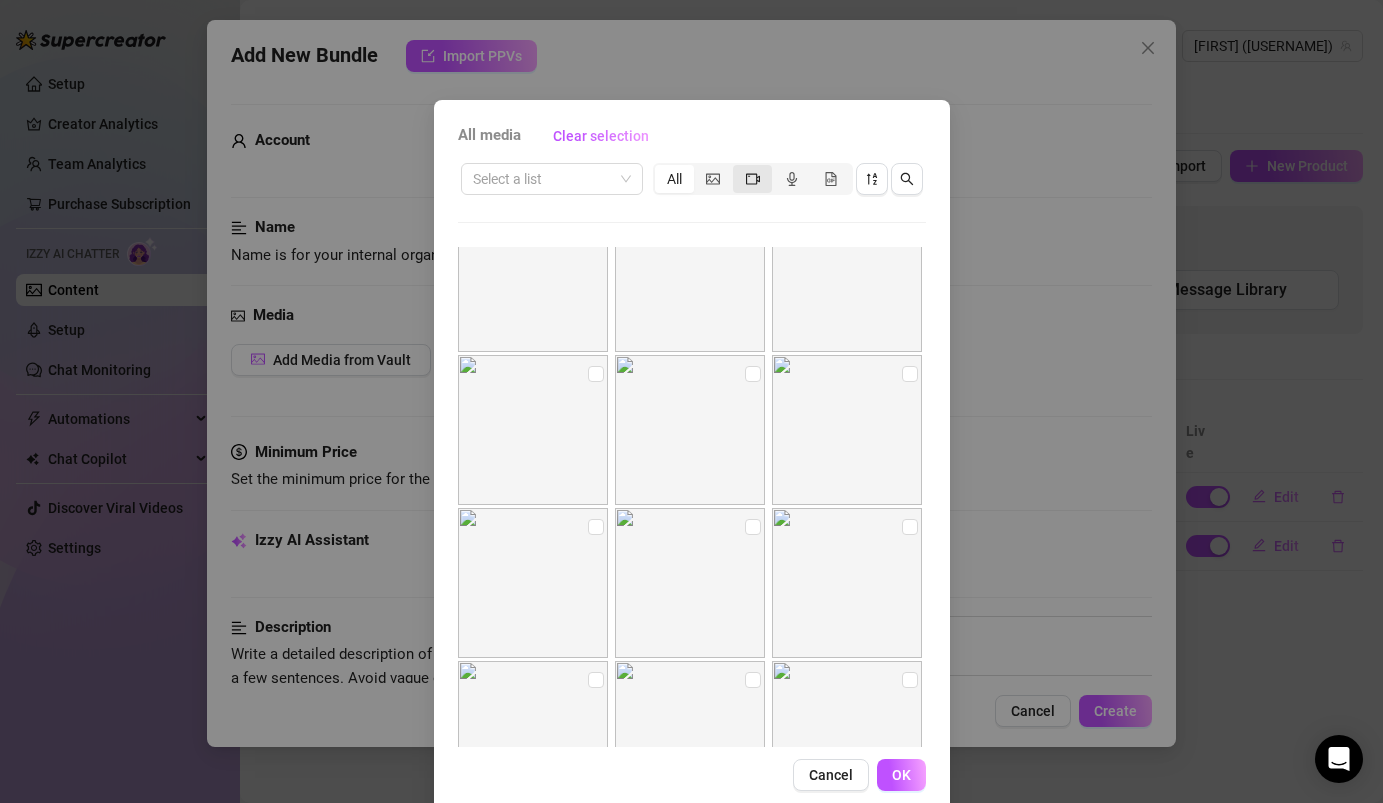 click at bounding box center (738, 168) 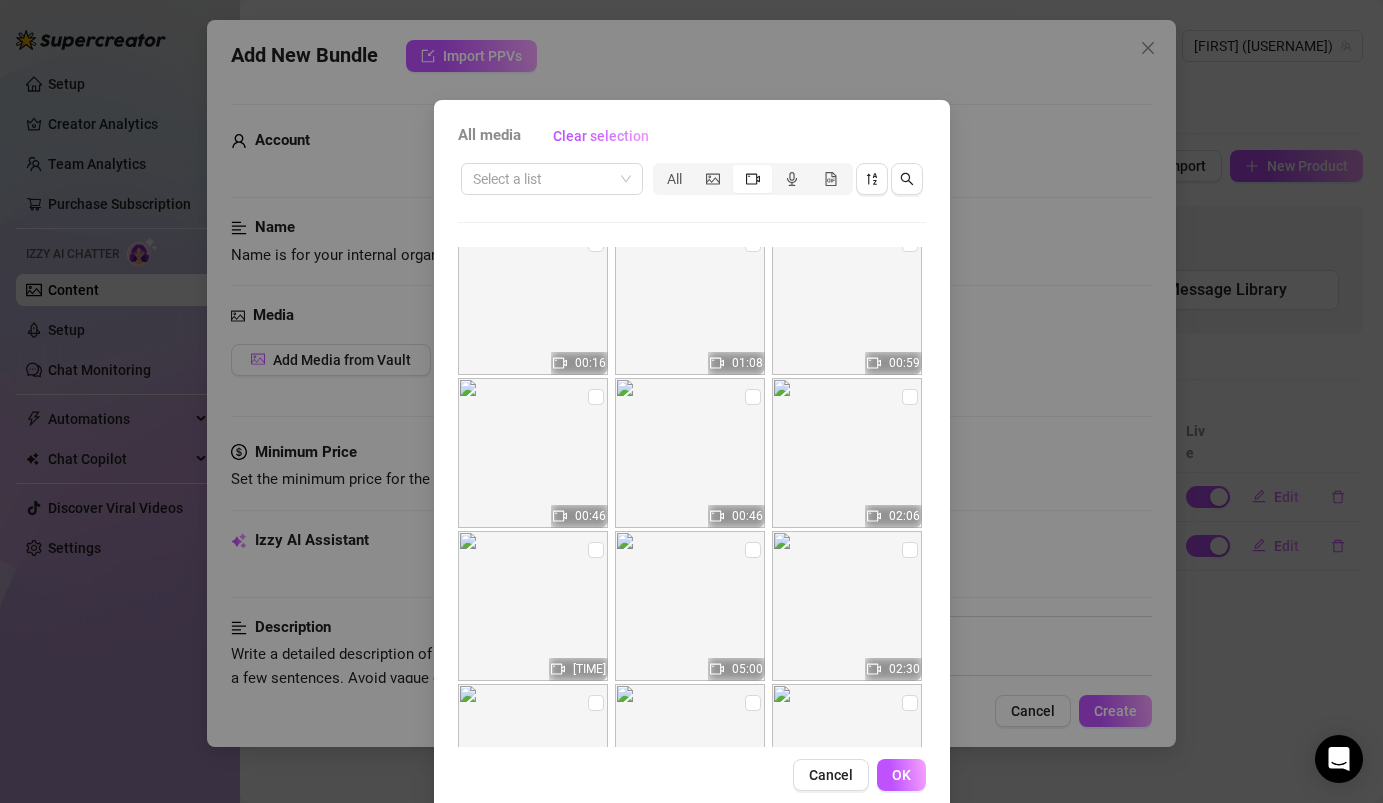 scroll, scrollTop: 40, scrollLeft: 0, axis: vertical 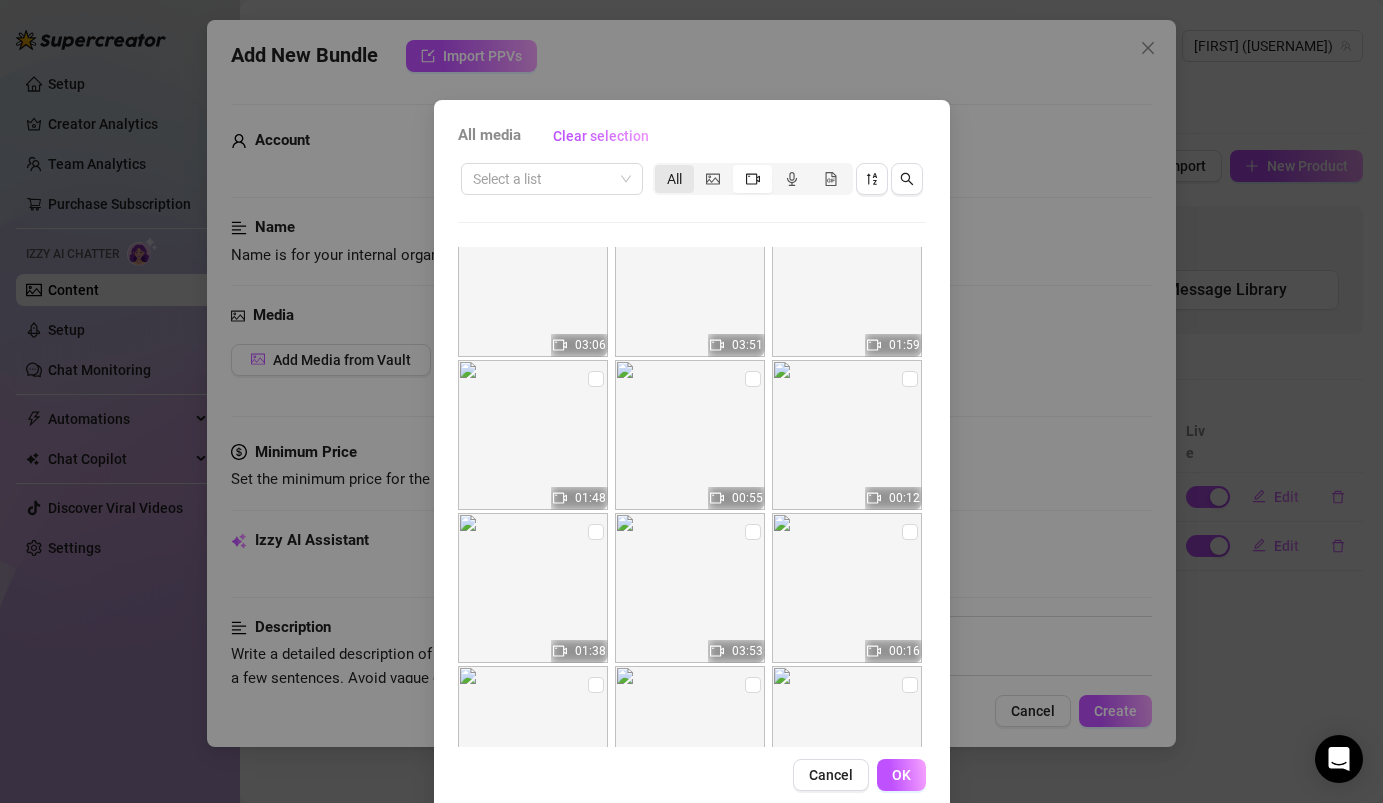 click on "All" at bounding box center (674, 179) 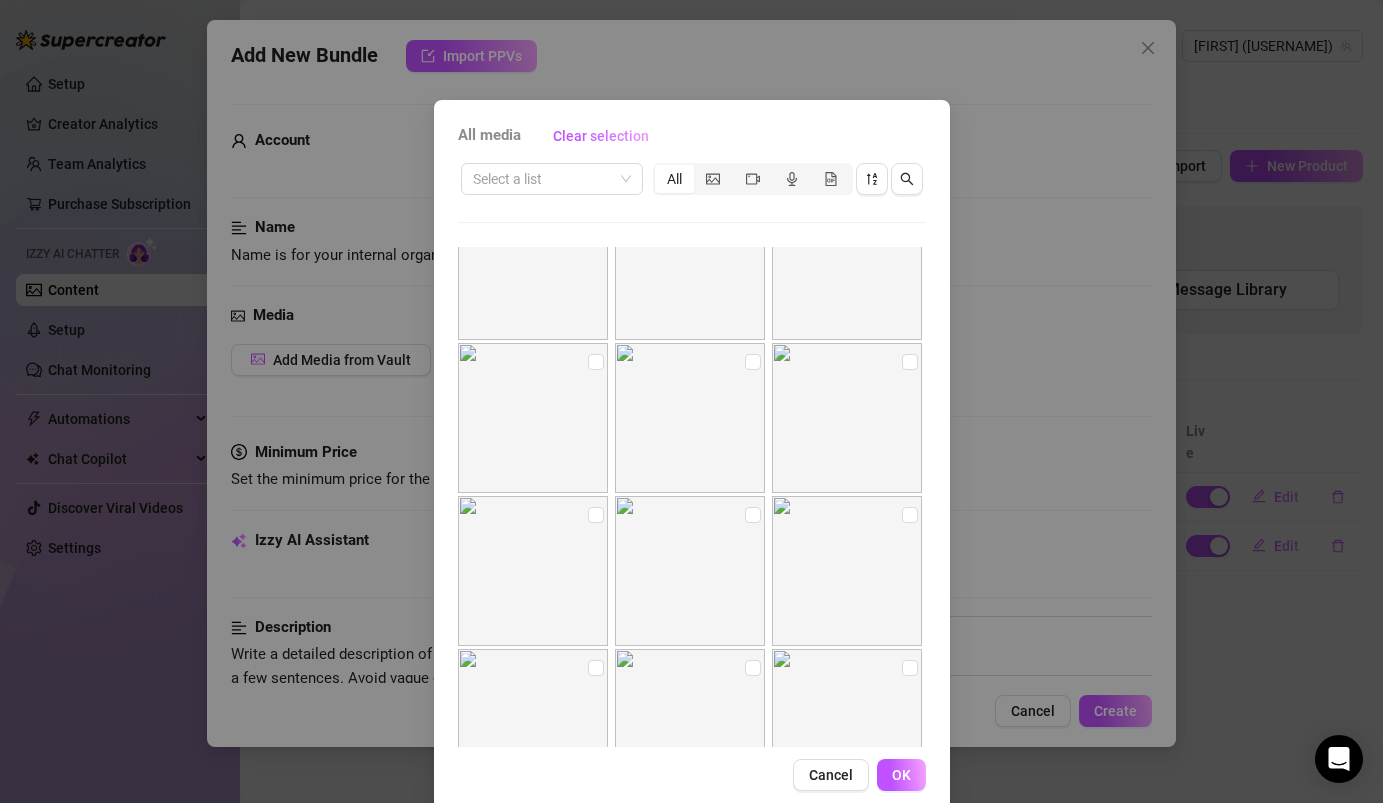 scroll, scrollTop: 754, scrollLeft: 0, axis: vertical 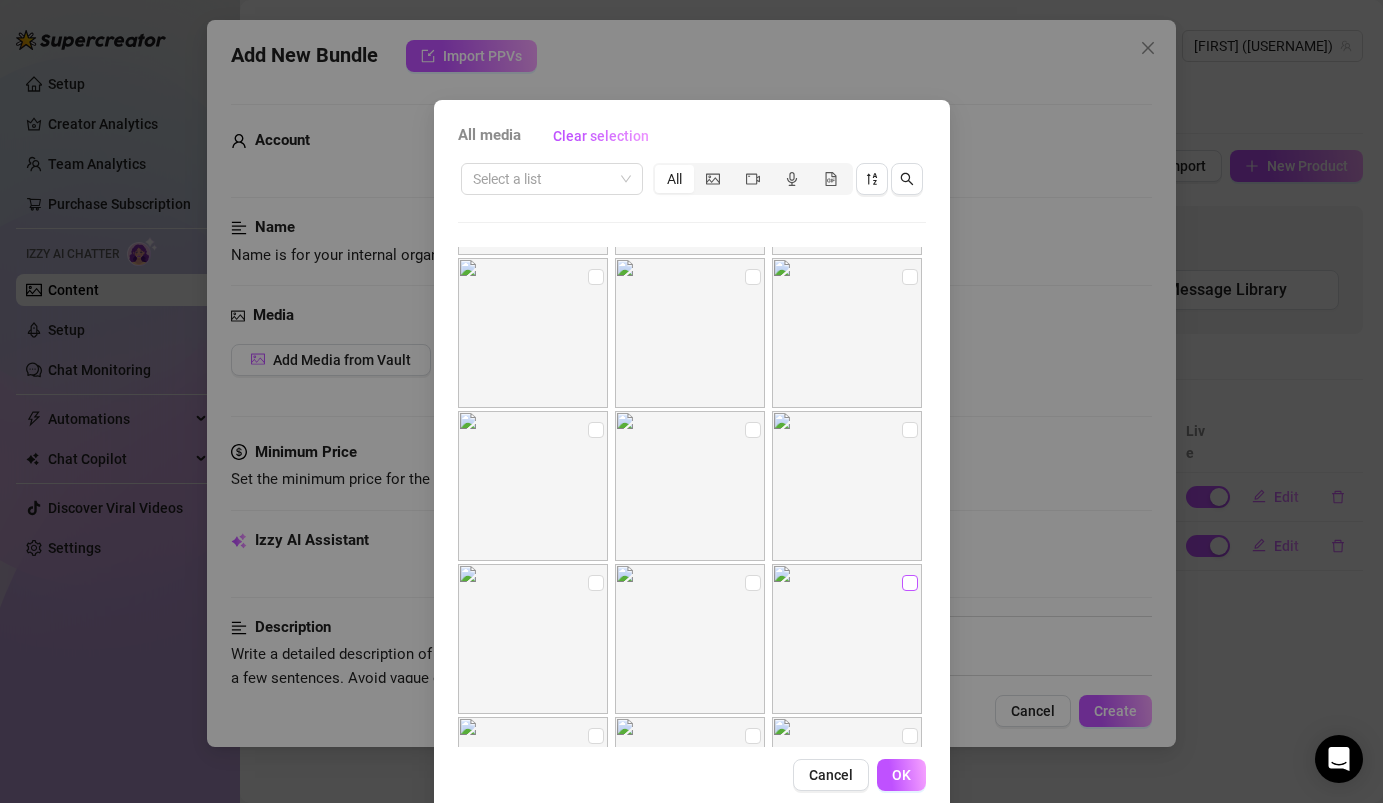 click at bounding box center (910, 583) 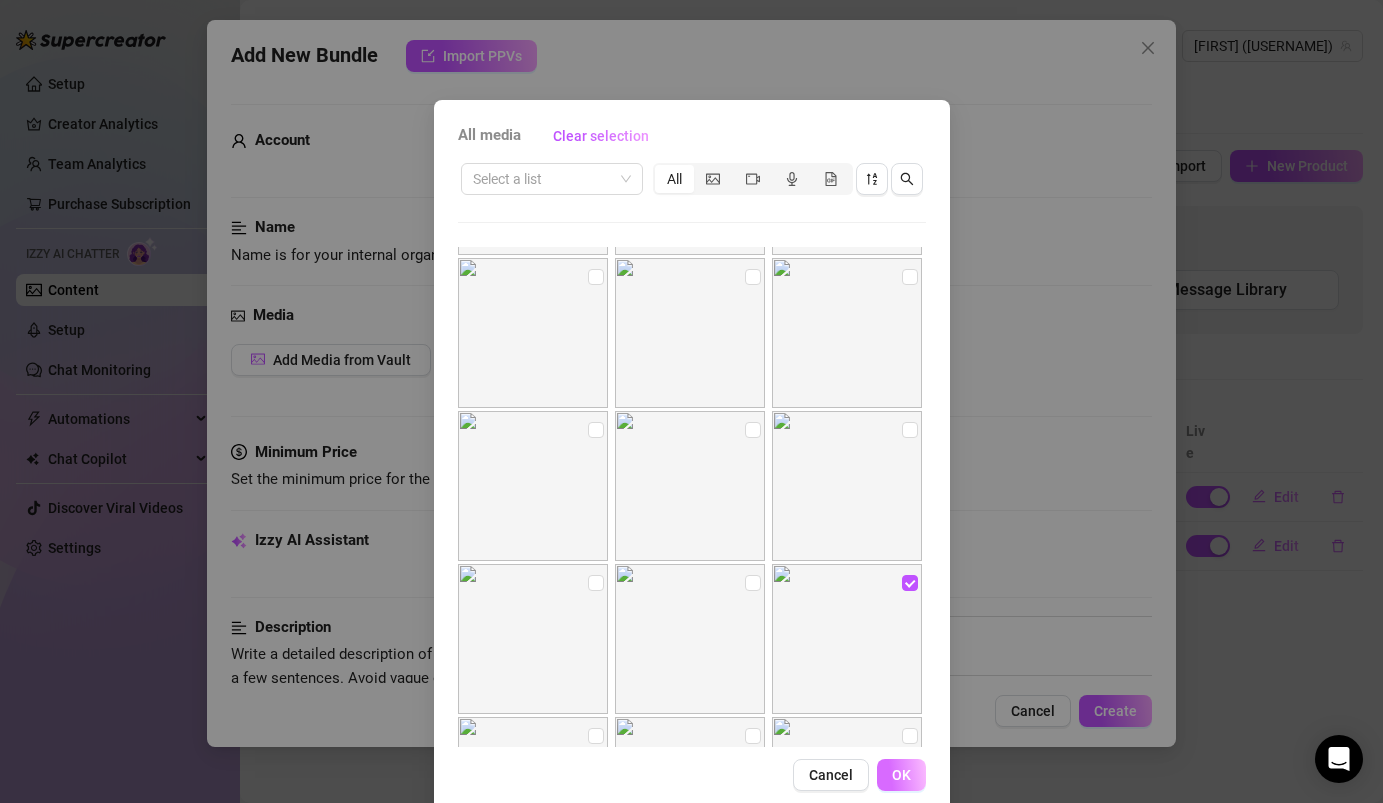 click on "OK" at bounding box center [901, 775] 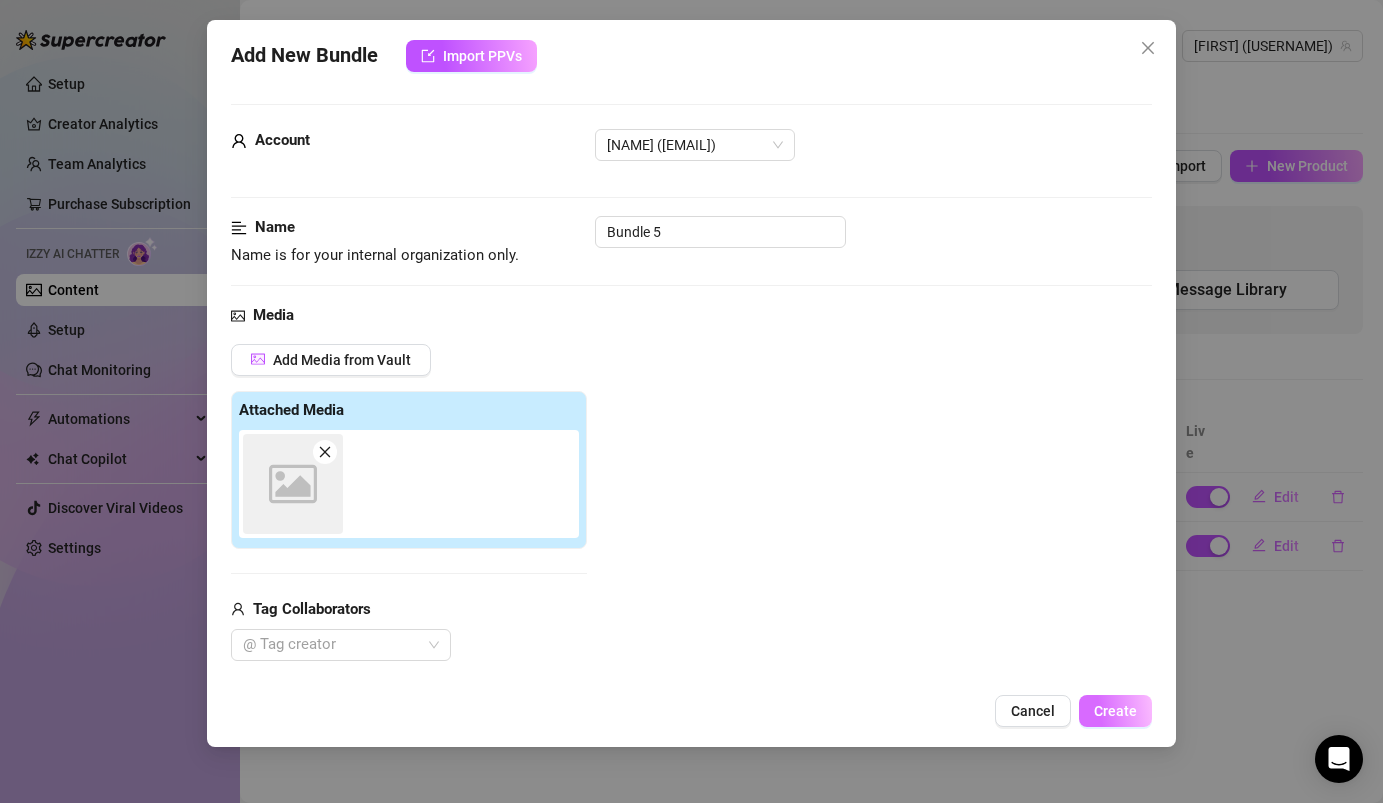 click on "Create" at bounding box center [1115, 711] 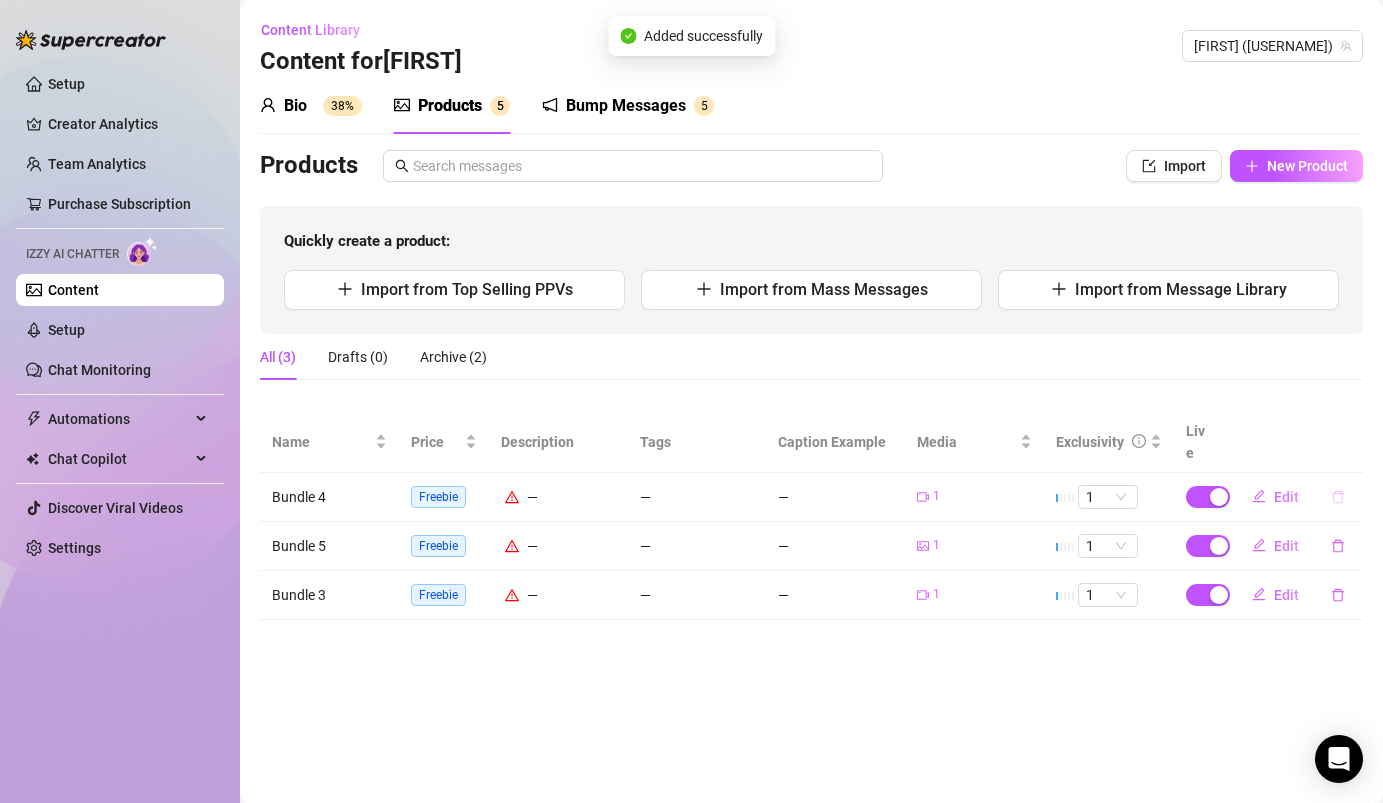 click at bounding box center [1338, 497] 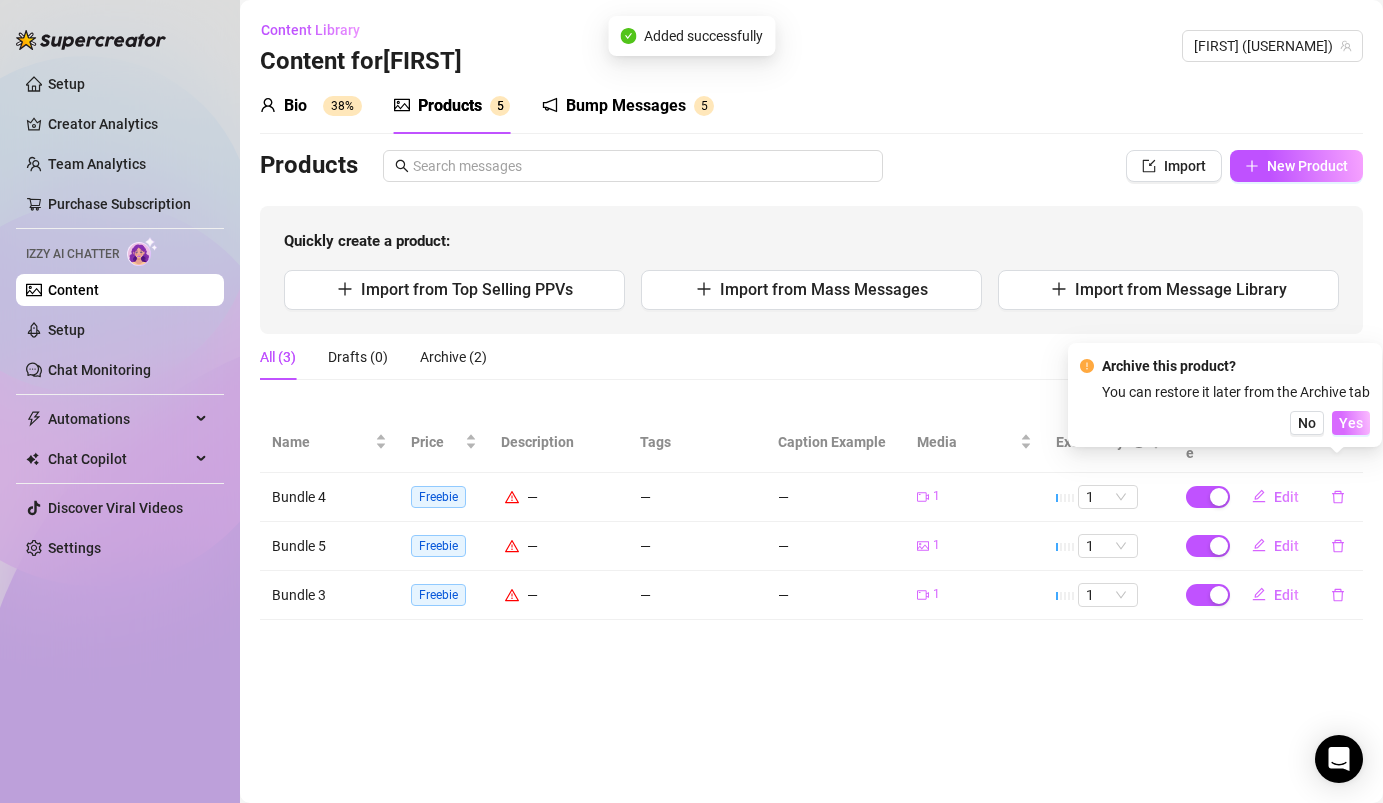 click on "Yes" at bounding box center (1351, 423) 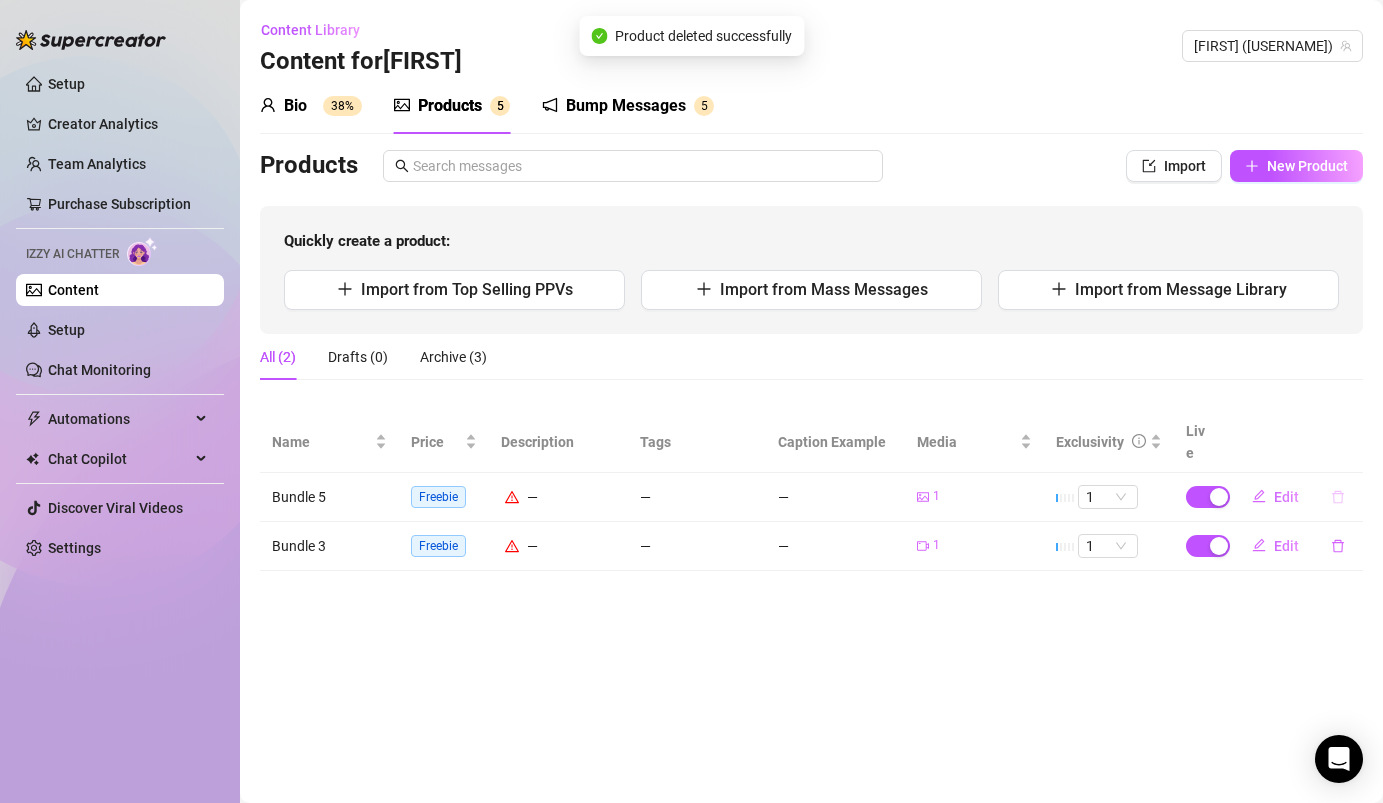 click at bounding box center (1338, 497) 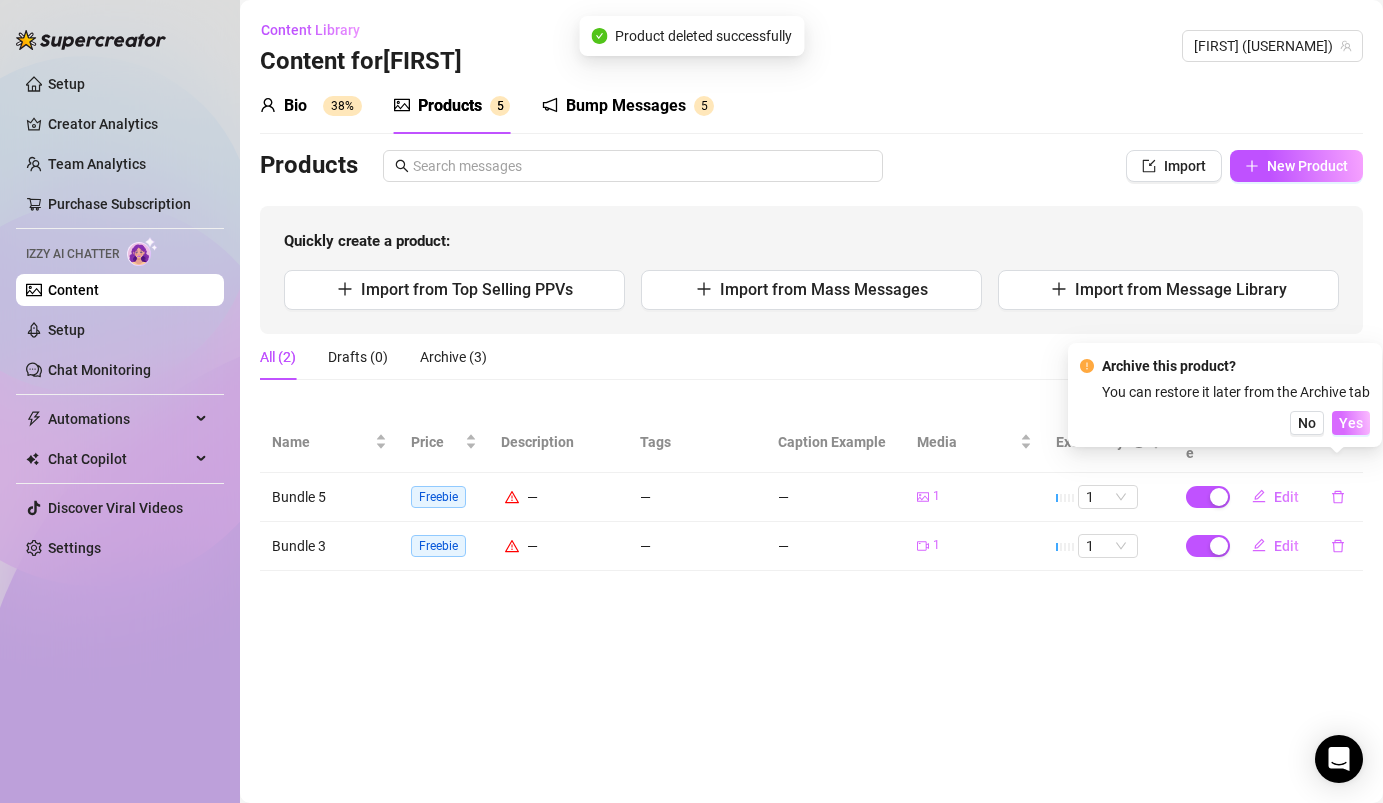 click on "Yes" at bounding box center (1351, 423) 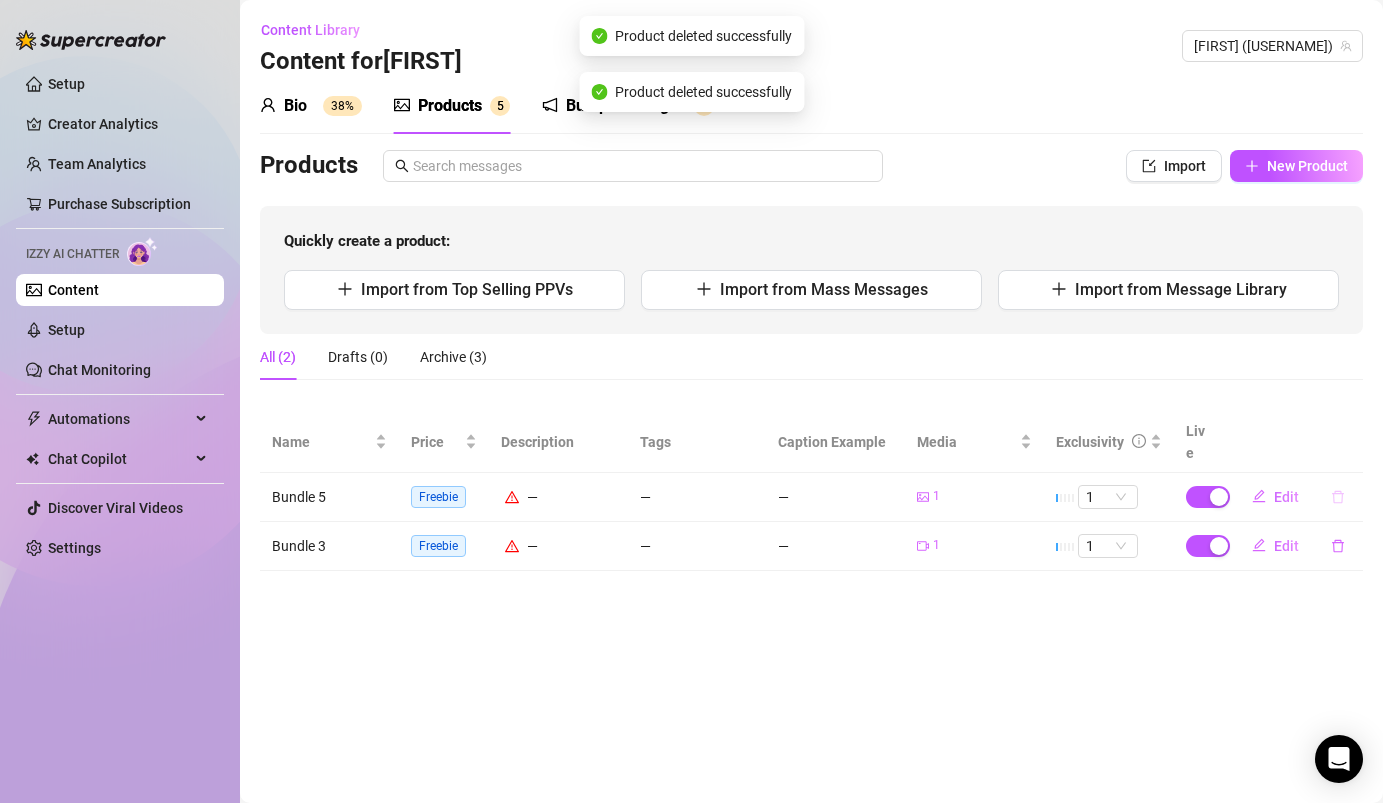 click 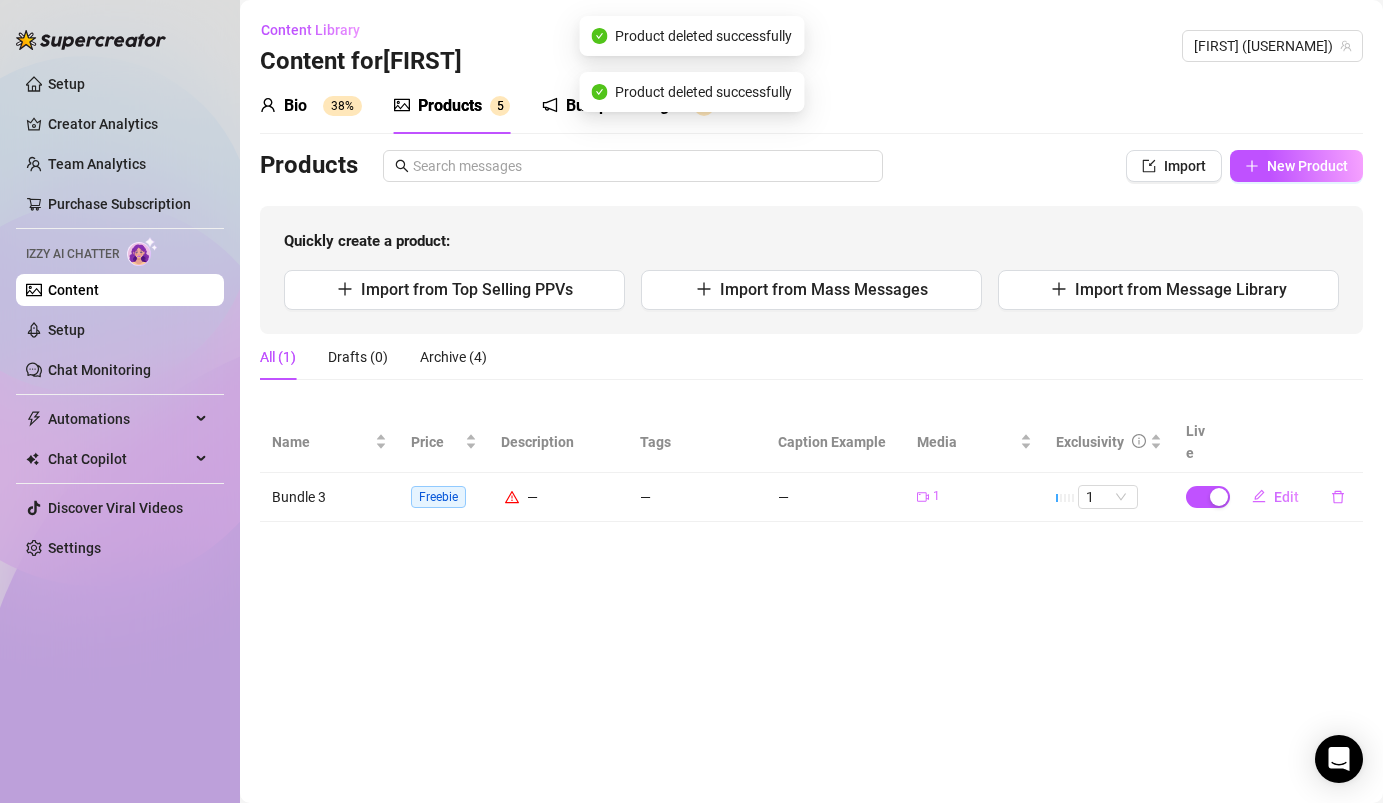 click 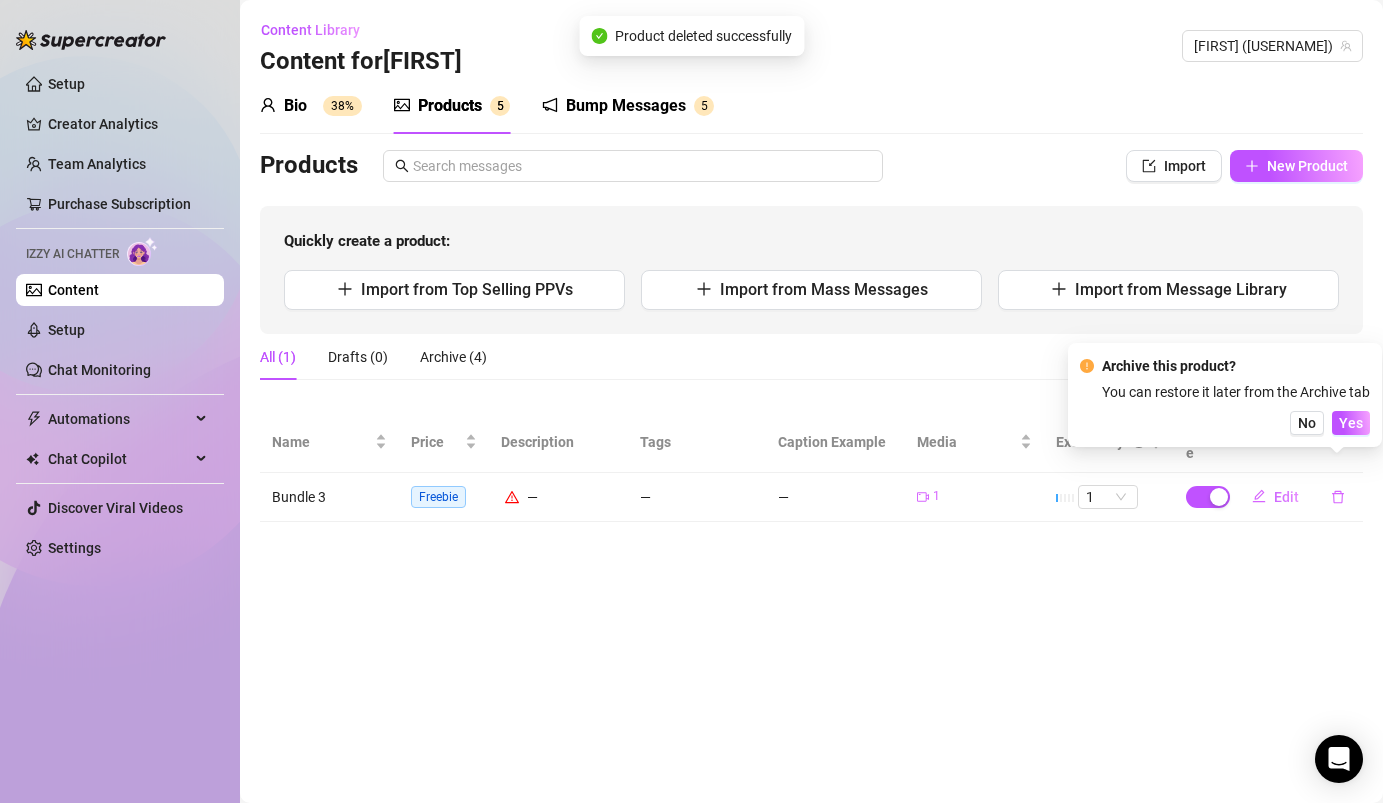 click on "Archive this product? You can restore it later from the Archive tab No Yes" at bounding box center [1225, 395] 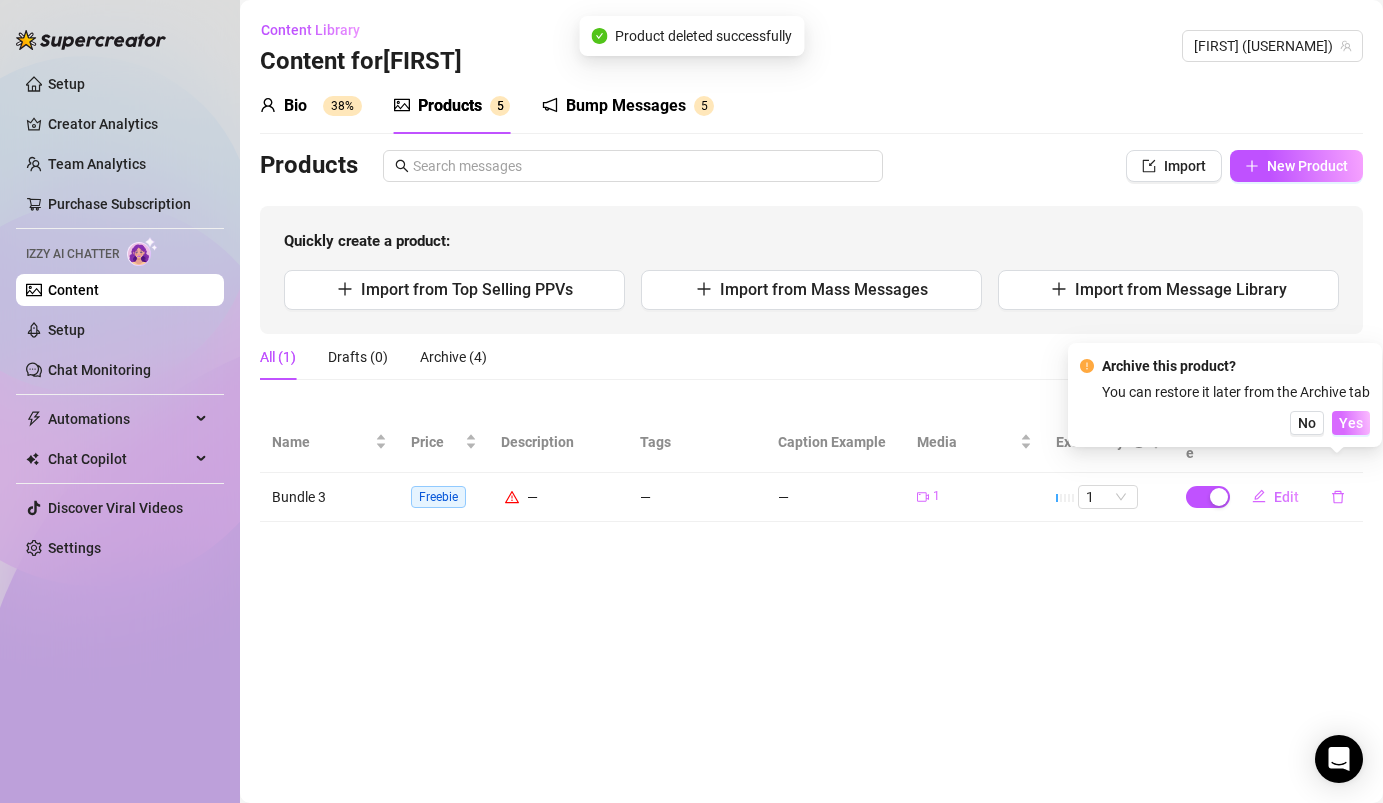 click on "Yes" at bounding box center [1351, 423] 